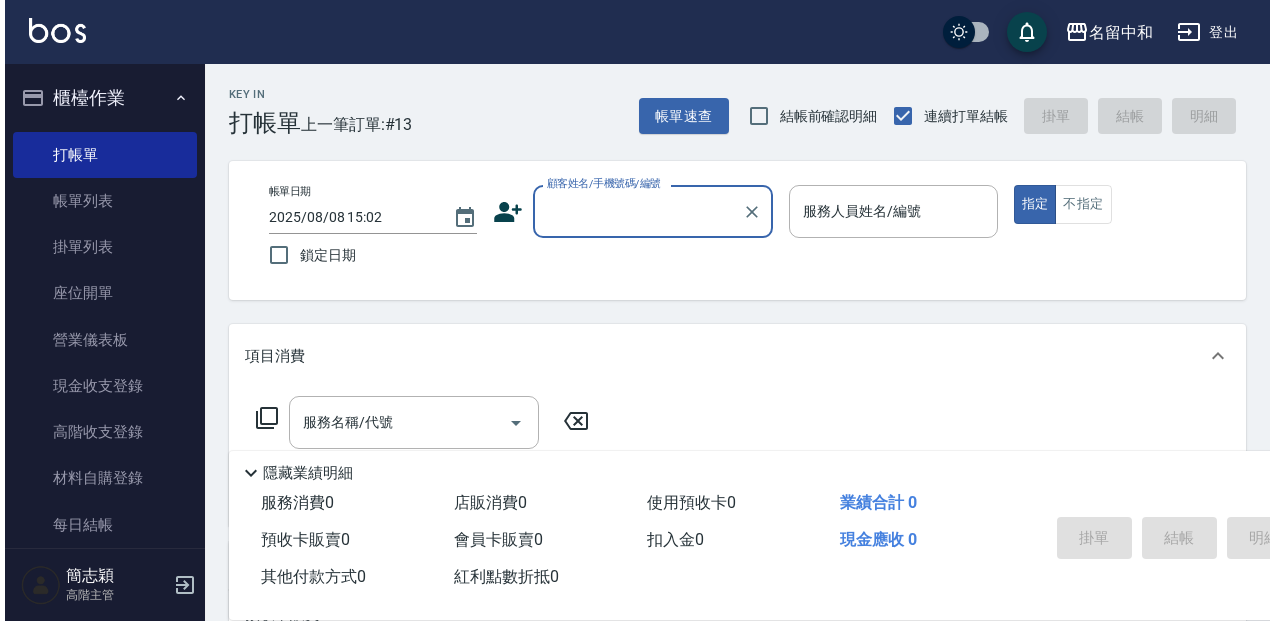 scroll, scrollTop: 0, scrollLeft: 0, axis: both 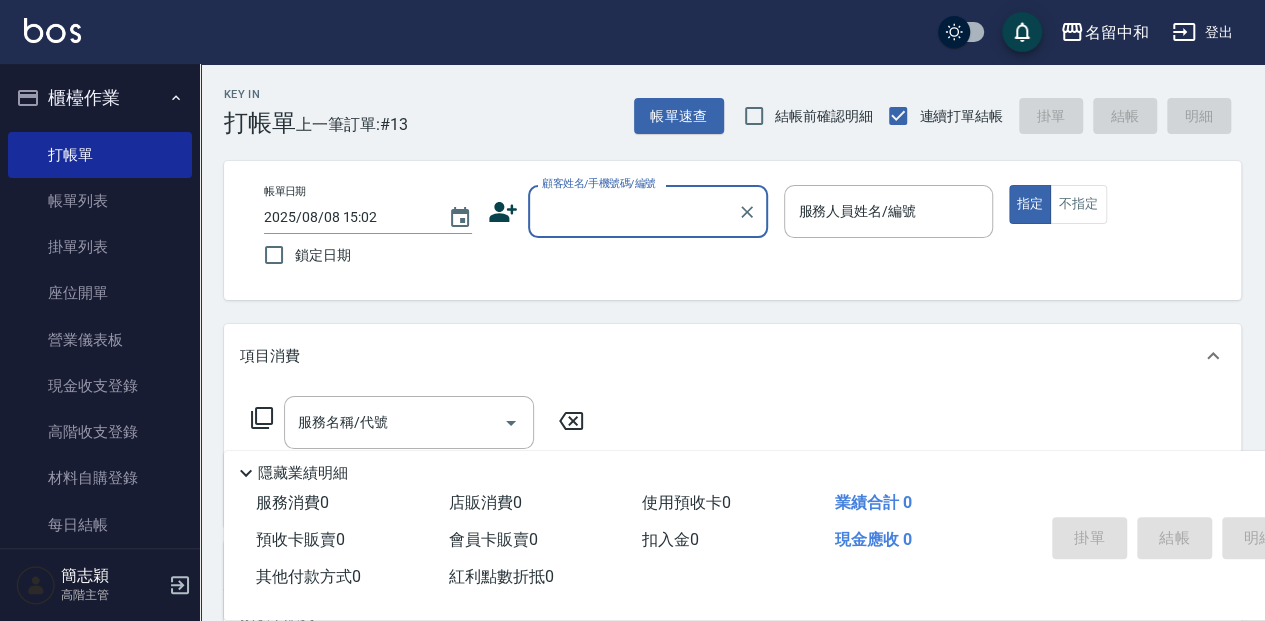 click on "顧客姓名/手機號碼/編號" at bounding box center (633, 211) 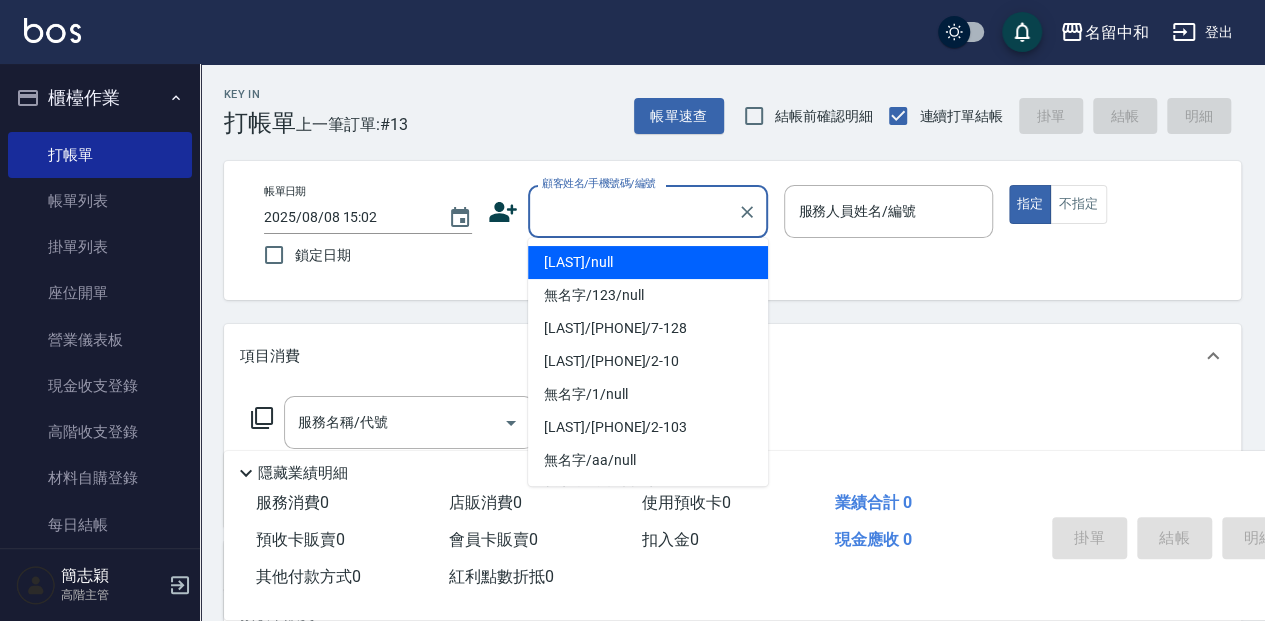 click on "[LAST]/null" at bounding box center [648, 262] 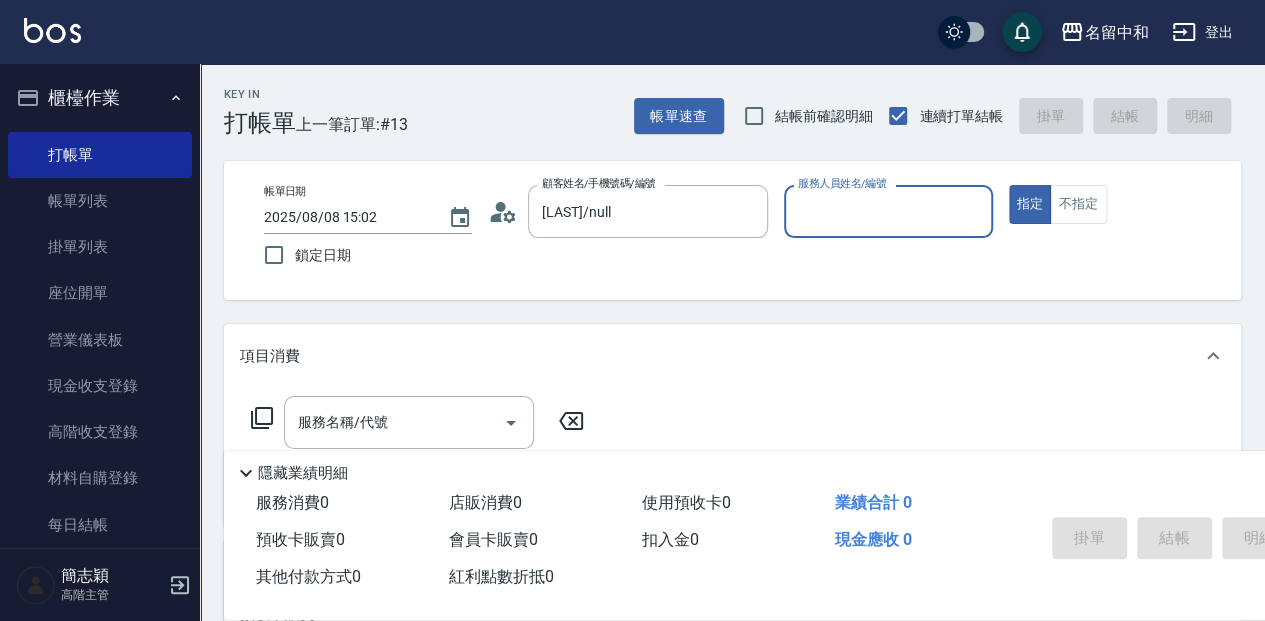 click on "服務人員姓名/編號" at bounding box center (888, 211) 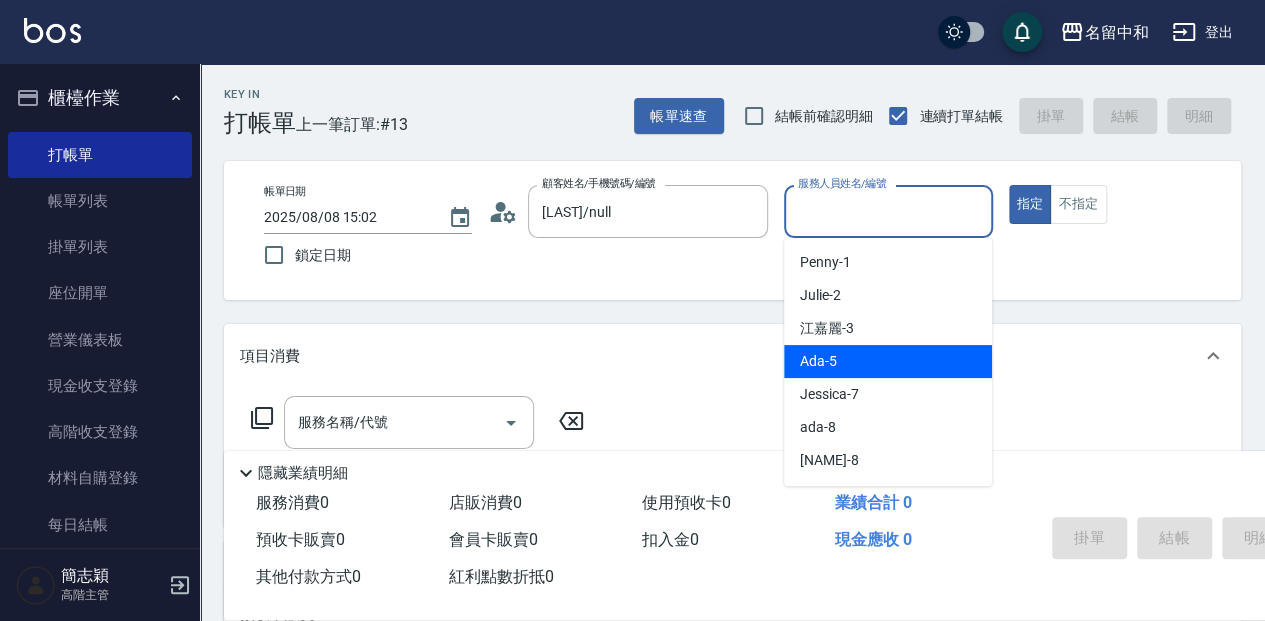 click on "Ada -5" at bounding box center [888, 361] 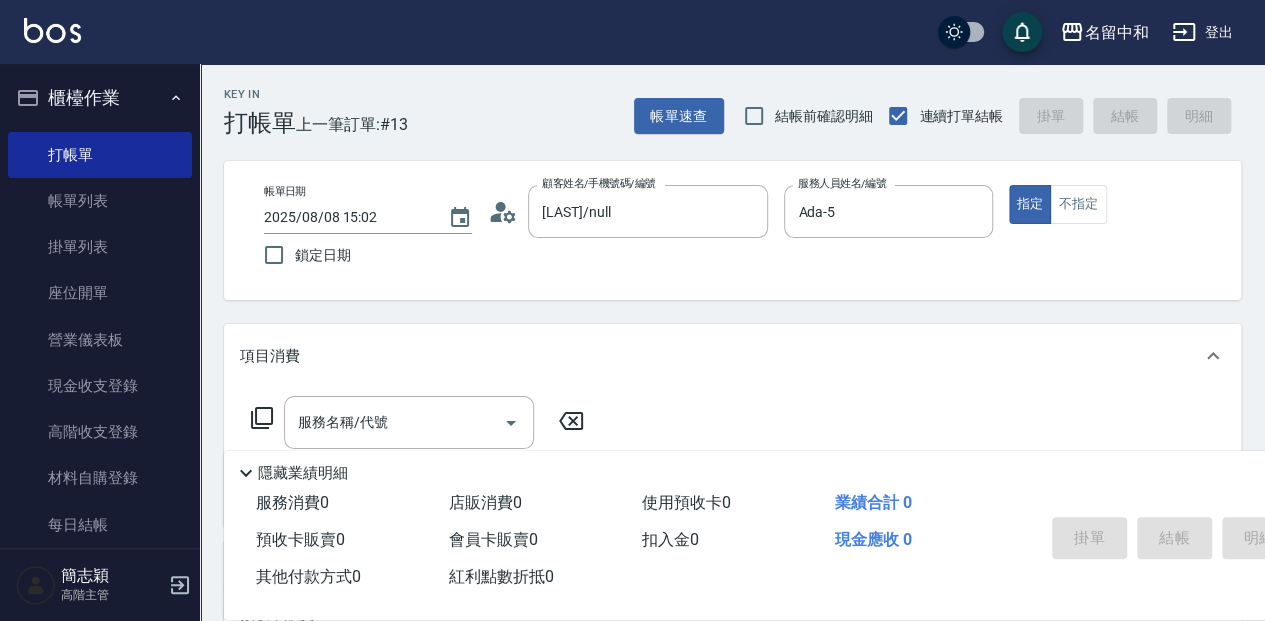 click 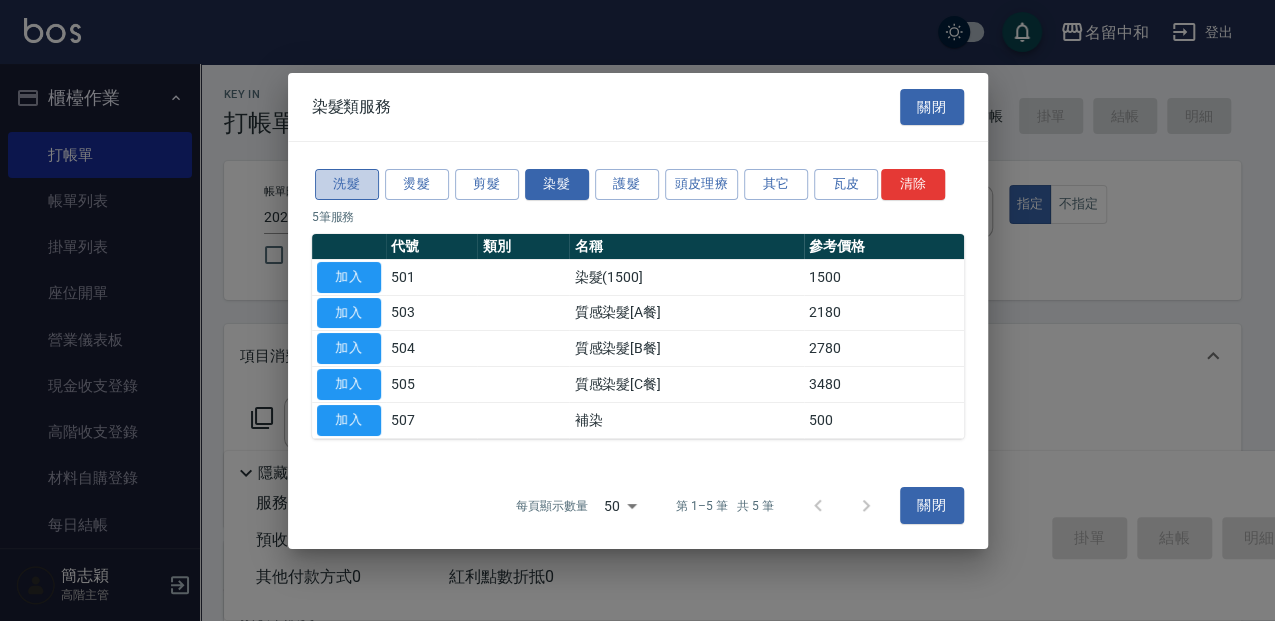 click on "洗髮" at bounding box center (347, 184) 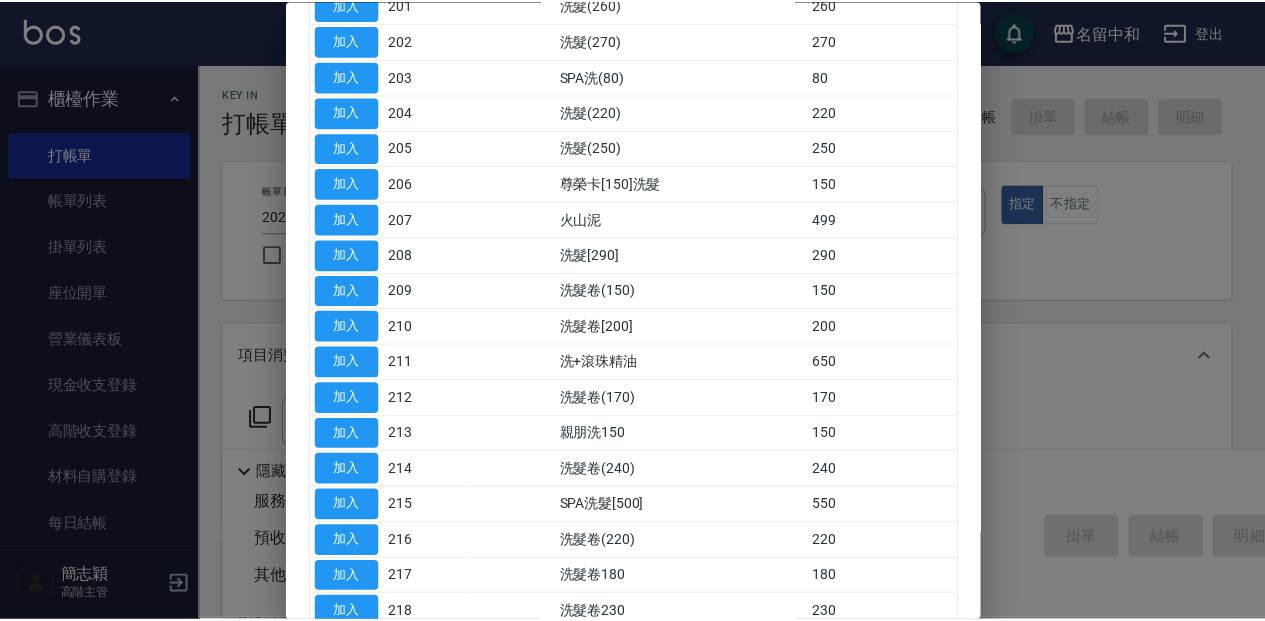 scroll, scrollTop: 266, scrollLeft: 0, axis: vertical 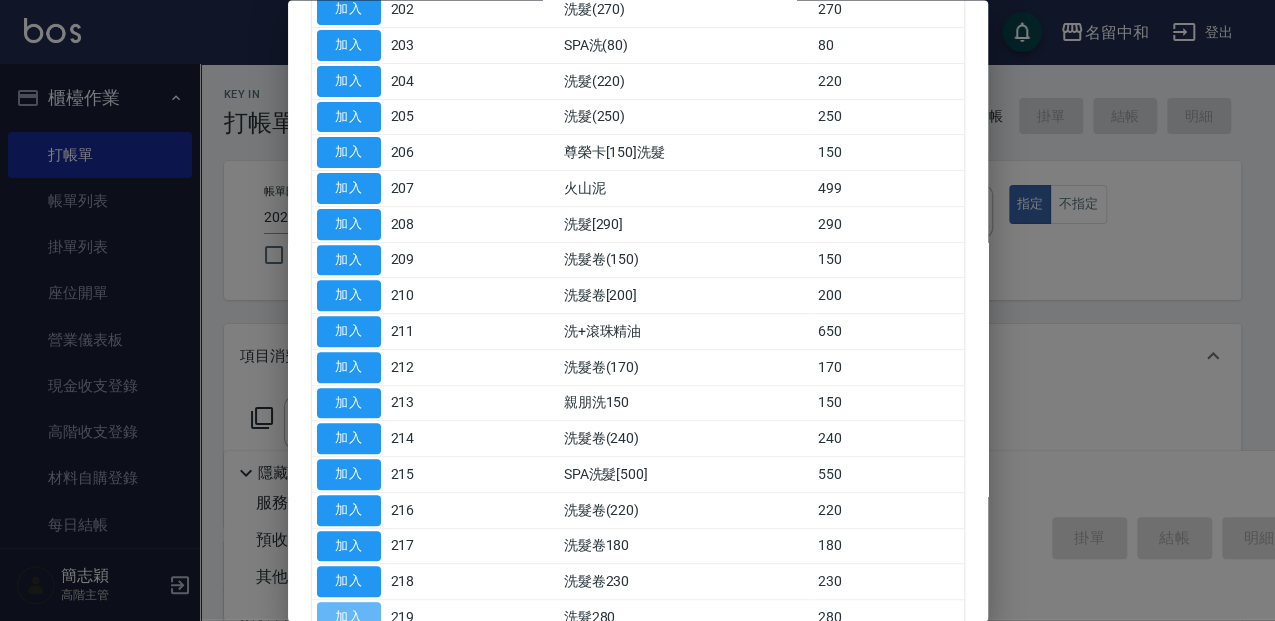 drag, startPoint x: 358, startPoint y: 604, endPoint x: 580, endPoint y: 486, distance: 251.41202 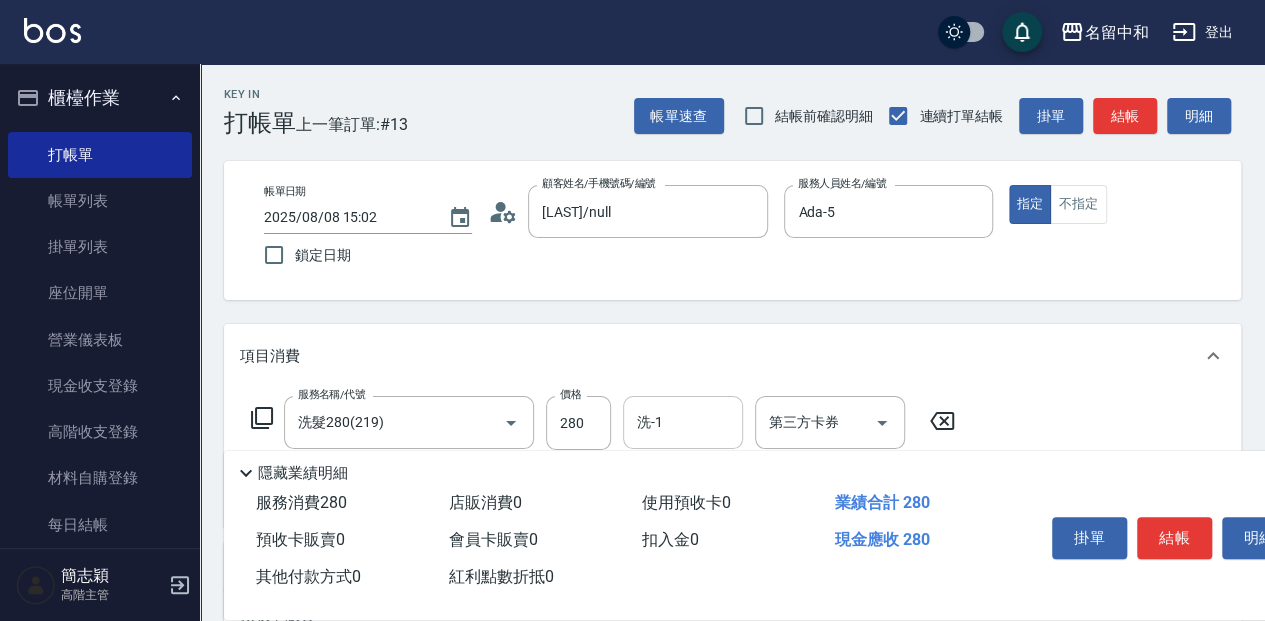 click on "洗-1 洗-1" at bounding box center (683, 422) 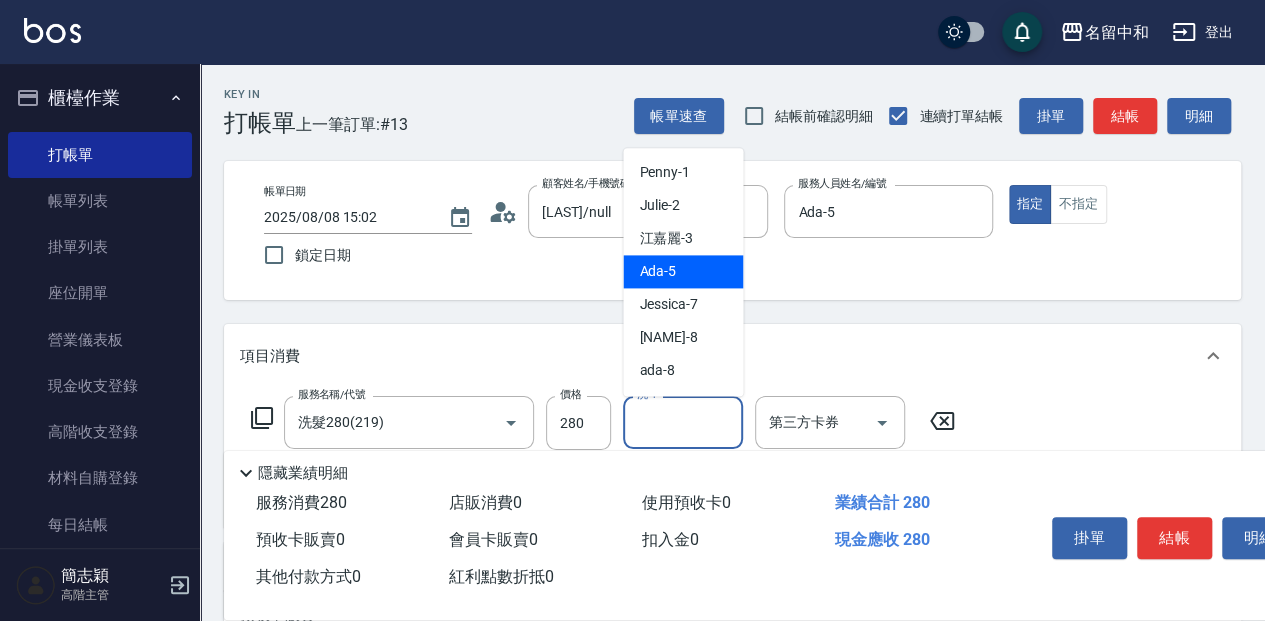 click on "Ada -5" at bounding box center (683, 271) 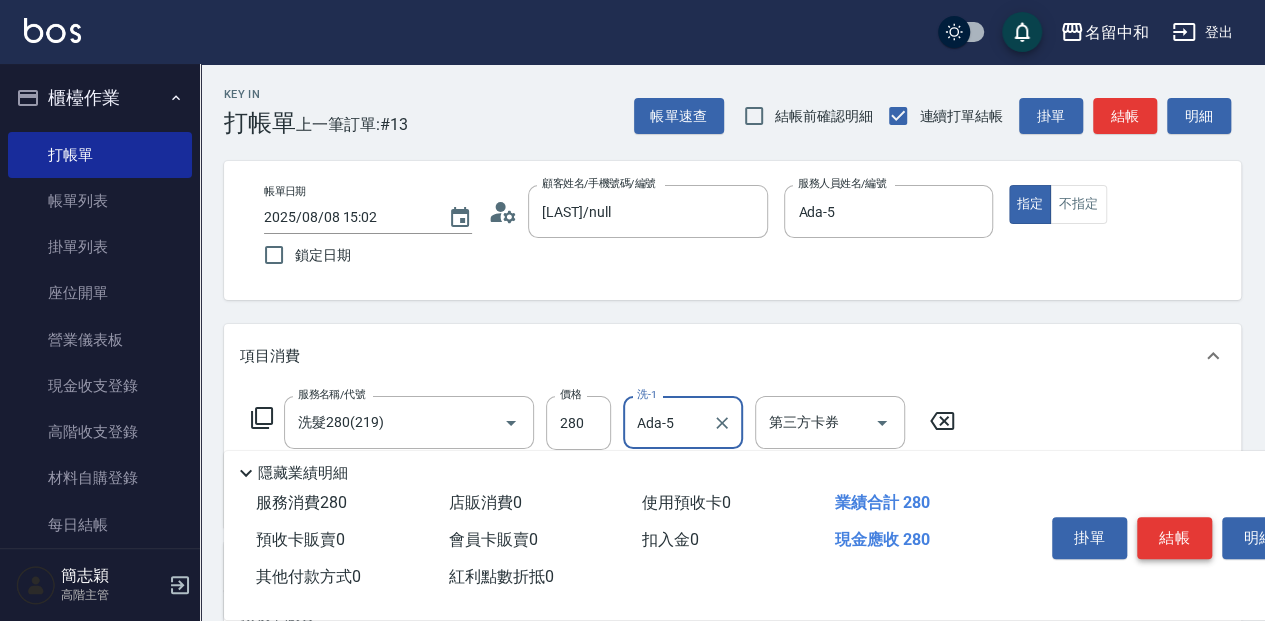 click on "結帳" at bounding box center [1174, 538] 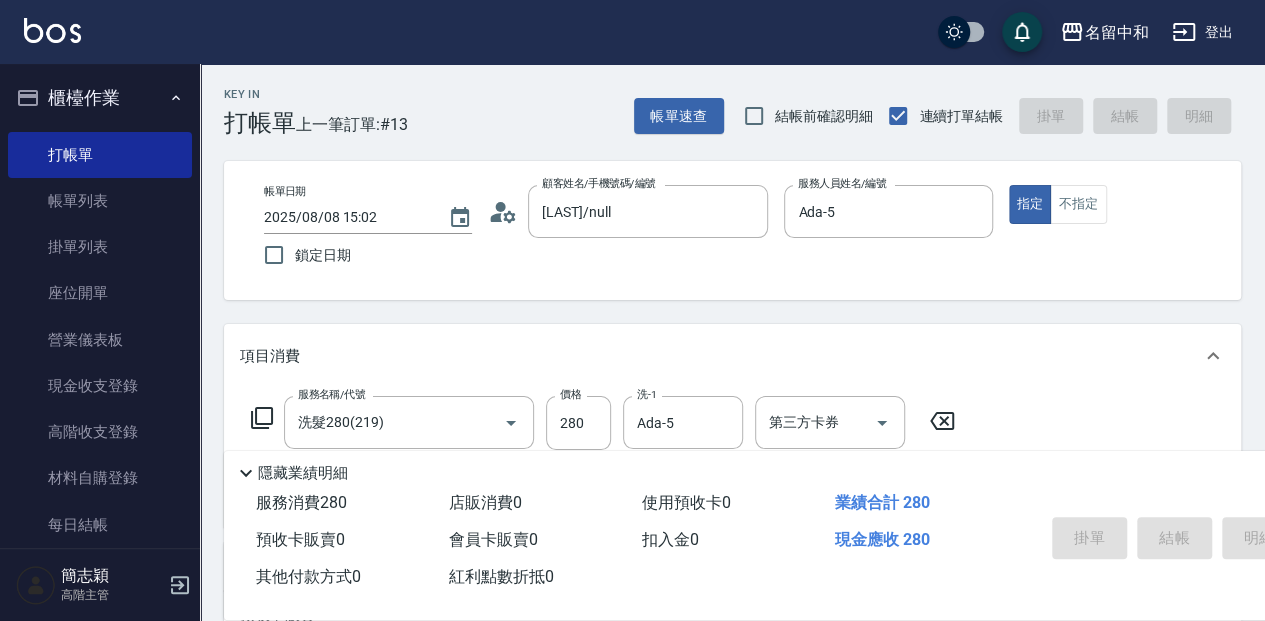 type on "2025/08/08 16:53" 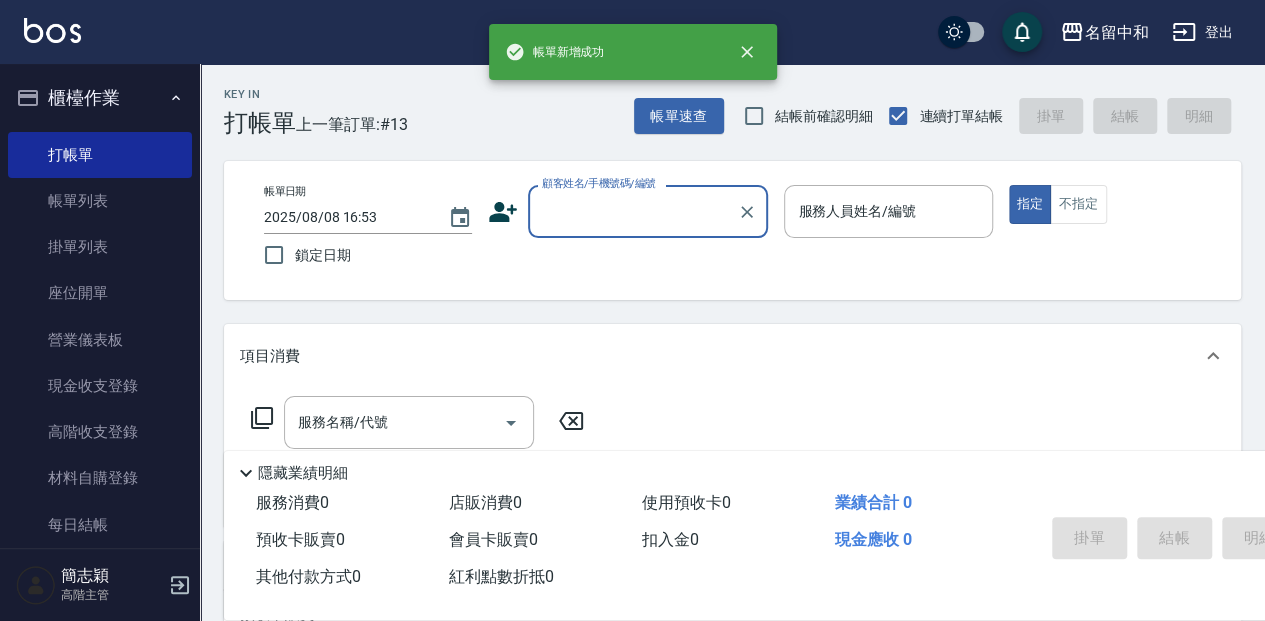 scroll, scrollTop: 0, scrollLeft: 0, axis: both 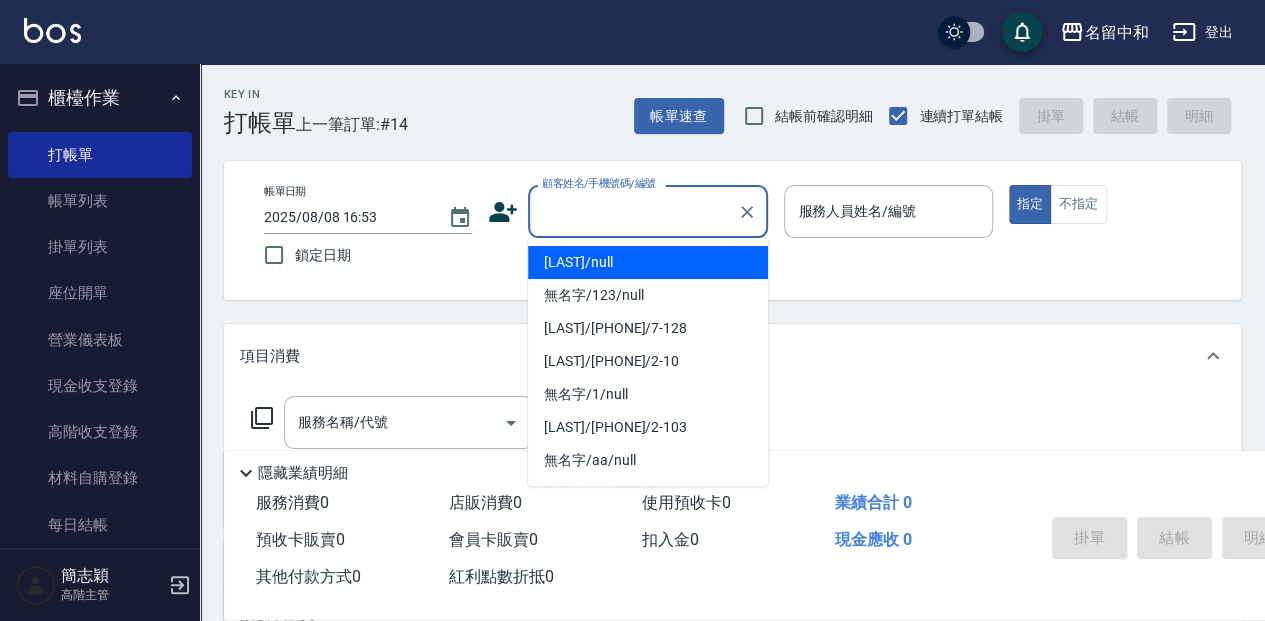 click on "顧客姓名/手機號碼/編號" at bounding box center (633, 211) 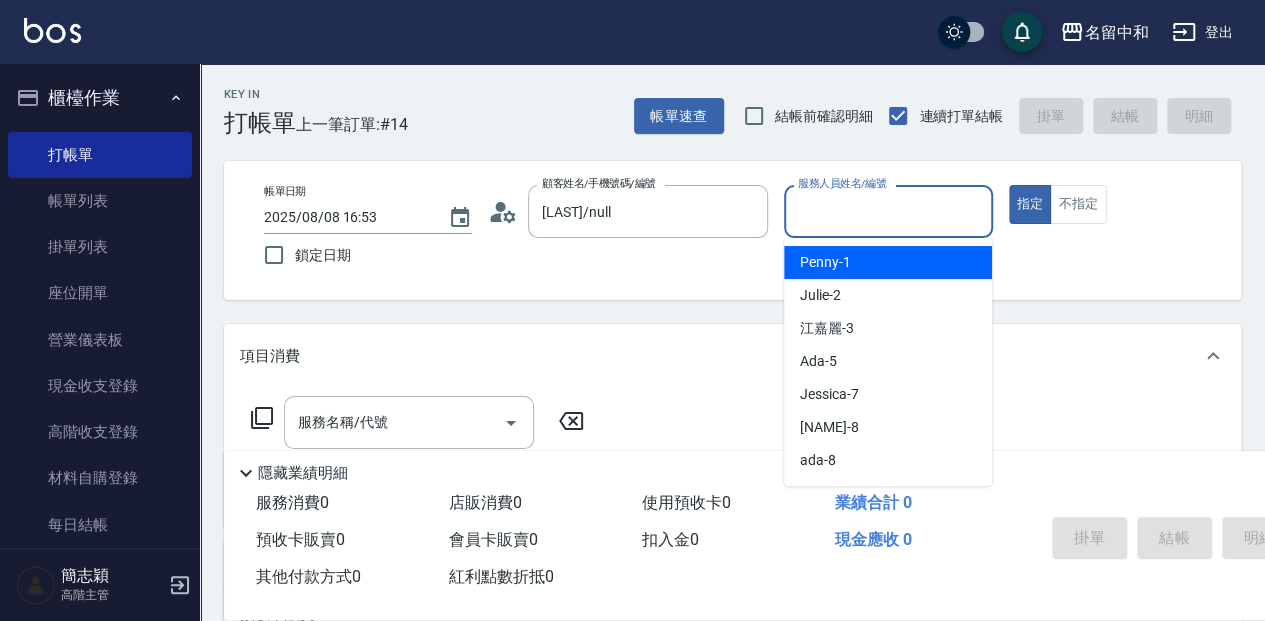 click on "服務人員姓名/編號" at bounding box center (888, 211) 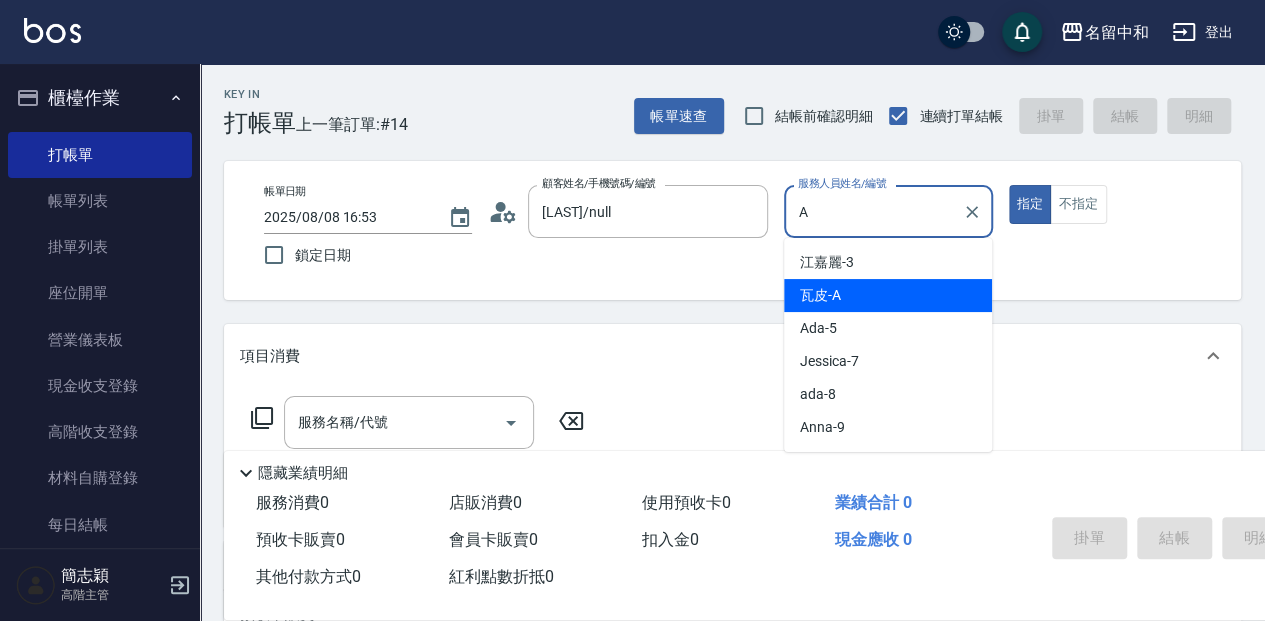 type on "瓦皮-A" 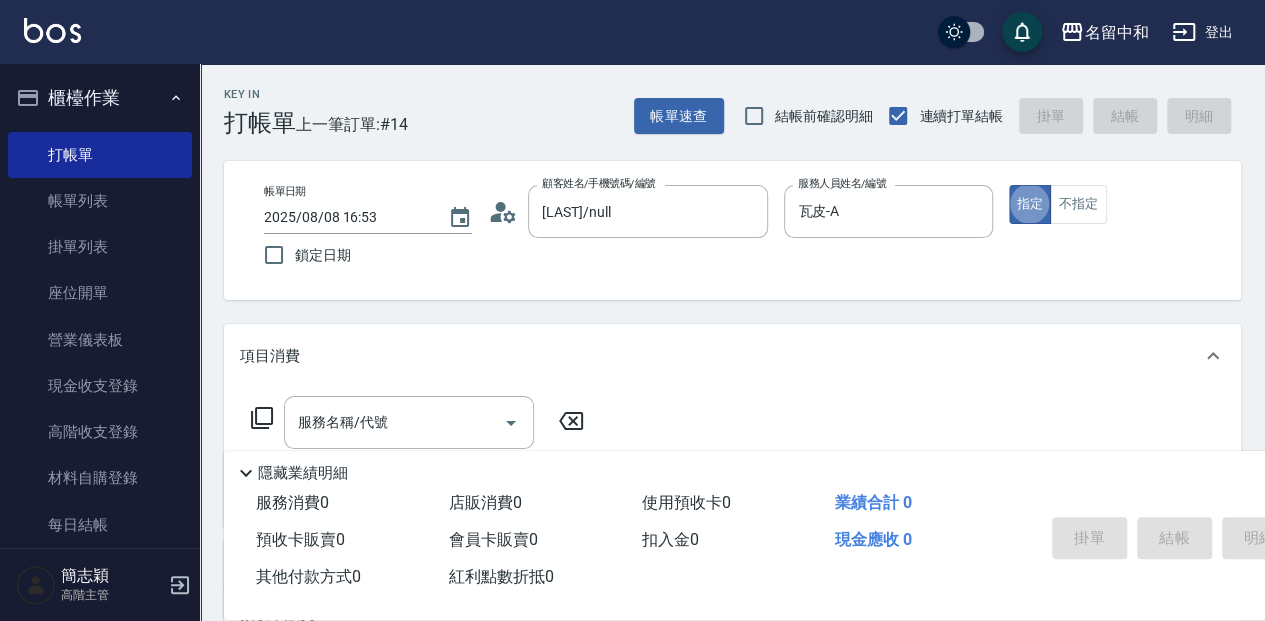 type on "true" 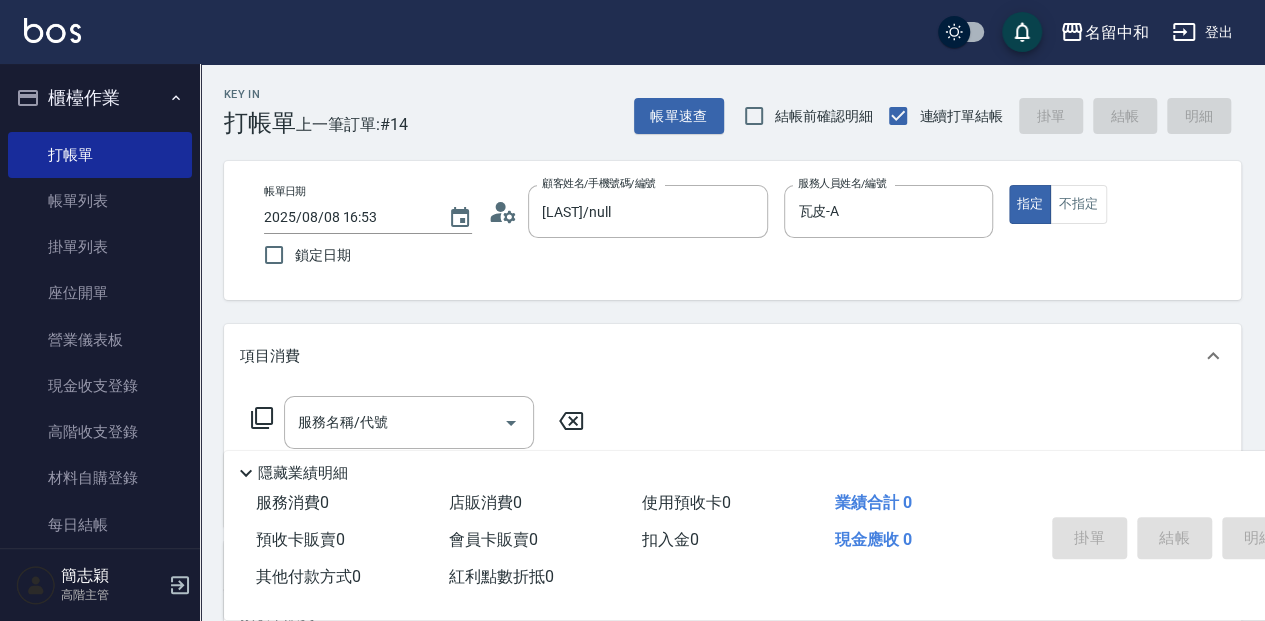 click on "隱藏業績明細" at bounding box center [303, 473] 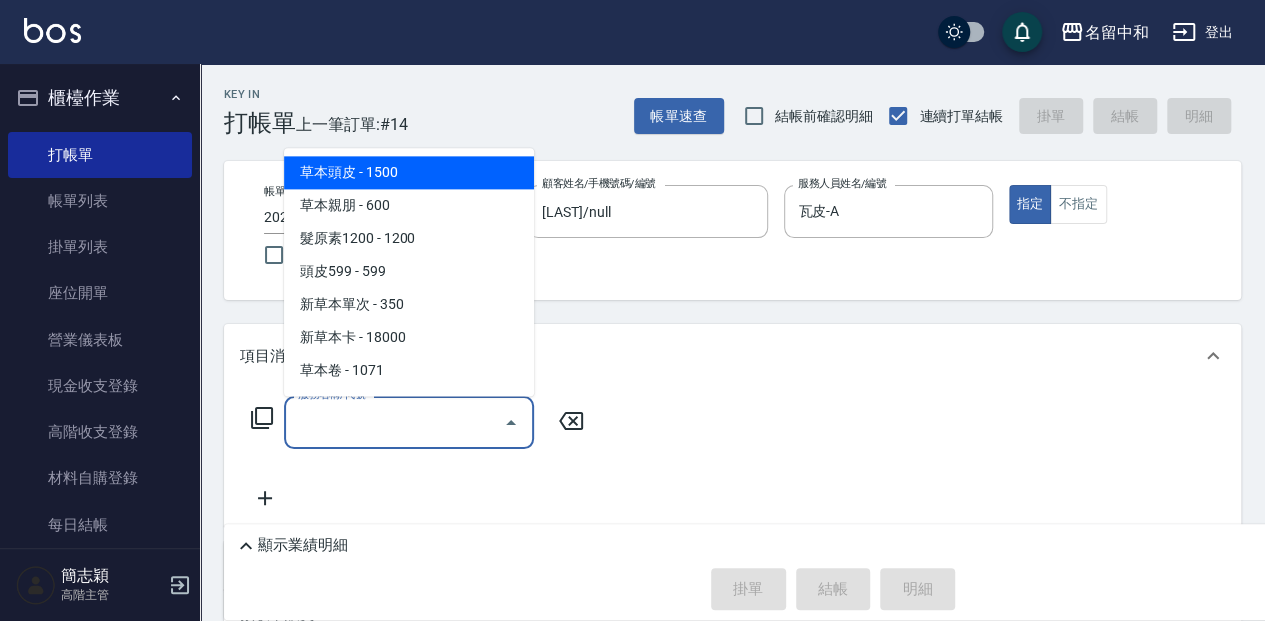 click on "服務名稱/代號" at bounding box center (394, 422) 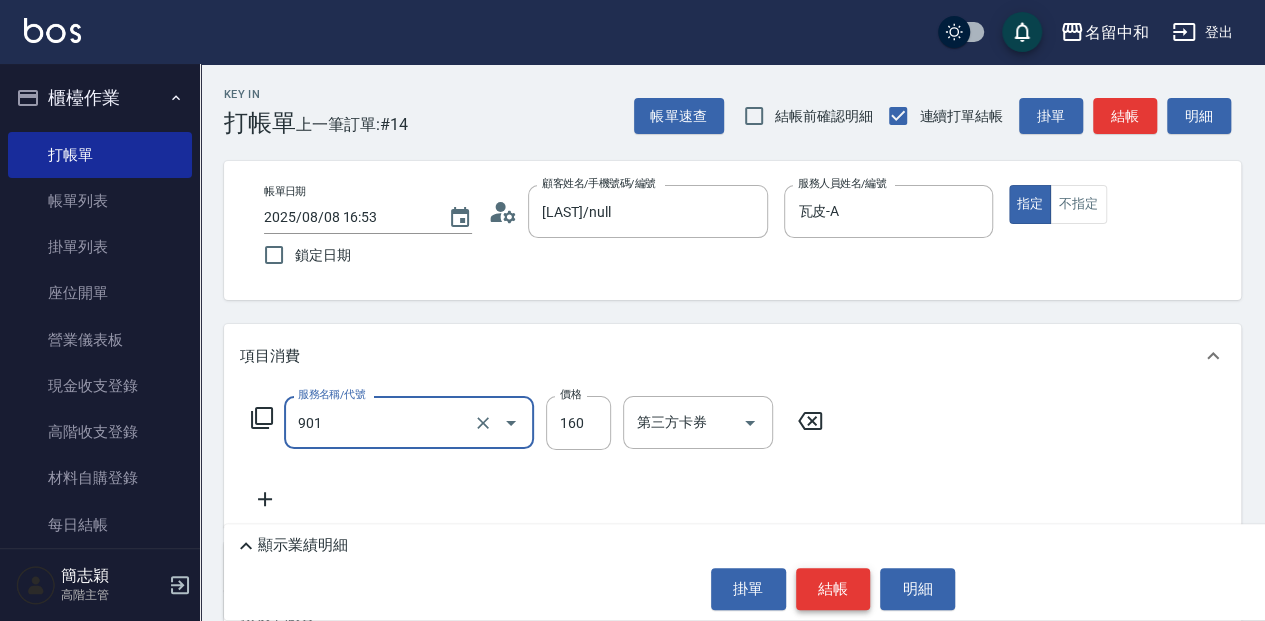 type on "修手(901)" 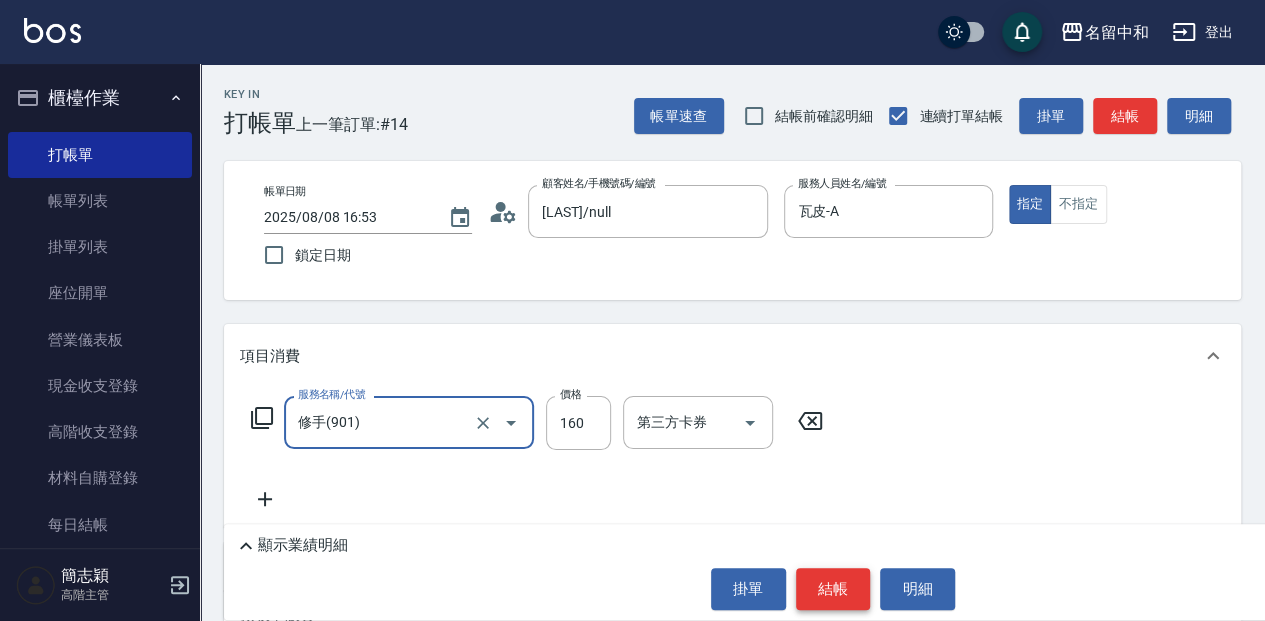 click on "結帳" at bounding box center [833, 589] 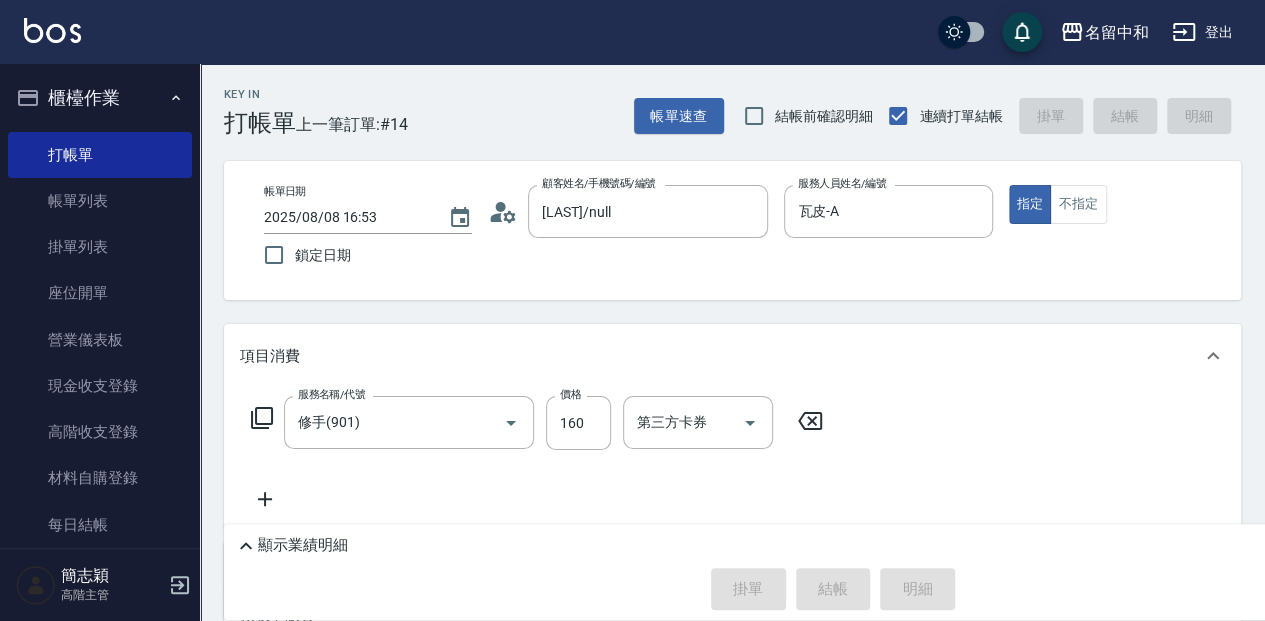 type on "2025/08/08 17:10" 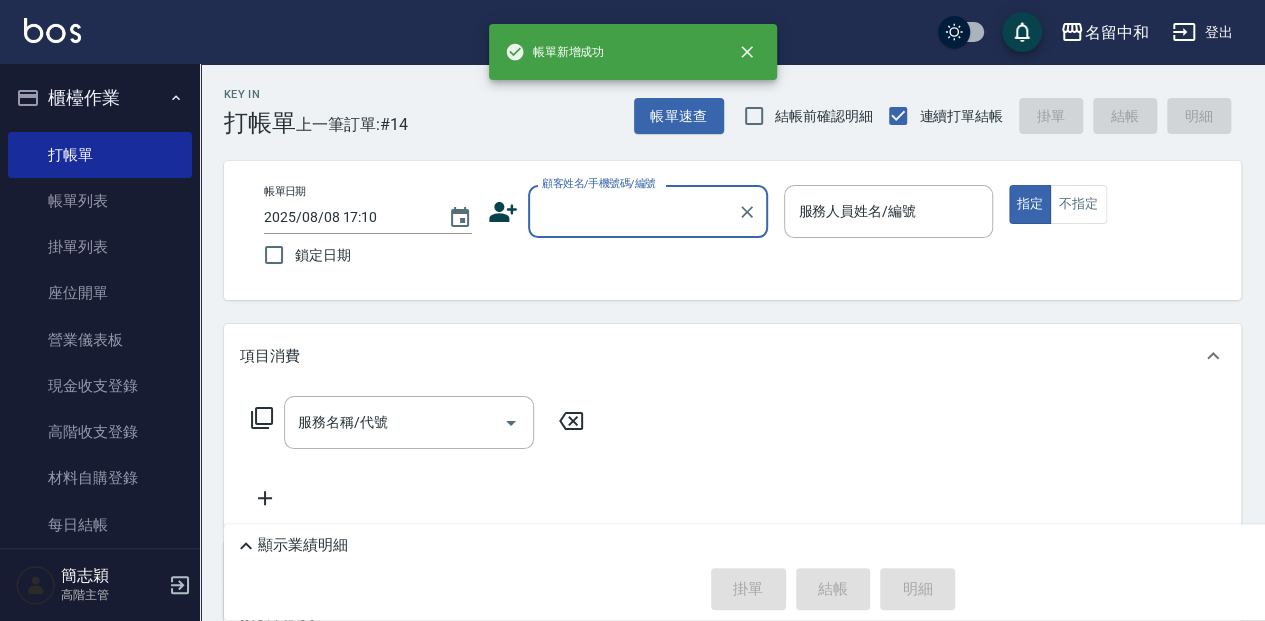 scroll, scrollTop: 0, scrollLeft: 0, axis: both 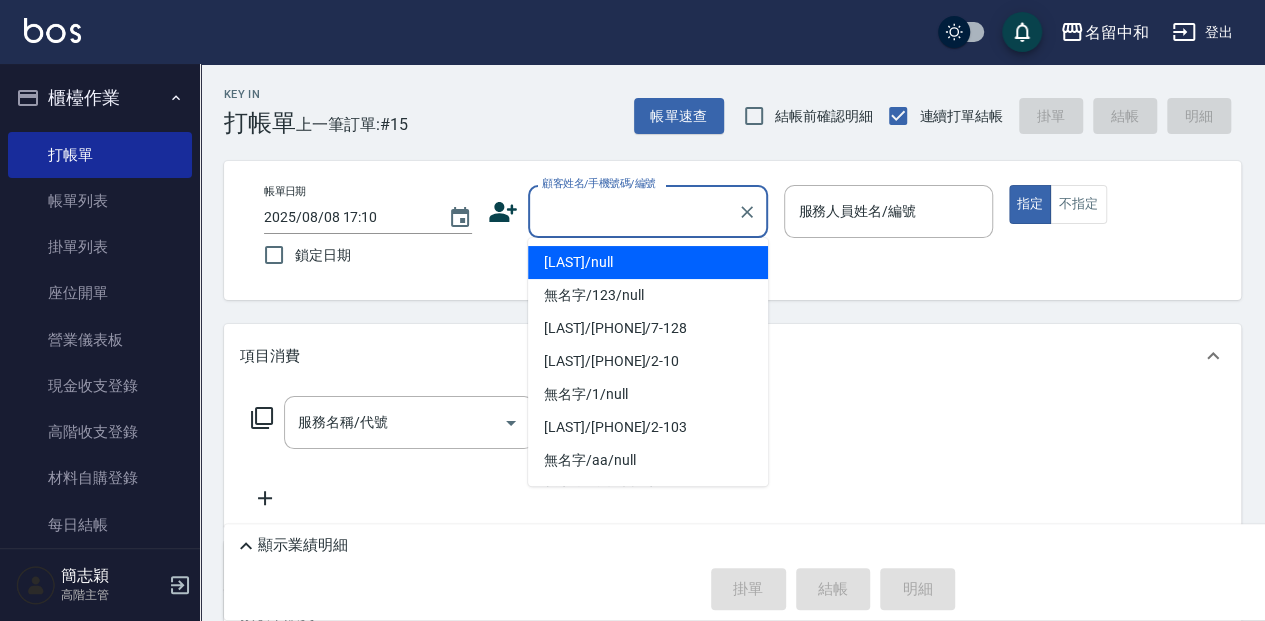 click on "顧客姓名/手機號碼/編號" at bounding box center (633, 211) 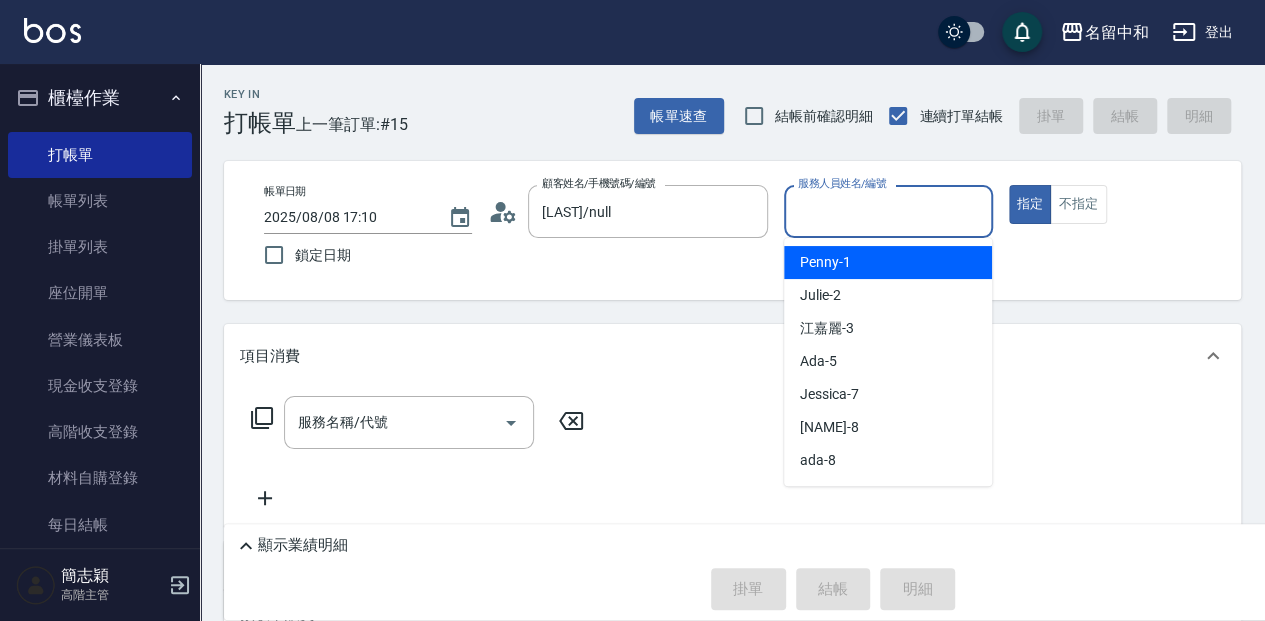 click on "服務人員姓名/編號" at bounding box center (888, 211) 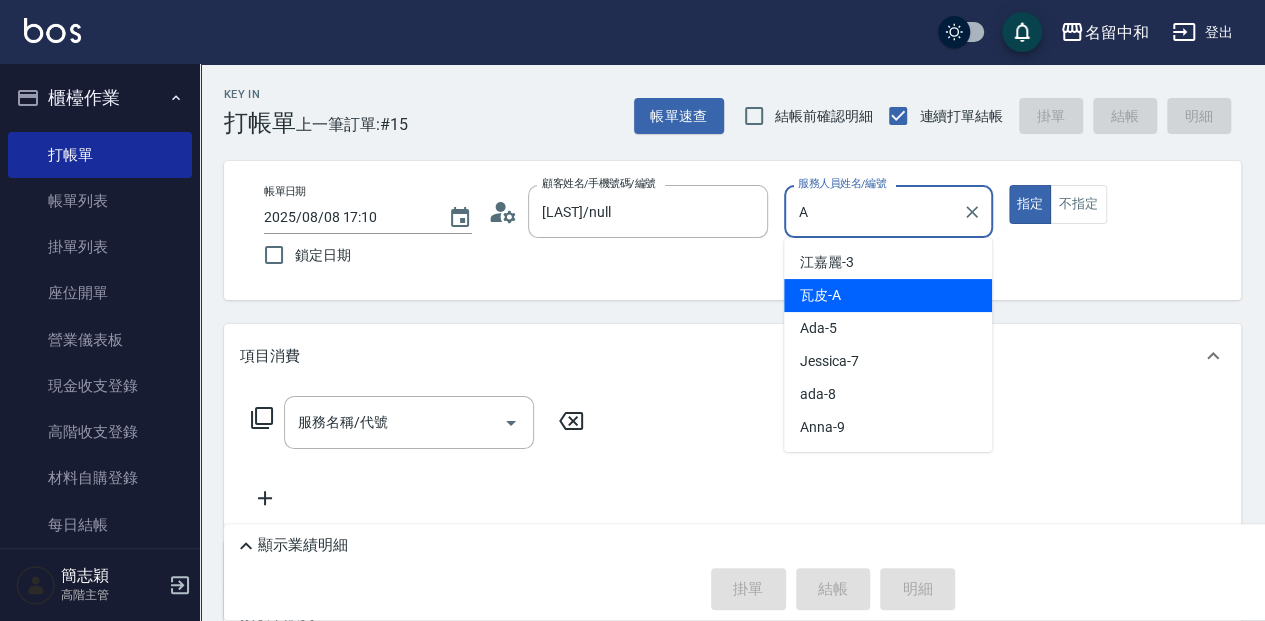 type on "瓦皮-A" 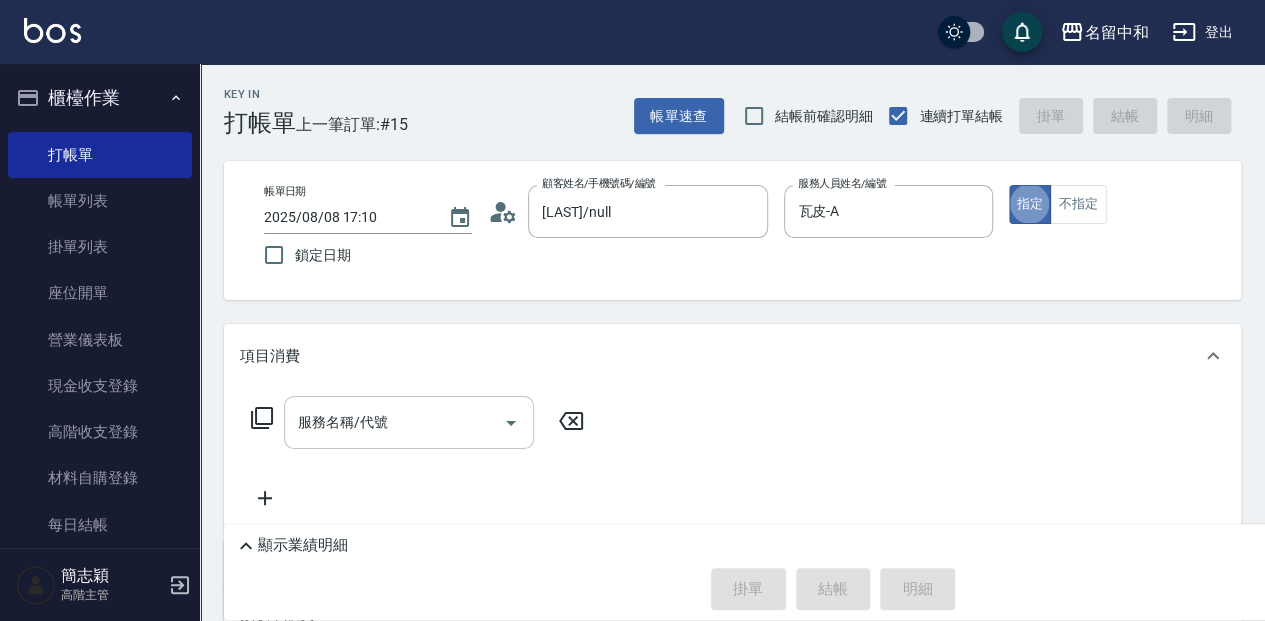 click on "服務名稱/代號" at bounding box center [409, 422] 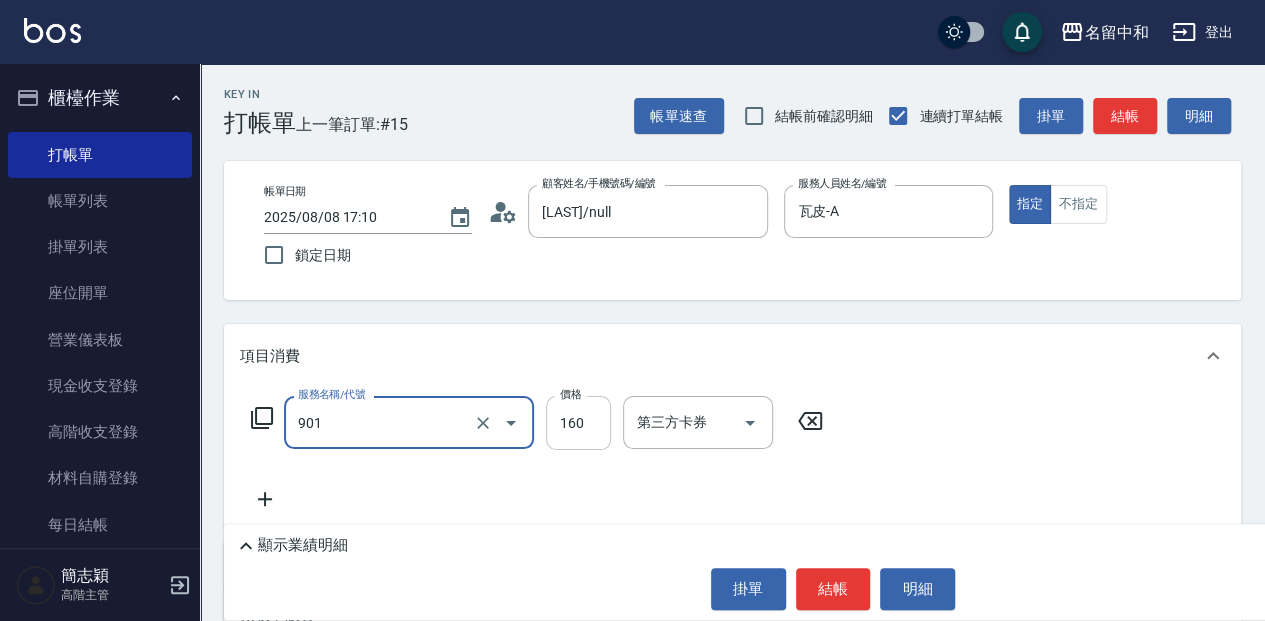 type on "修手(901)" 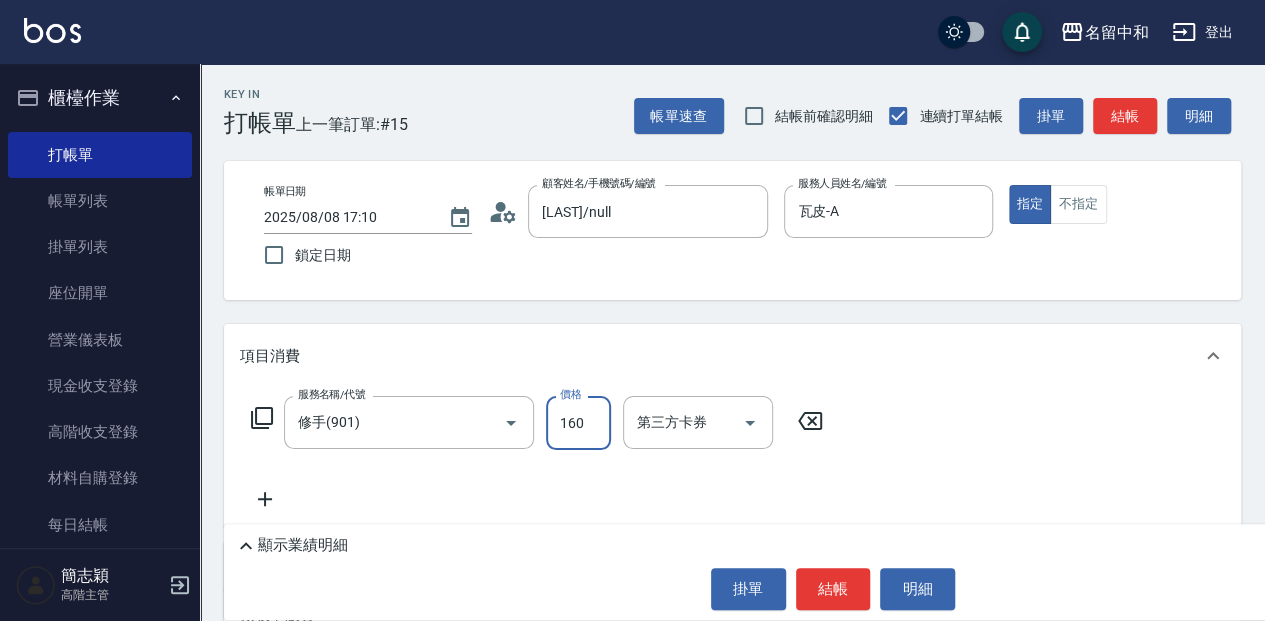click on "160" at bounding box center (578, 423) 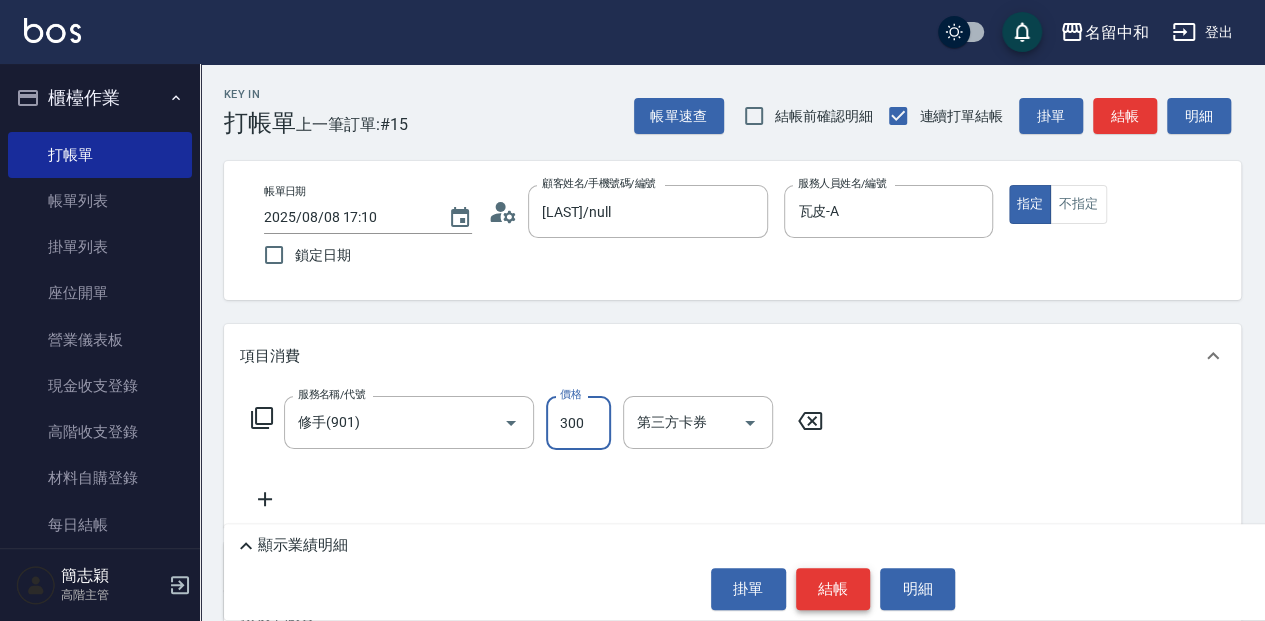 type on "300" 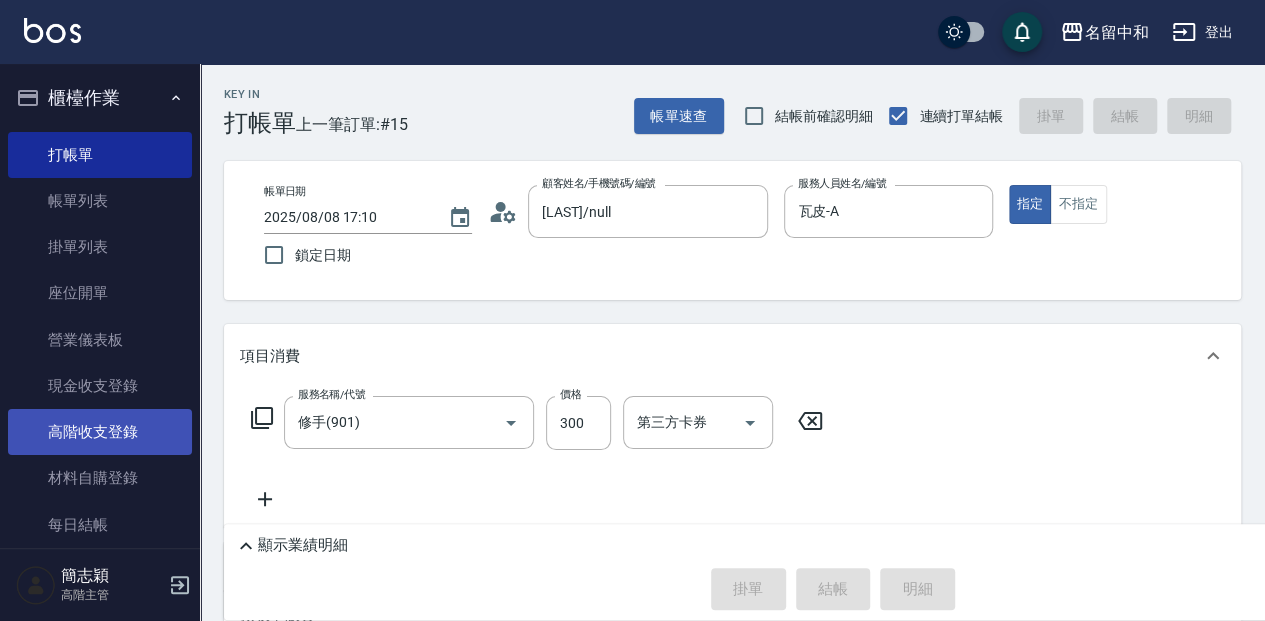 type on "2025/08/08 17:11" 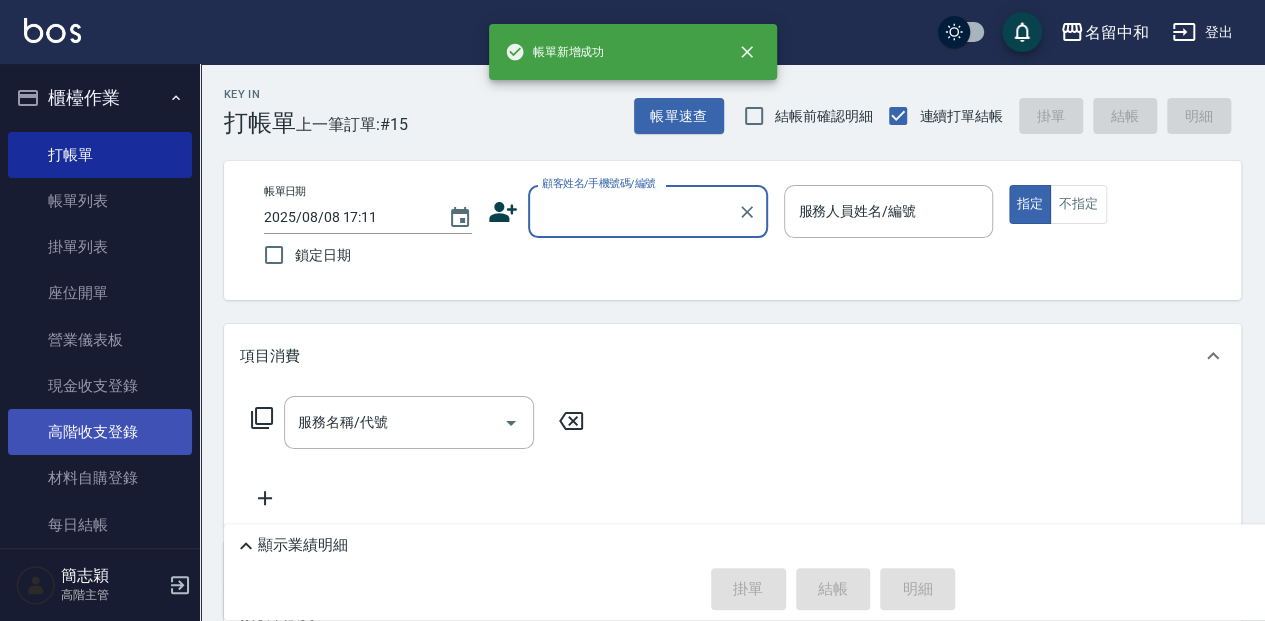 scroll, scrollTop: 0, scrollLeft: 0, axis: both 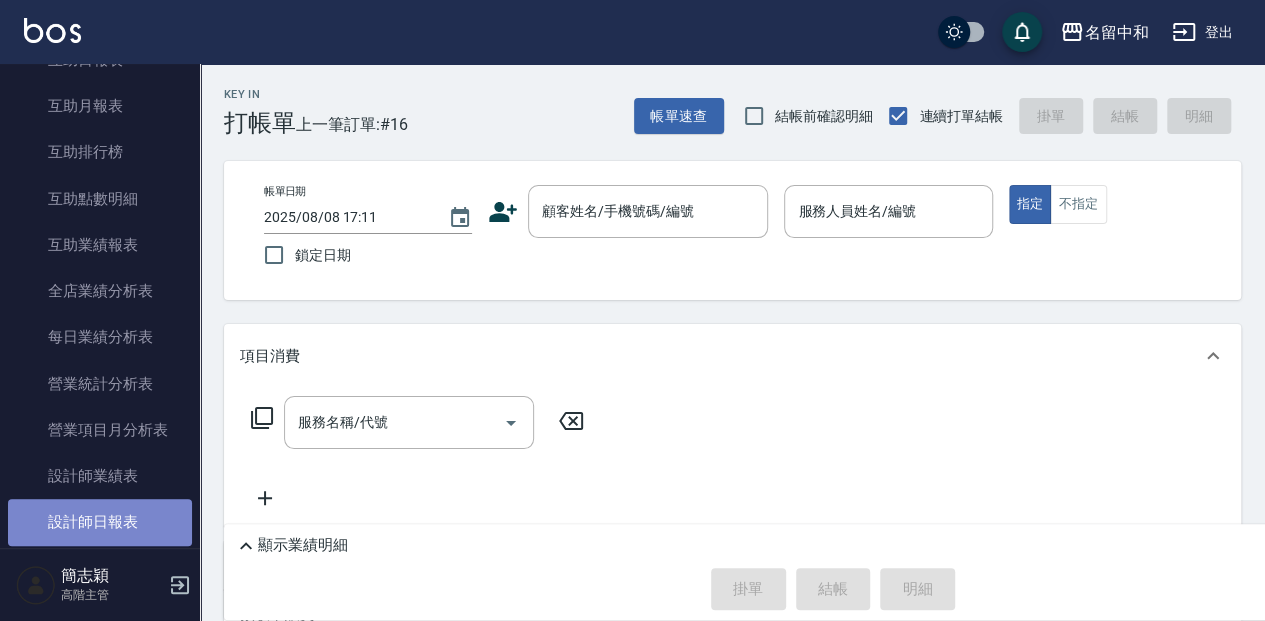 click on "設計師日報表" at bounding box center (100, 522) 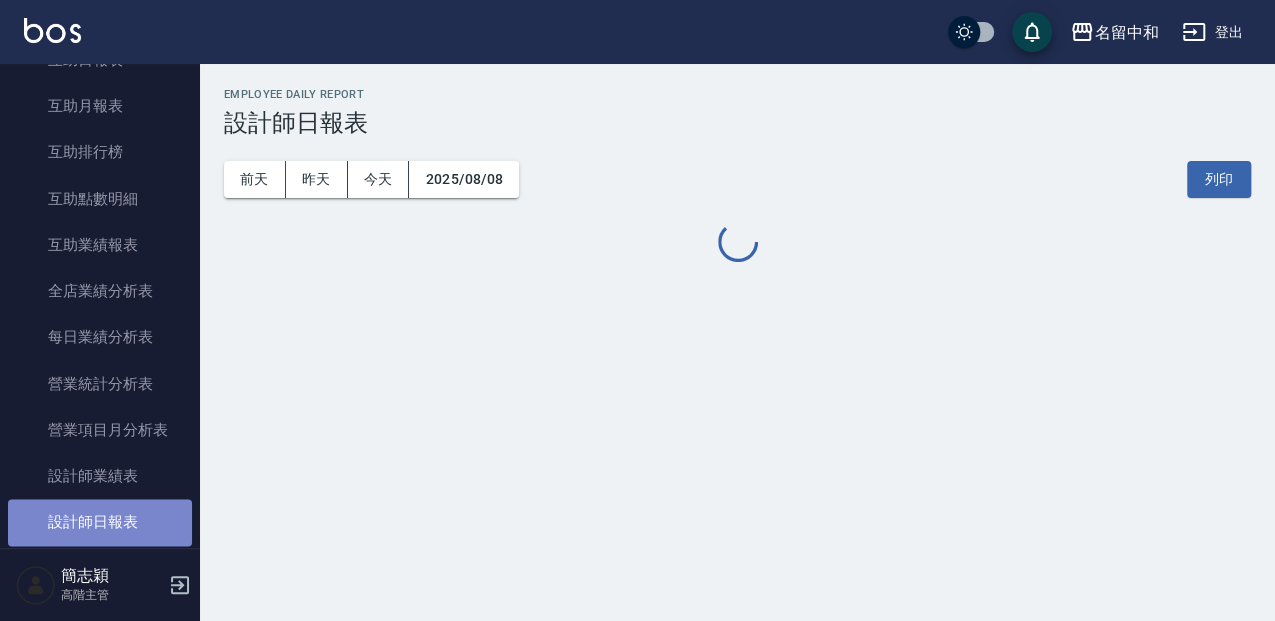click on "設計師日報表" at bounding box center (100, 522) 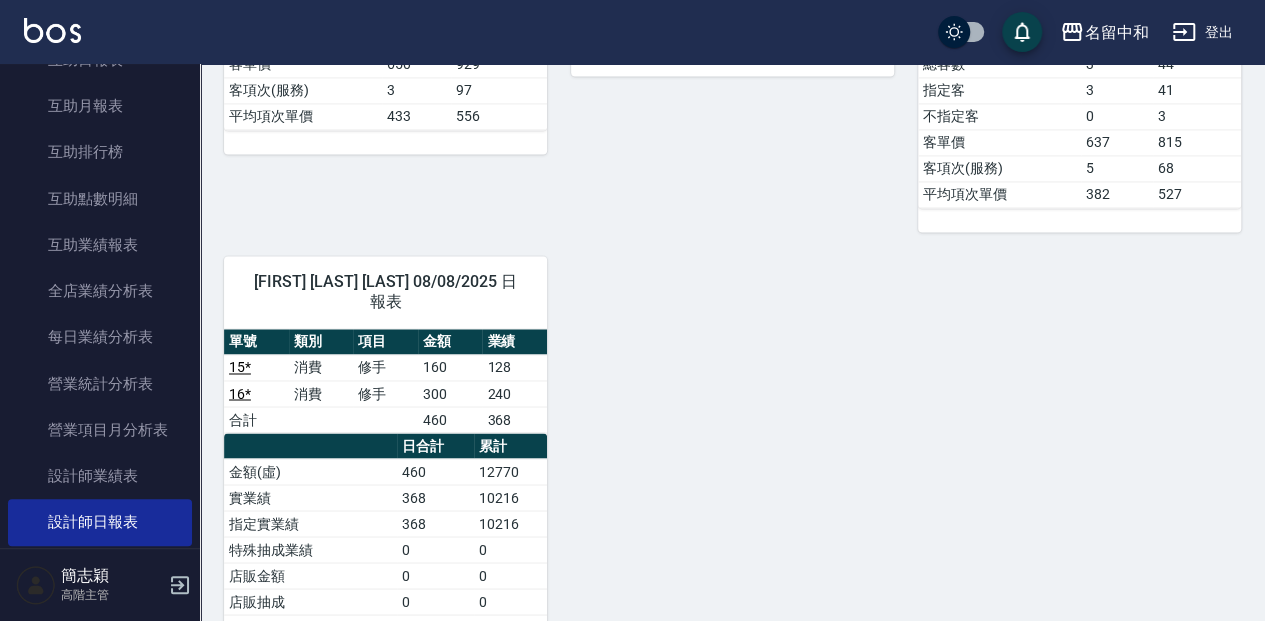 scroll, scrollTop: 1466, scrollLeft: 0, axis: vertical 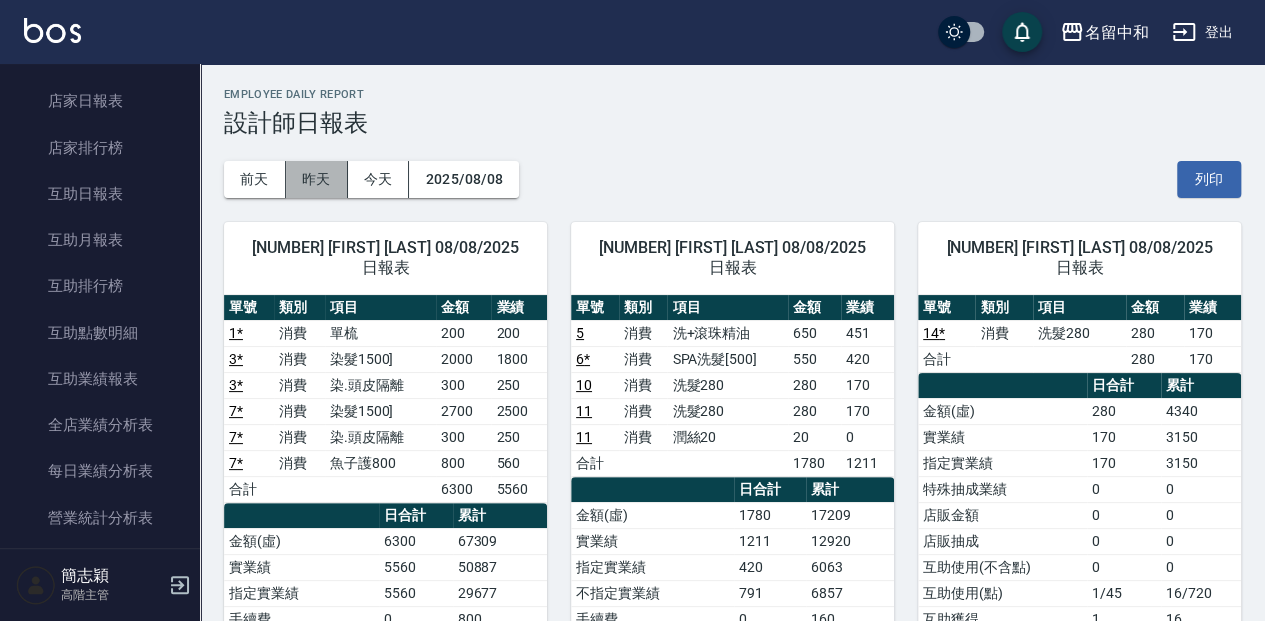 click on "昨天" at bounding box center (317, 179) 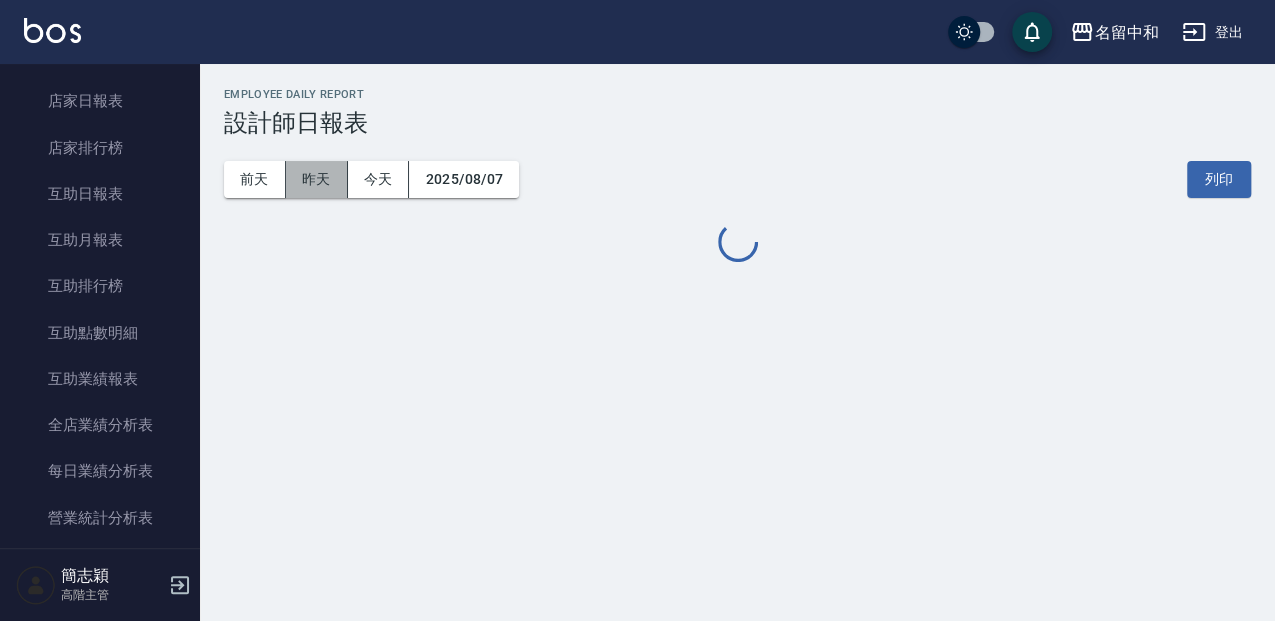 click on "昨天" at bounding box center (317, 179) 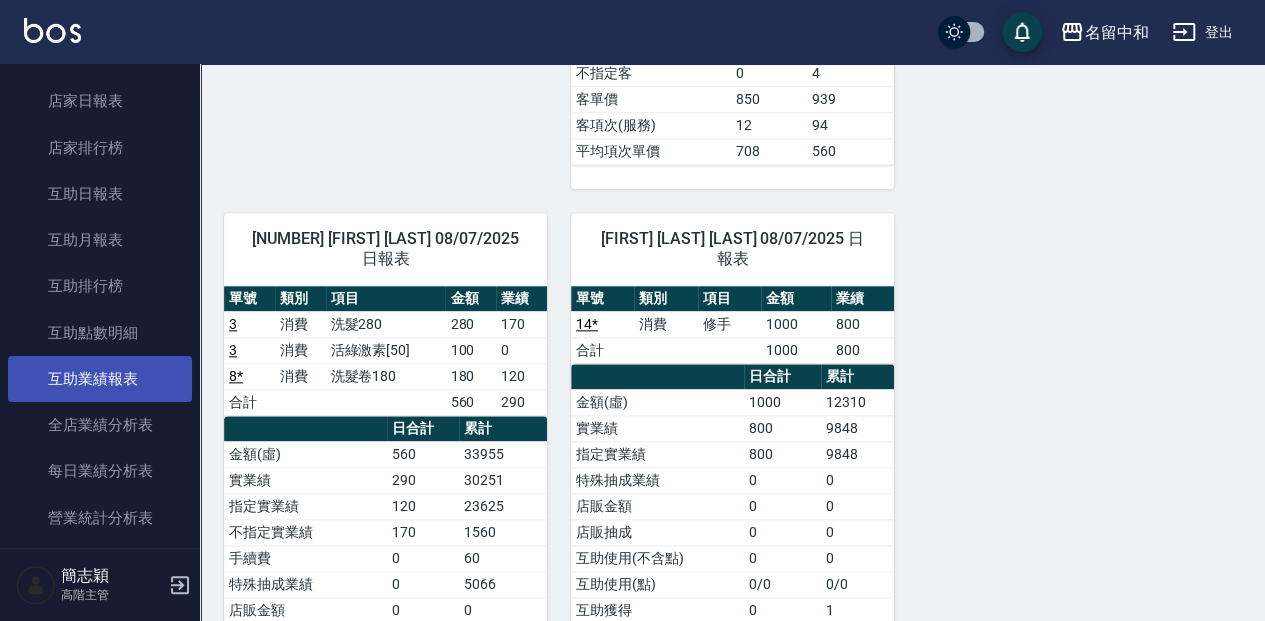 scroll, scrollTop: 933, scrollLeft: 0, axis: vertical 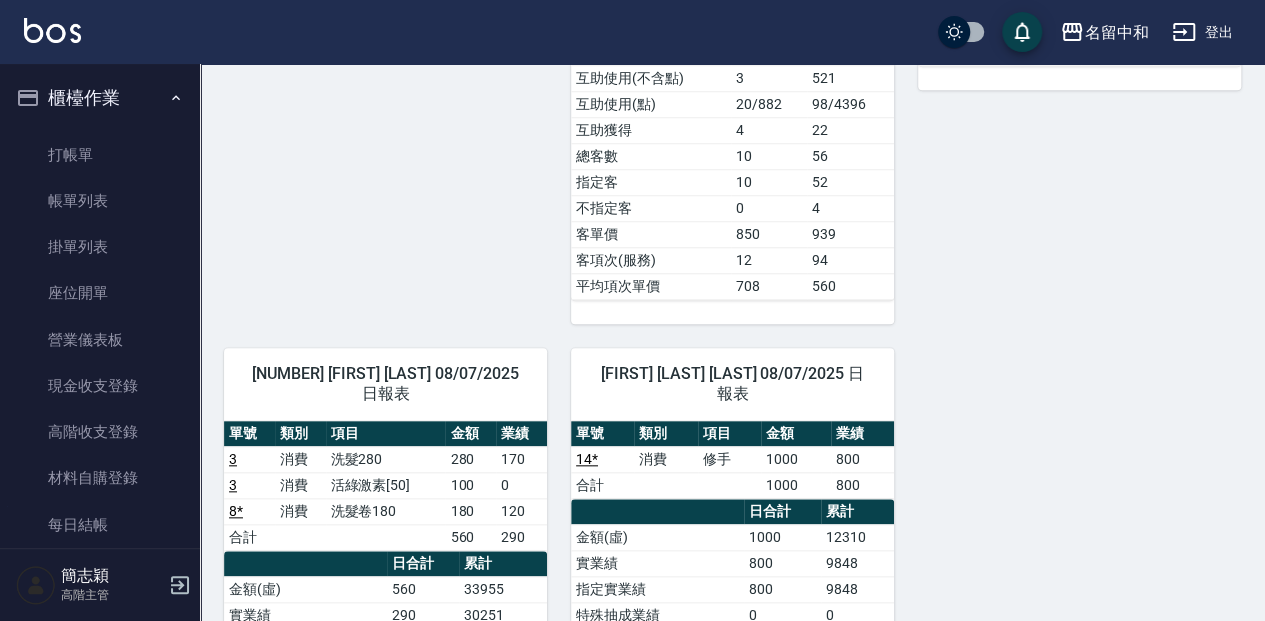 drag, startPoint x: 390, startPoint y: 110, endPoint x: 360, endPoint y: 90, distance: 36.05551 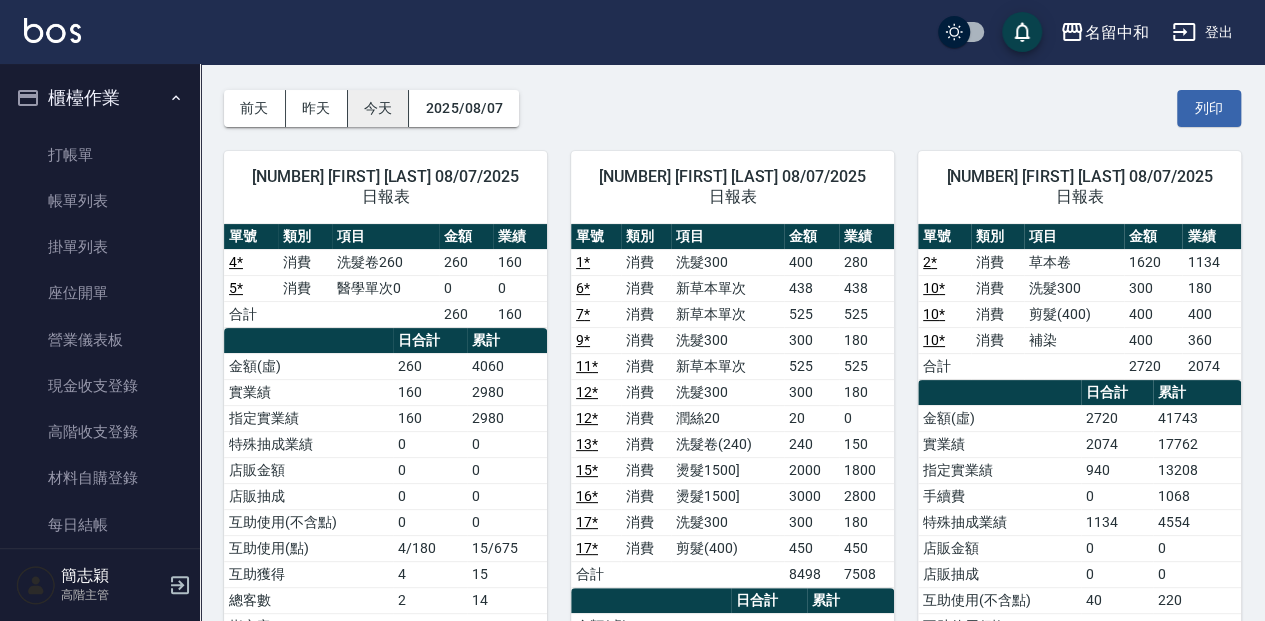 scroll, scrollTop: 70, scrollLeft: 0, axis: vertical 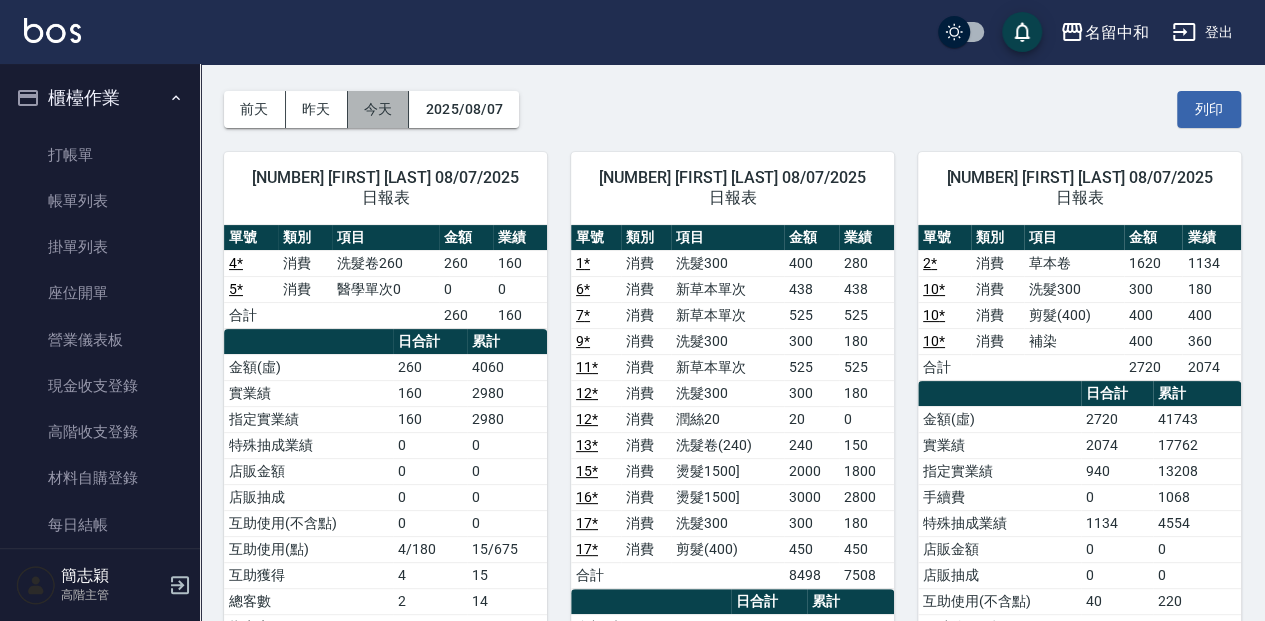 click on "今天" at bounding box center (379, 109) 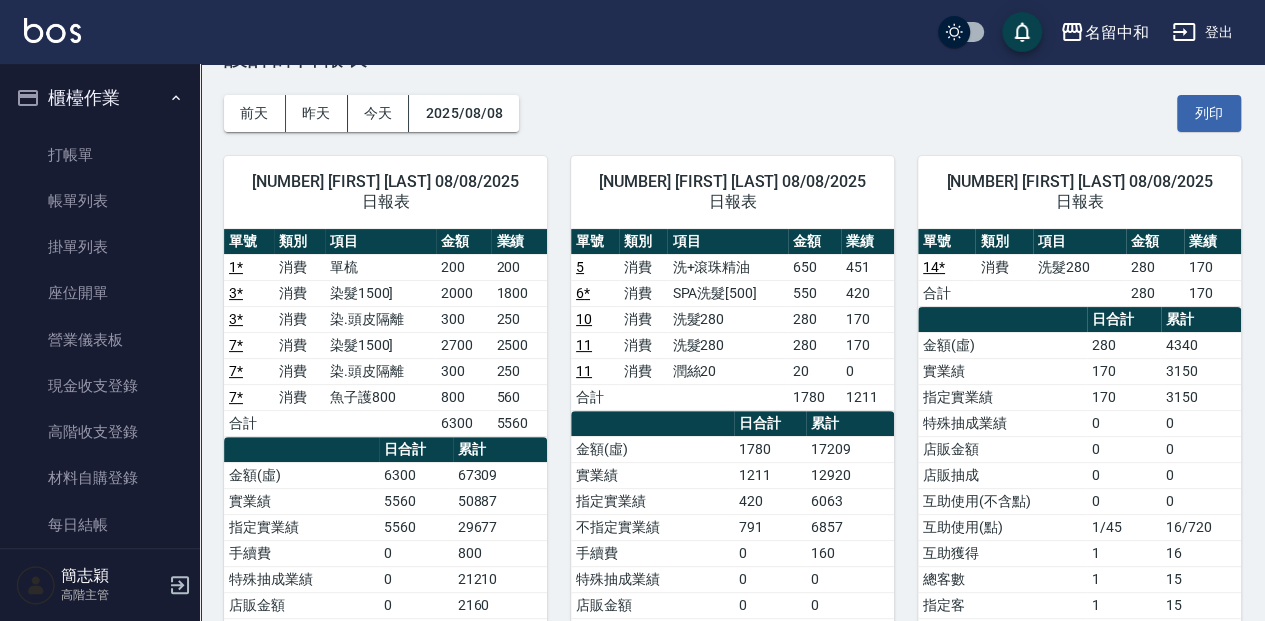 scroll, scrollTop: 0, scrollLeft: 0, axis: both 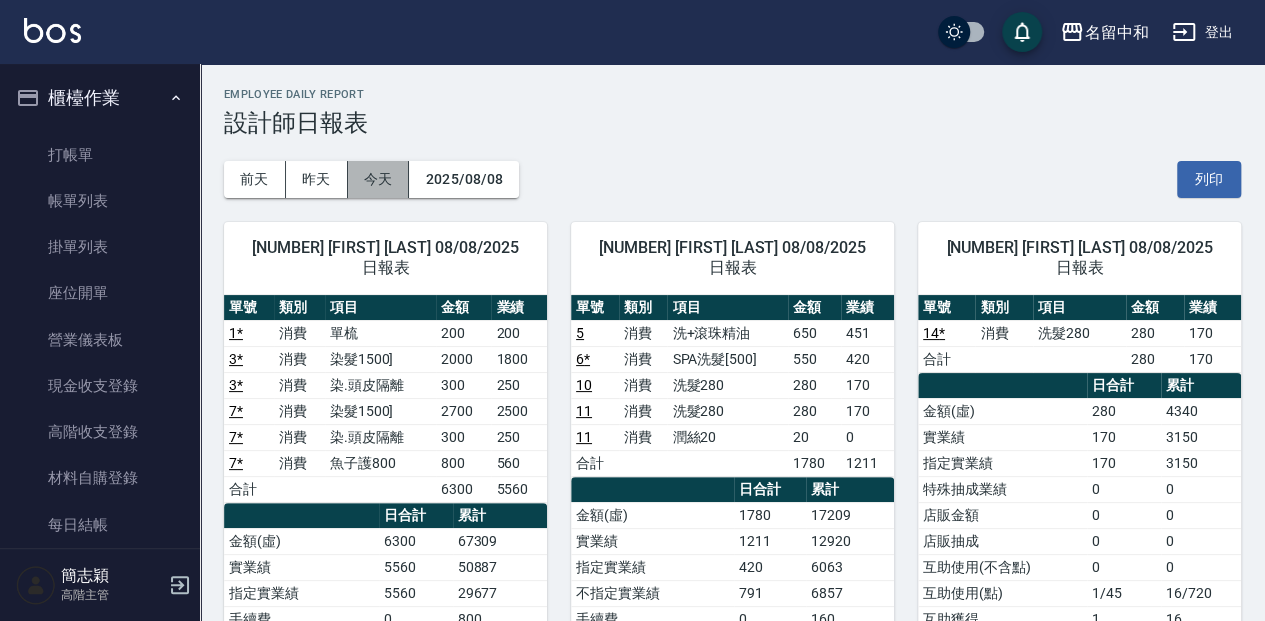 click on "今天" at bounding box center (379, 179) 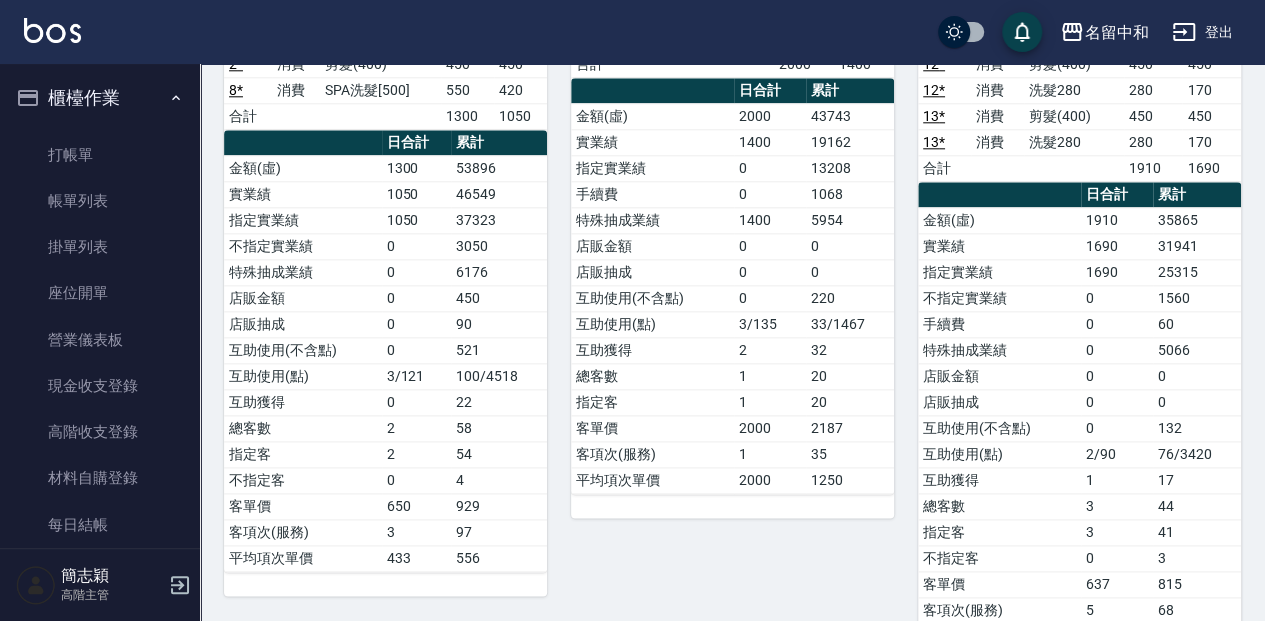 scroll, scrollTop: 1133, scrollLeft: 0, axis: vertical 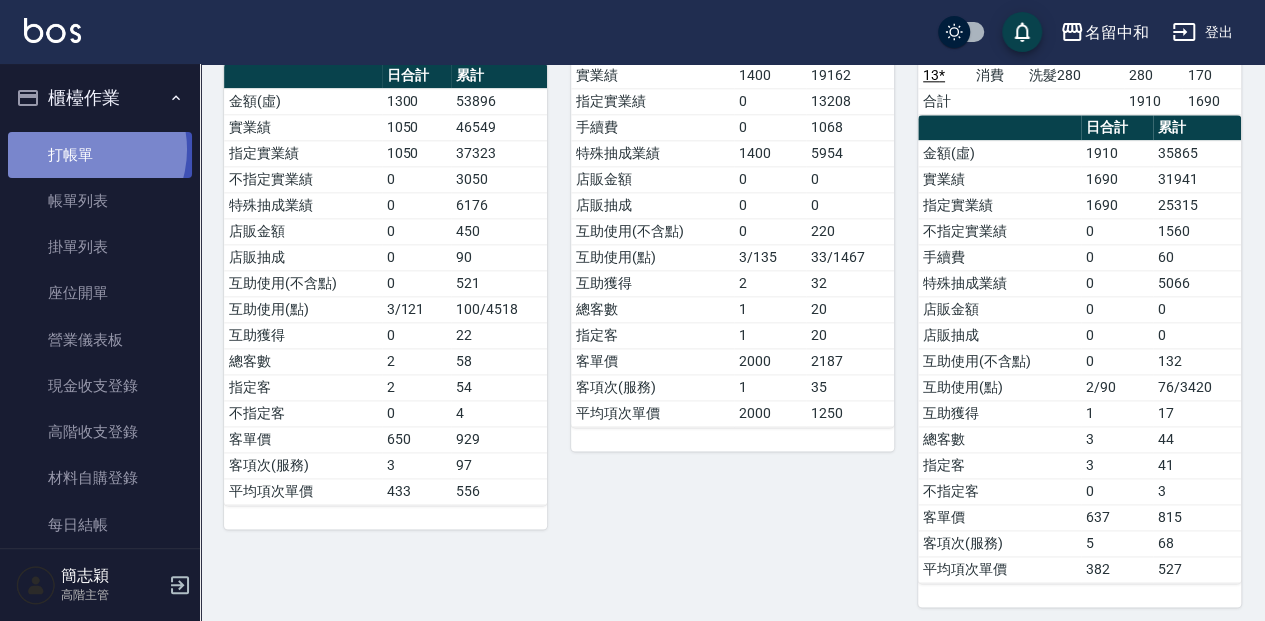 drag, startPoint x: 78, startPoint y: 149, endPoint x: 74, endPoint y: 164, distance: 15.524175 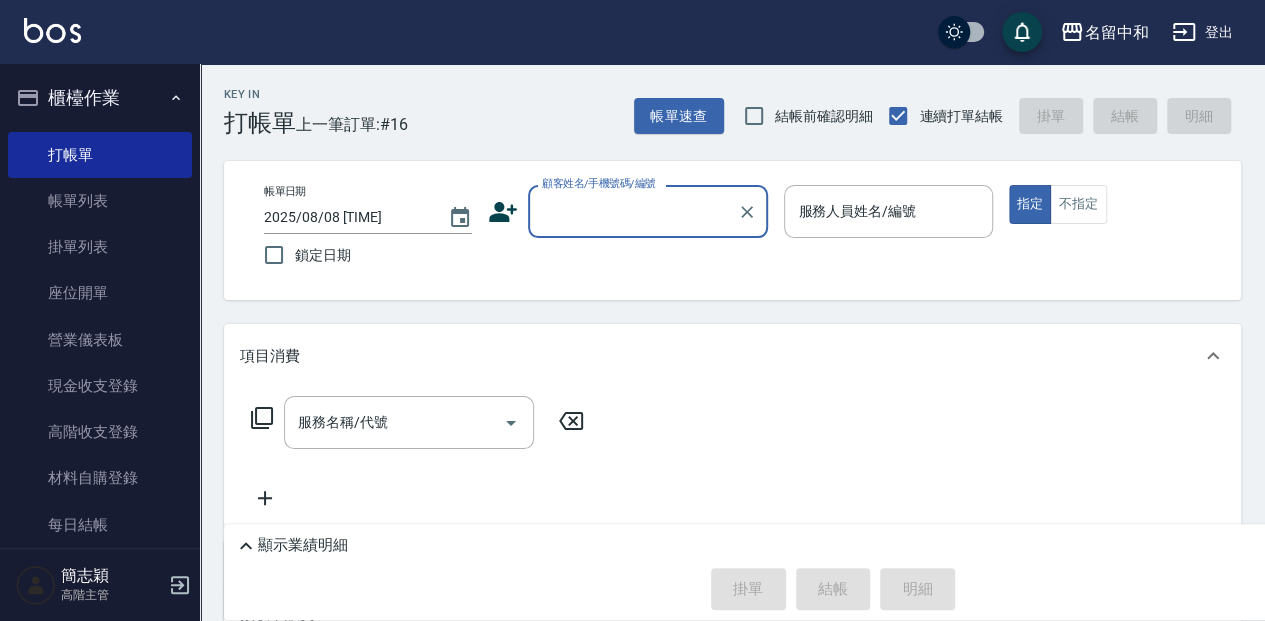 click on "顧客姓名/手機號碼/編號" at bounding box center [633, 211] 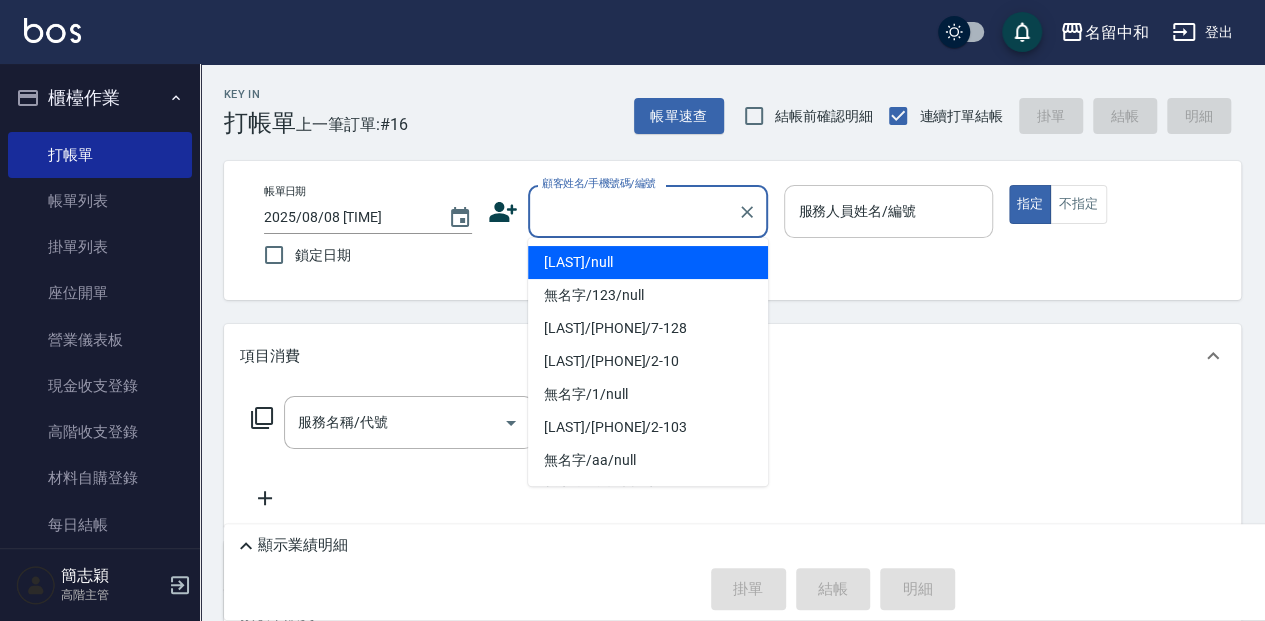 click on "[LAST]/null" at bounding box center [648, 262] 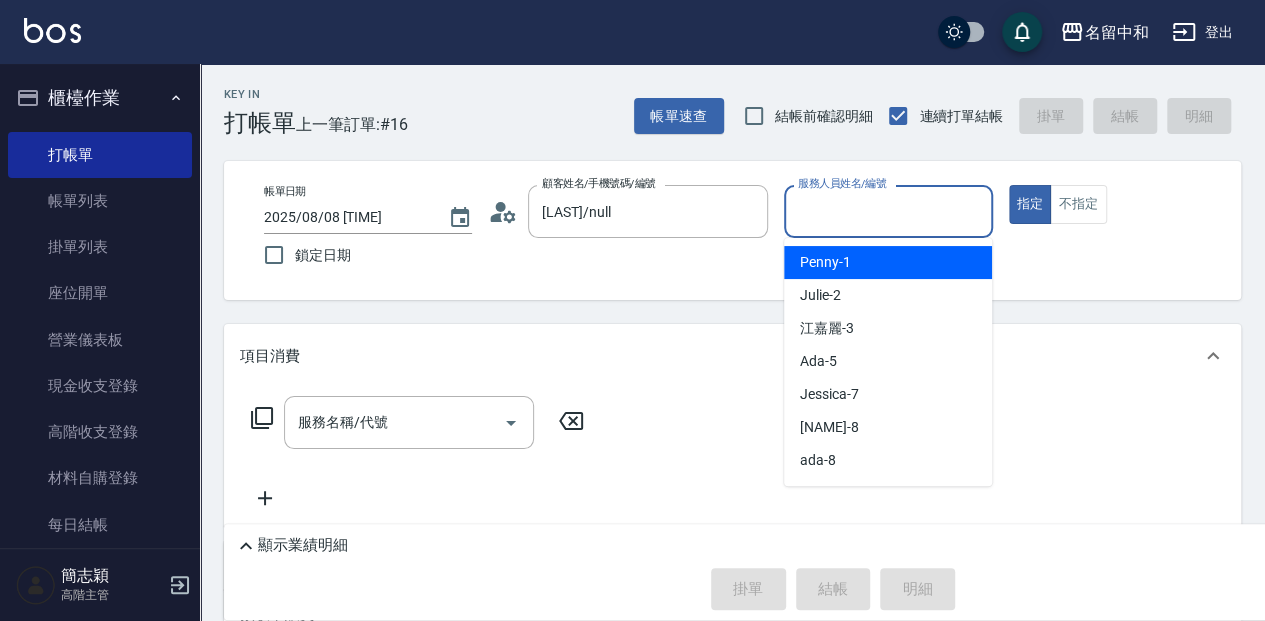 click on "服務人員姓名/編號" at bounding box center (888, 211) 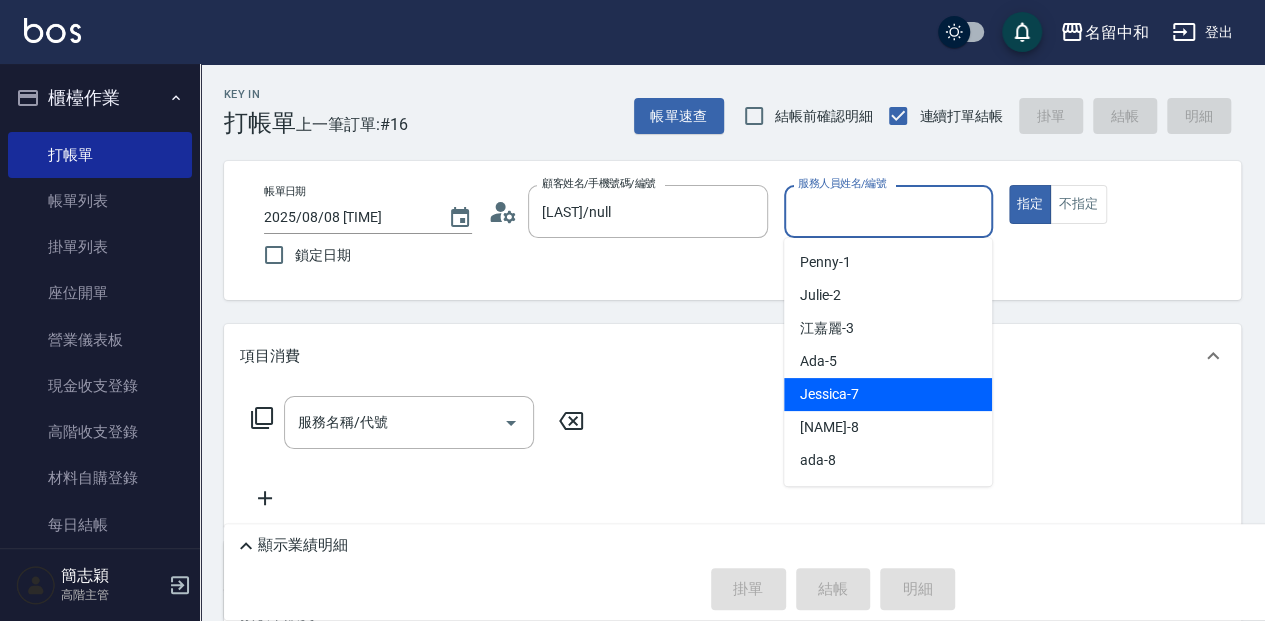 click on "[FIRST] -7" at bounding box center (888, 394) 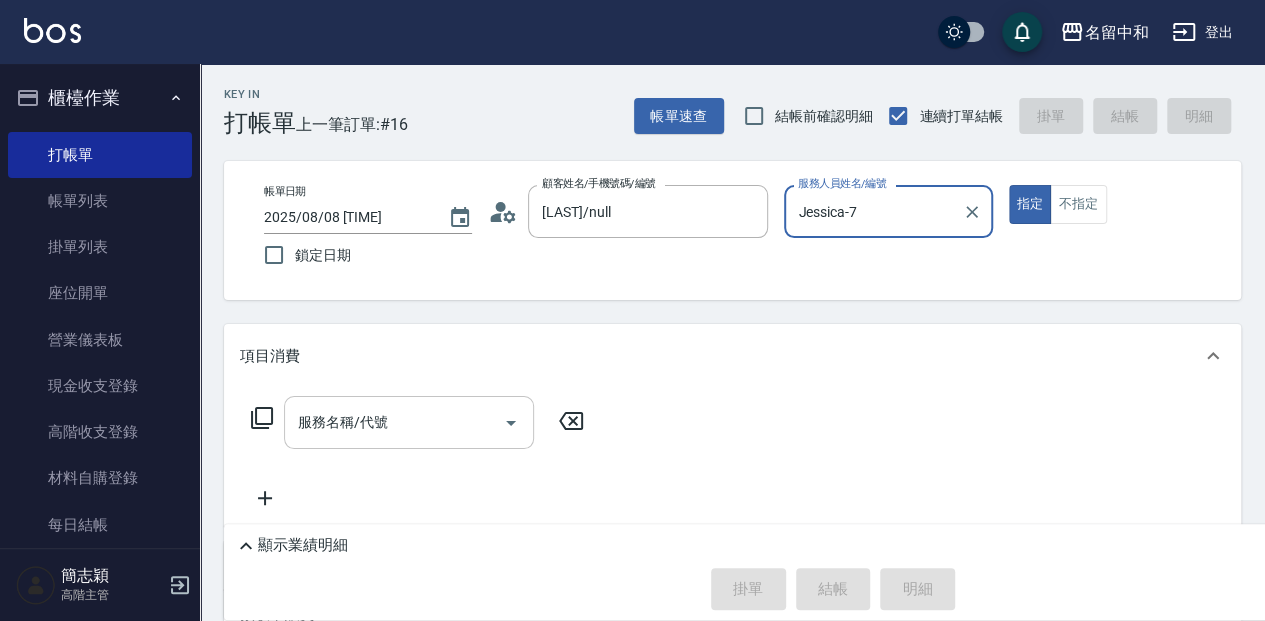 click on "服務名稱/代號" at bounding box center [394, 422] 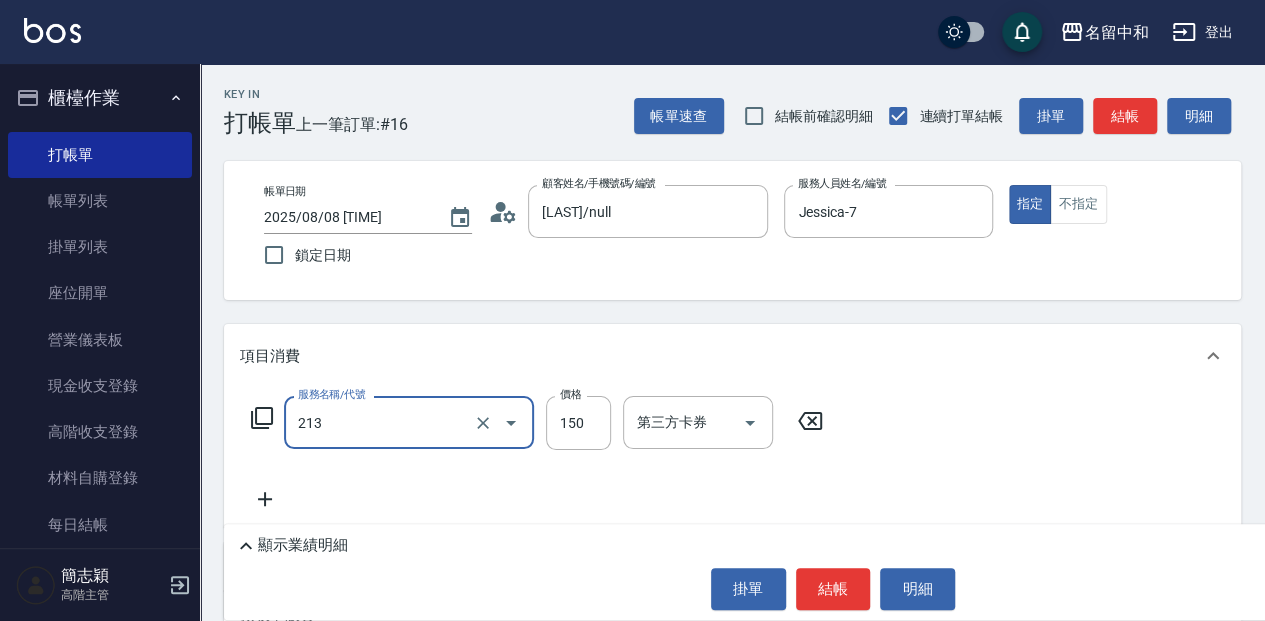 type on "親朋洗150(213)" 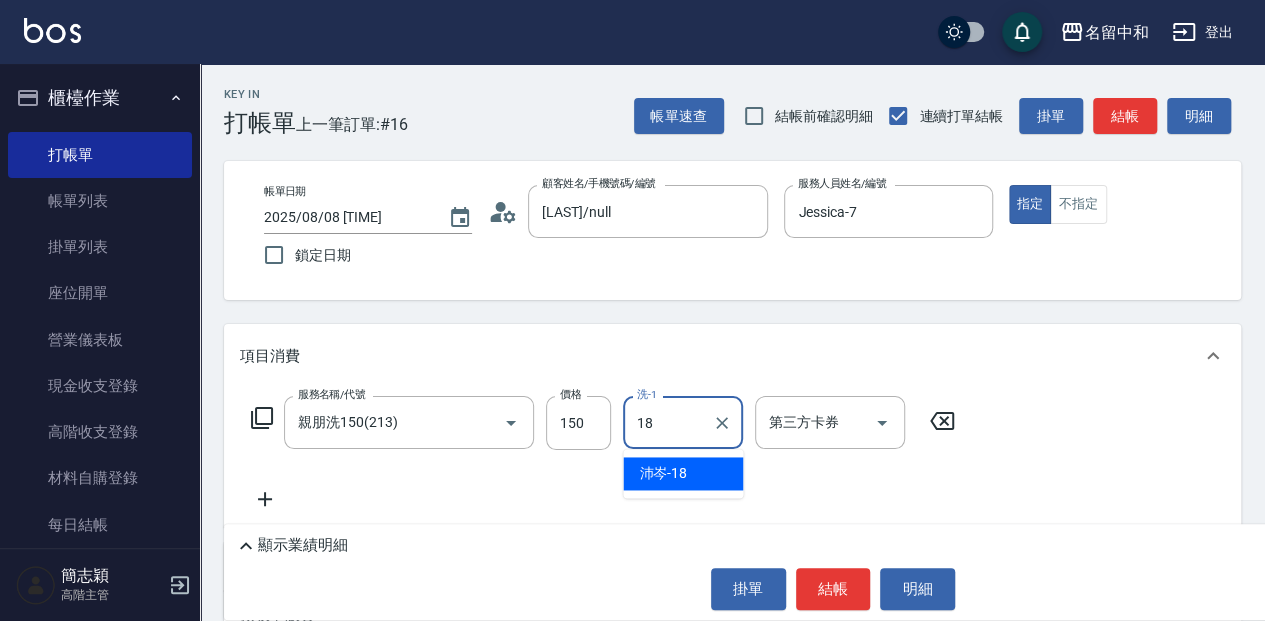 type on "沛岑-18" 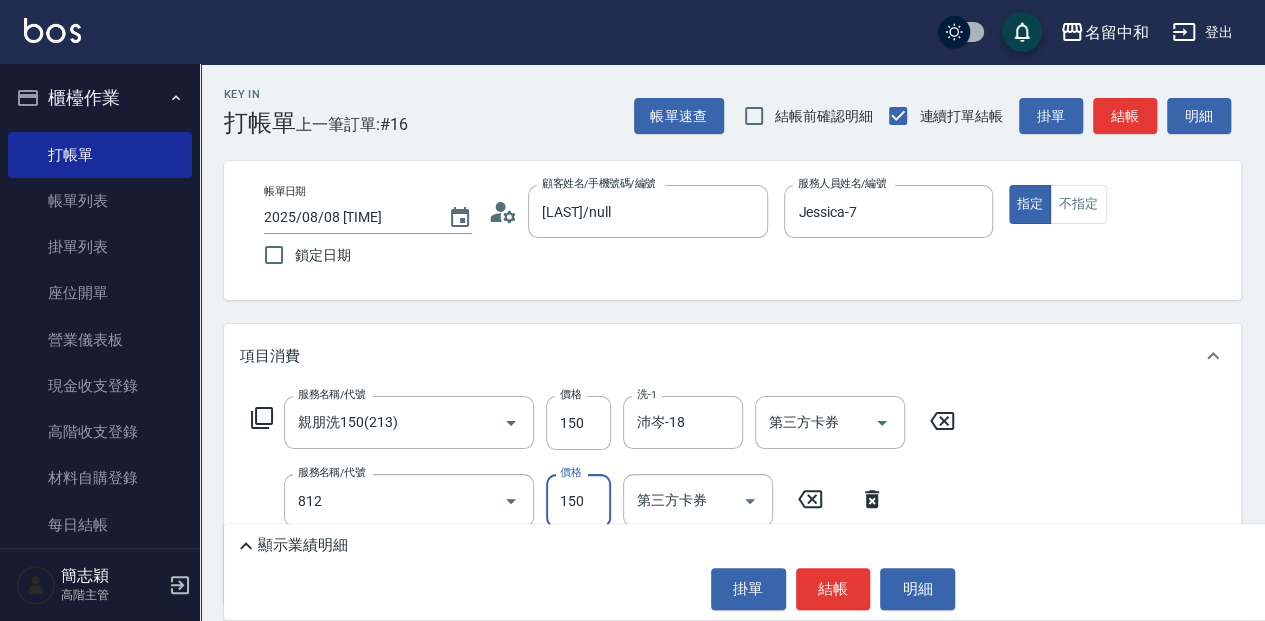 type on "單梳(812)" 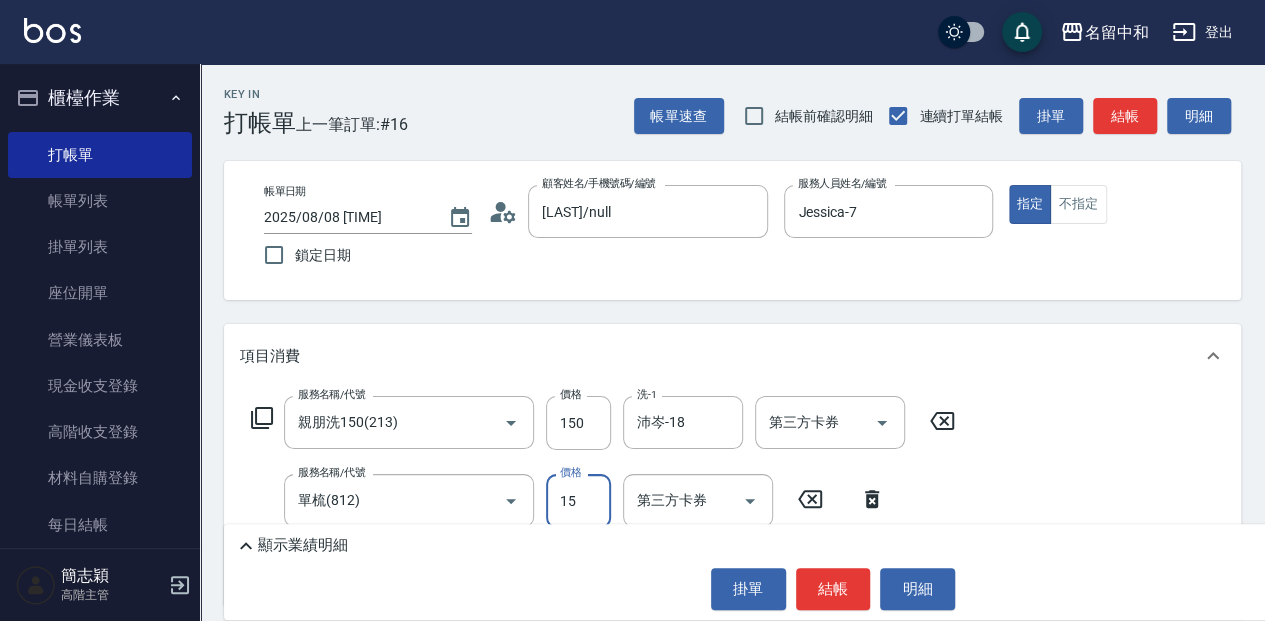 type on "150" 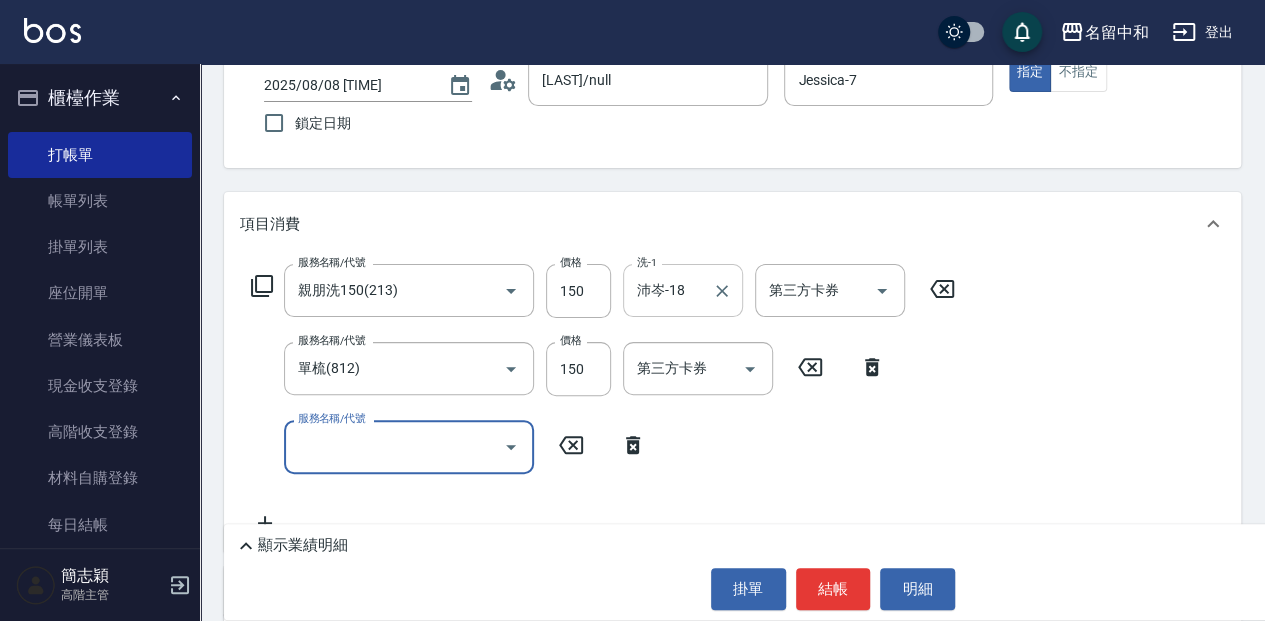 scroll, scrollTop: 133, scrollLeft: 0, axis: vertical 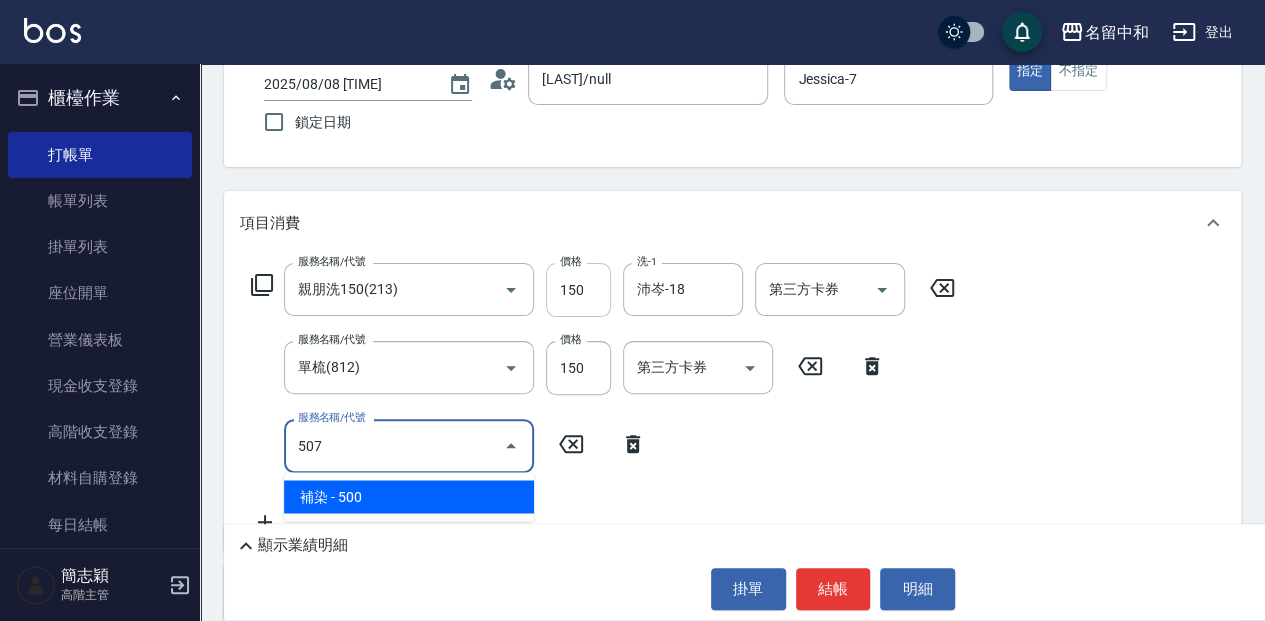 type on "補染(507)" 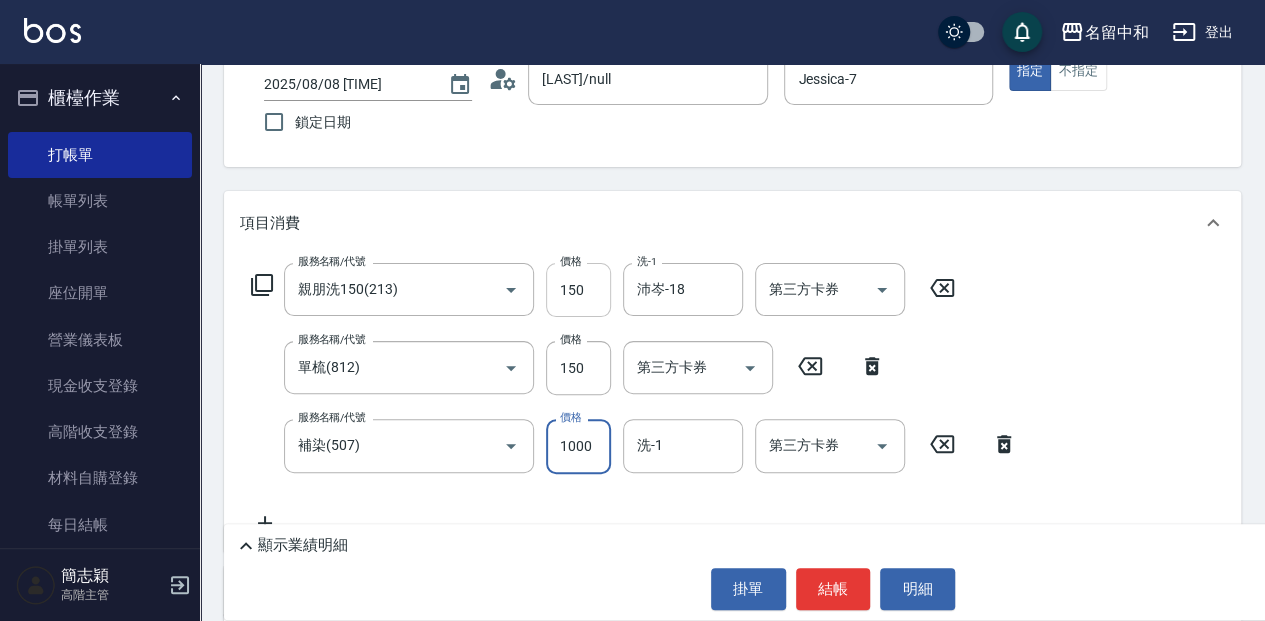 type on "1000" 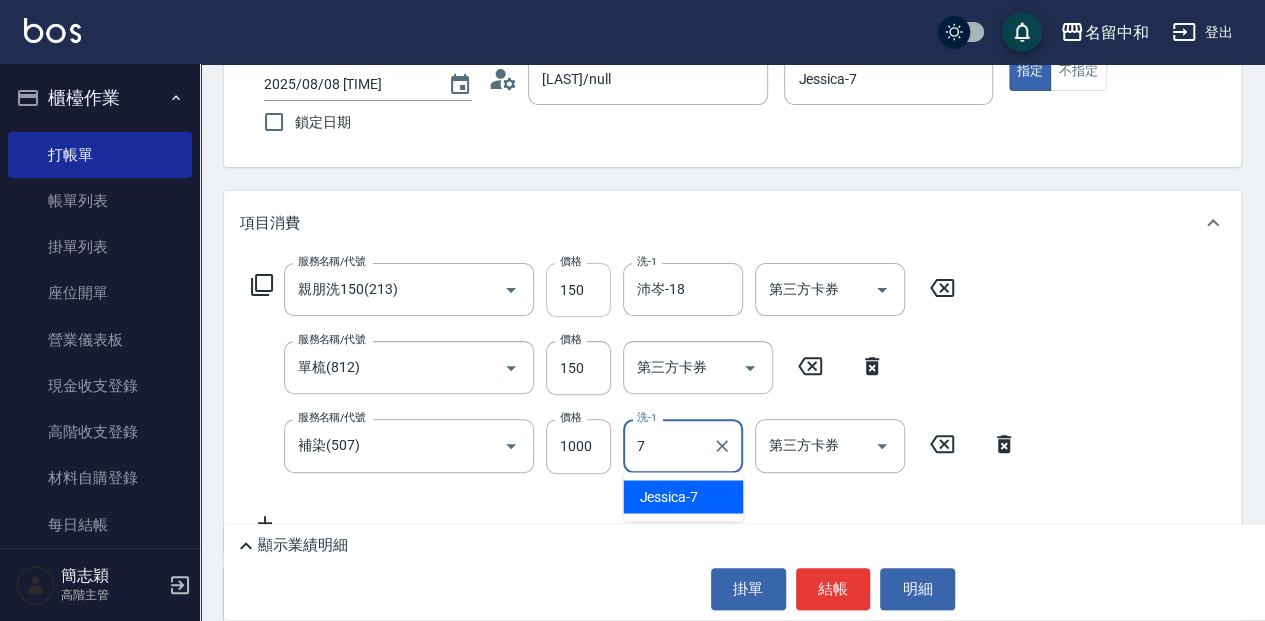type on "Jessica-7" 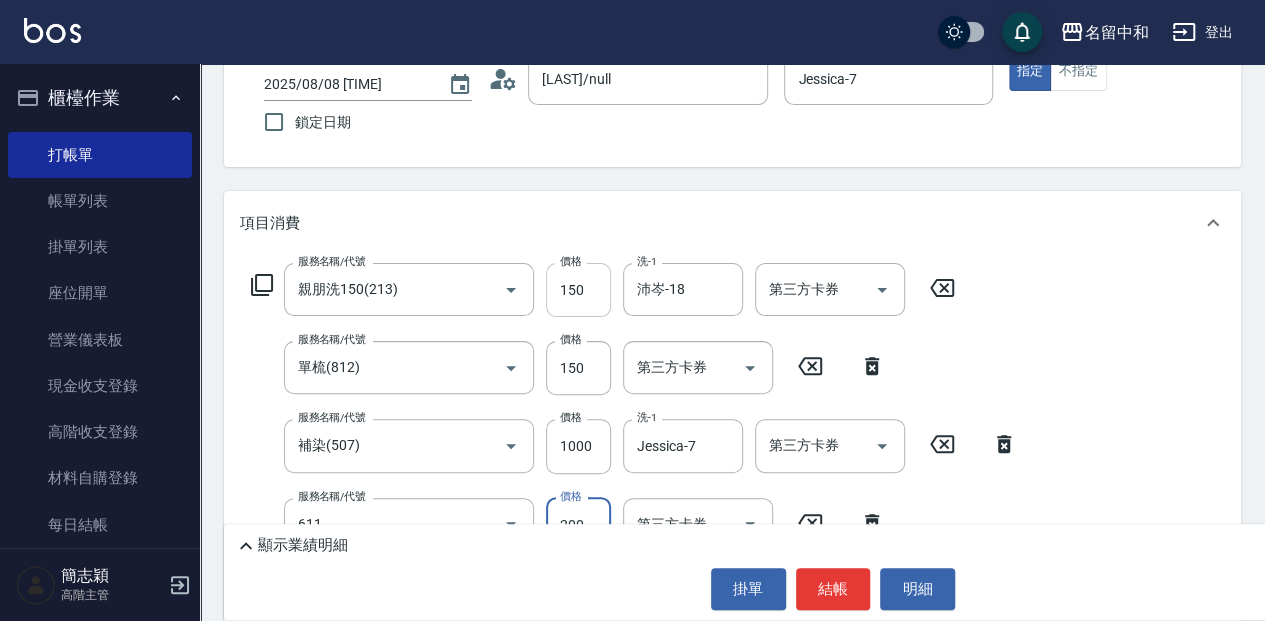type on "染.頭皮隔離(611)" 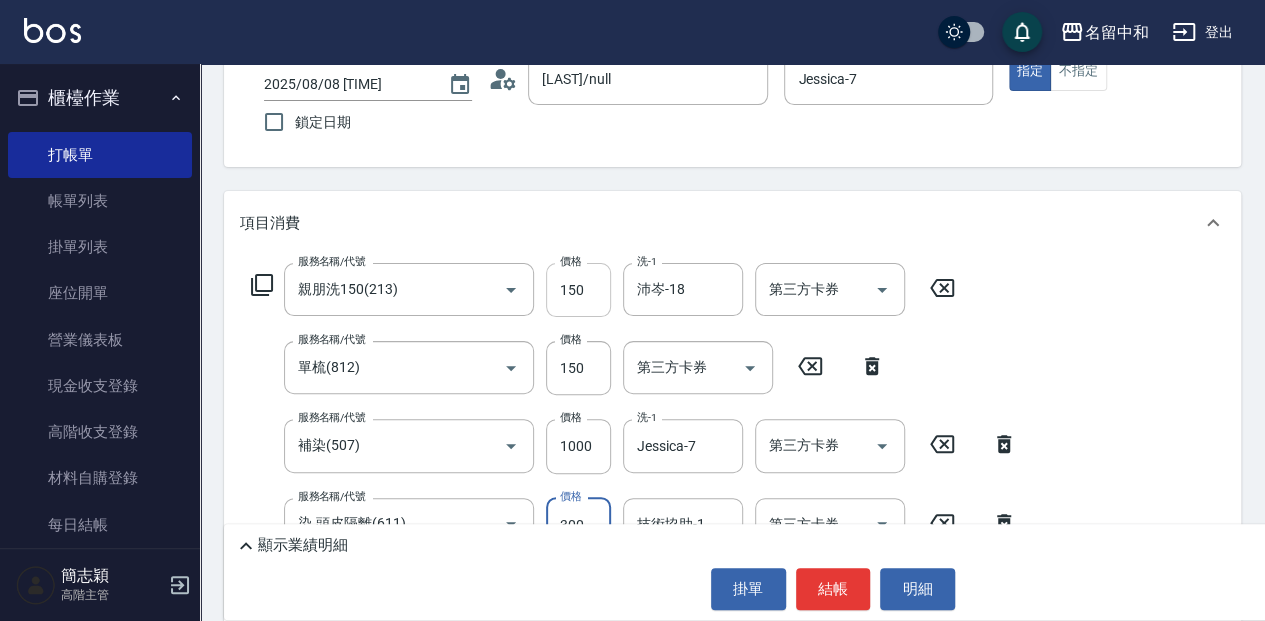 type on "300" 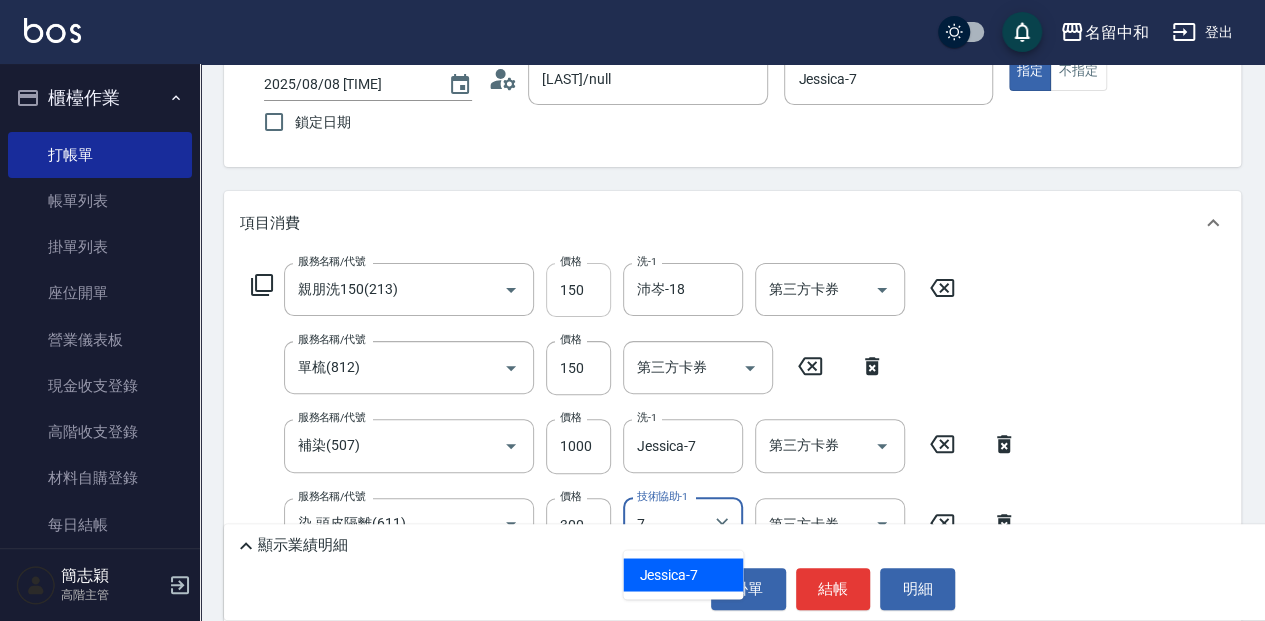 type on "Jessica-7" 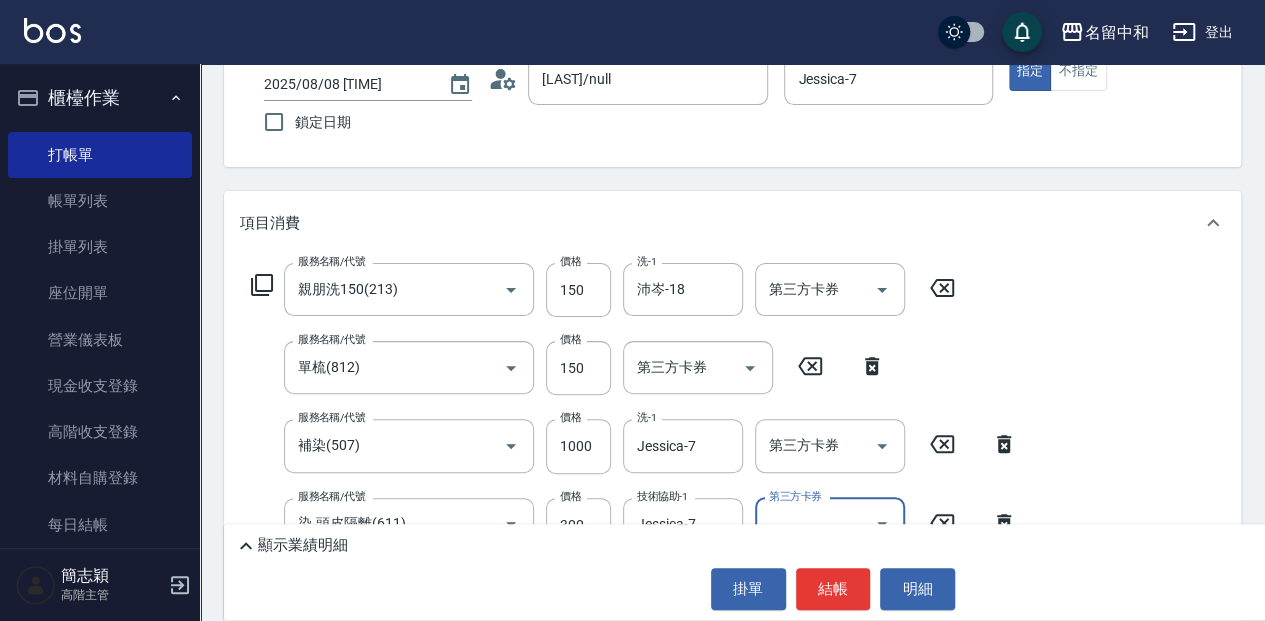 scroll, scrollTop: 66, scrollLeft: 0, axis: vertical 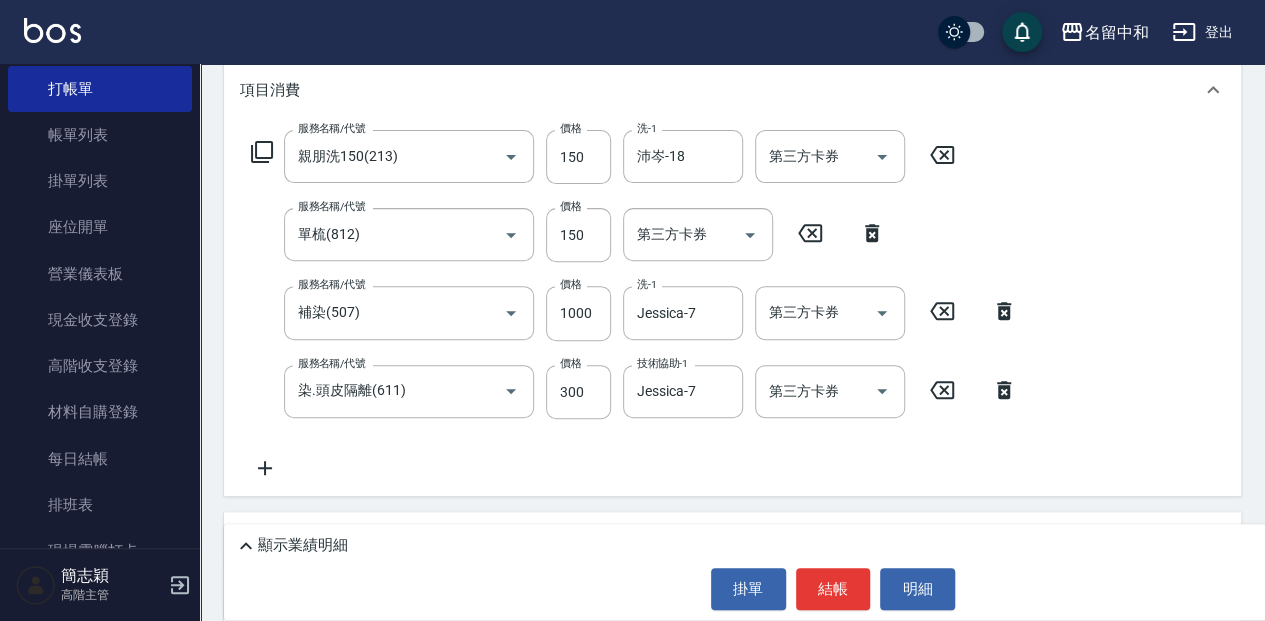 click on "顯示業績明細" at bounding box center [303, 545] 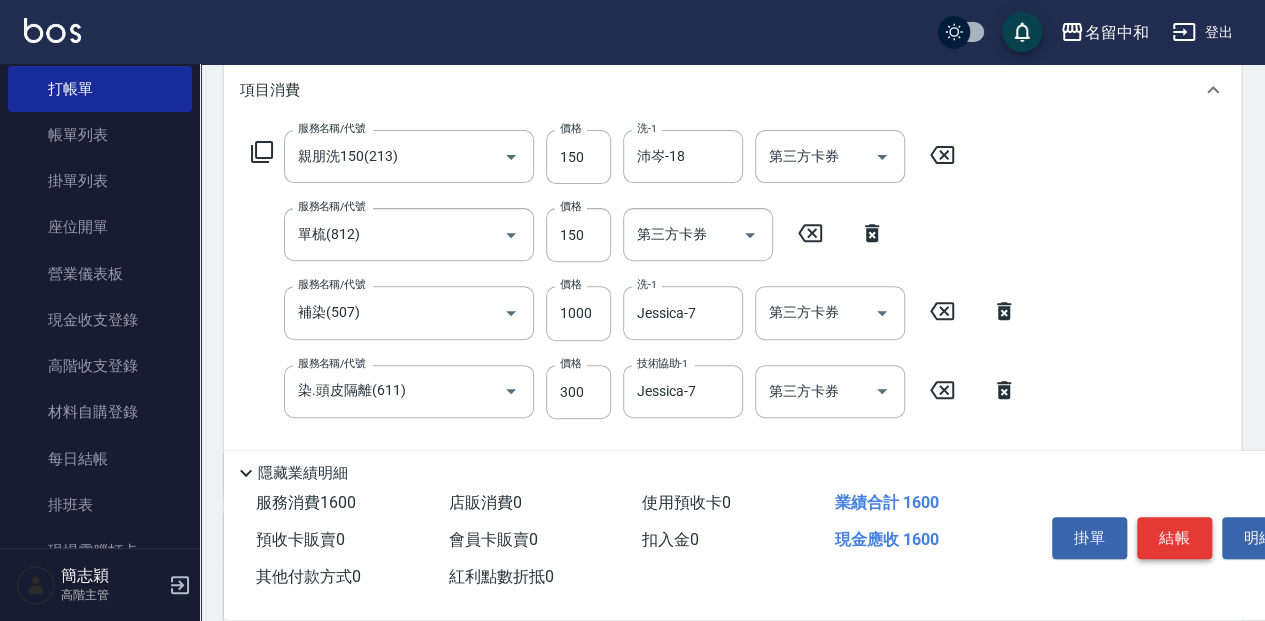 click on "結帳" at bounding box center (1174, 538) 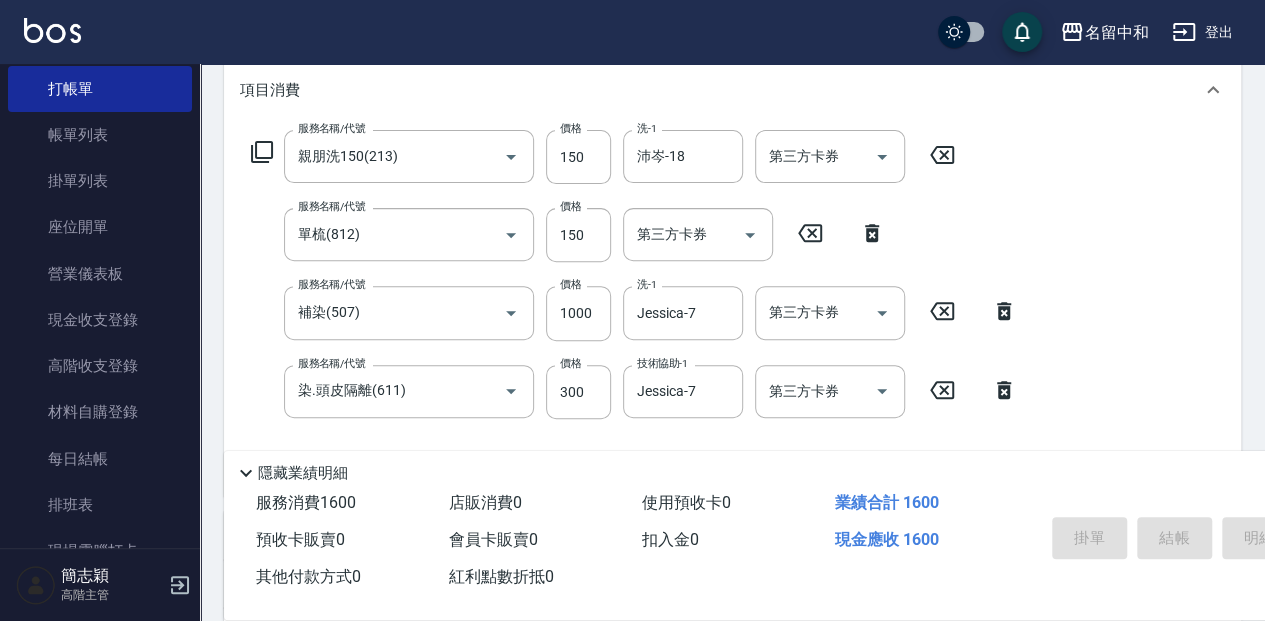 type 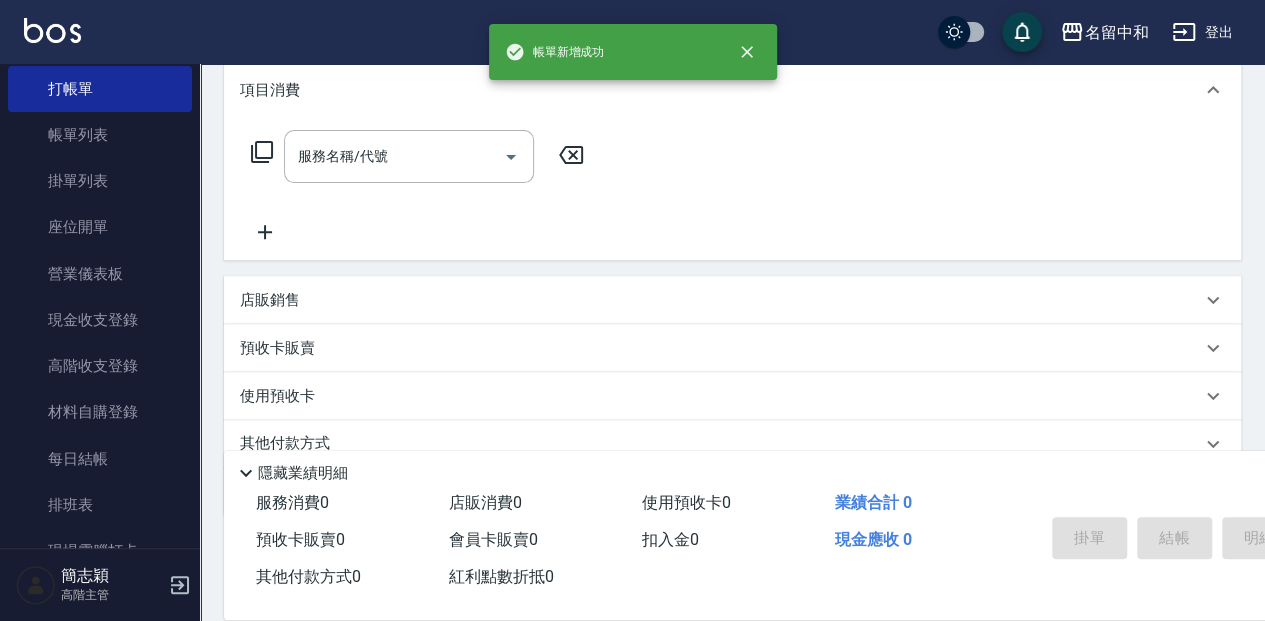 scroll, scrollTop: 0, scrollLeft: 0, axis: both 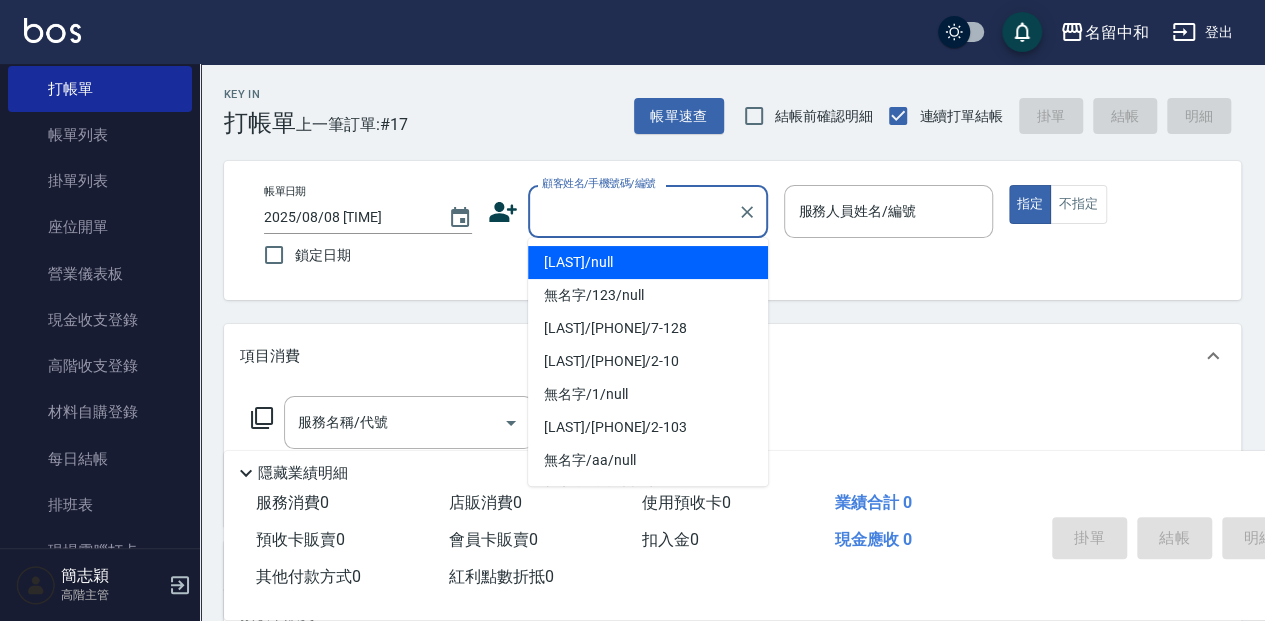 click on "顧客姓名/手機號碼/編號" at bounding box center [633, 211] 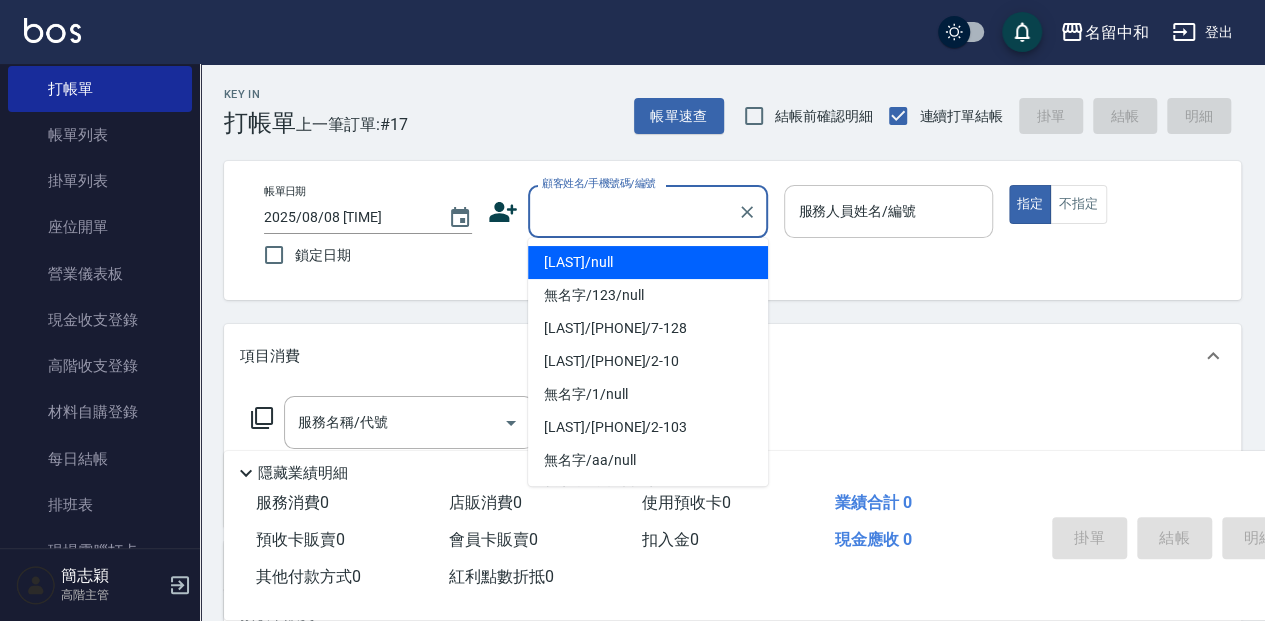 drag, startPoint x: 586, startPoint y: 259, endPoint x: 832, endPoint y: 222, distance: 248.76695 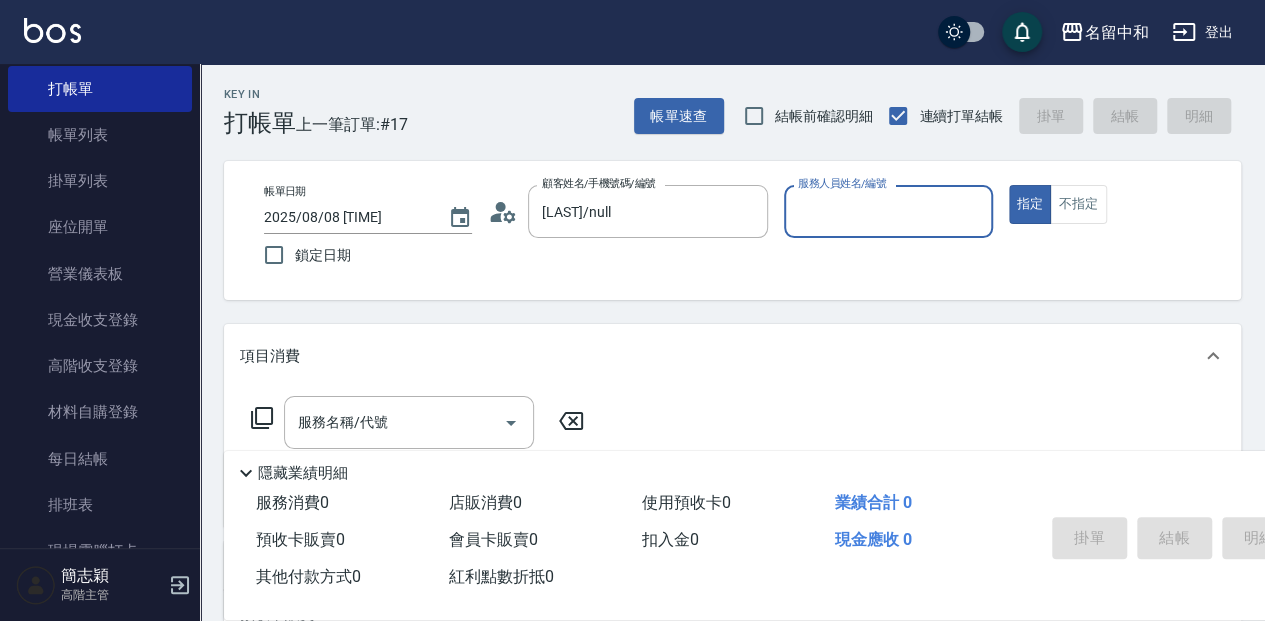 click on "服務人員姓名/編號" at bounding box center [888, 211] 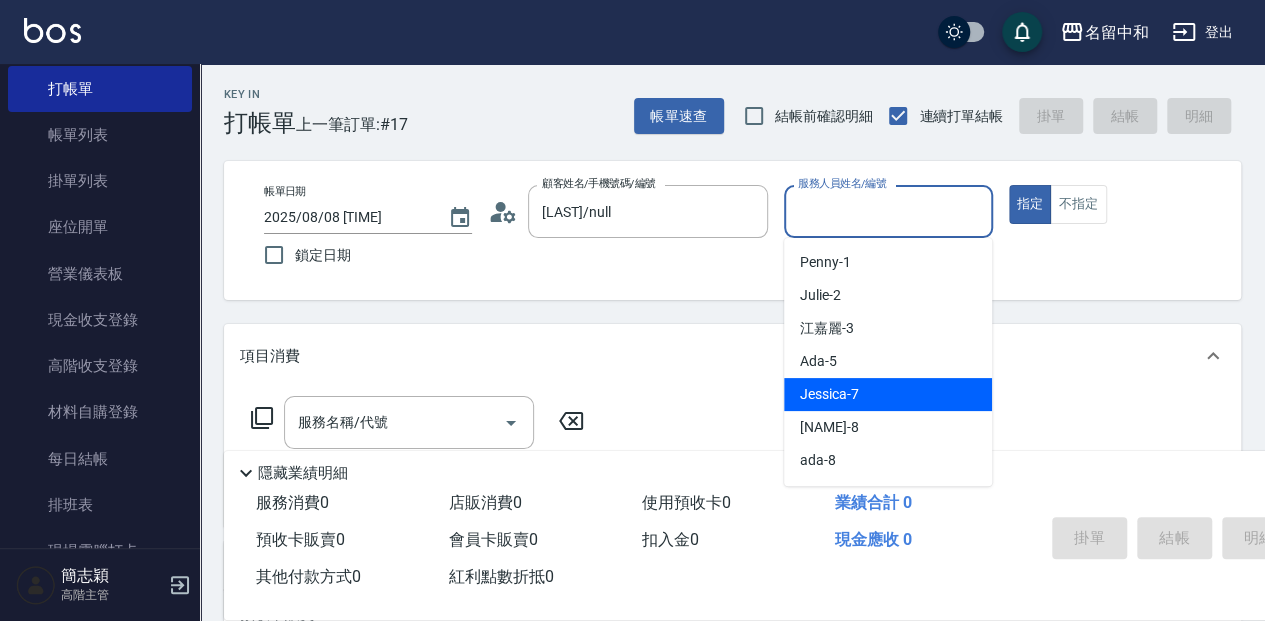 click on "[FIRST] -7" at bounding box center (888, 394) 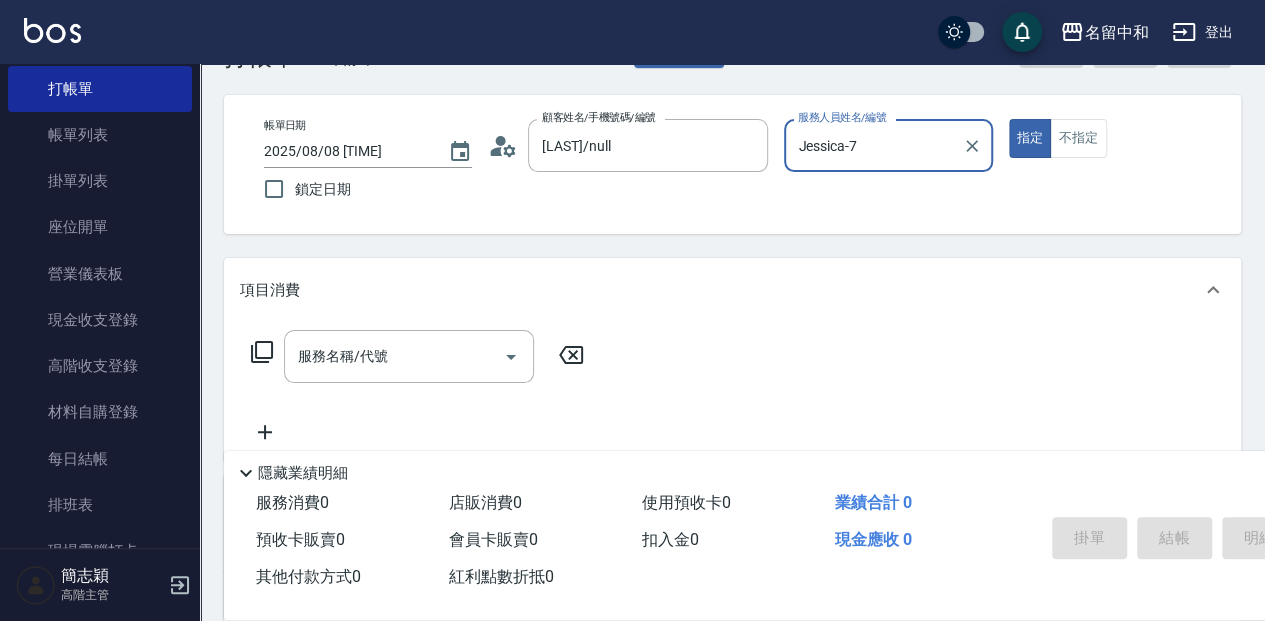 scroll, scrollTop: 66, scrollLeft: 0, axis: vertical 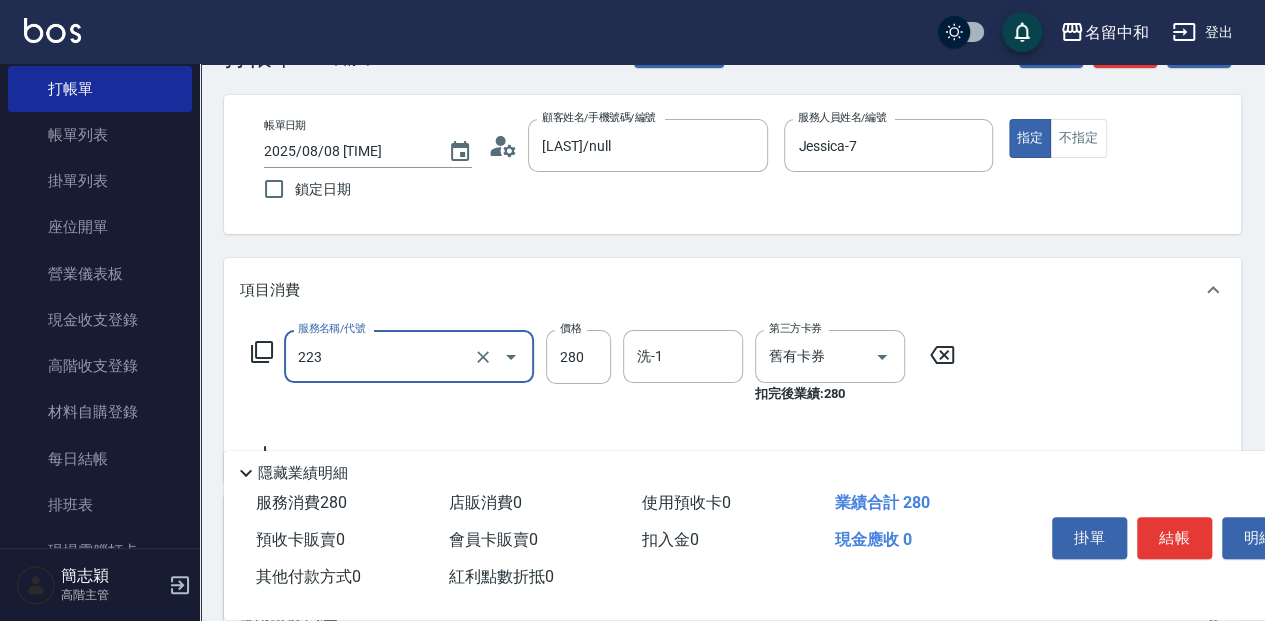 type on "洗髮卷280(223)" 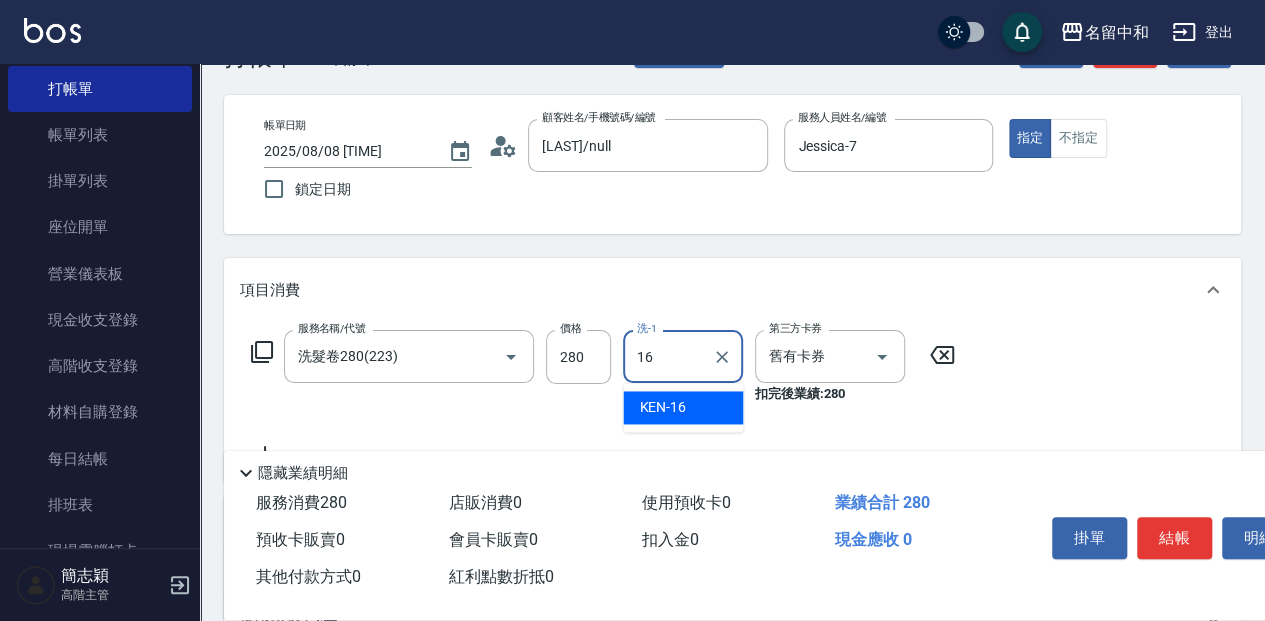 type on "KEN-16" 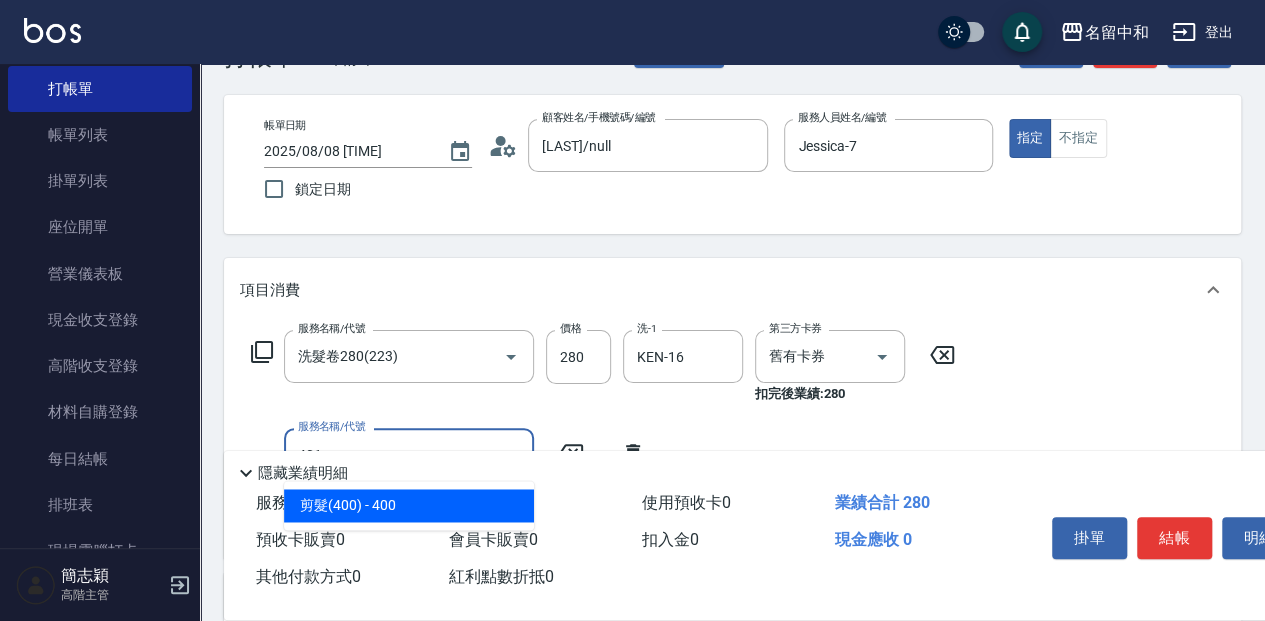 type on "剪髮(400)(401)" 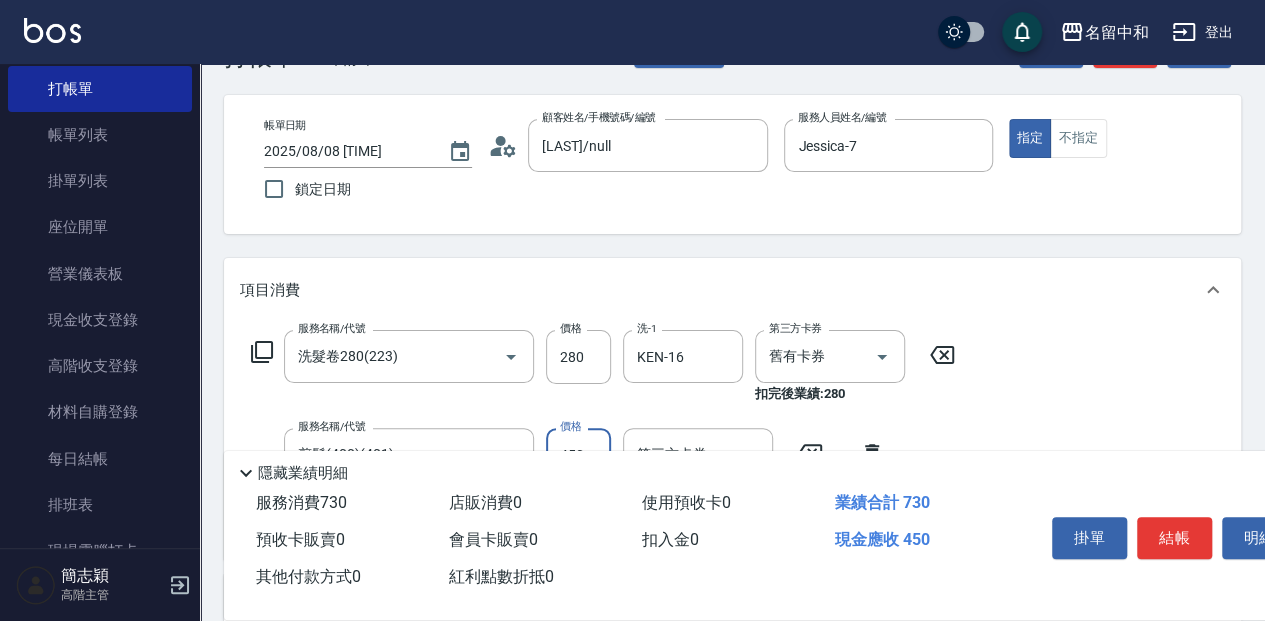 type on "450" 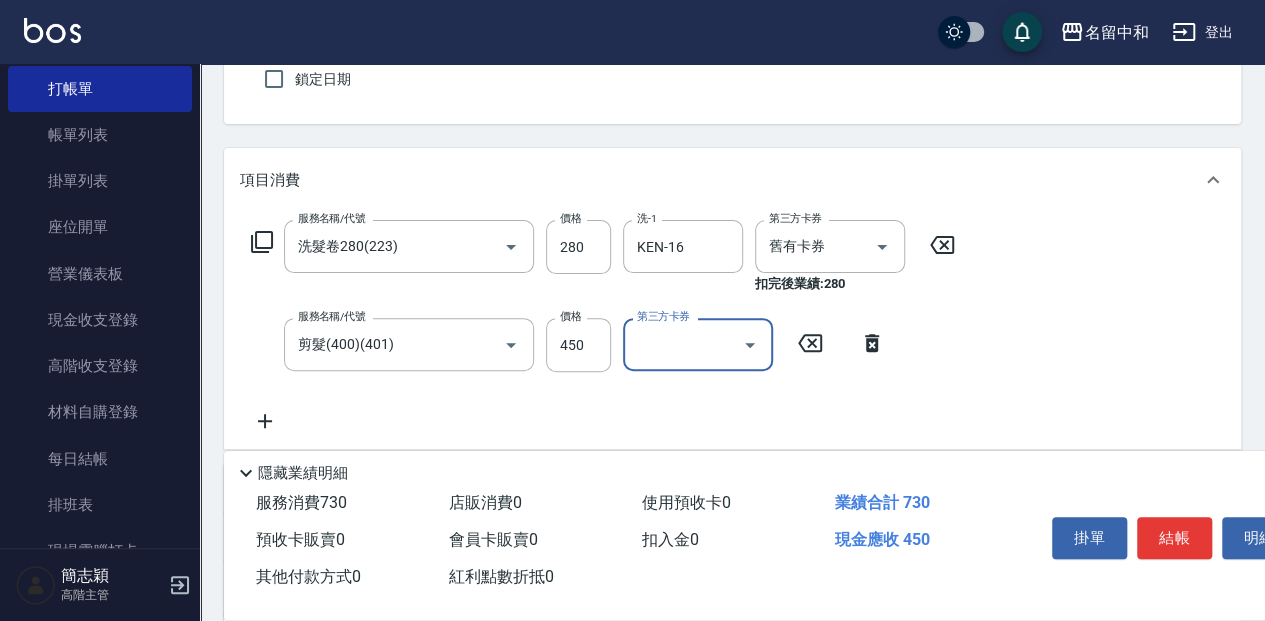 scroll, scrollTop: 200, scrollLeft: 0, axis: vertical 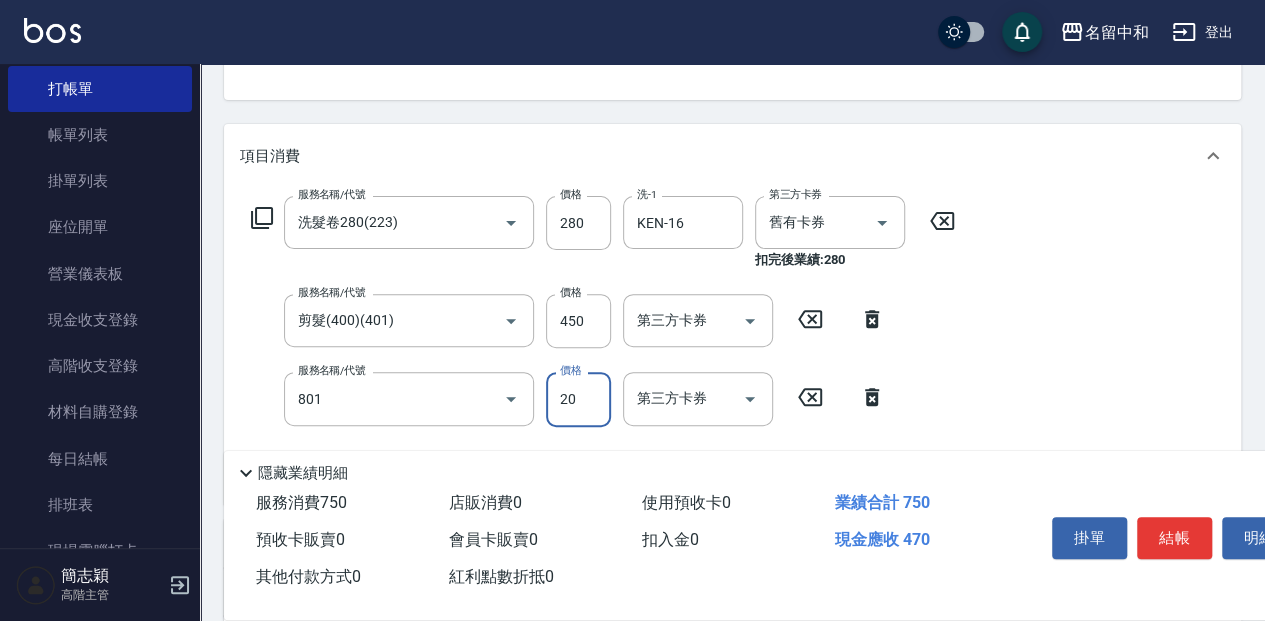 type on "潤絲20(801)" 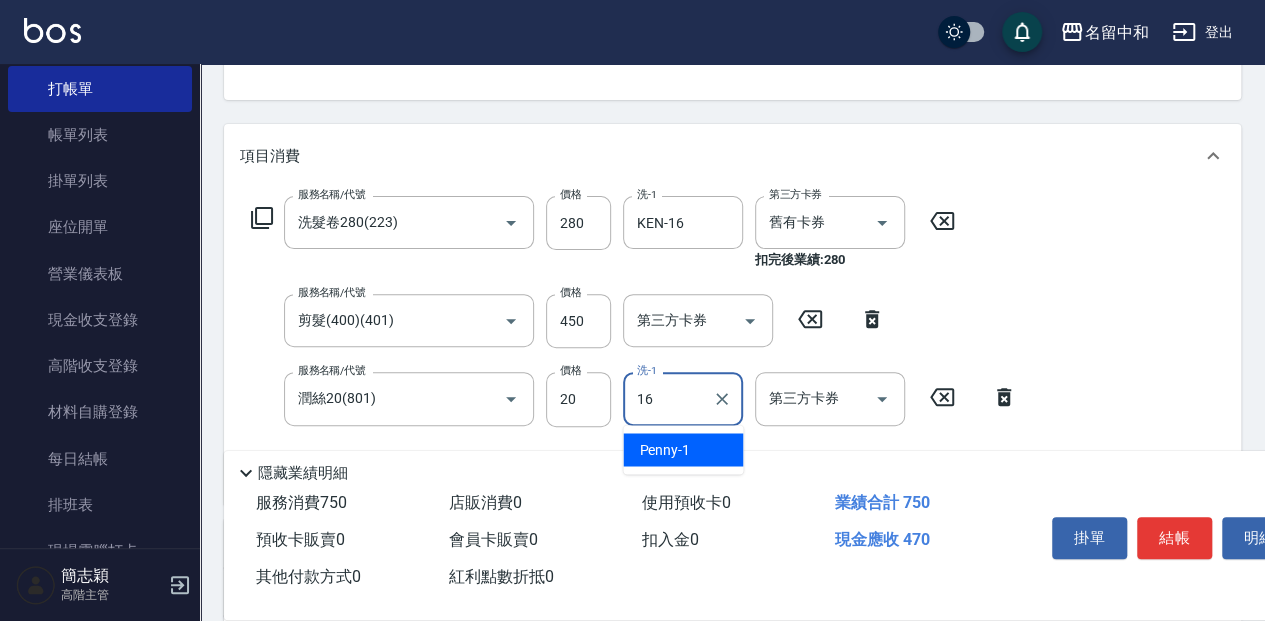 type on "KEN-16" 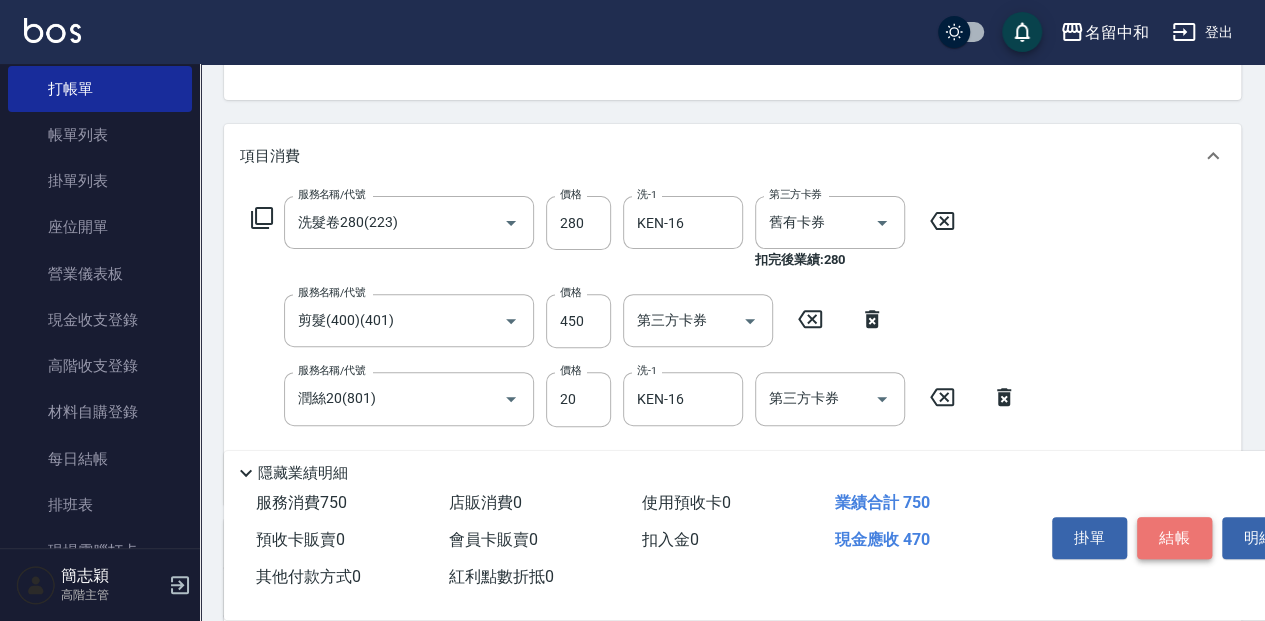 click on "結帳" at bounding box center [1174, 538] 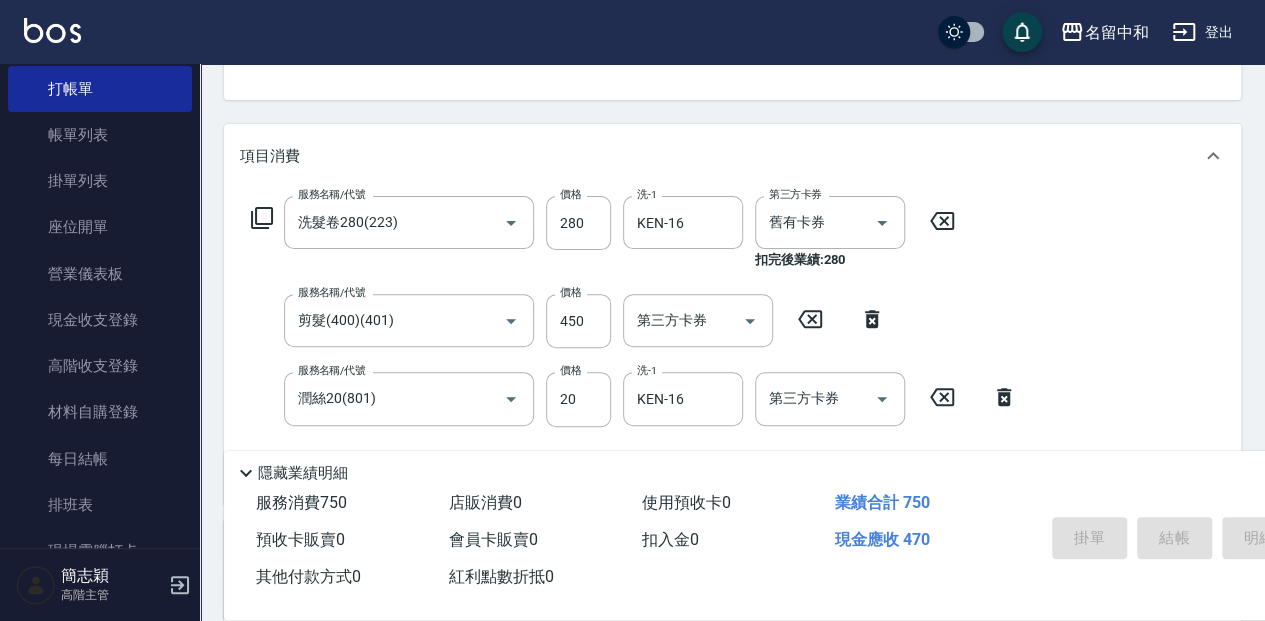 type on "2025/08/08 17:48" 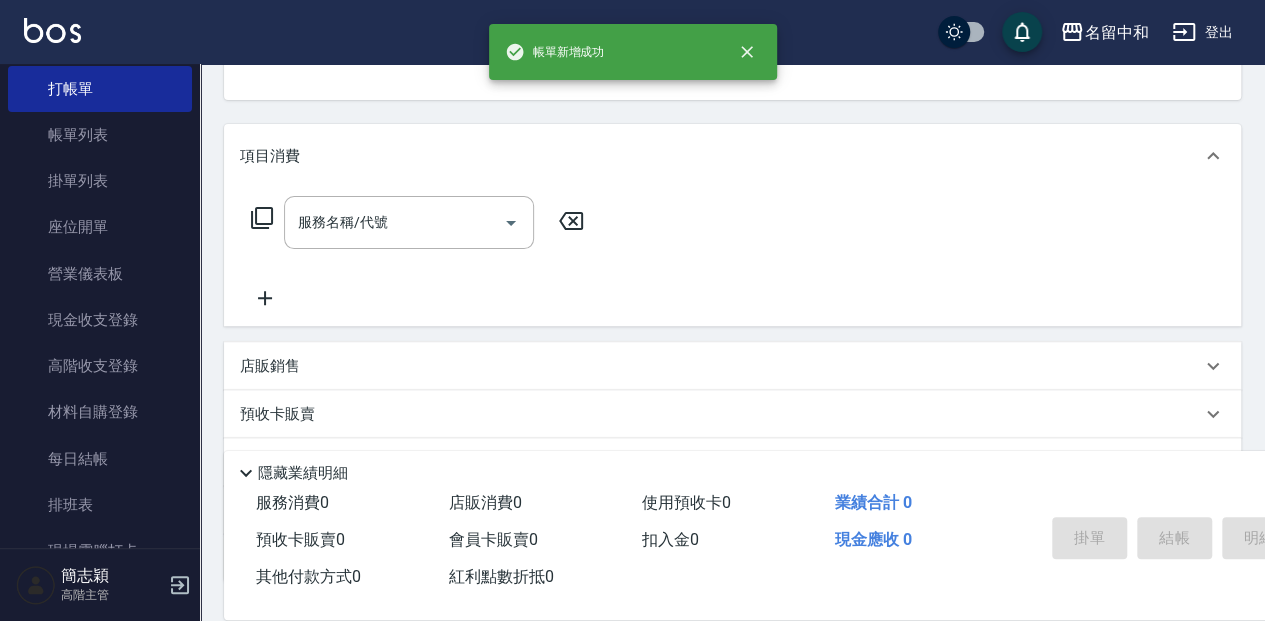scroll, scrollTop: 194, scrollLeft: 0, axis: vertical 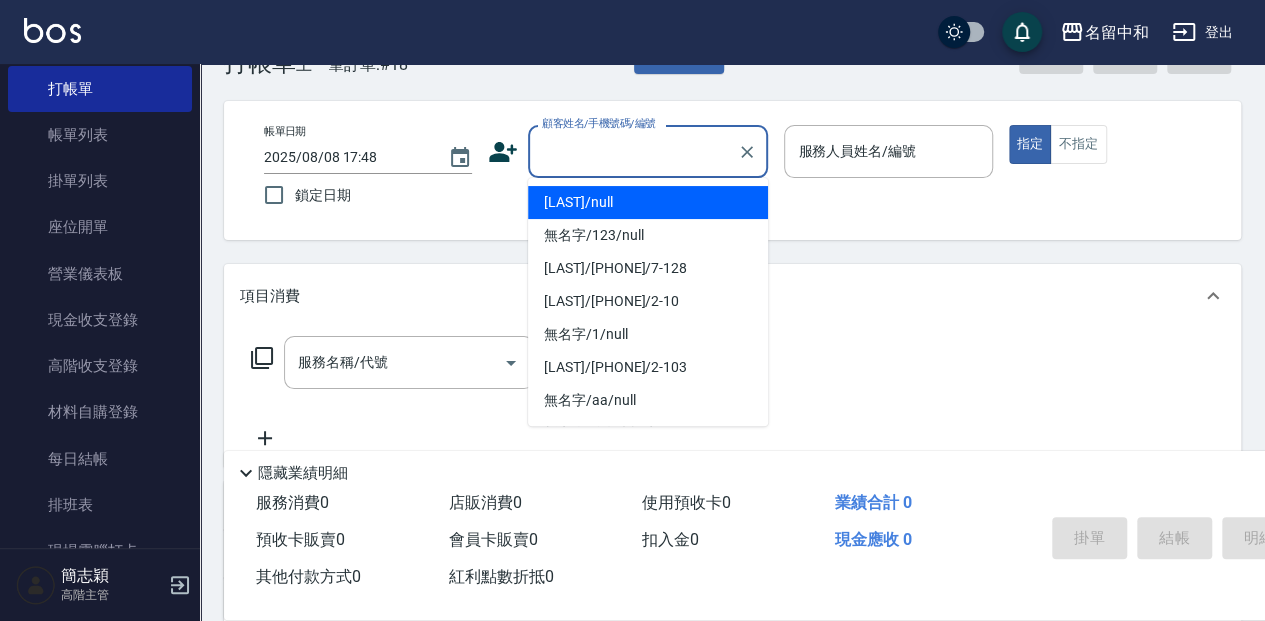 click on "顧客姓名/手機號碼/編號" at bounding box center (633, 151) 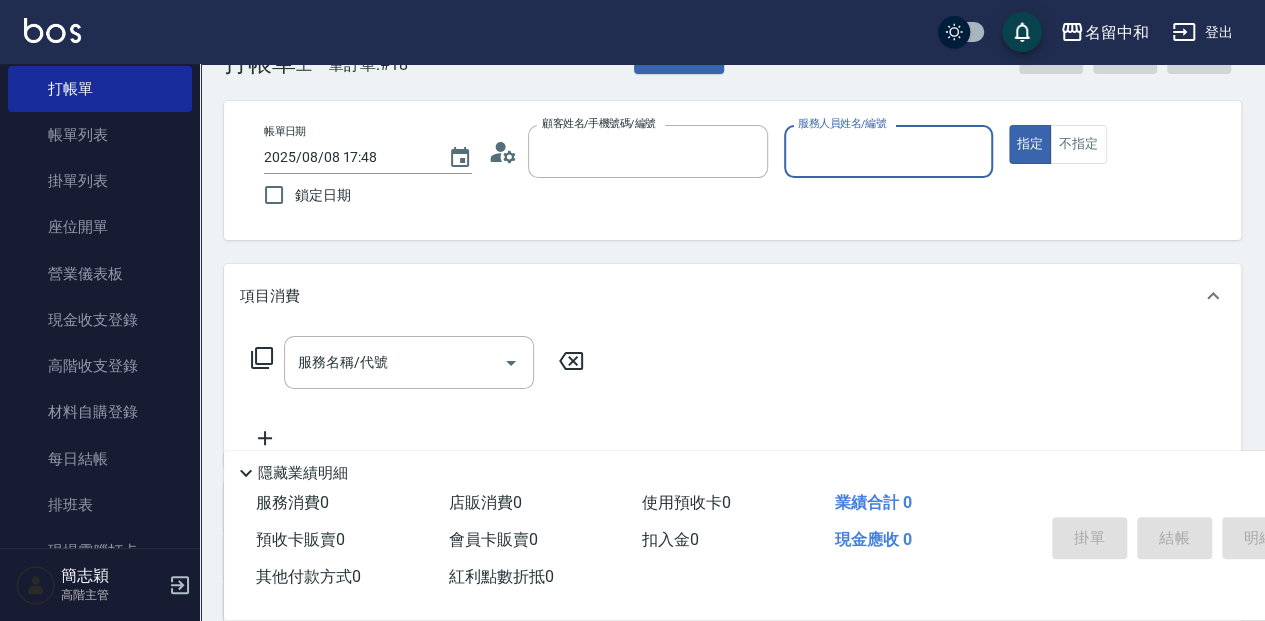 type on "[LAST]/null" 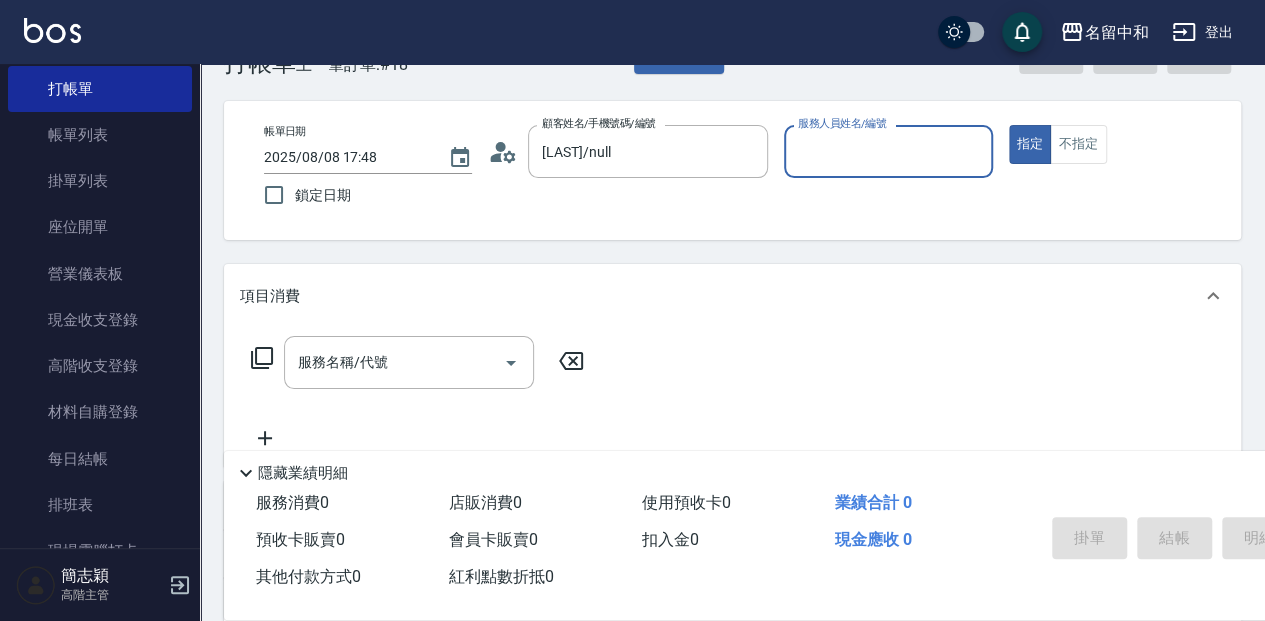 click on "服務人員姓名/編號" at bounding box center (888, 151) 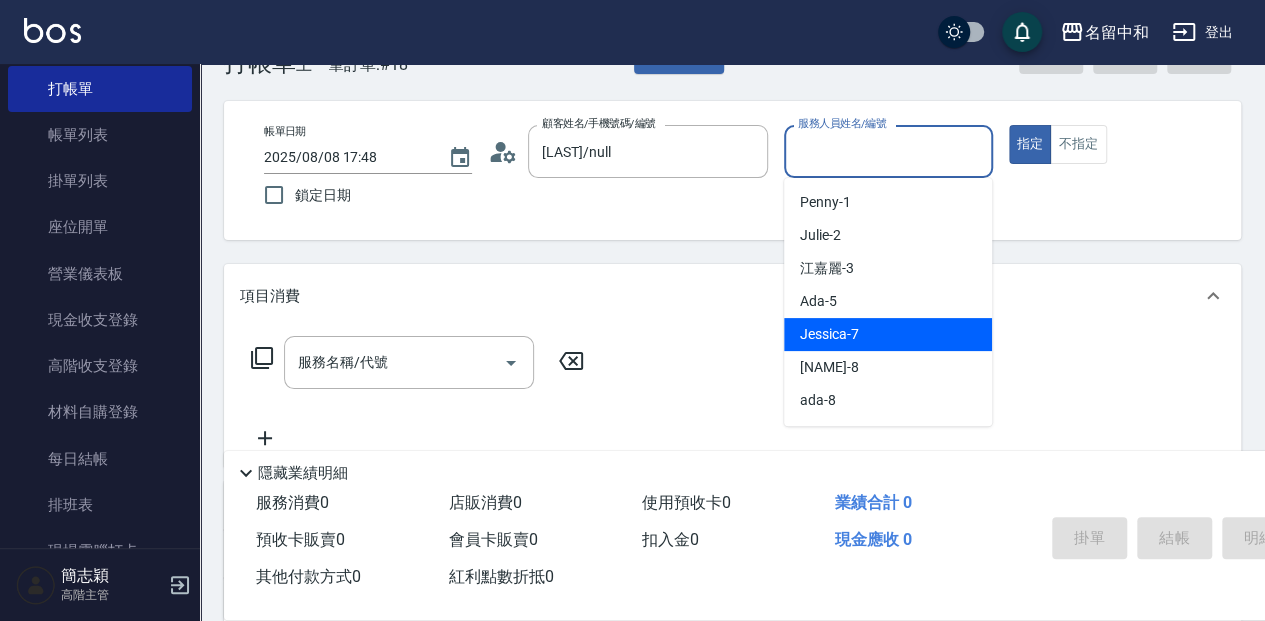 click on "[FIRST] -7" at bounding box center [888, 334] 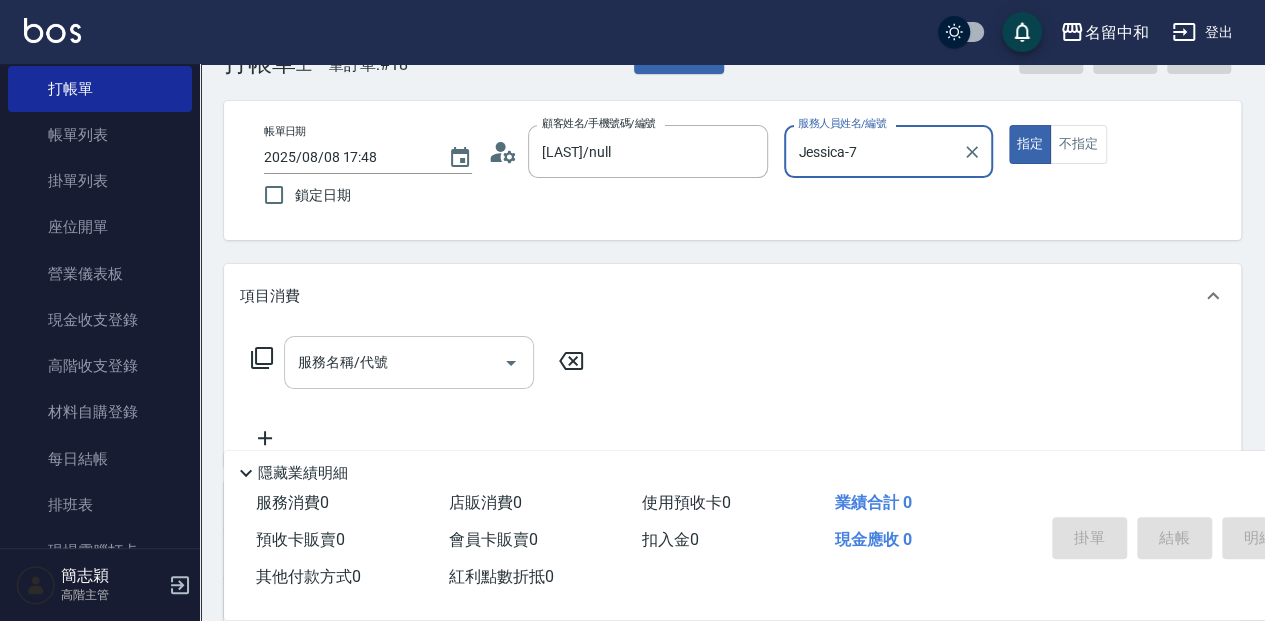 click on "服務名稱/代號 服務名稱/代號" at bounding box center (409, 362) 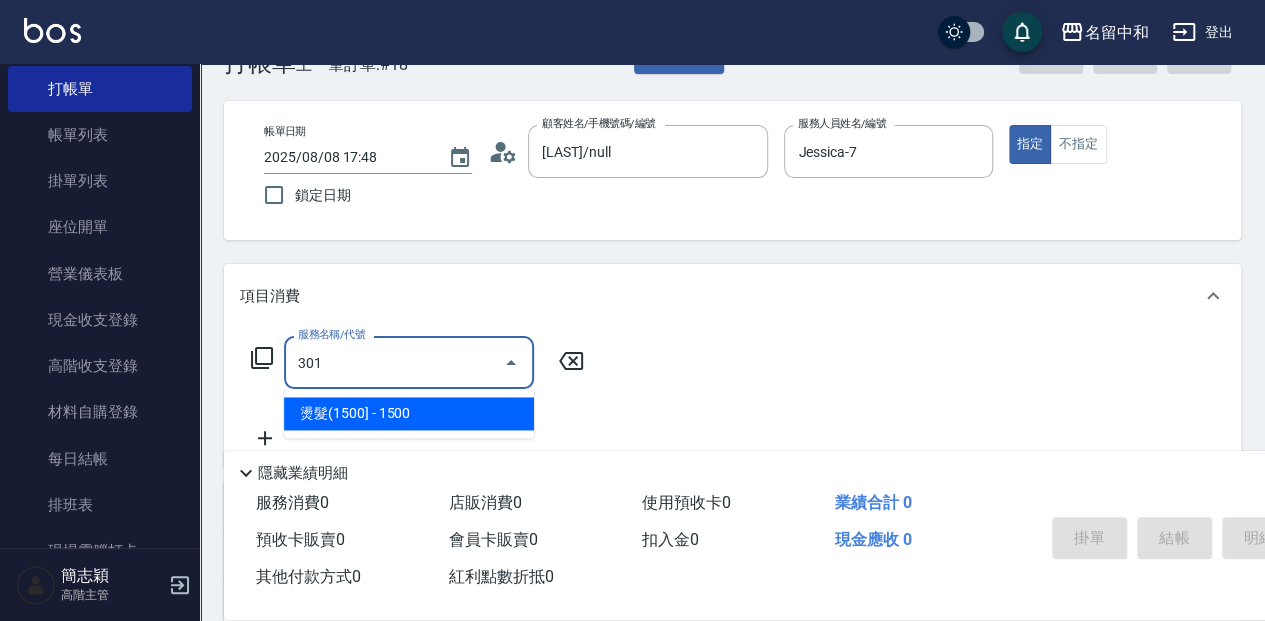 type on "燙髮(1500](301)" 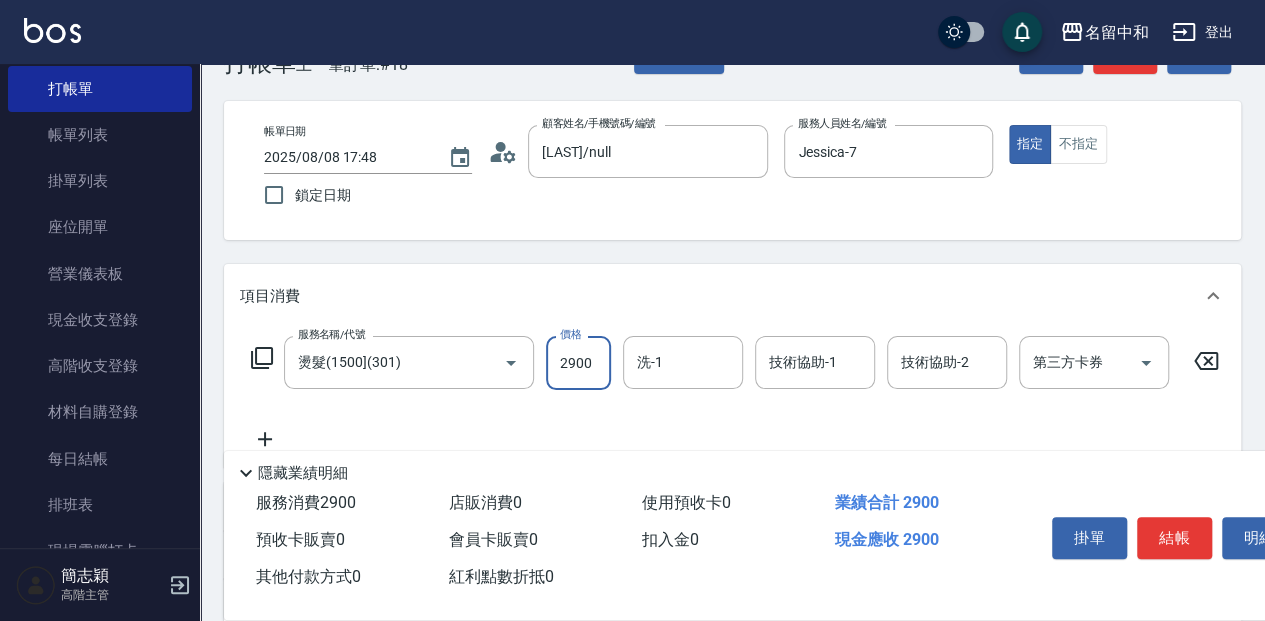 type on "2900" 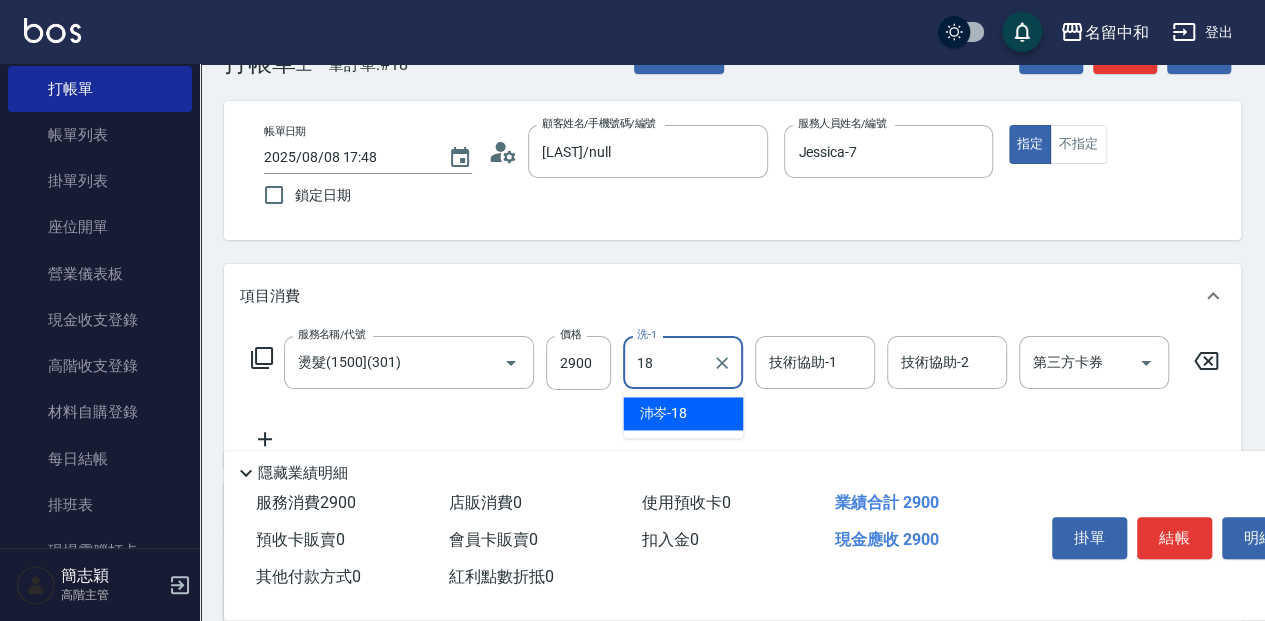 type on "沛岑-18" 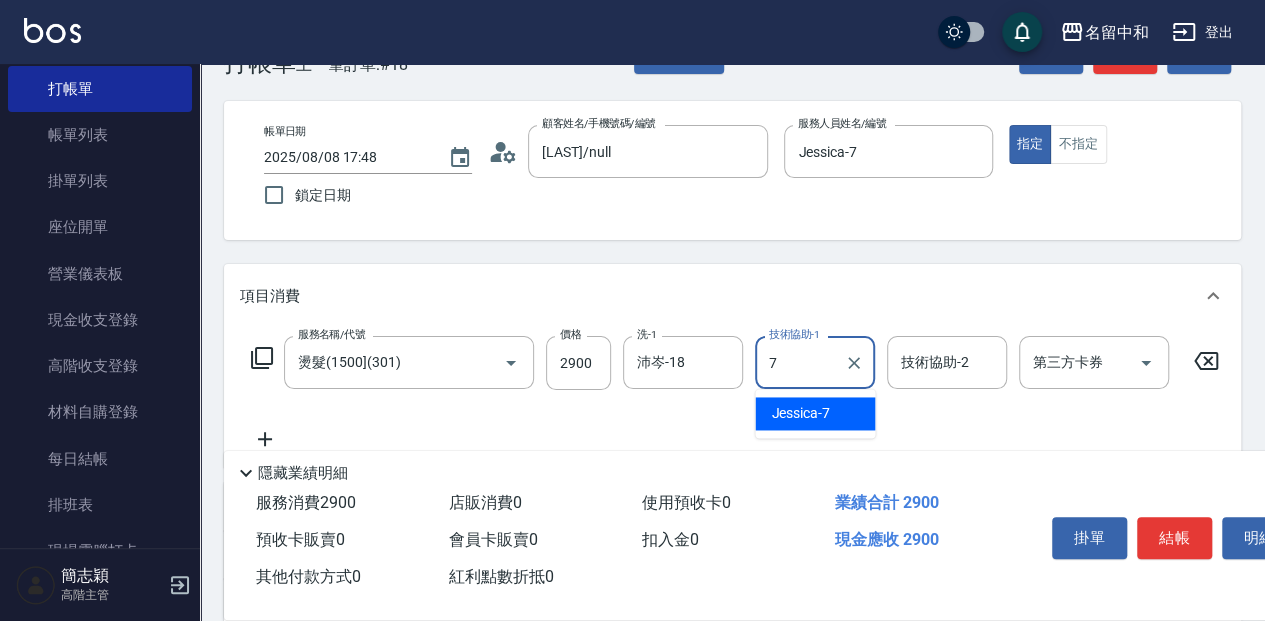 type on "Jessica-7" 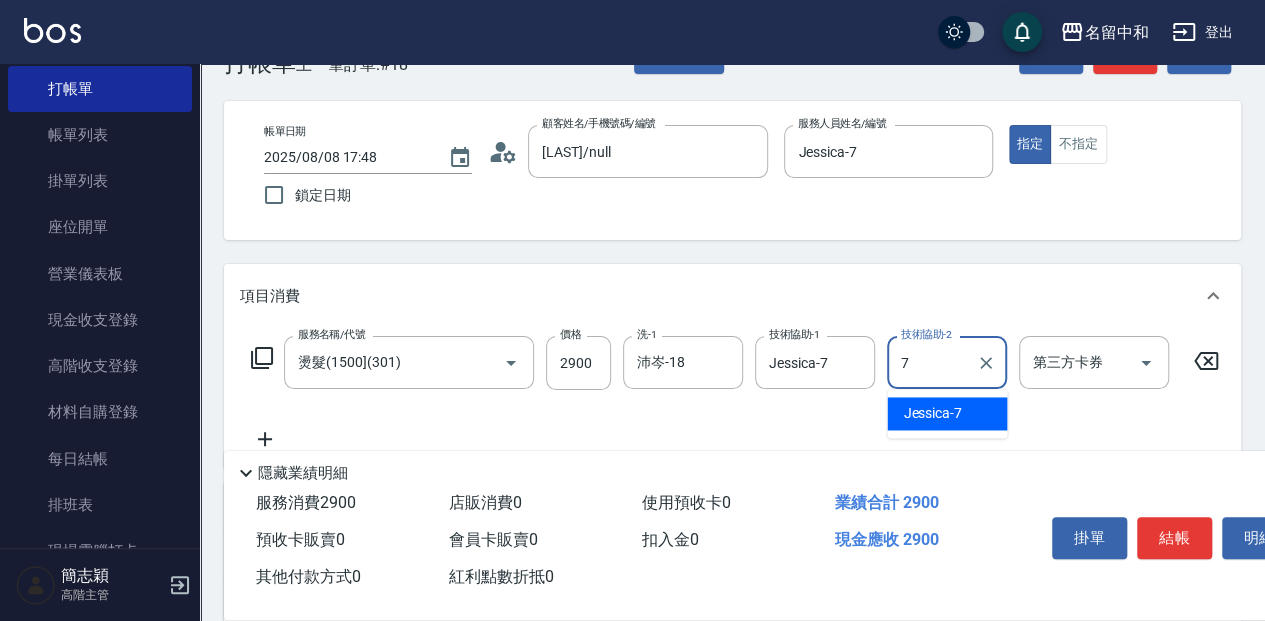 type on "Jessica-7" 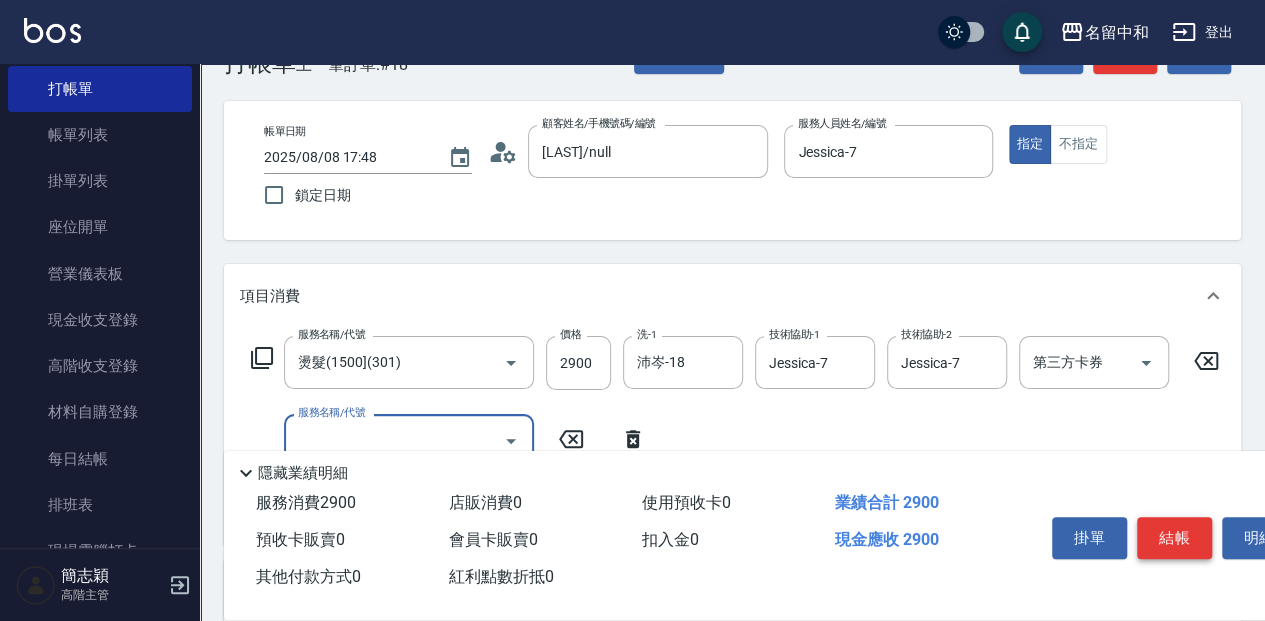 click on "結帳" at bounding box center (1174, 538) 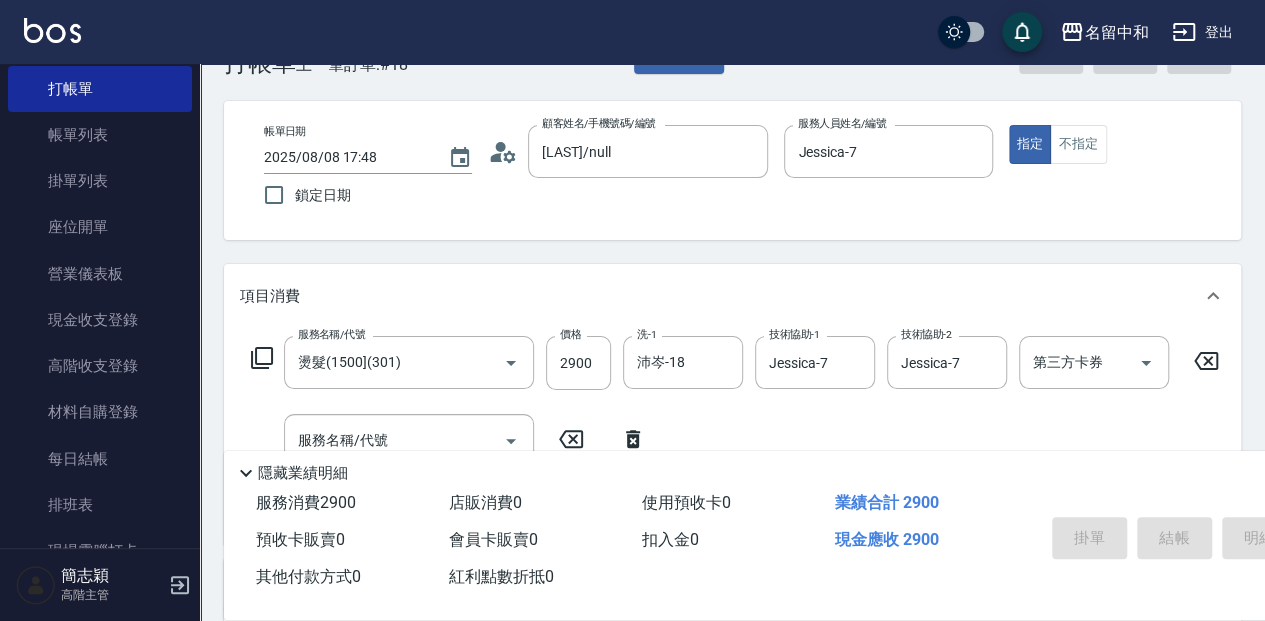 type 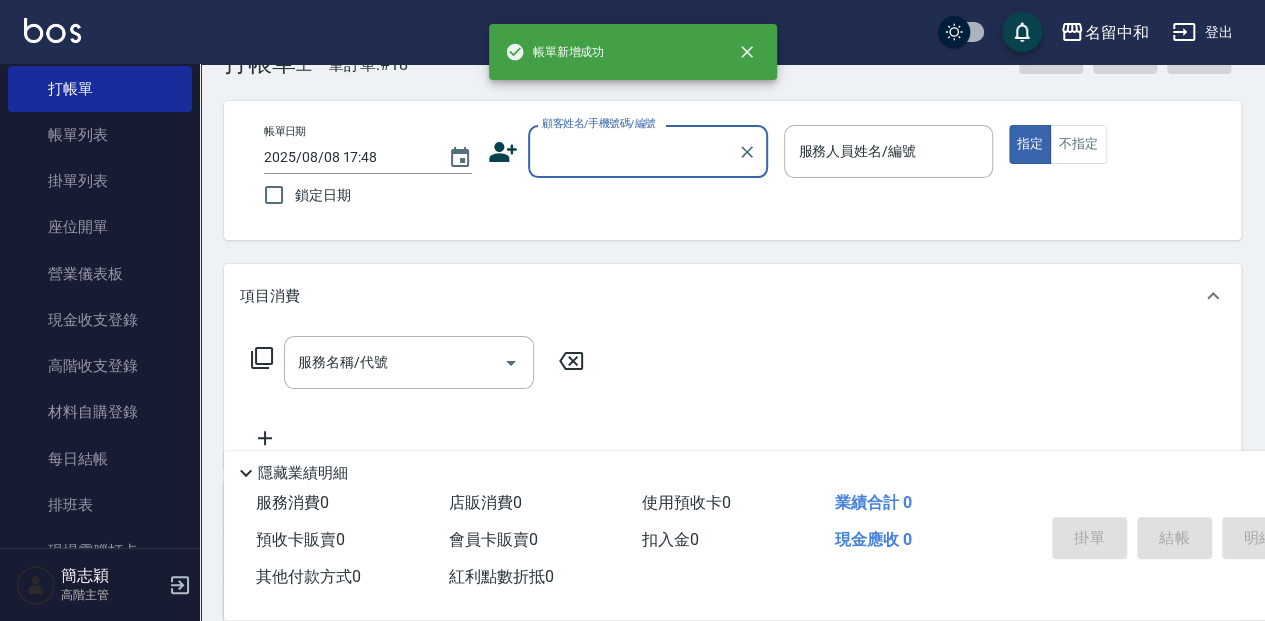 scroll, scrollTop: 0, scrollLeft: 0, axis: both 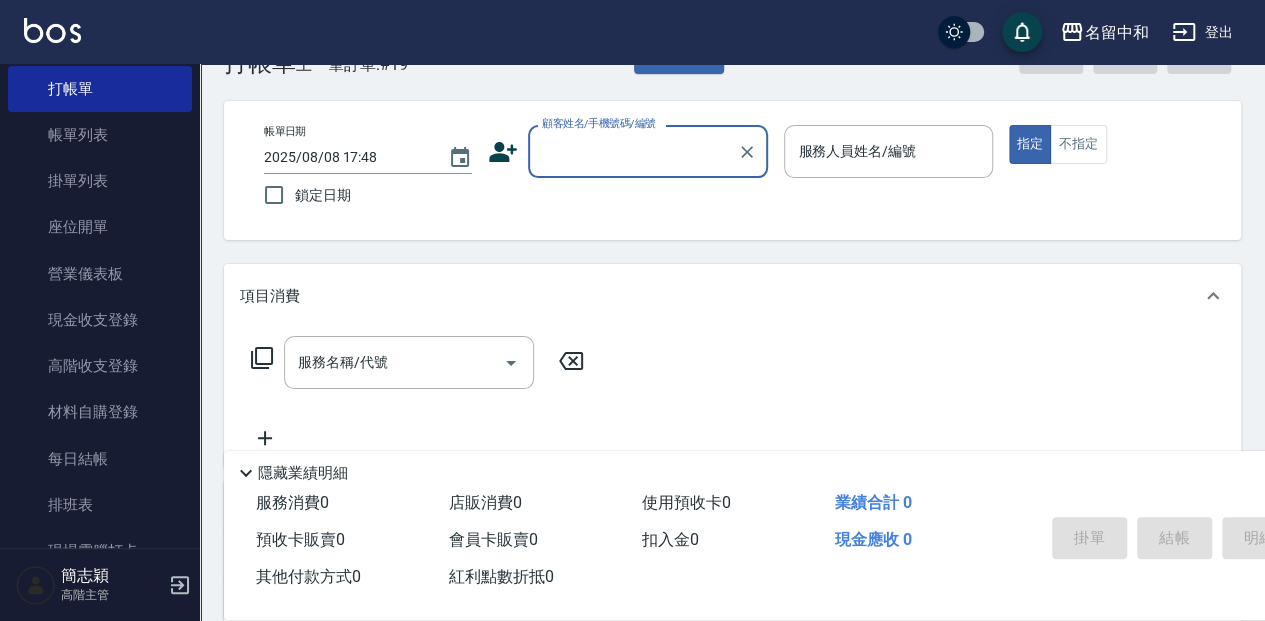click on "顧客姓名/手機號碼/編號" at bounding box center [633, 151] 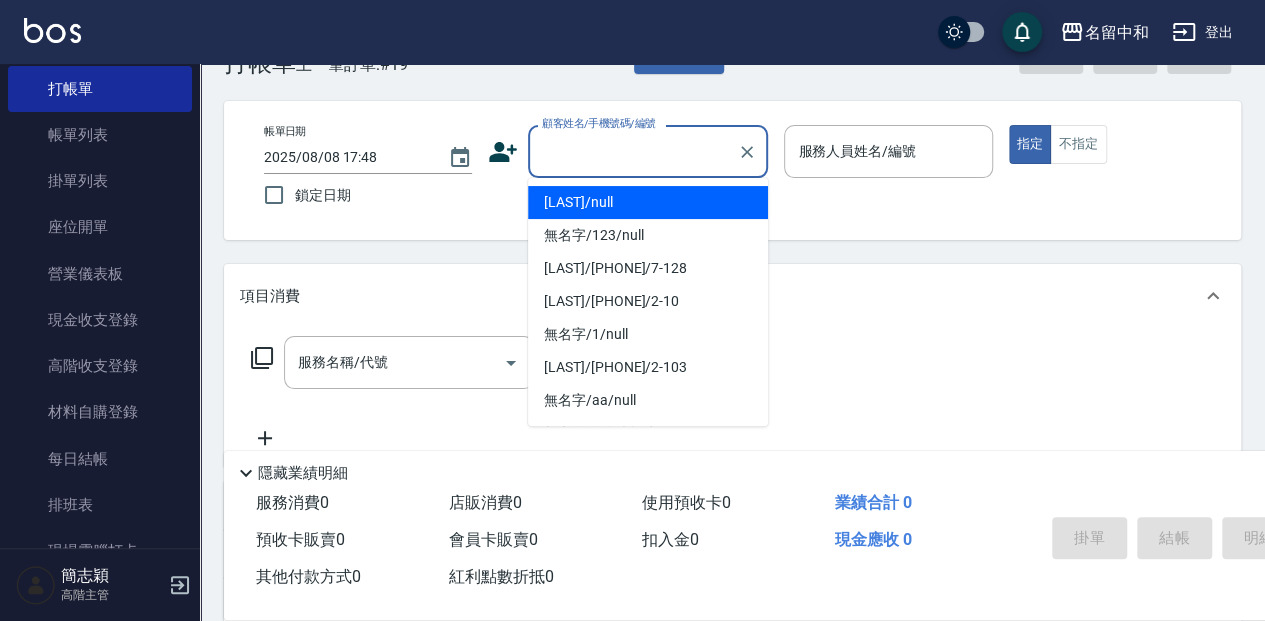 drag, startPoint x: 620, startPoint y: 203, endPoint x: 884, endPoint y: 169, distance: 266.1804 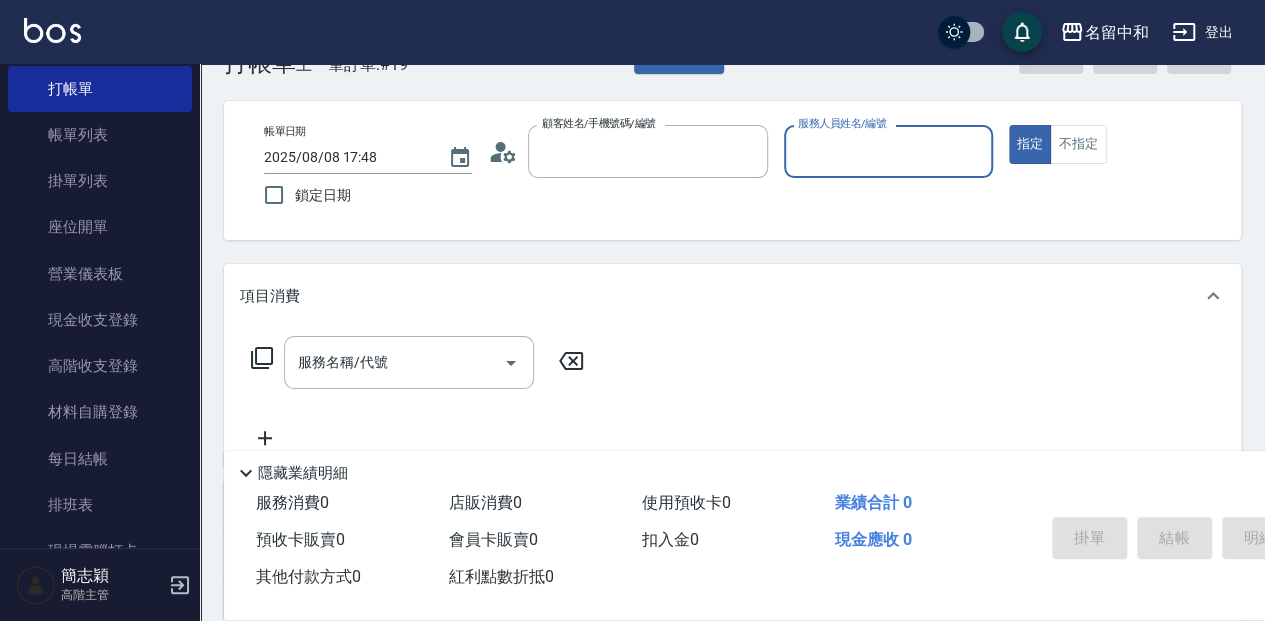 type on "[LAST]/null" 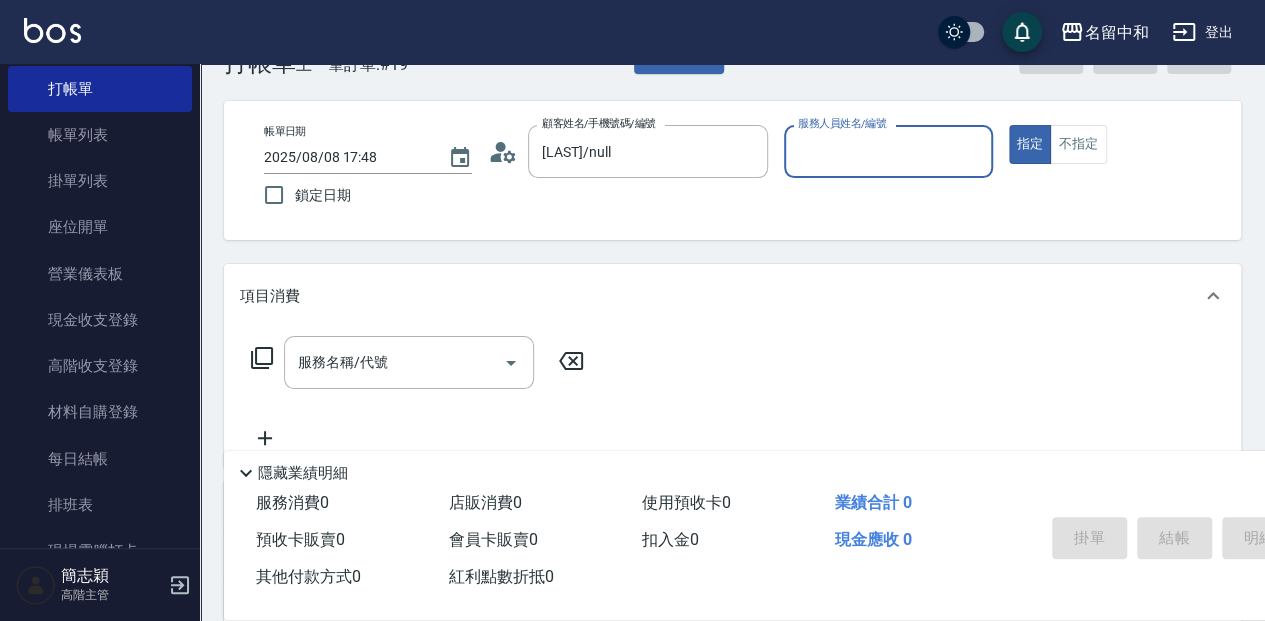 click on "服務人員姓名/編號" at bounding box center [888, 151] 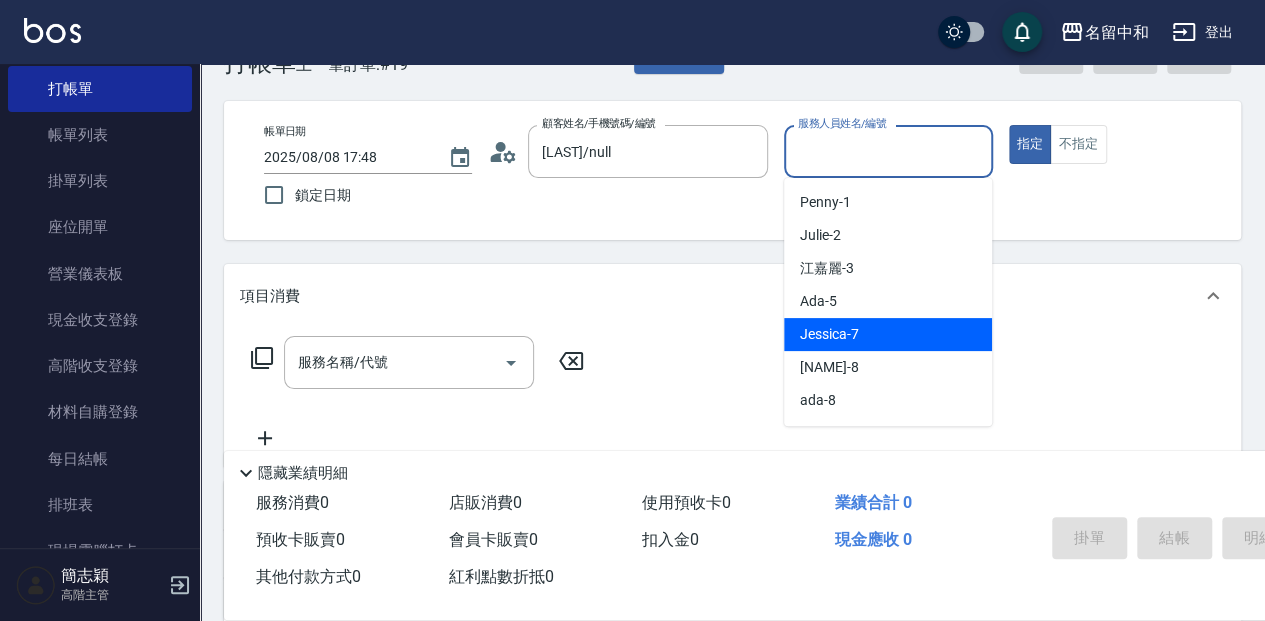 click on "[FIRST] -7" at bounding box center (888, 334) 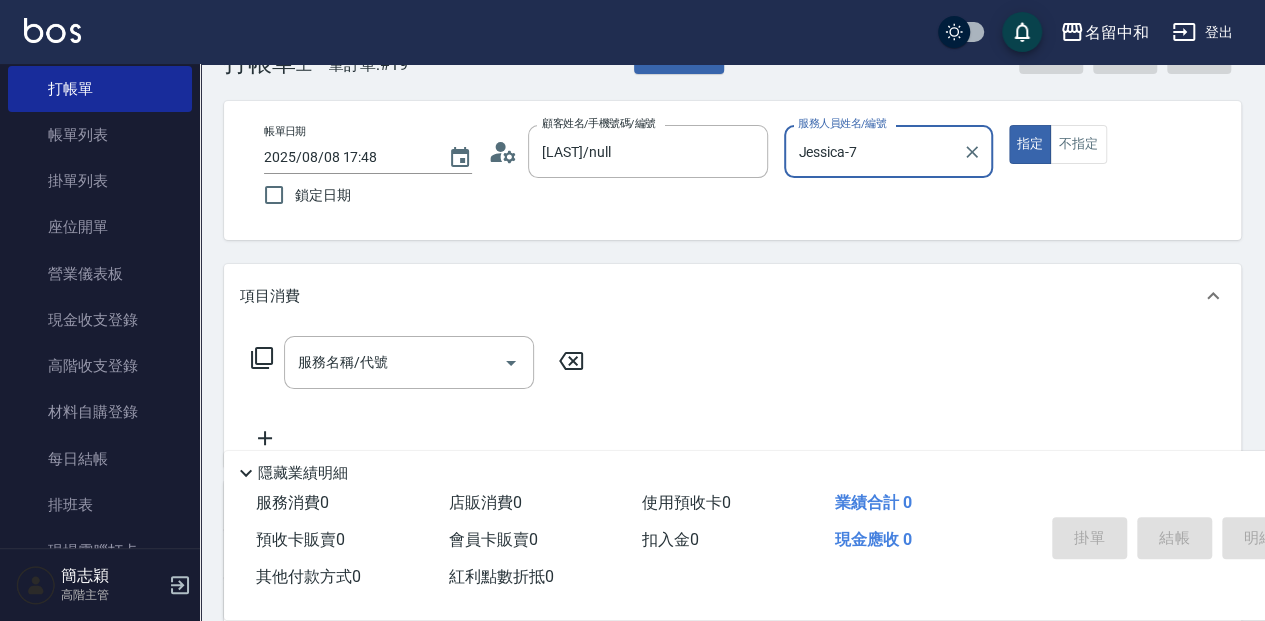 click on "服務名稱/代號 服務名稱/代號" at bounding box center [409, 362] 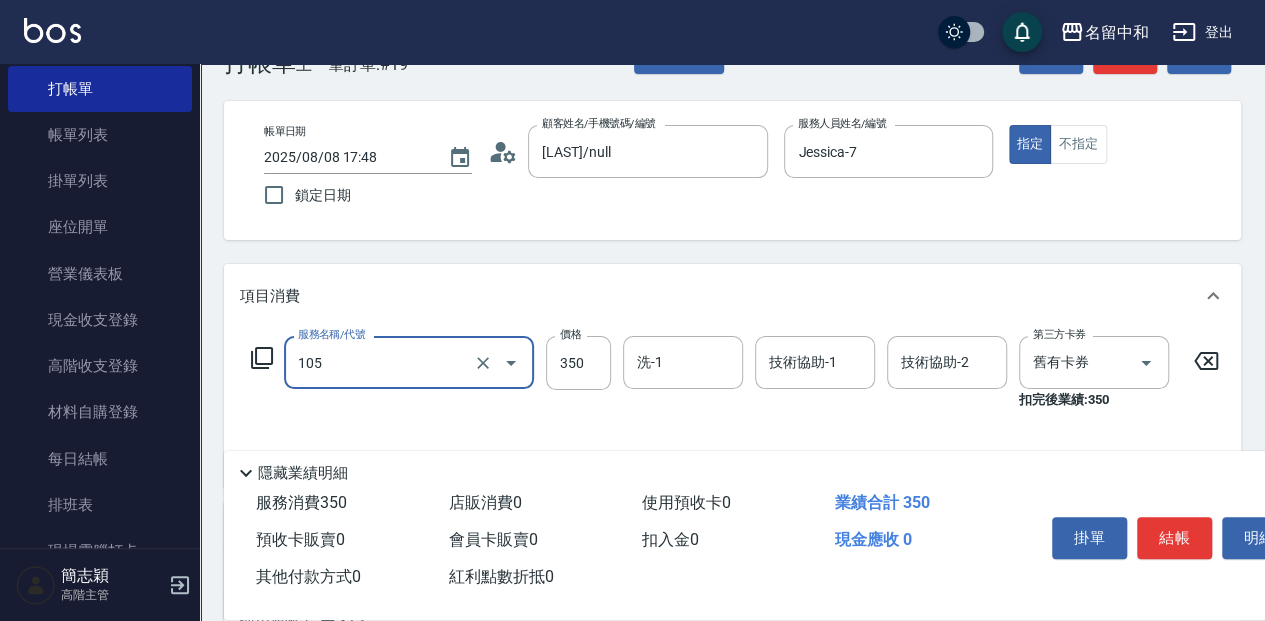 type on "新草本單次(105)" 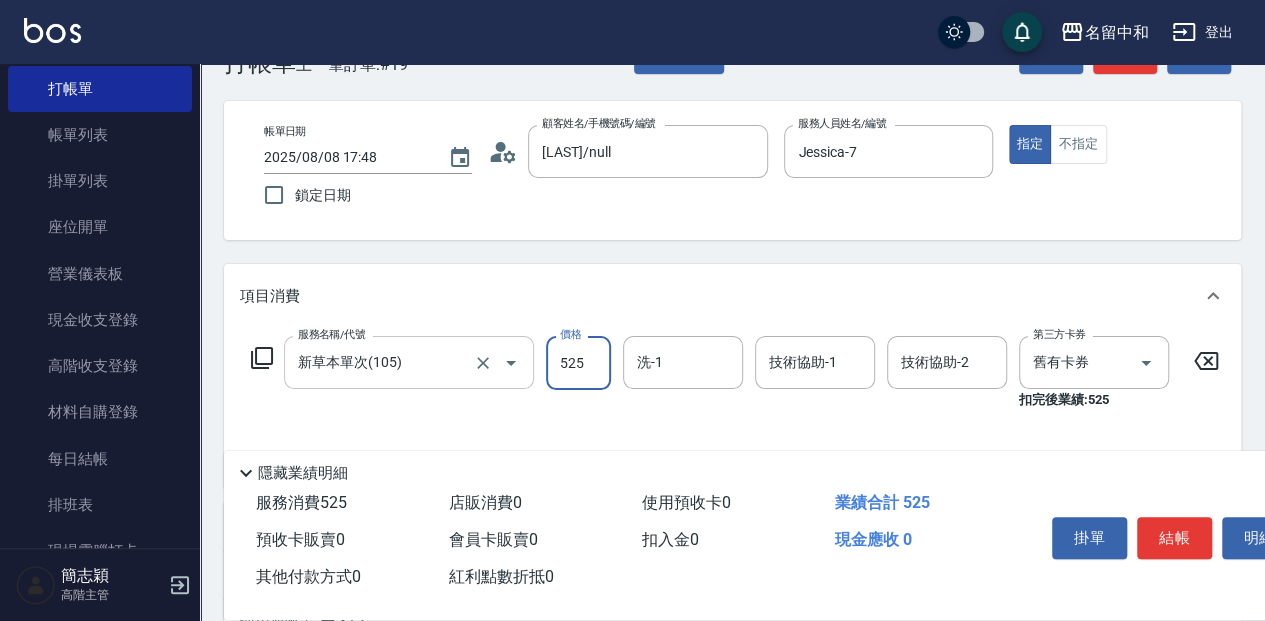 type on "525" 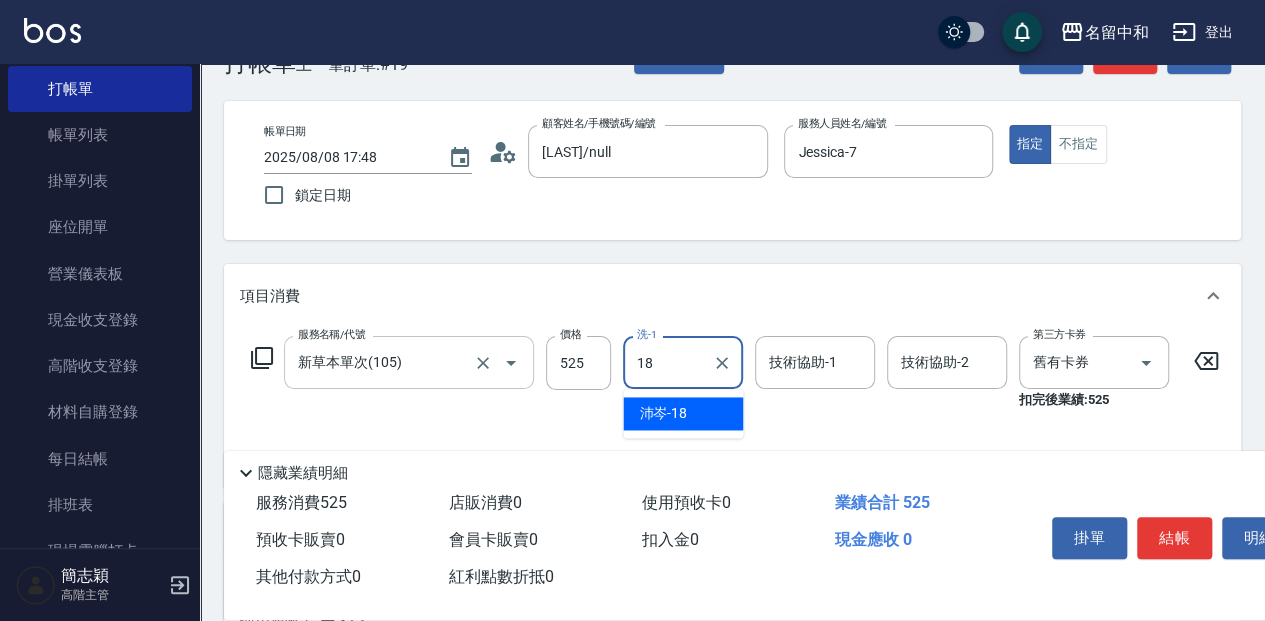 type on "沛岑-18" 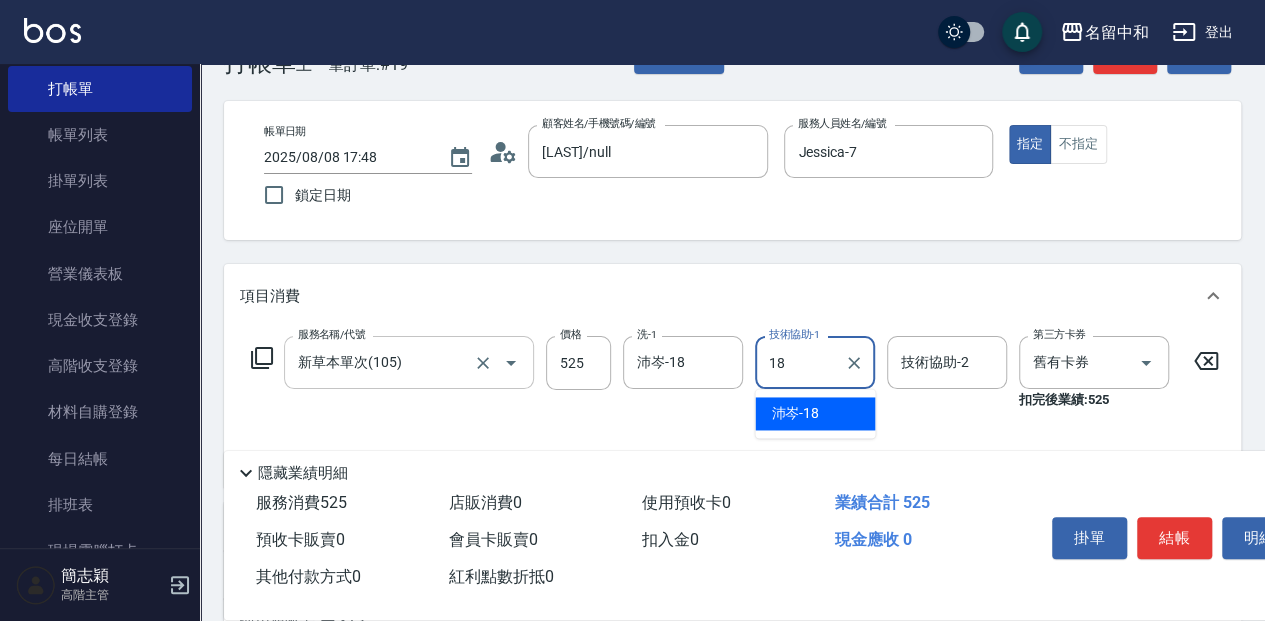 type on "沛岑-18" 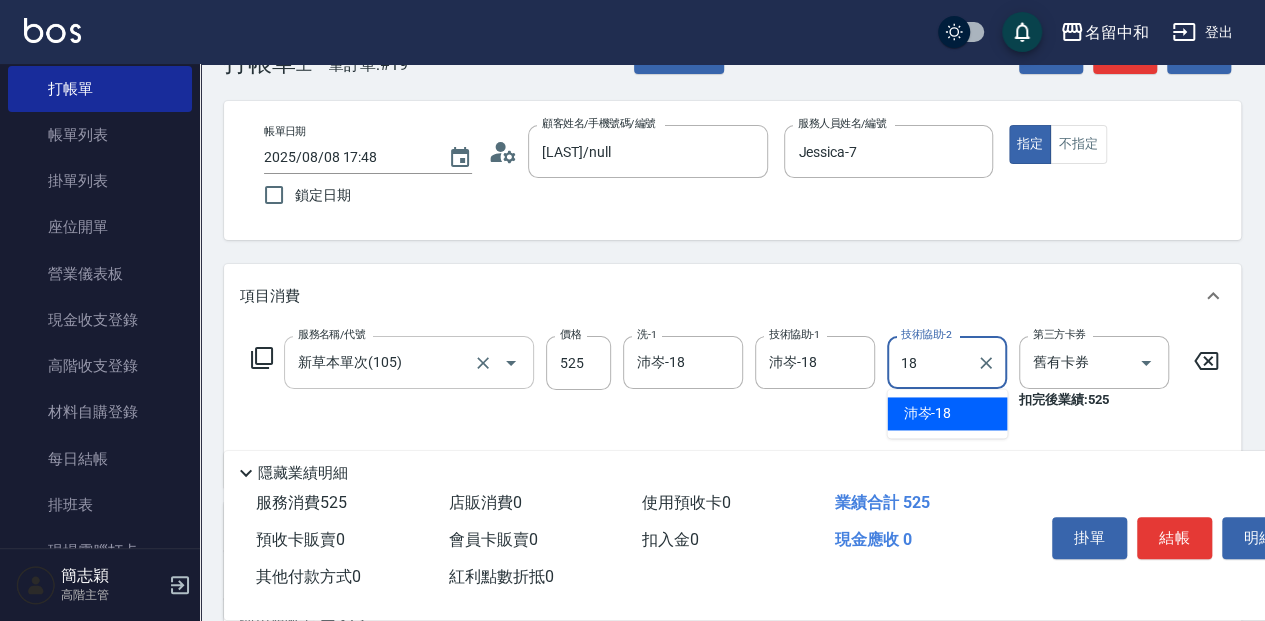 type on "沛岑-18" 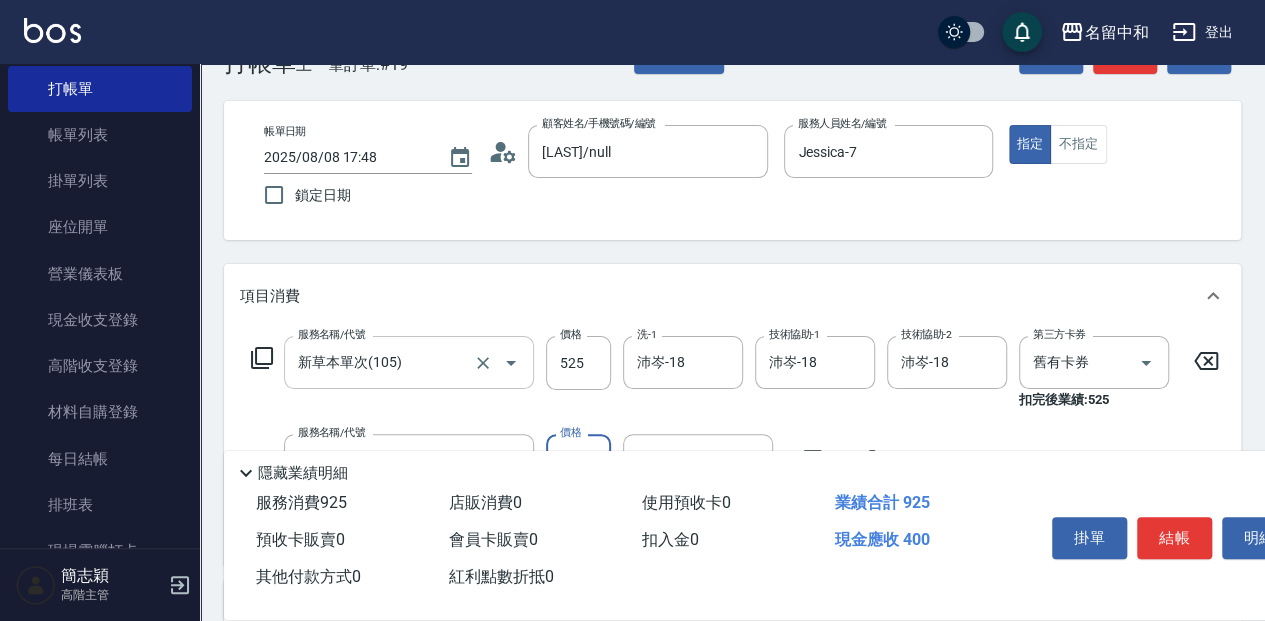 type on "剪髮(400)(401)" 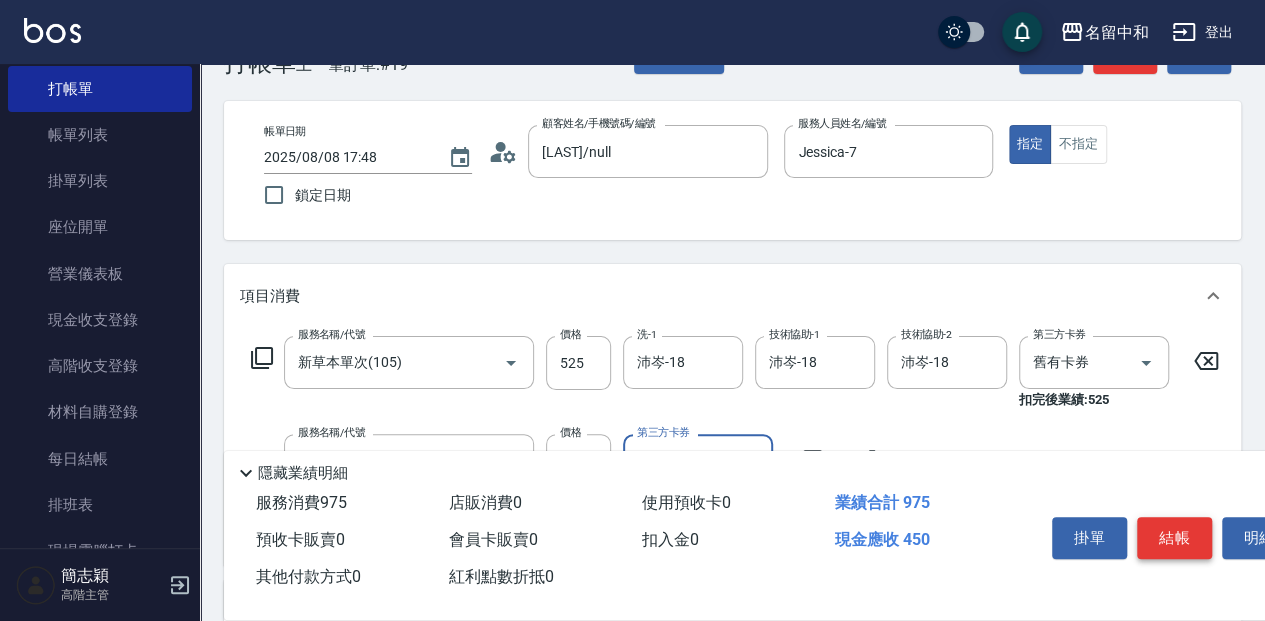 click on "結帳" at bounding box center [1174, 538] 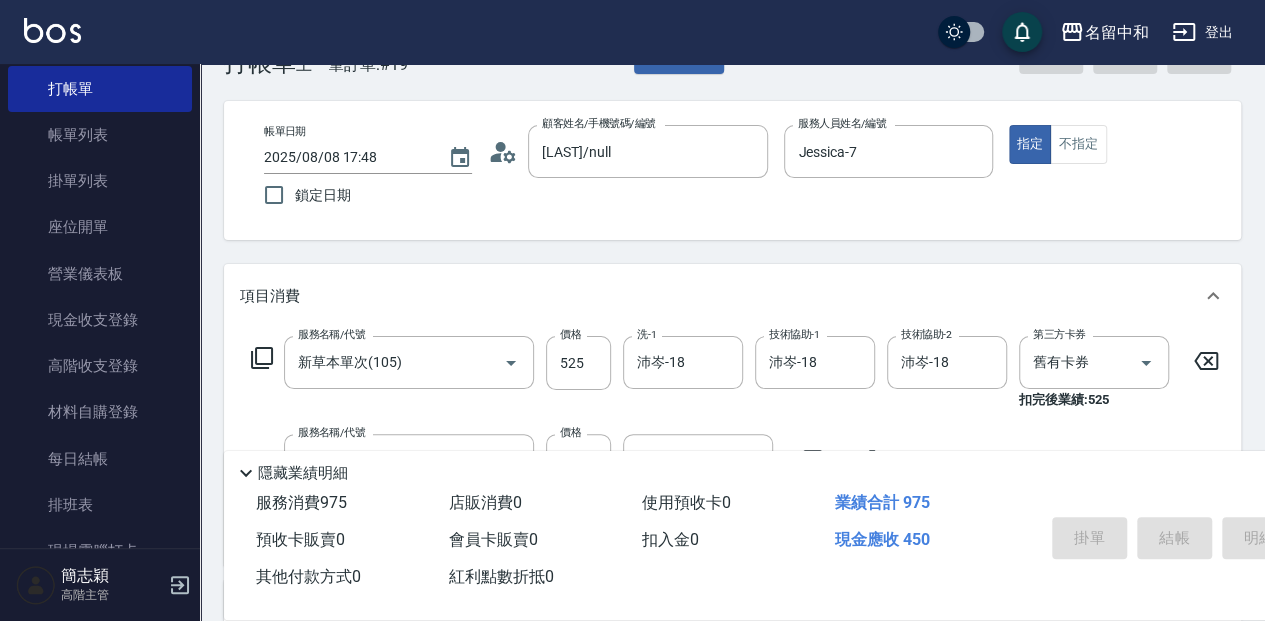 type on "2025/08/08 17:49" 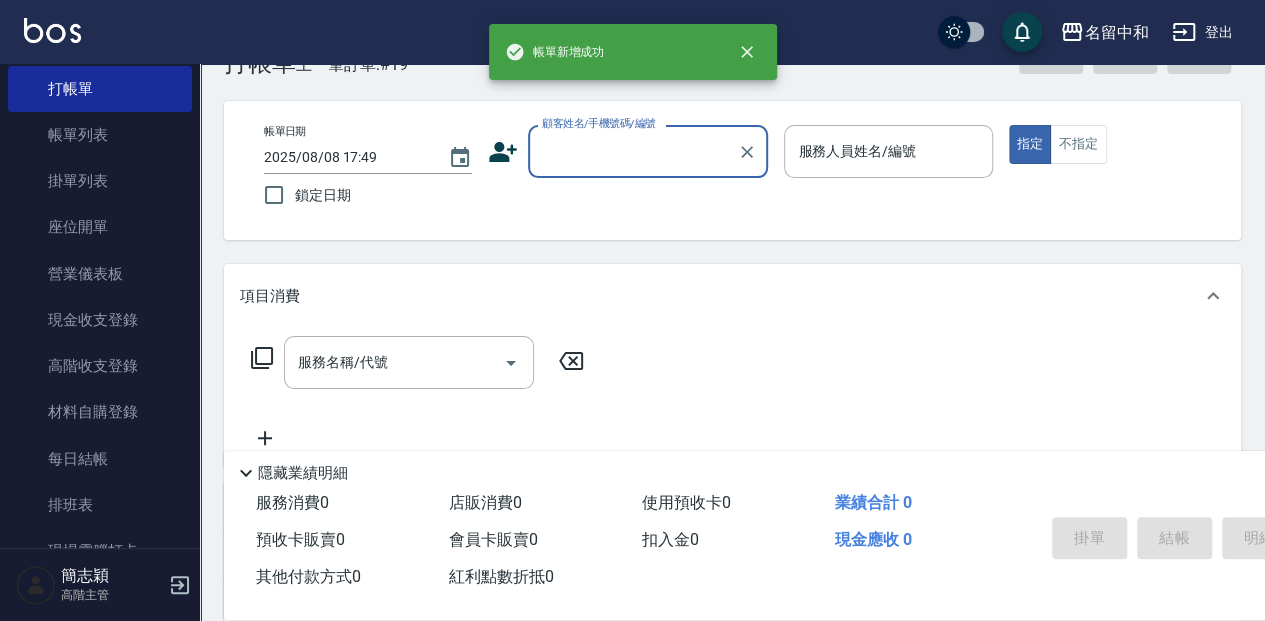 scroll, scrollTop: 0, scrollLeft: 0, axis: both 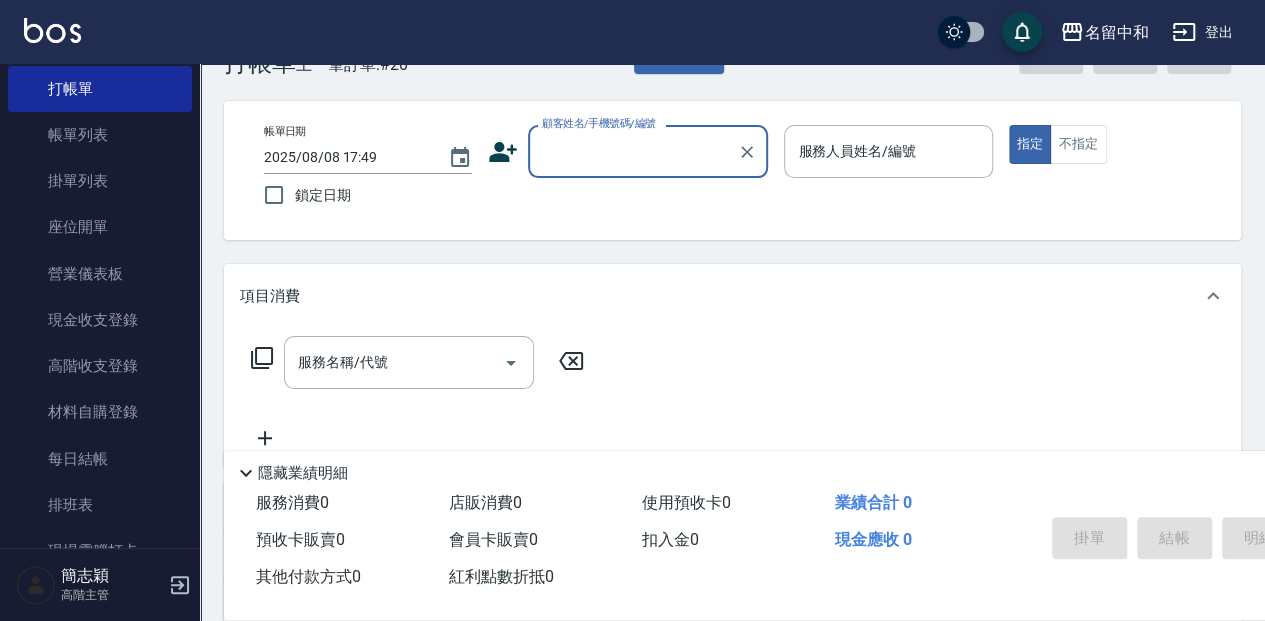 click on "顧客姓名/手機號碼/編號" at bounding box center [633, 151] 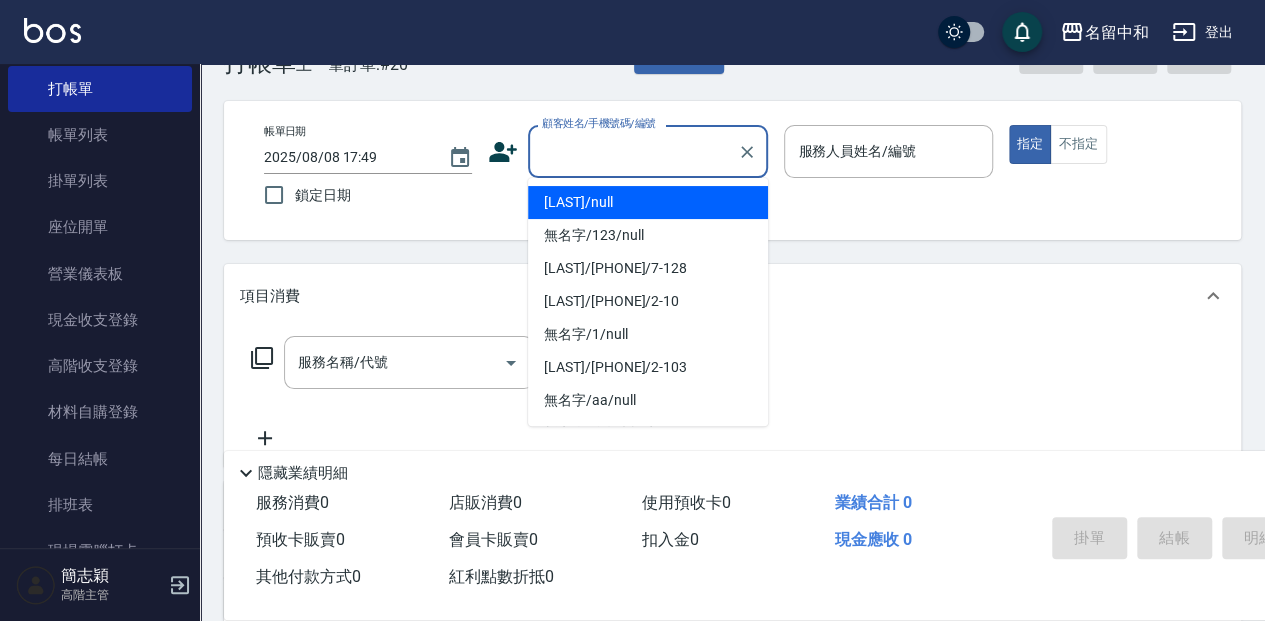 drag, startPoint x: 580, startPoint y: 211, endPoint x: 854, endPoint y: 153, distance: 280.0714 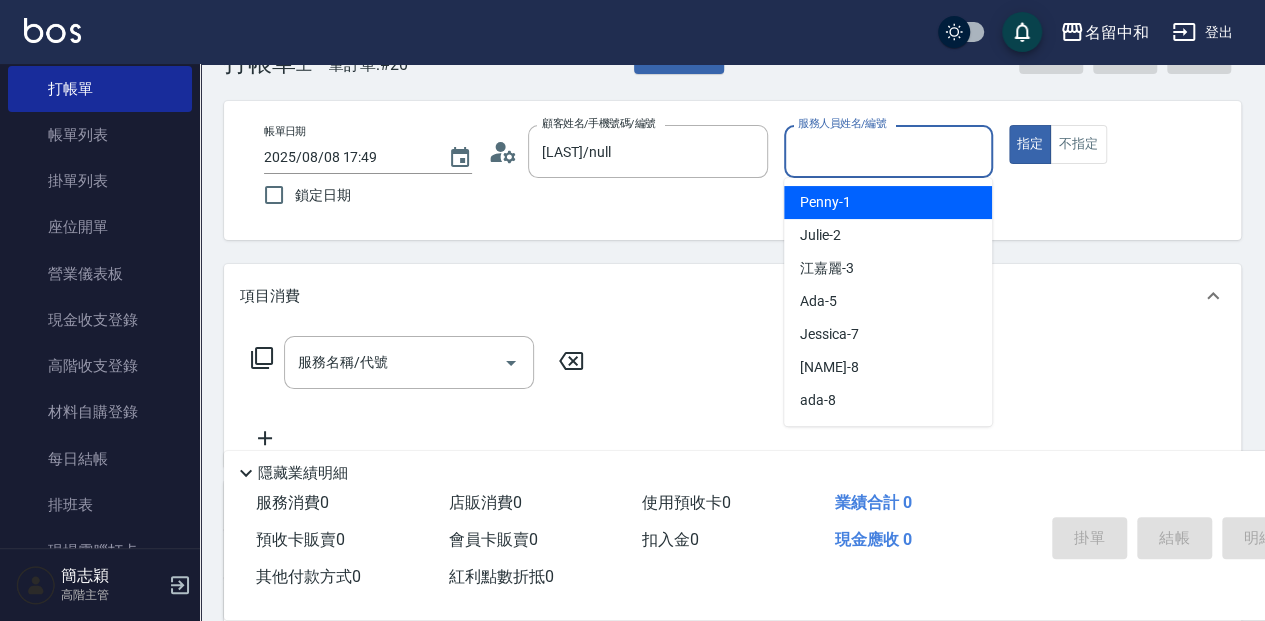 drag, startPoint x: 854, startPoint y: 153, endPoint x: 892, endPoint y: 307, distance: 158.61903 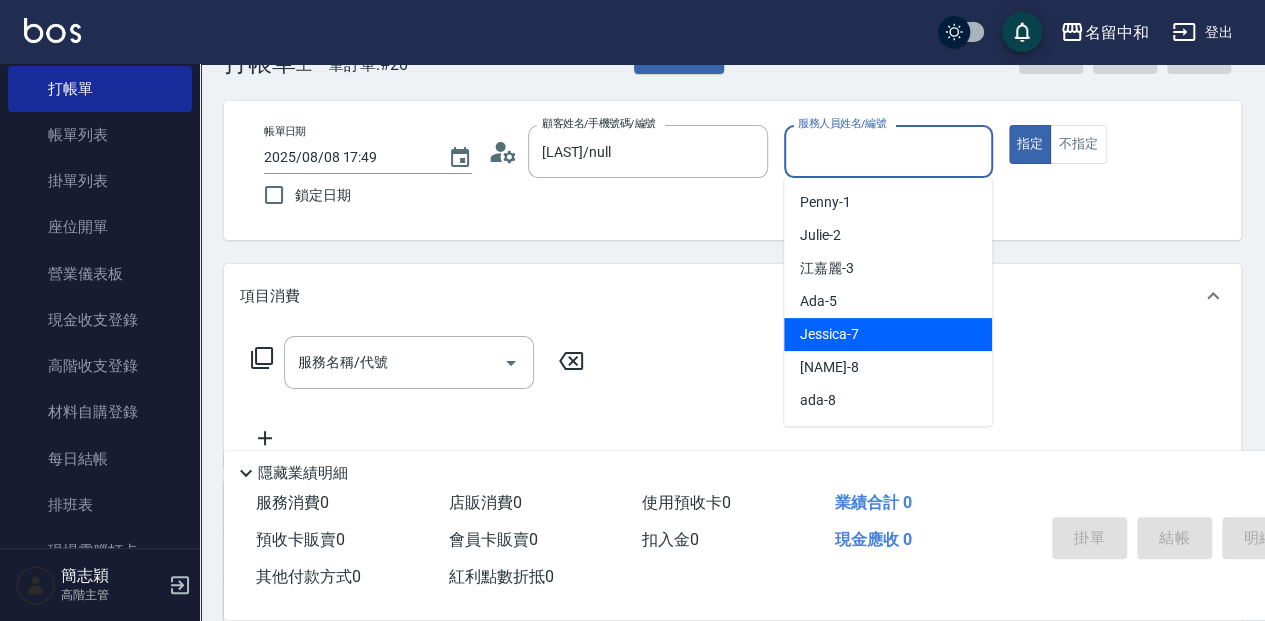 click on "[FIRST] -7" at bounding box center [888, 334] 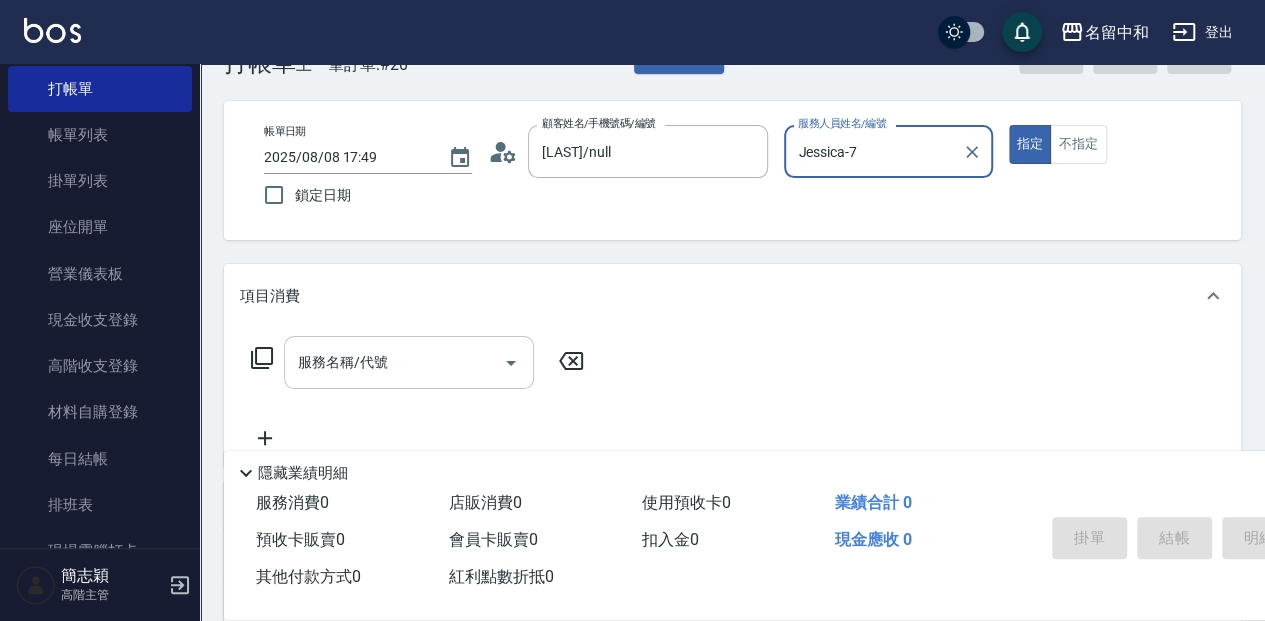 drag, startPoint x: 398, startPoint y: 368, endPoint x: 408, endPoint y: 367, distance: 10.049875 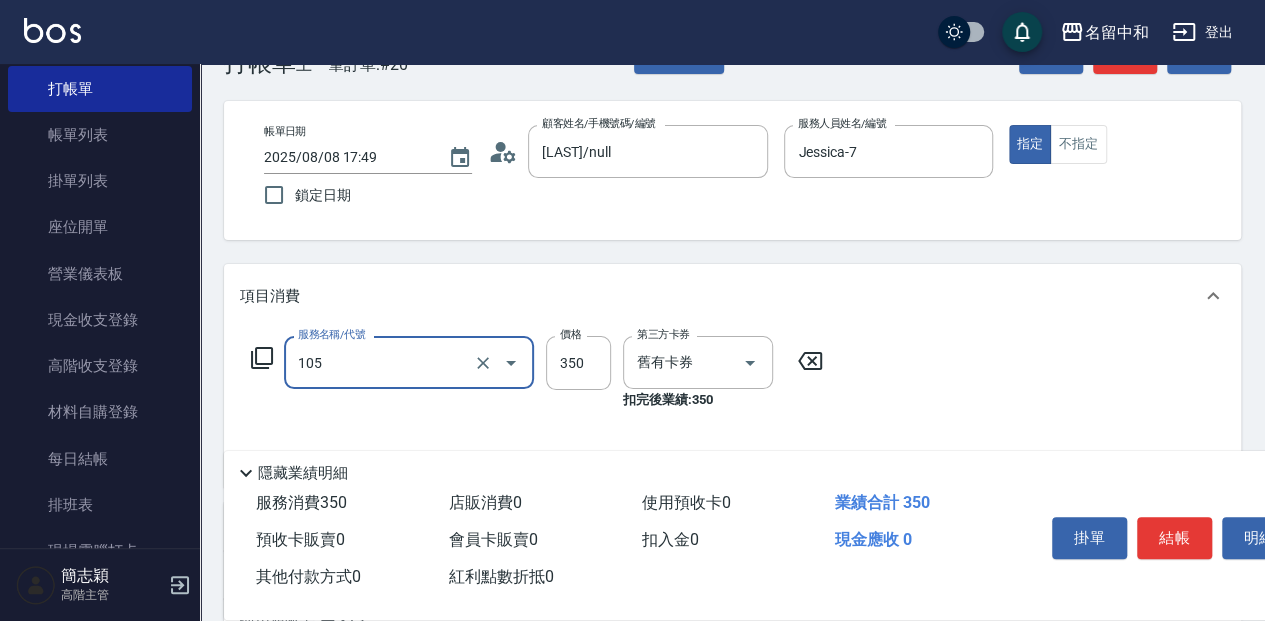 type on "新草本單次(105)" 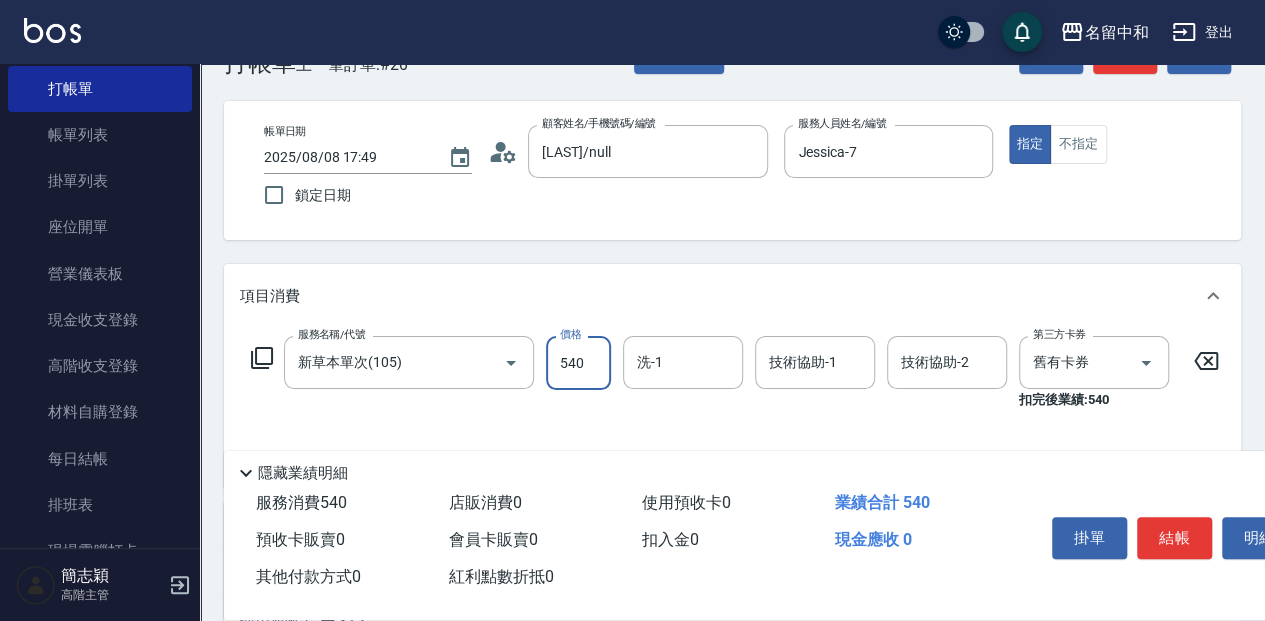 type on "540" 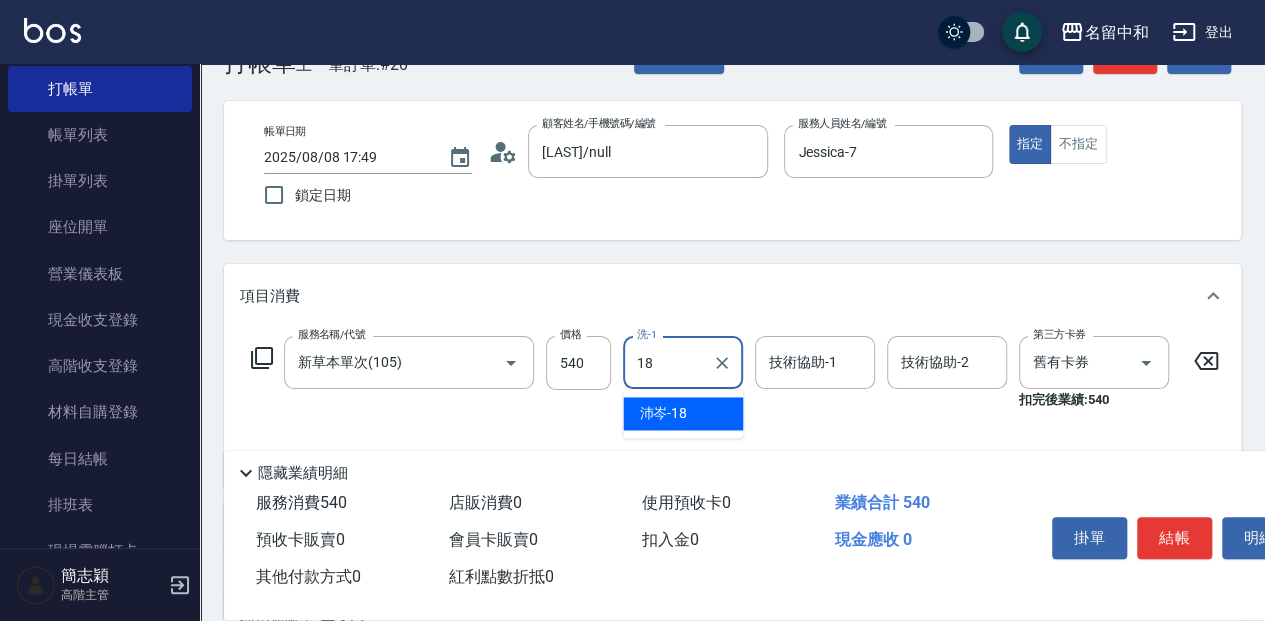 type on "沛岑-18" 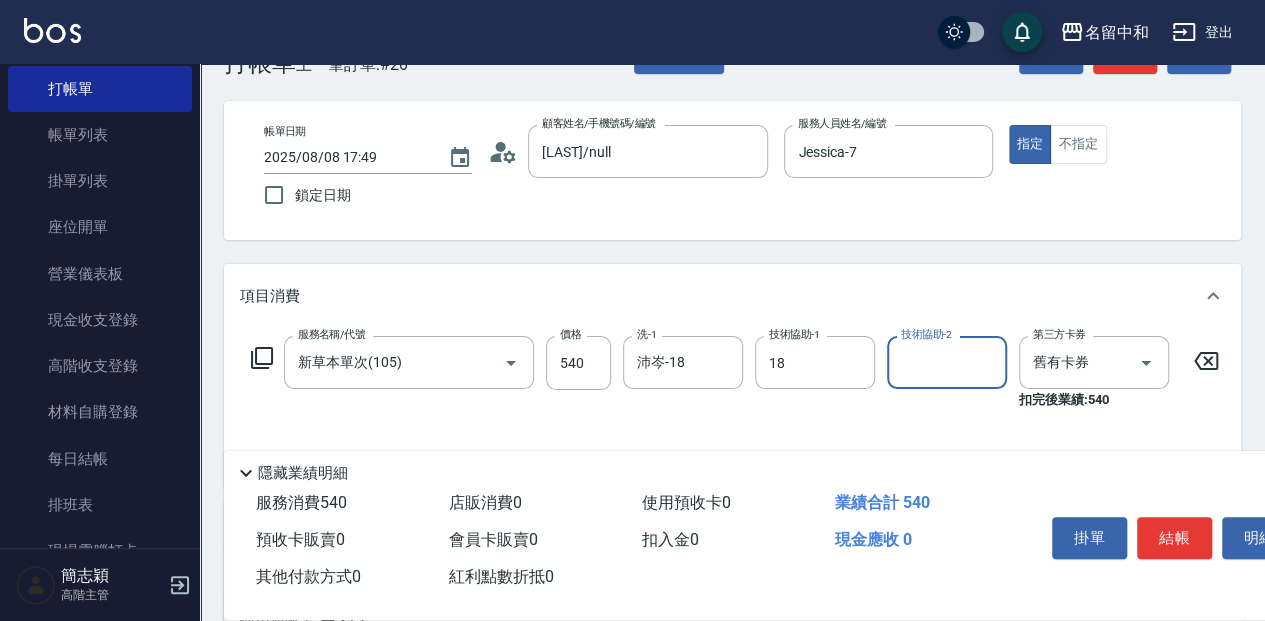 type on "沛岑-18" 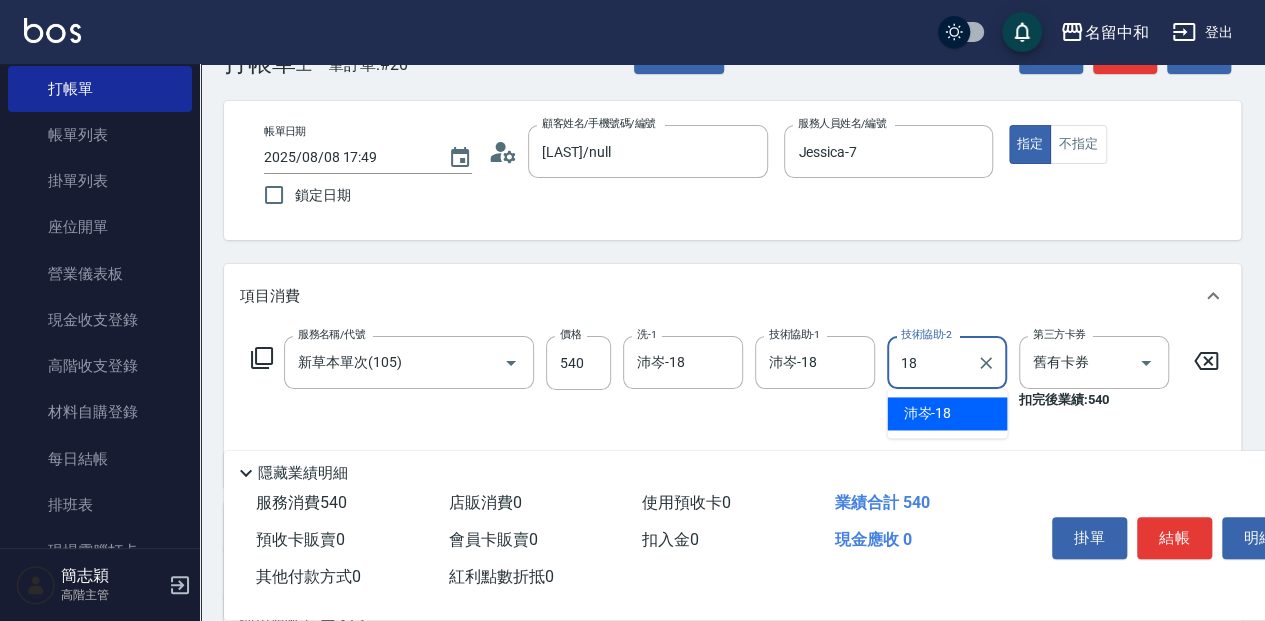 type on "沛岑-18" 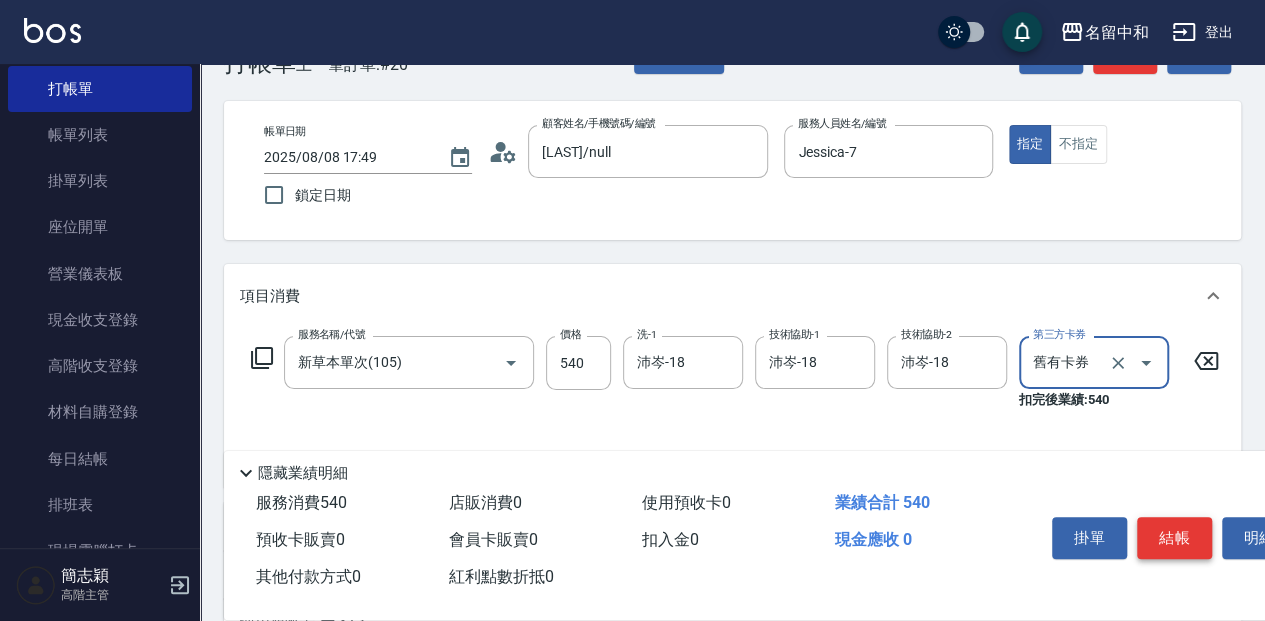 click on "結帳" at bounding box center (1174, 538) 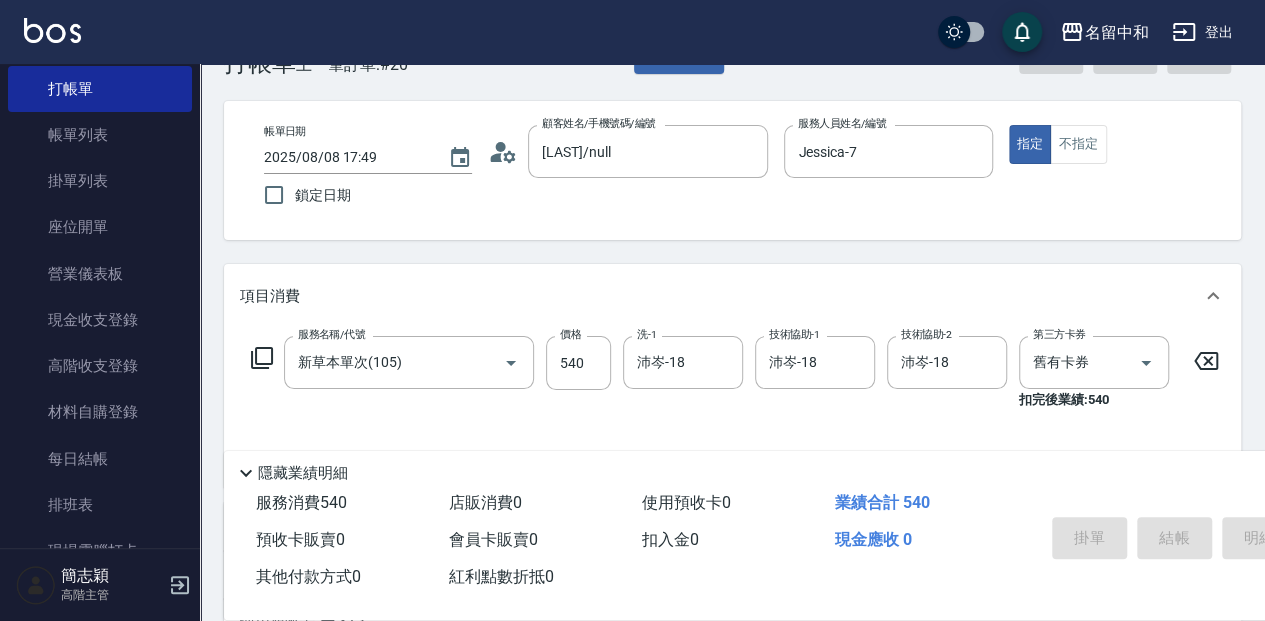 type 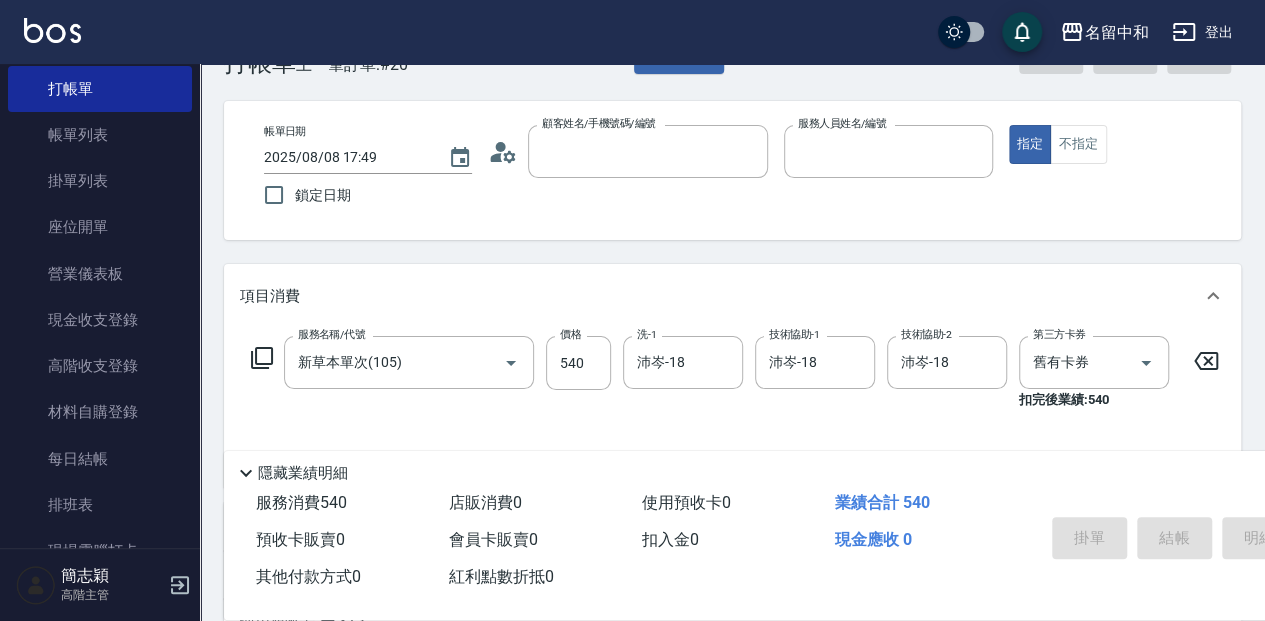 type 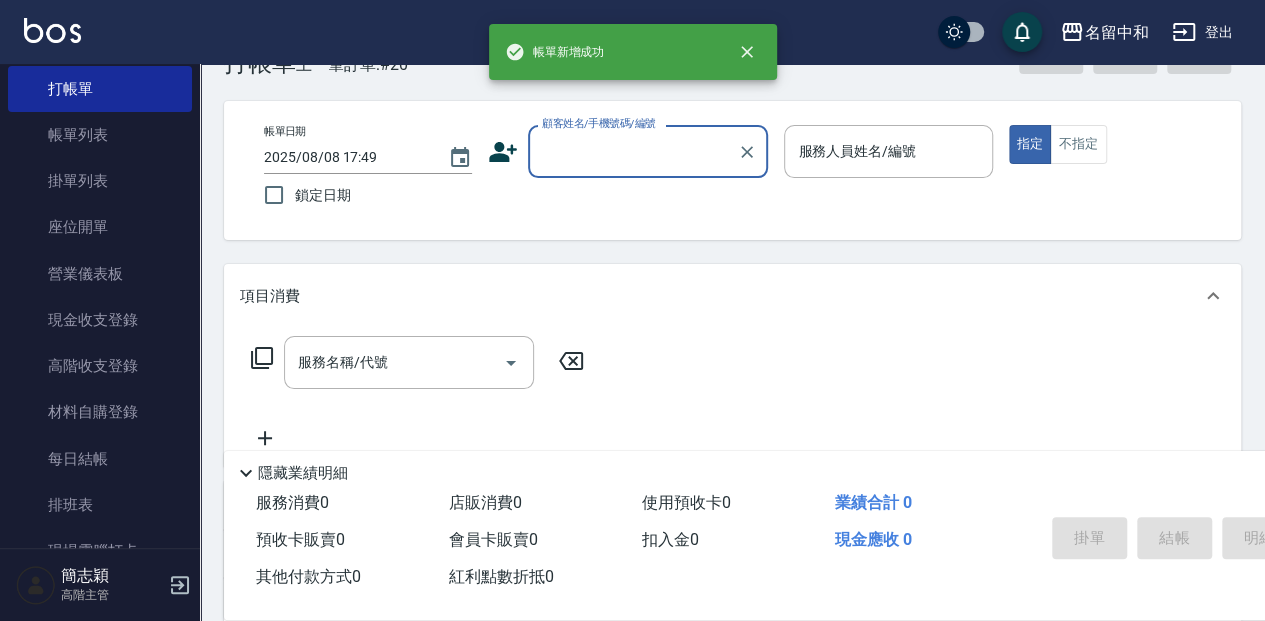 scroll, scrollTop: 0, scrollLeft: 0, axis: both 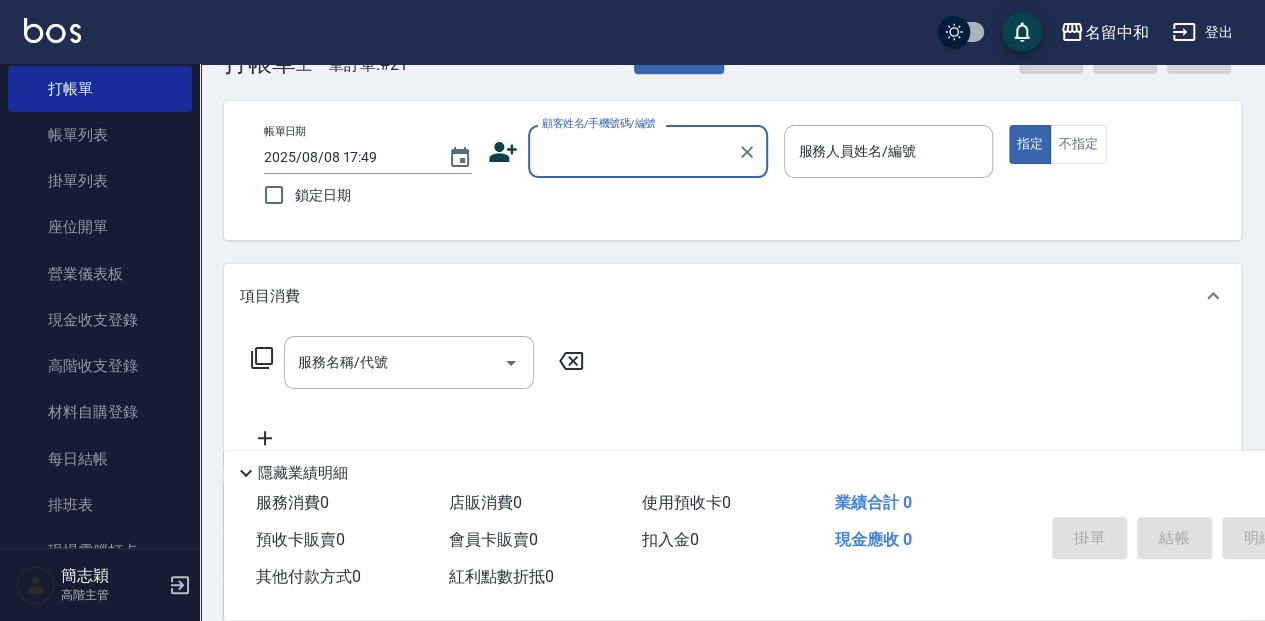 click on "顧客姓名/手機號碼/編號" at bounding box center [633, 151] 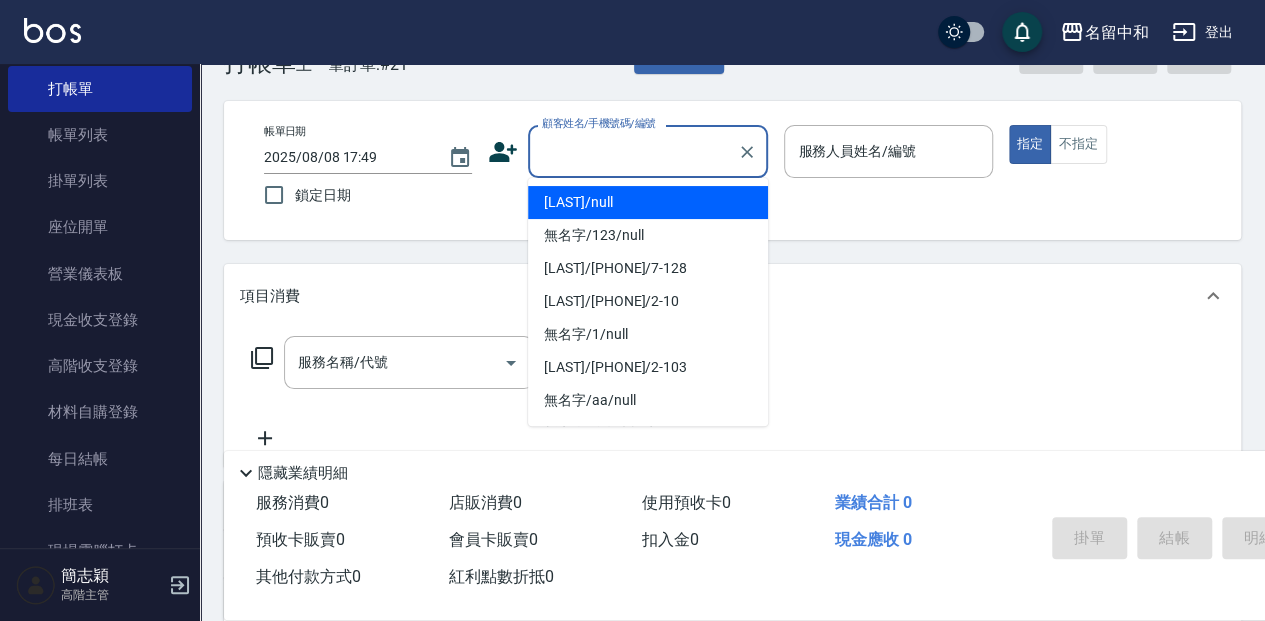 drag, startPoint x: 623, startPoint y: 202, endPoint x: 868, endPoint y: 144, distance: 251.77173 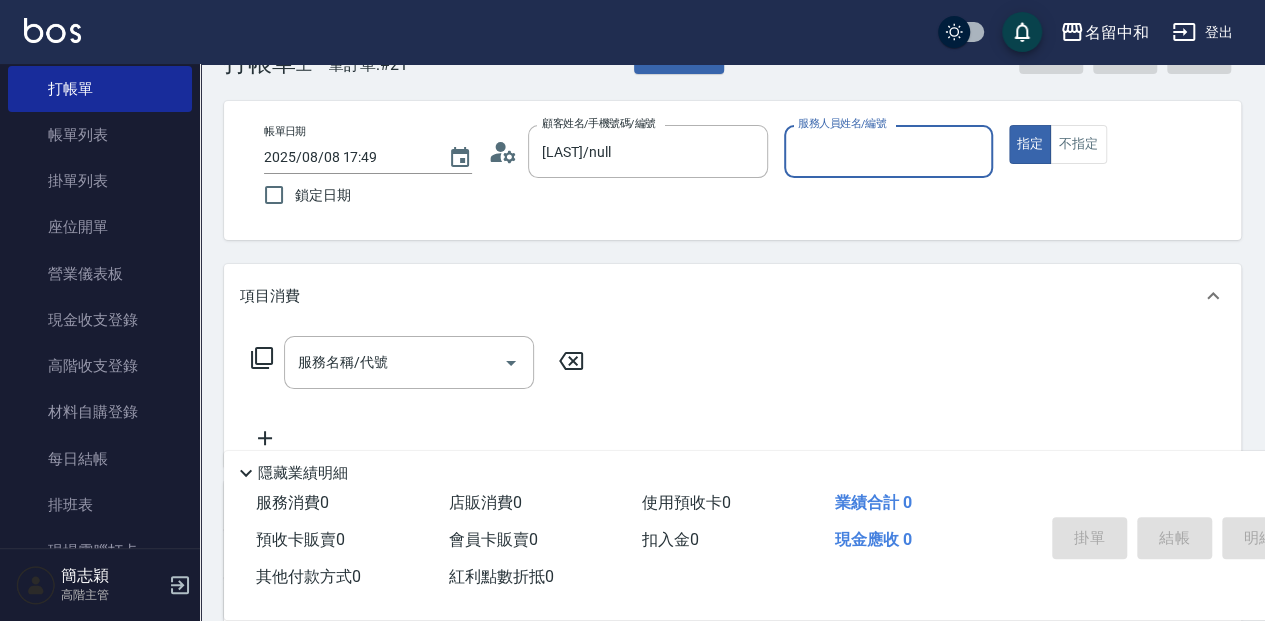click on "服務人員姓名/編號 服務人員姓名/編號" at bounding box center (888, 151) 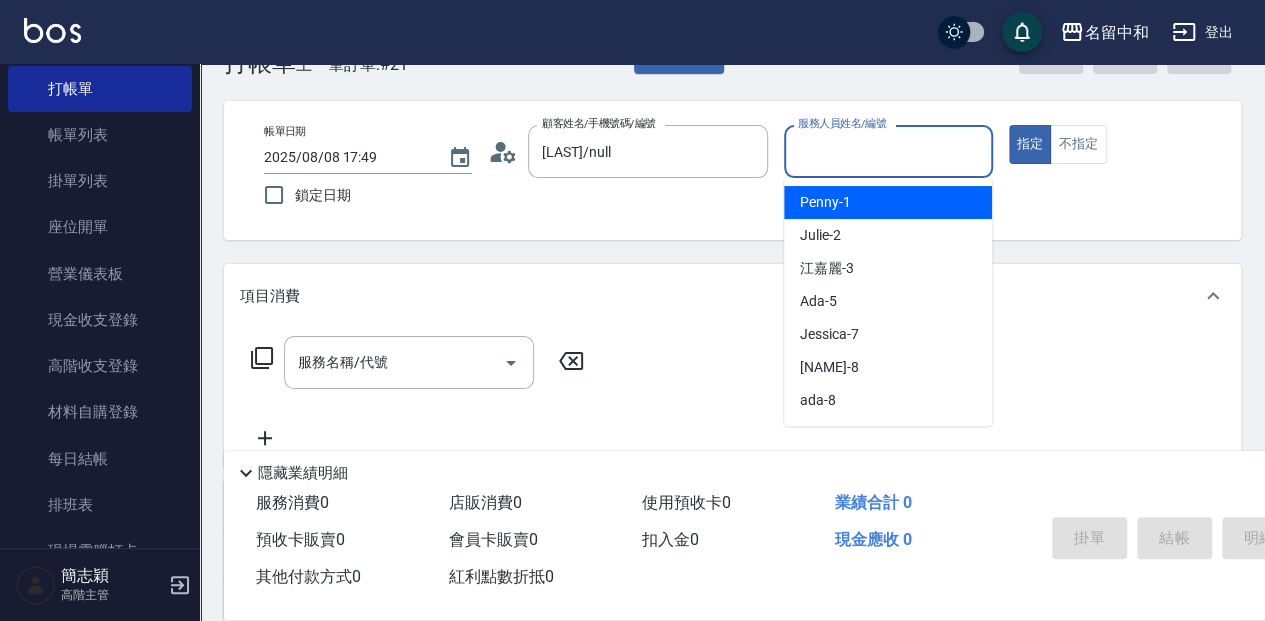 click on "服務人員姓名/編號" at bounding box center (888, 151) 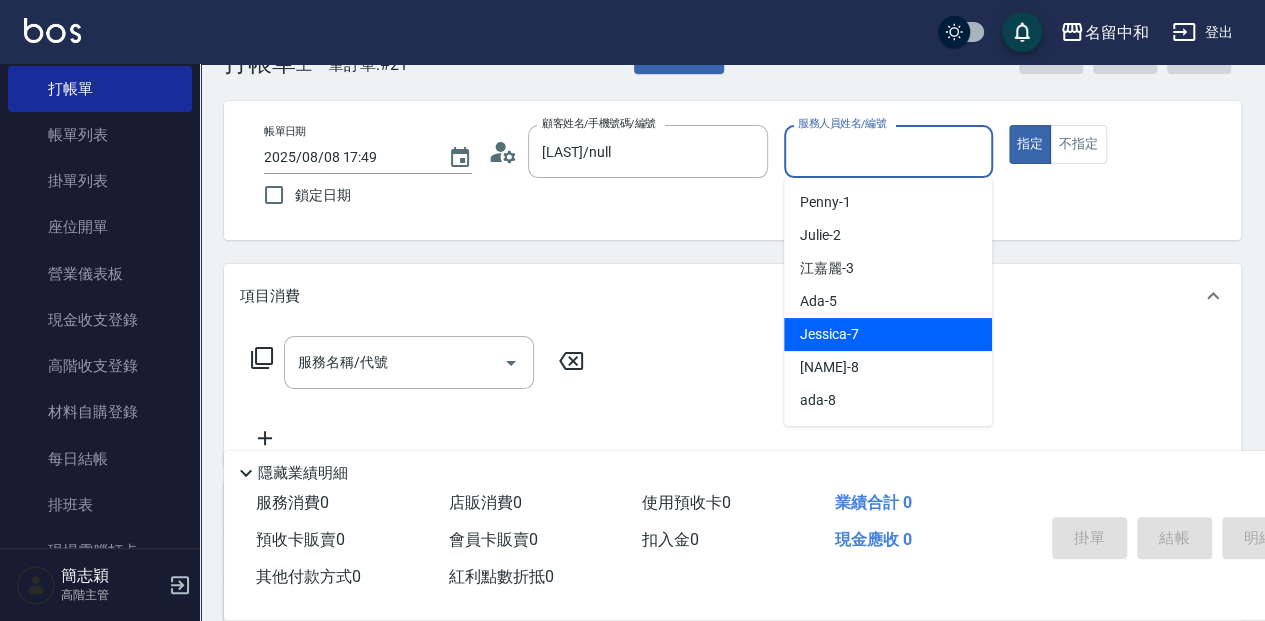 click on "[FIRST] -7" at bounding box center [888, 334] 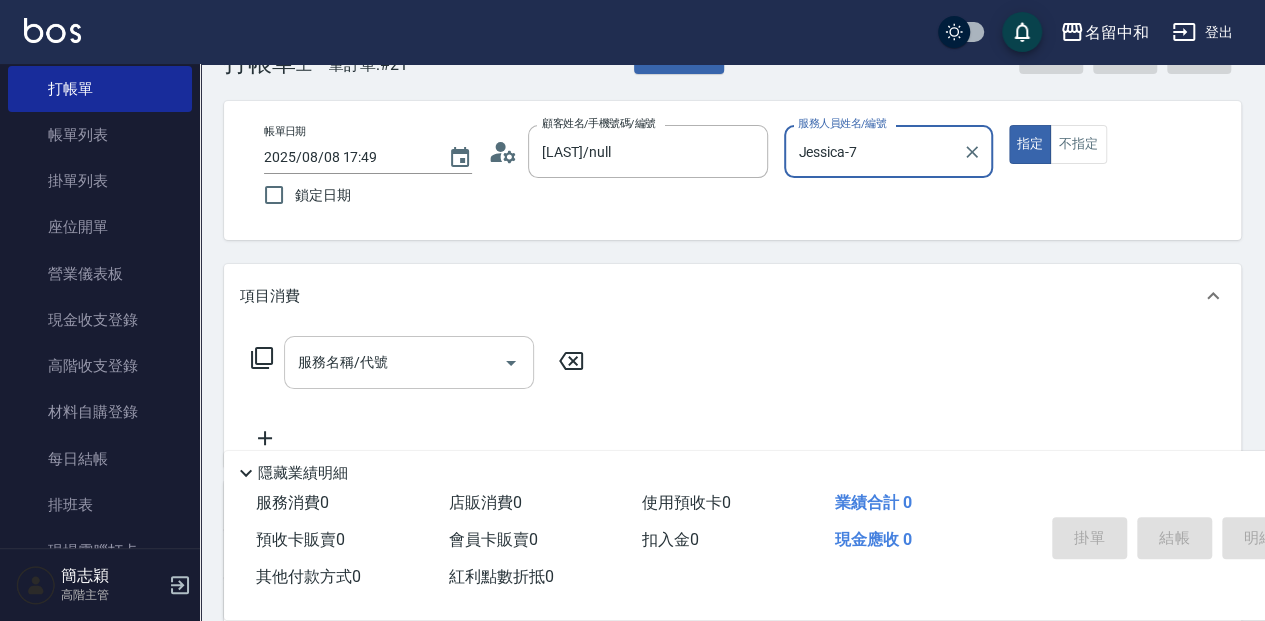 click on "服務名稱/代號" at bounding box center [394, 362] 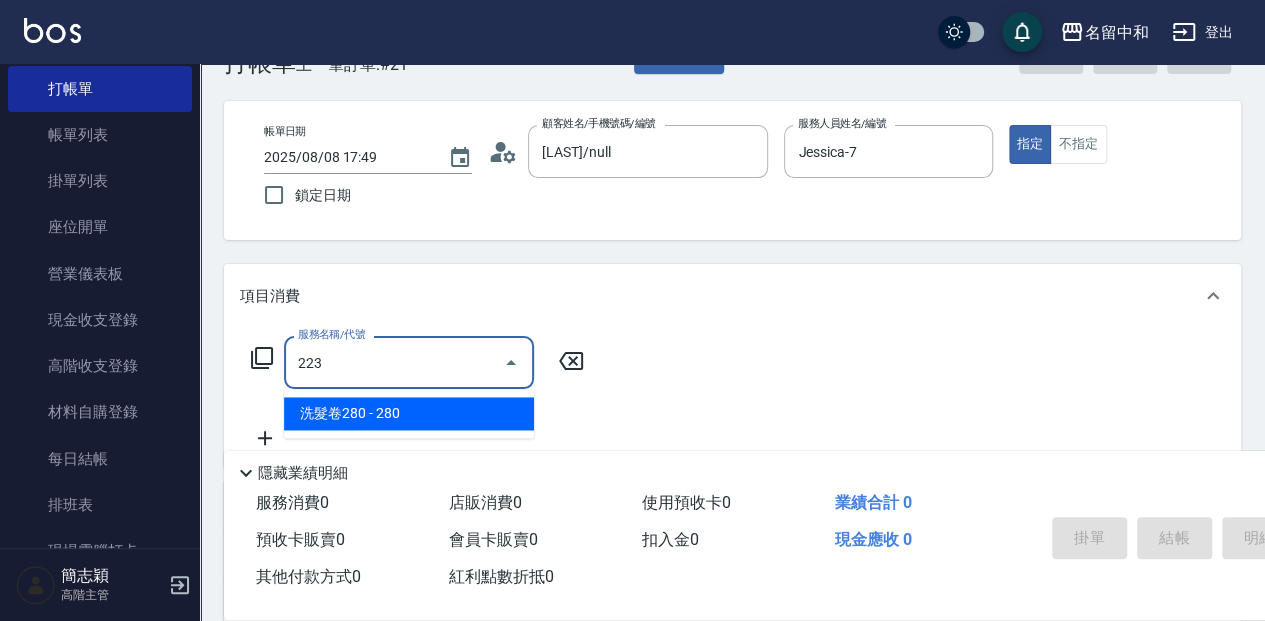 type on "洗髮卷280(223)" 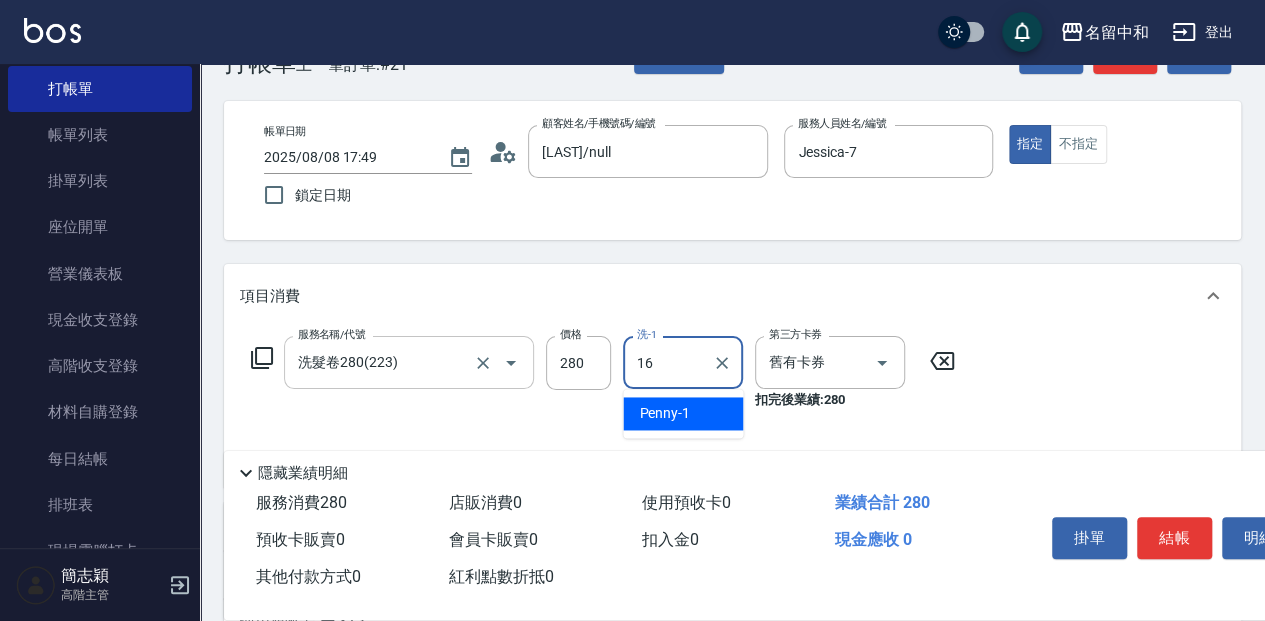 type on "KEN-16" 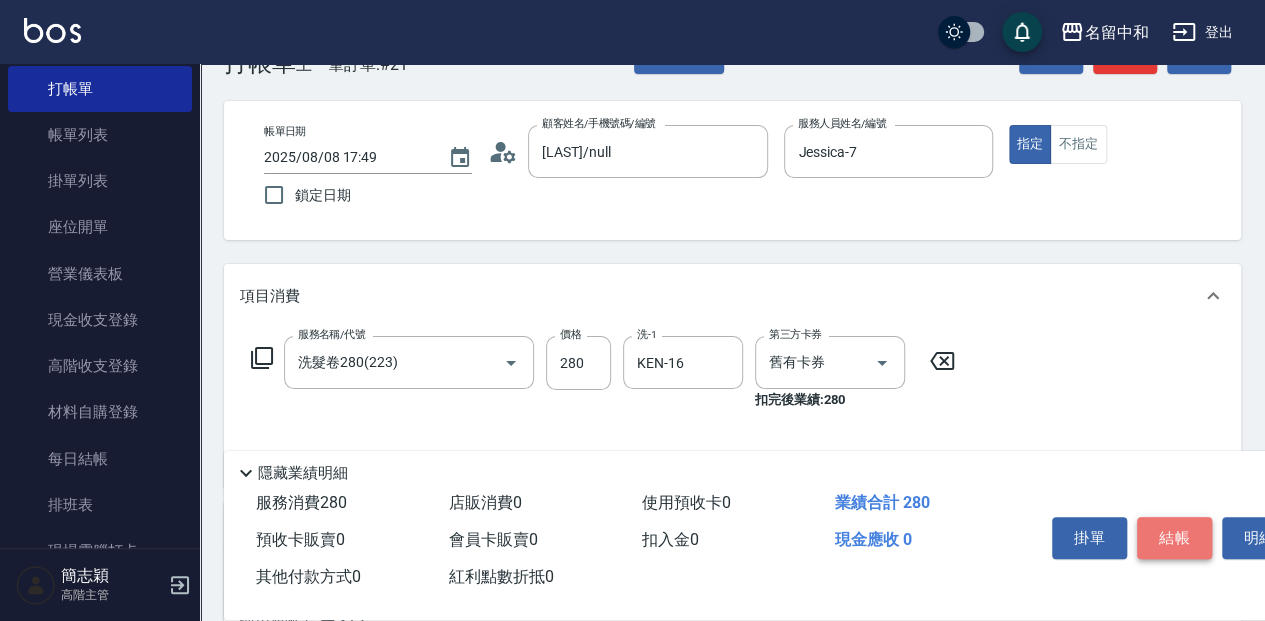 click on "結帳" at bounding box center (1174, 538) 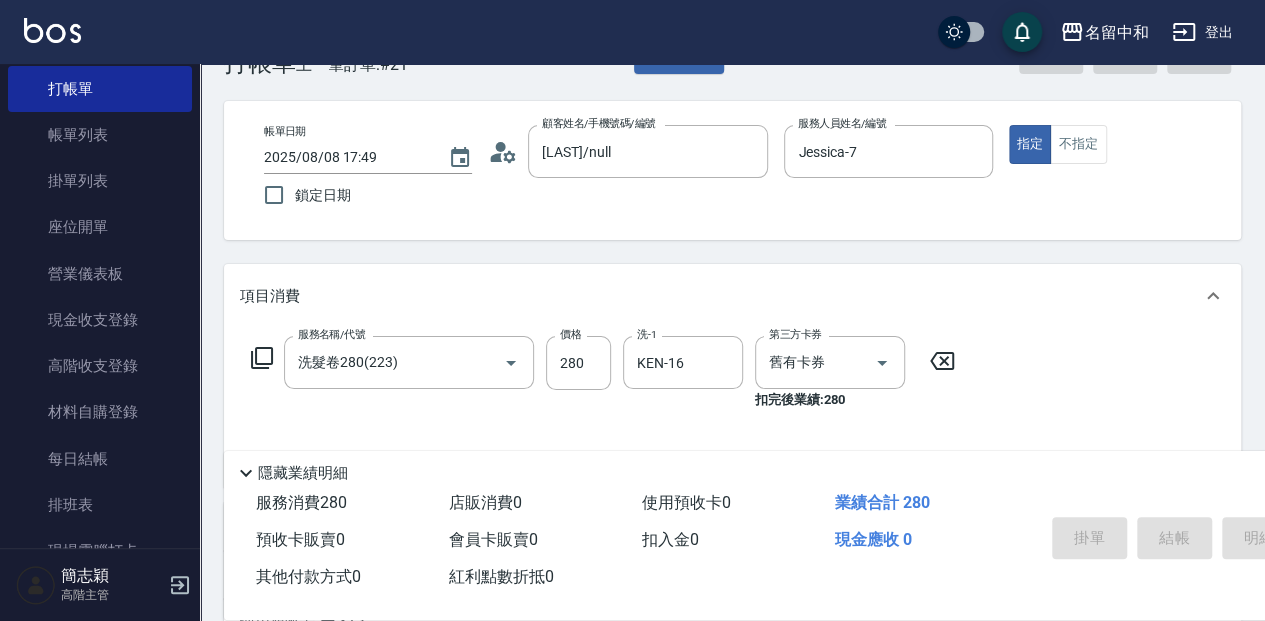 type 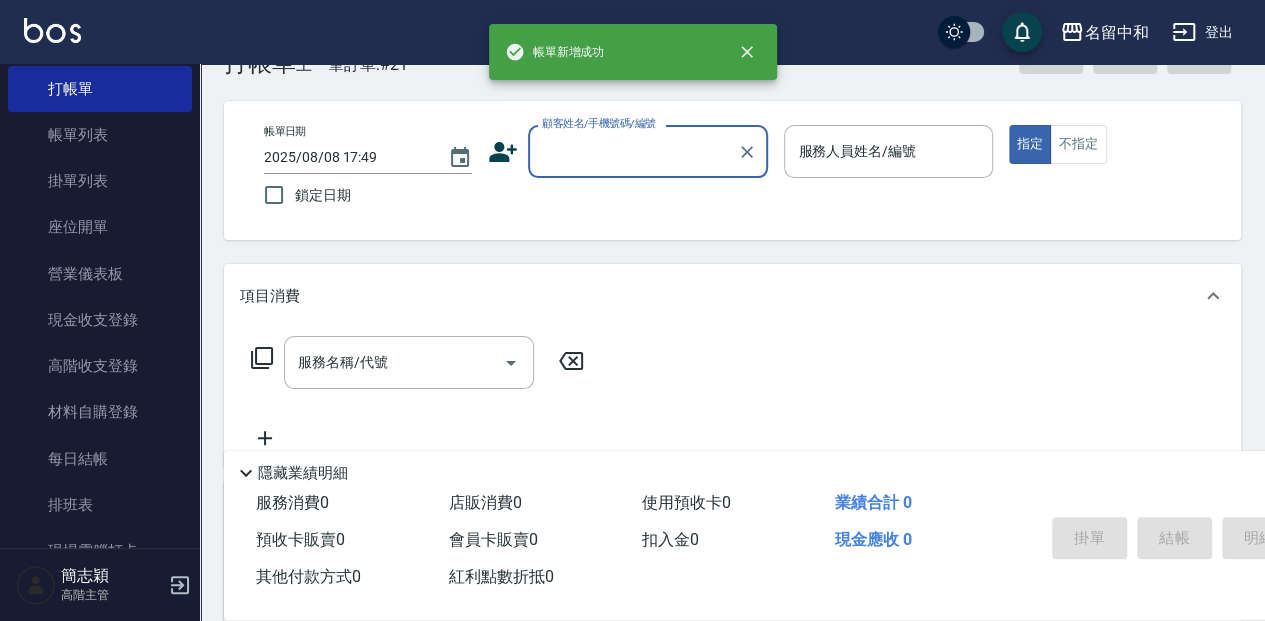 scroll, scrollTop: 0, scrollLeft: 0, axis: both 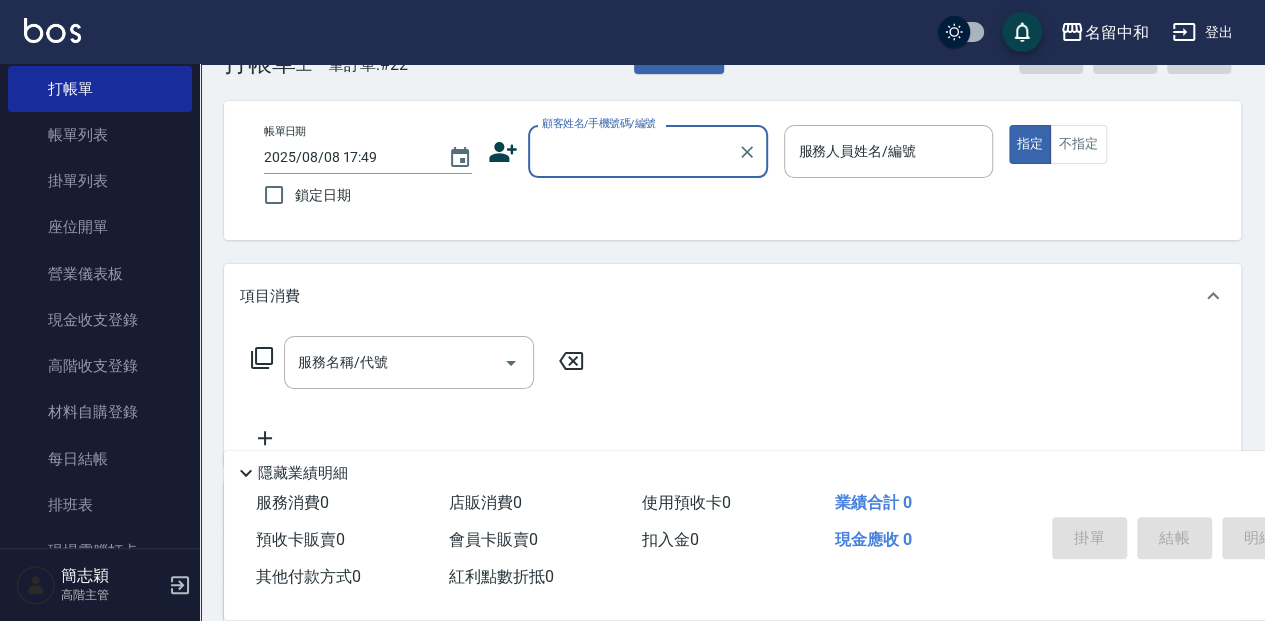 click on "顧客姓名/手機號碼/編號" at bounding box center (633, 151) 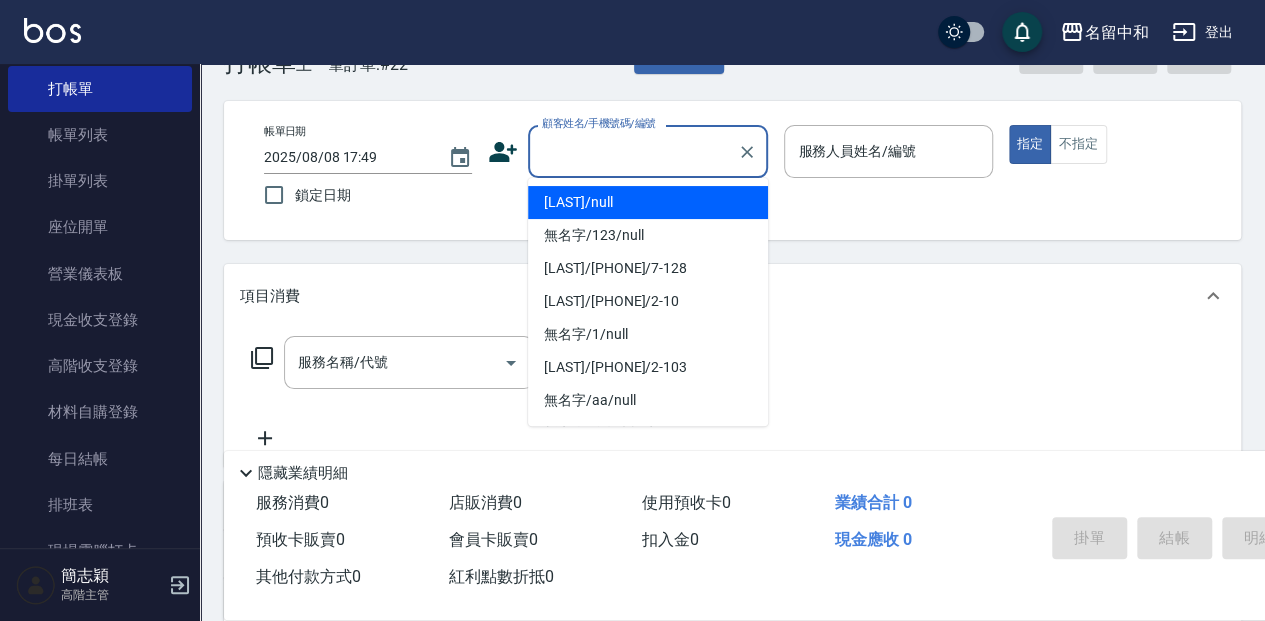 drag, startPoint x: 576, startPoint y: 208, endPoint x: 780, endPoint y: 134, distance: 217.00691 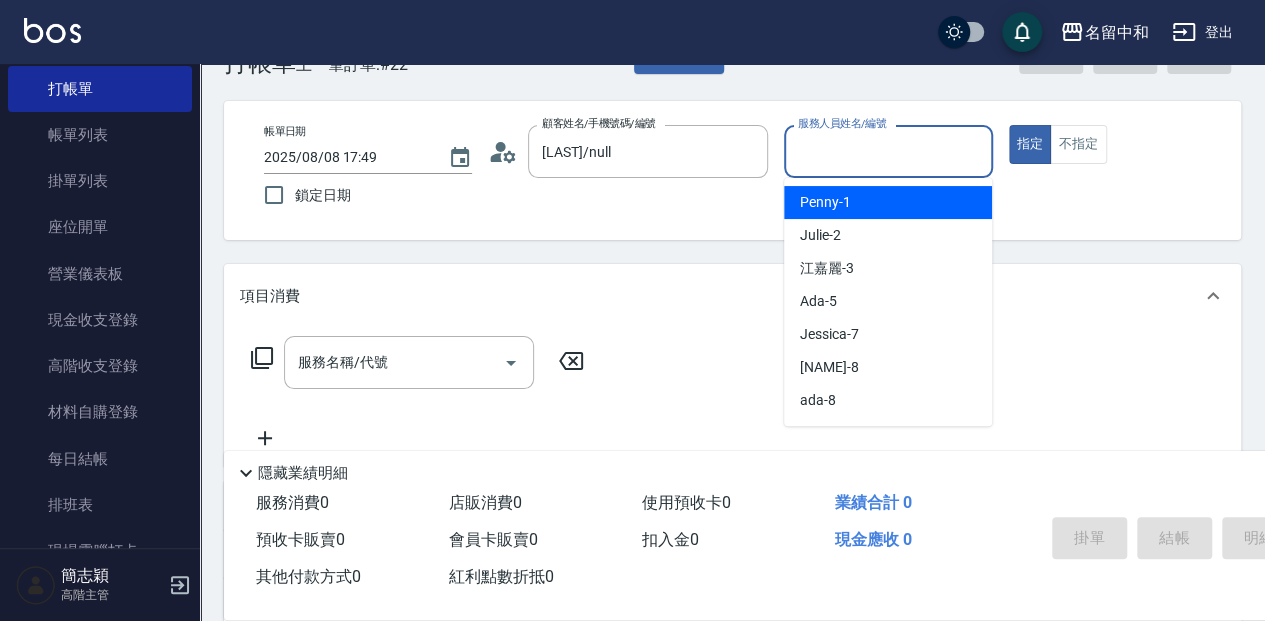 click on "服務人員姓名/編號" at bounding box center [888, 151] 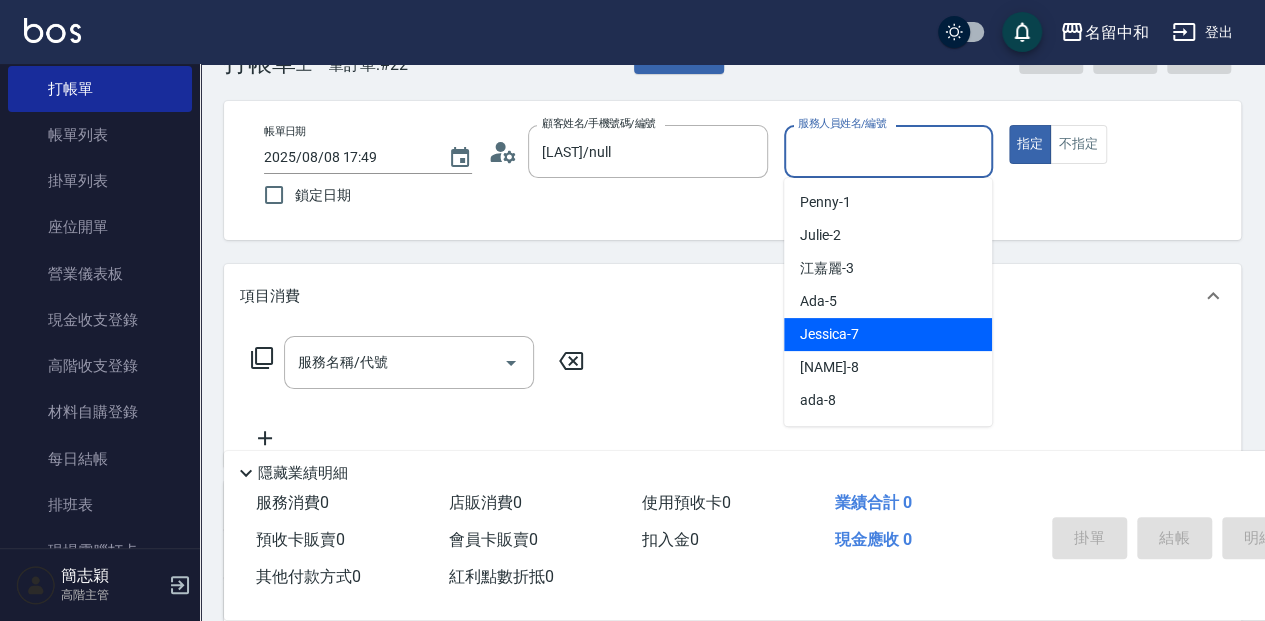 click on "[FIRST] -7" at bounding box center [888, 334] 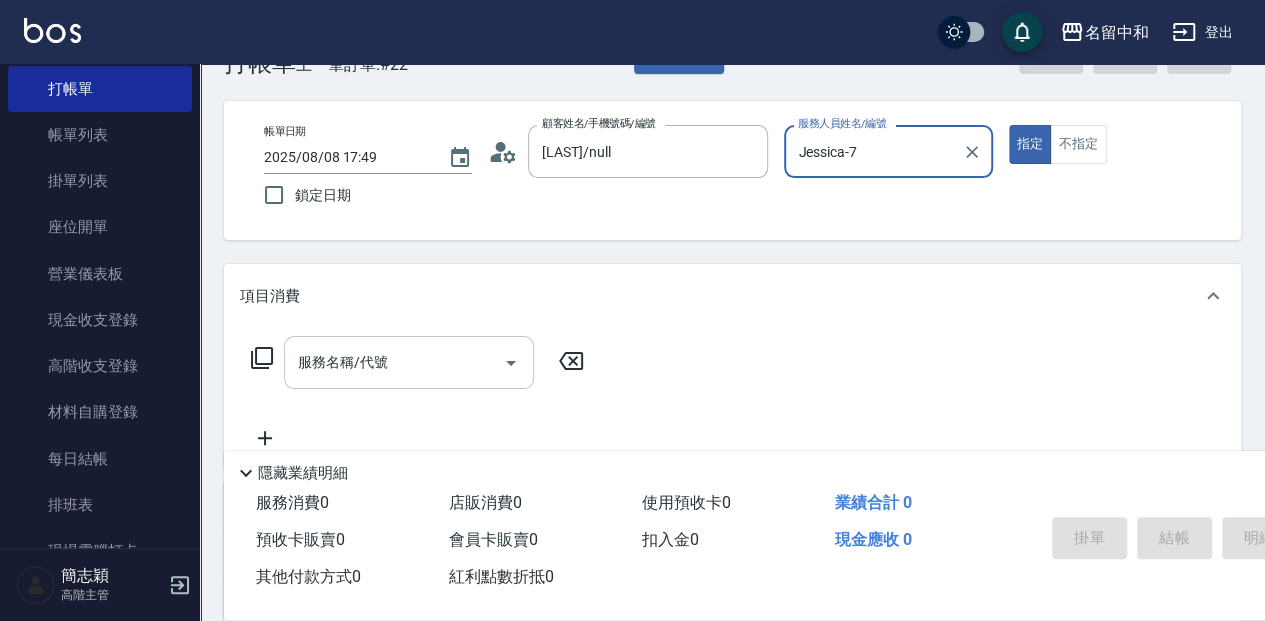 click on "服務名稱/代號" at bounding box center [394, 362] 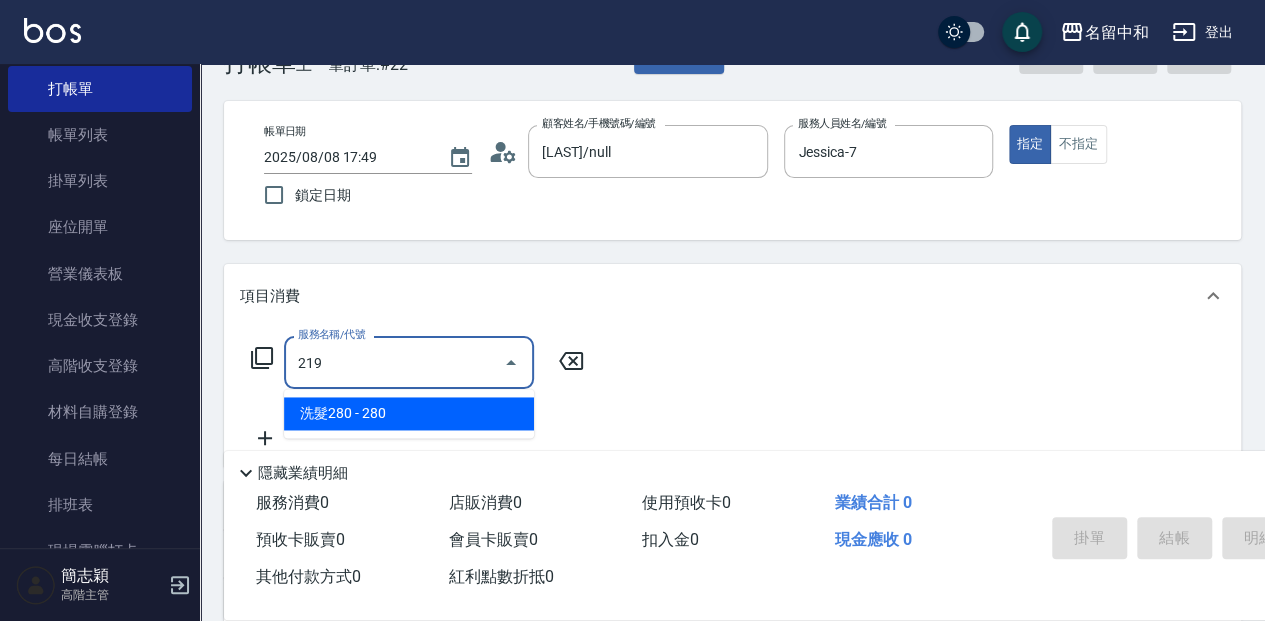 type on "洗髮280(219)" 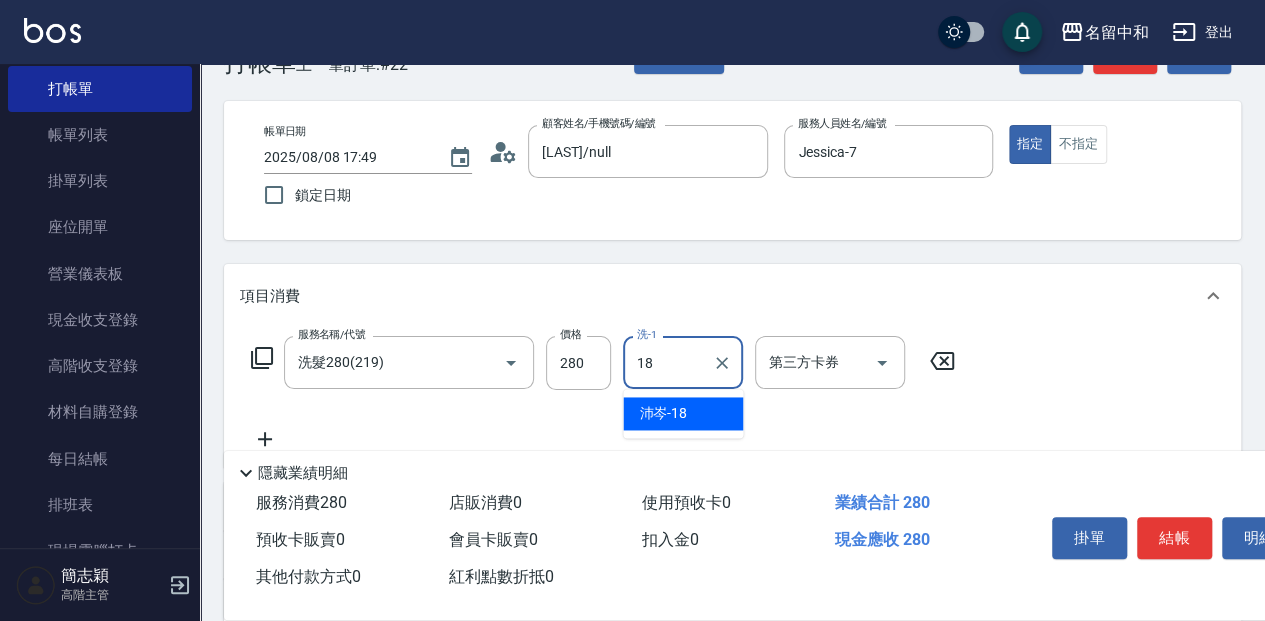 type on "沛岑-18" 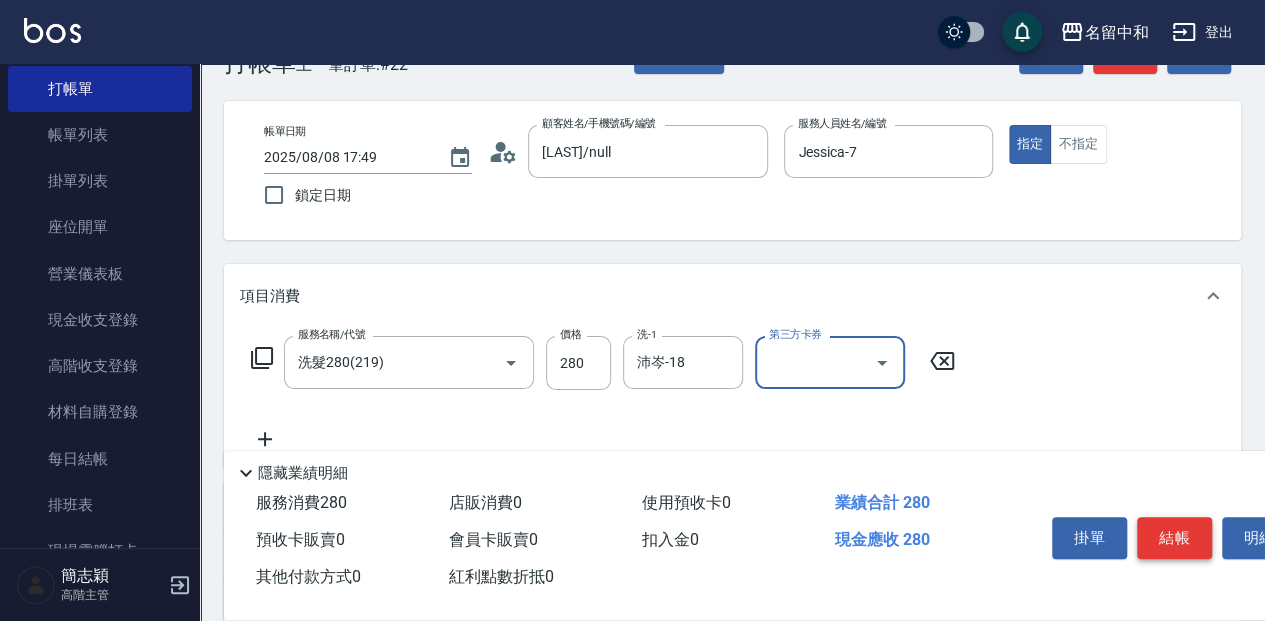 click on "結帳" at bounding box center (1174, 538) 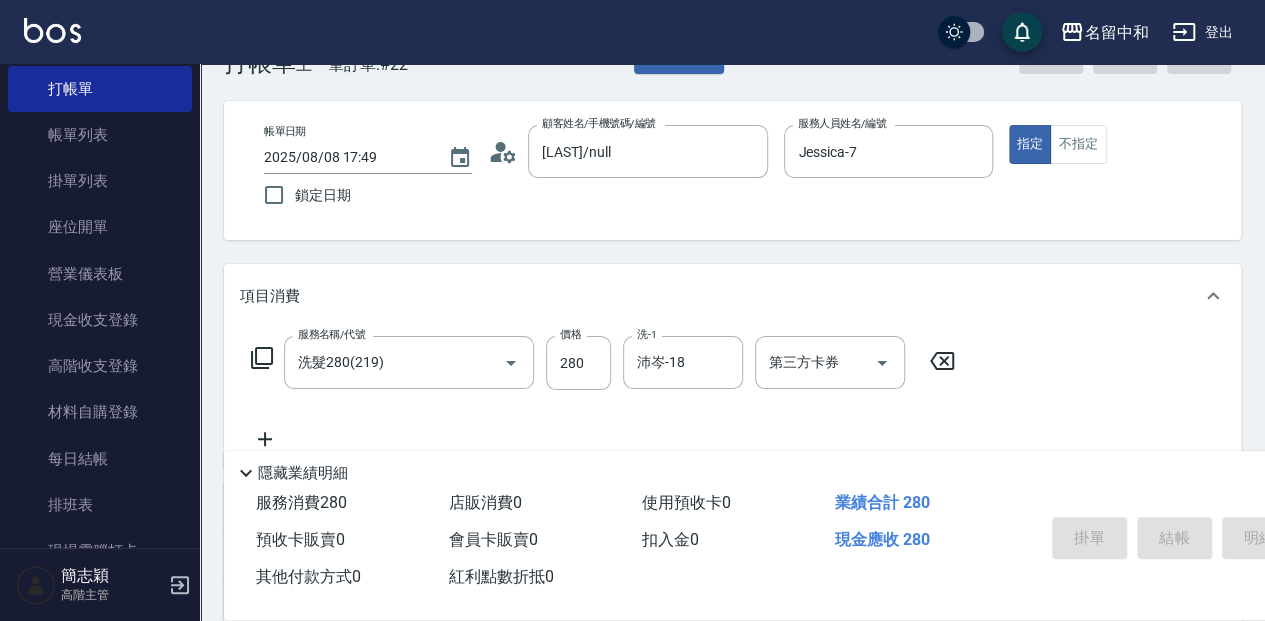 type 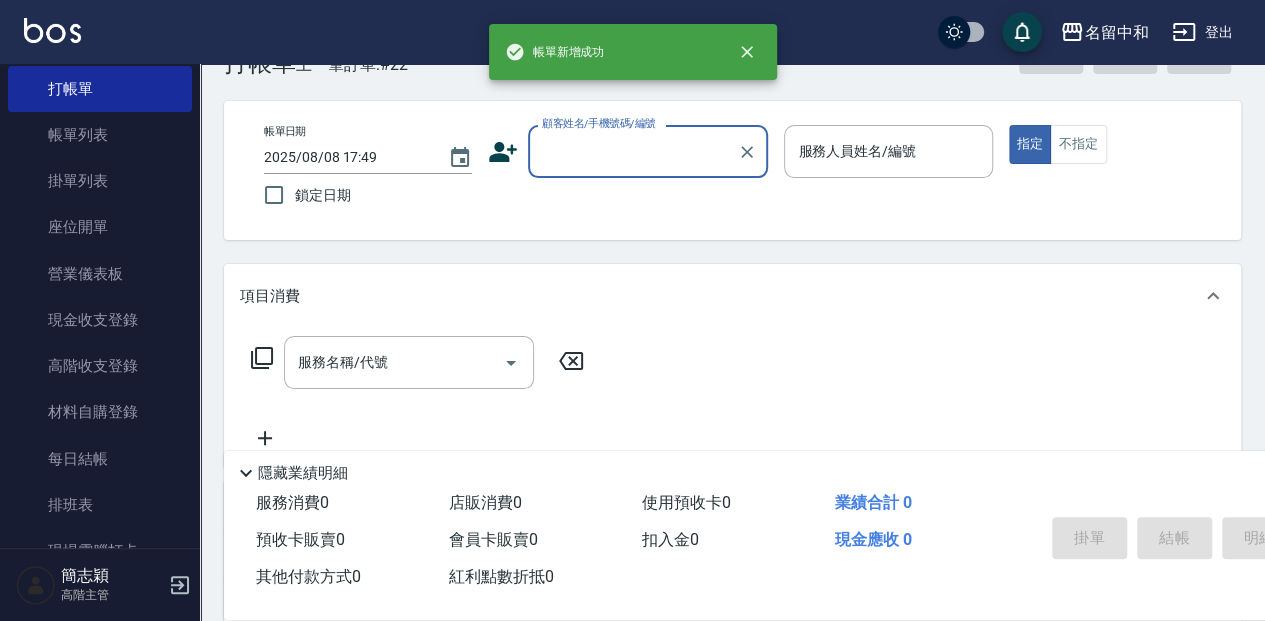 scroll, scrollTop: 0, scrollLeft: 0, axis: both 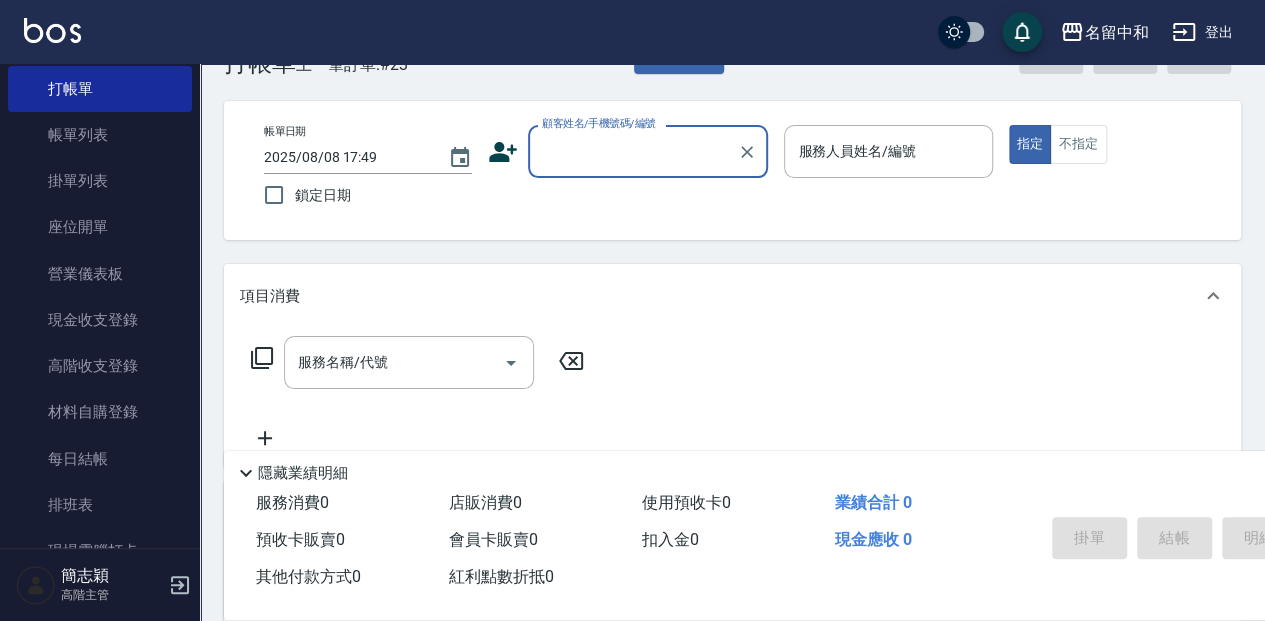 click on "顧客姓名/手機號碼/編號" at bounding box center [633, 151] 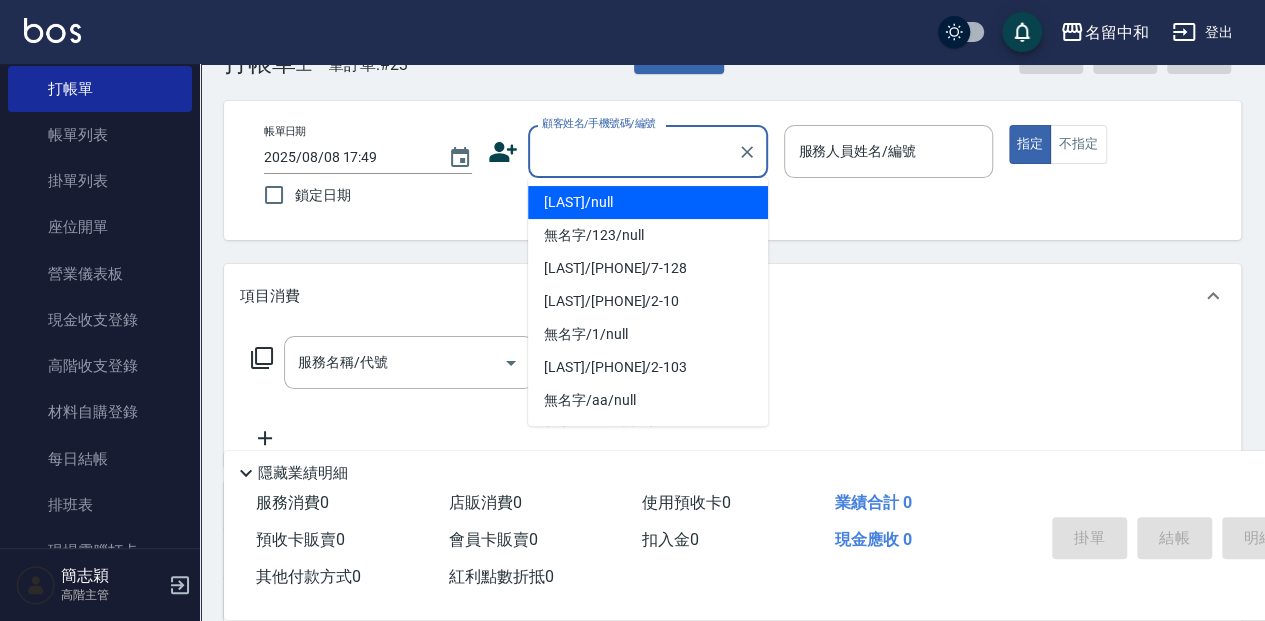 drag, startPoint x: 610, startPoint y: 190, endPoint x: 886, endPoint y: 157, distance: 277.96582 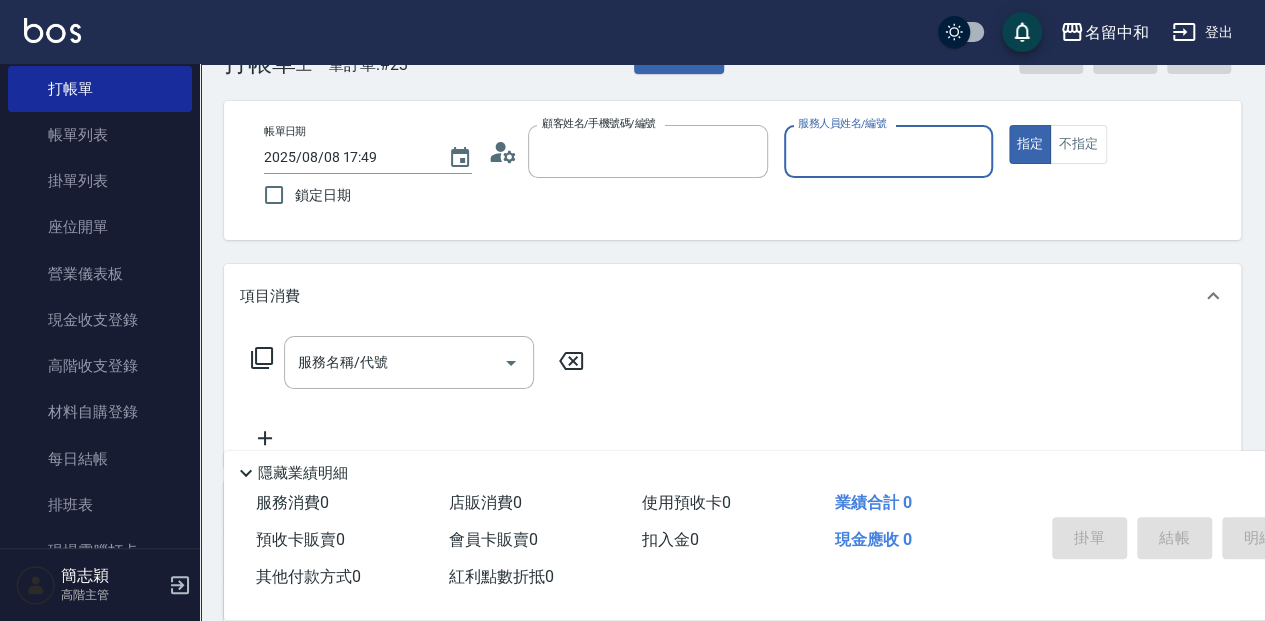 type on "[LAST]/null" 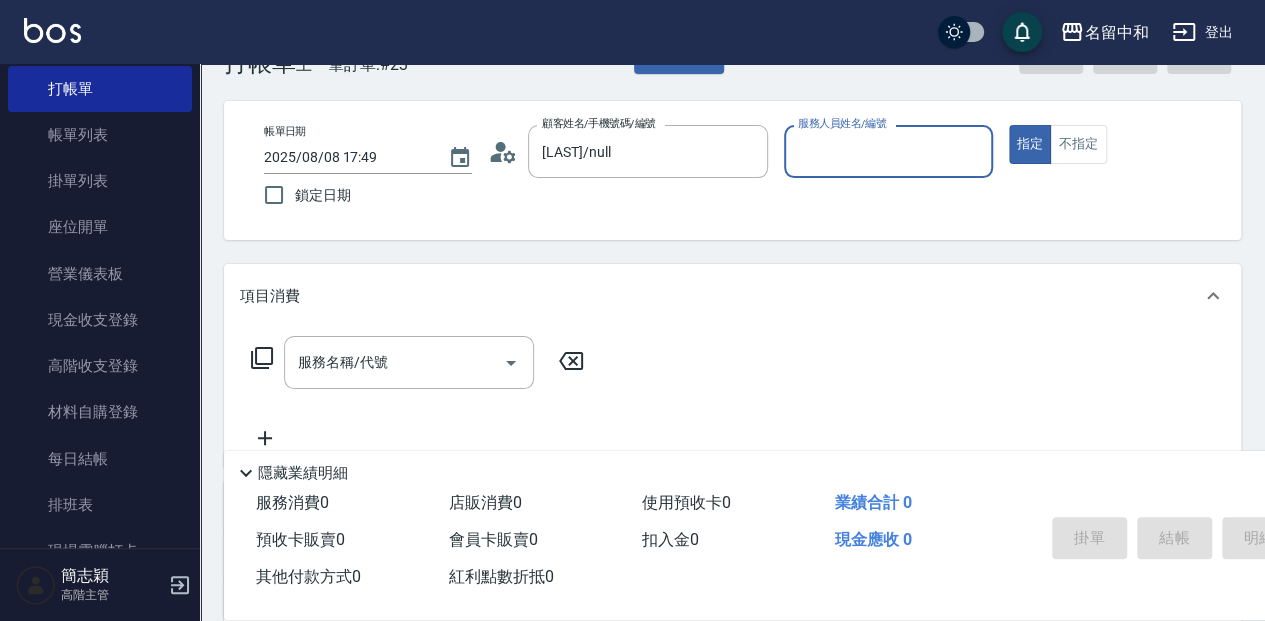 click on "服務人員姓名/編號" at bounding box center [888, 151] 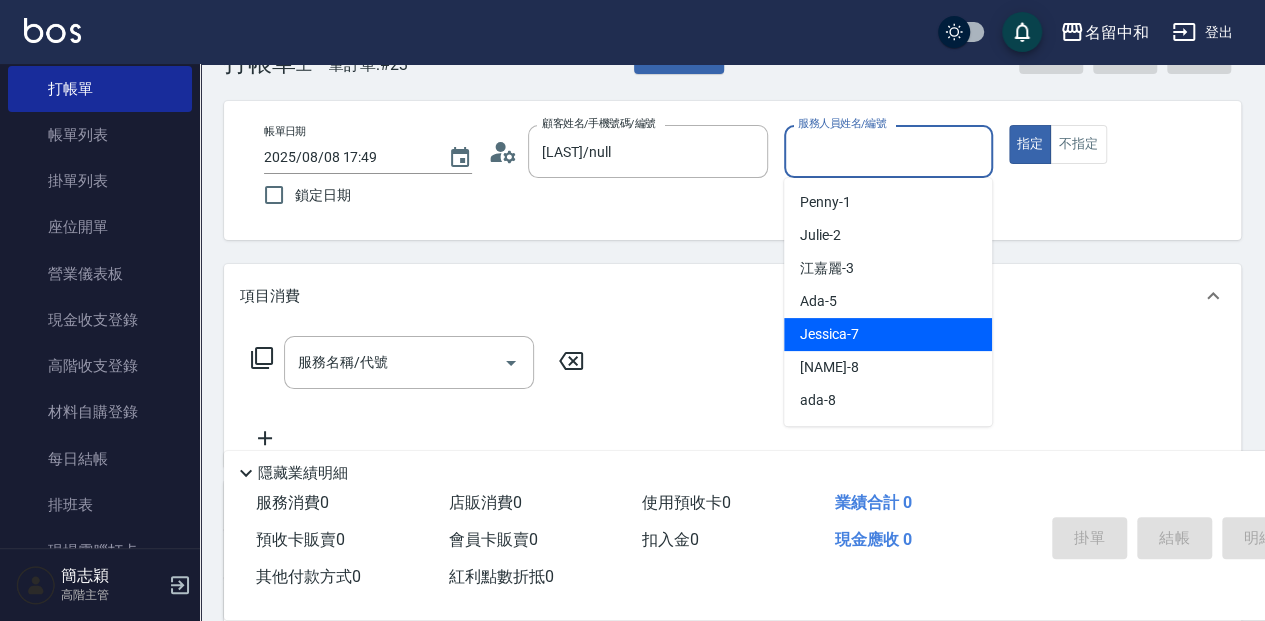 click on "[FIRST] -7" at bounding box center [888, 334] 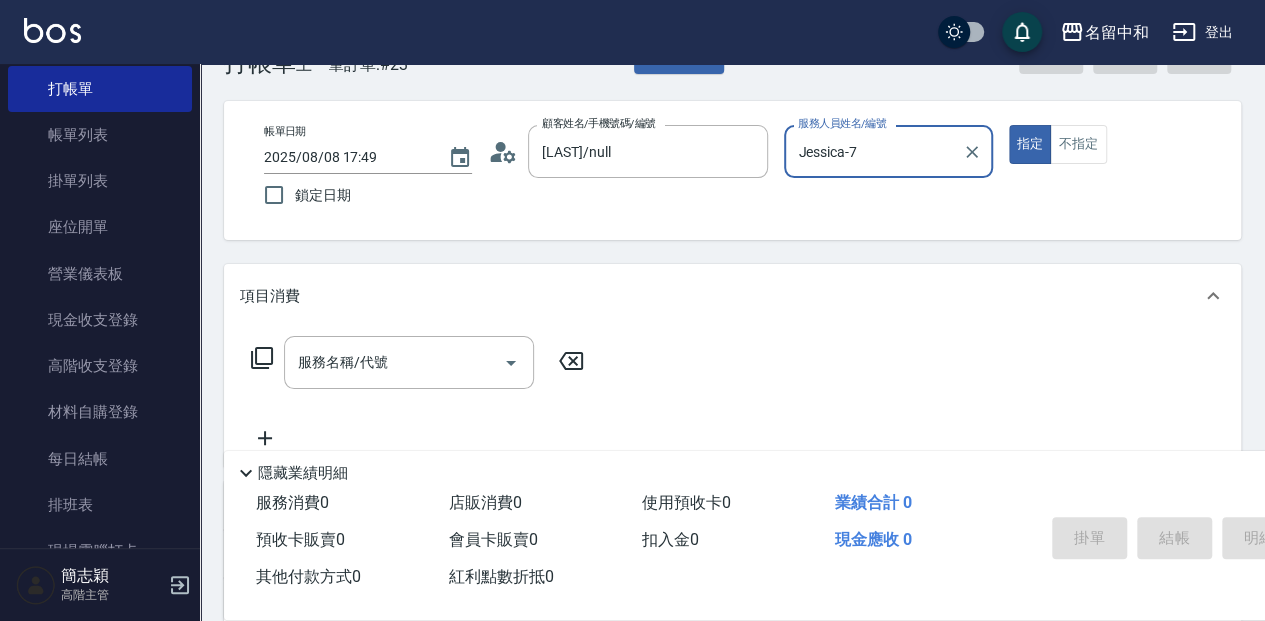 click on "服務名稱/代號 服務名稱/代號" at bounding box center [409, 362] 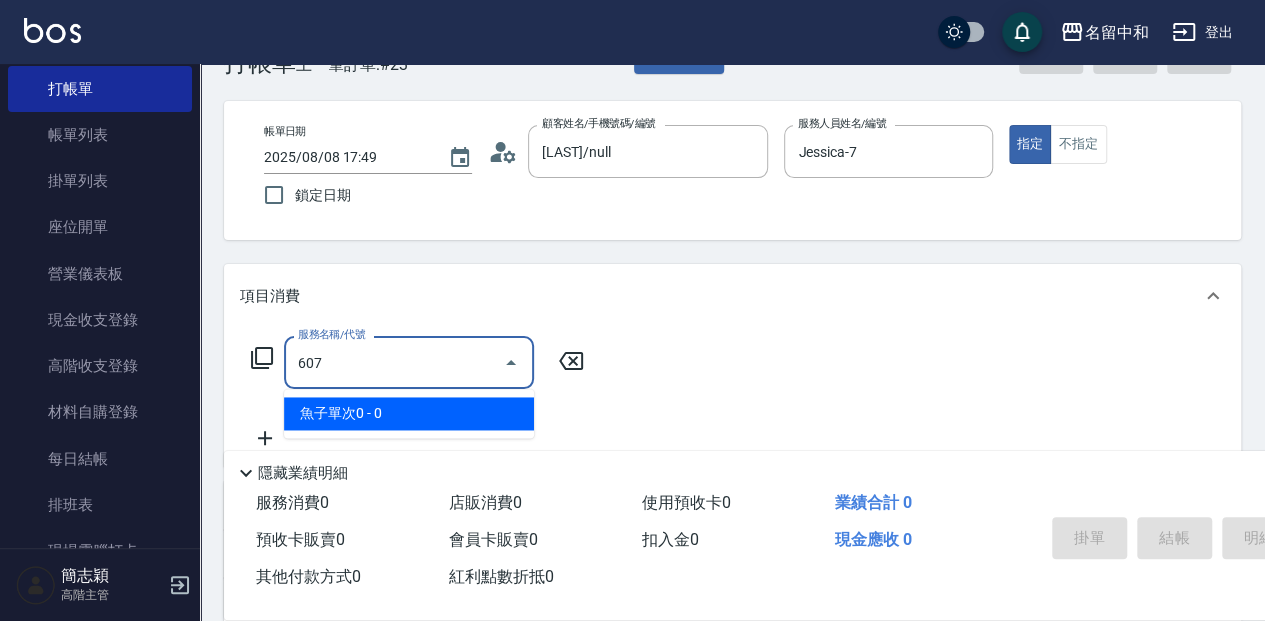 type on "魚子單次0(607)" 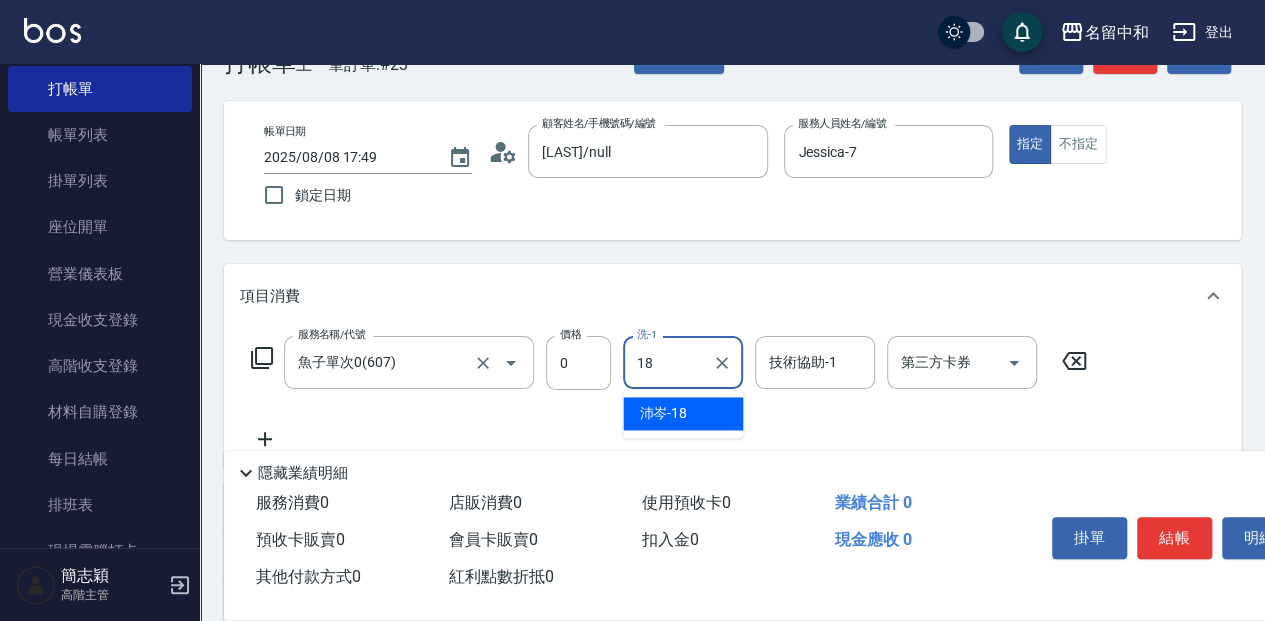 type on "沛岑-18" 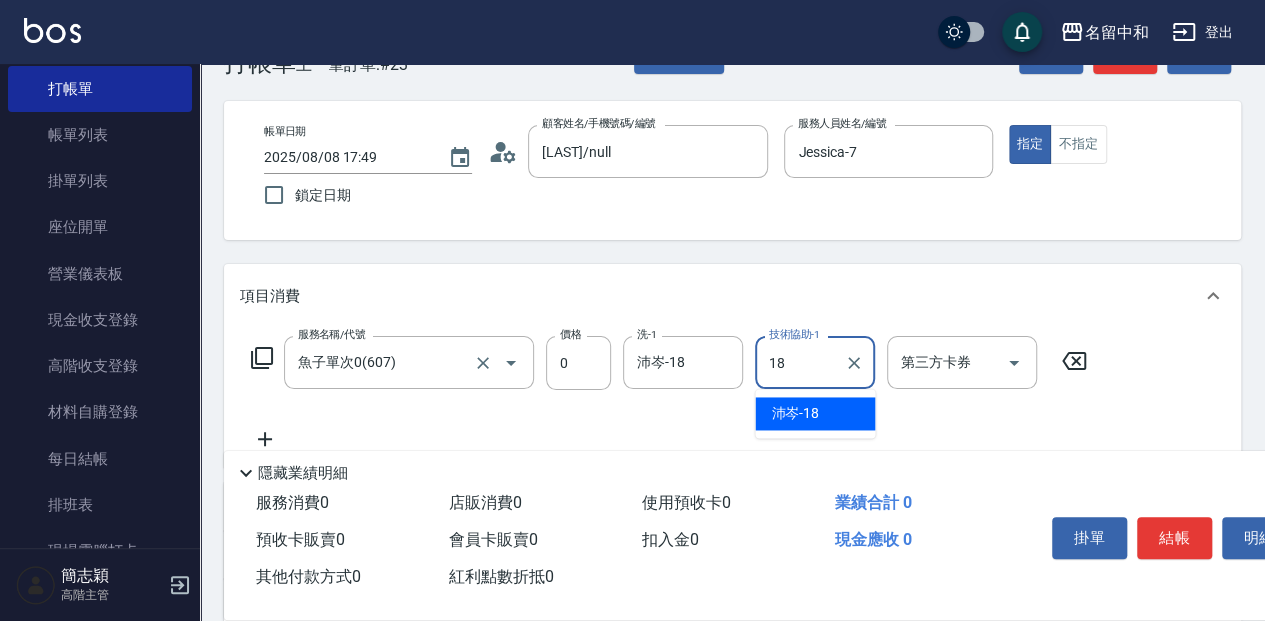 type on "沛岑-18" 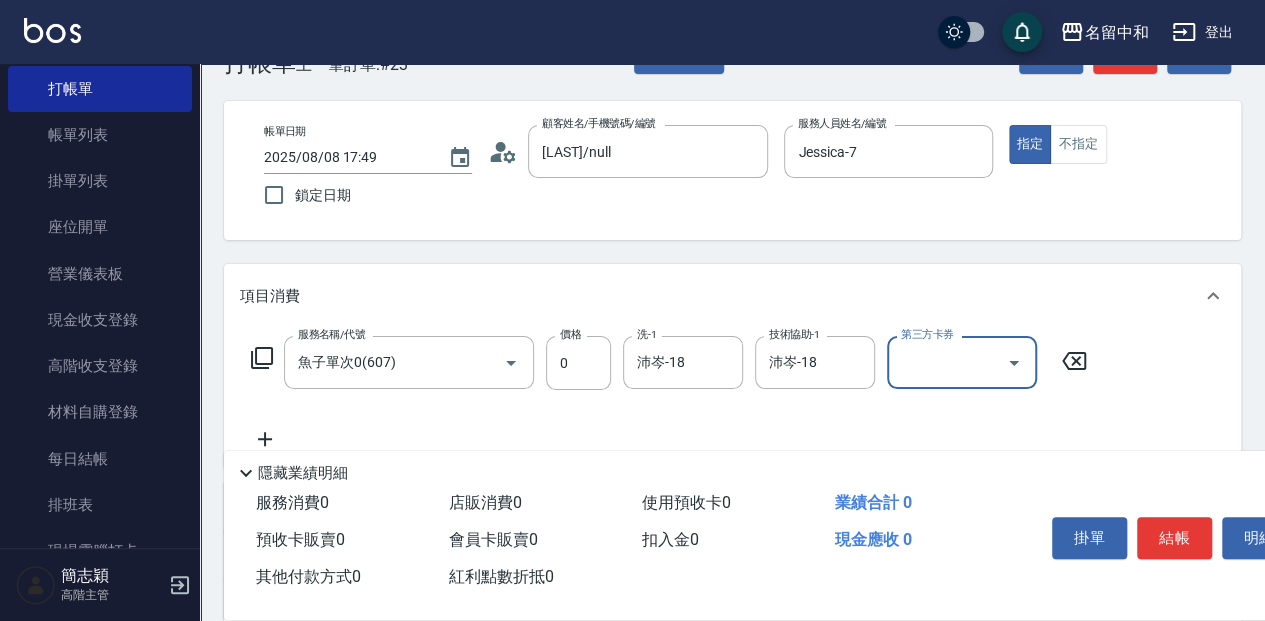 click on "結帳" at bounding box center (1174, 538) 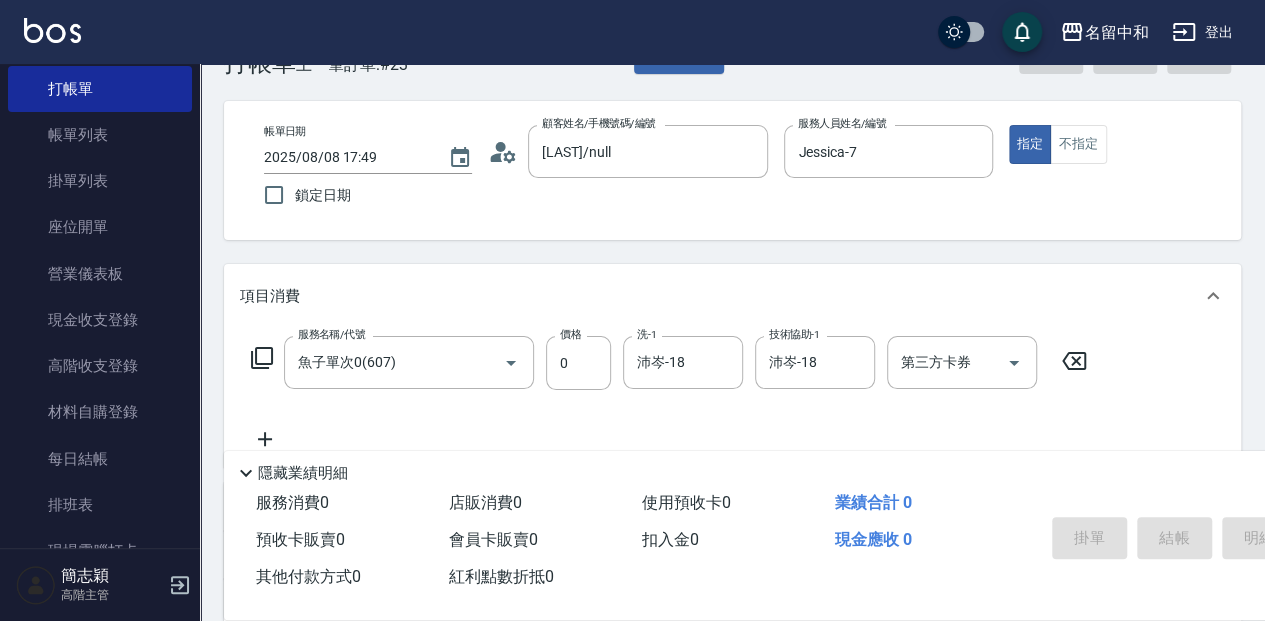 type on "2025/08/08 [TIME]" 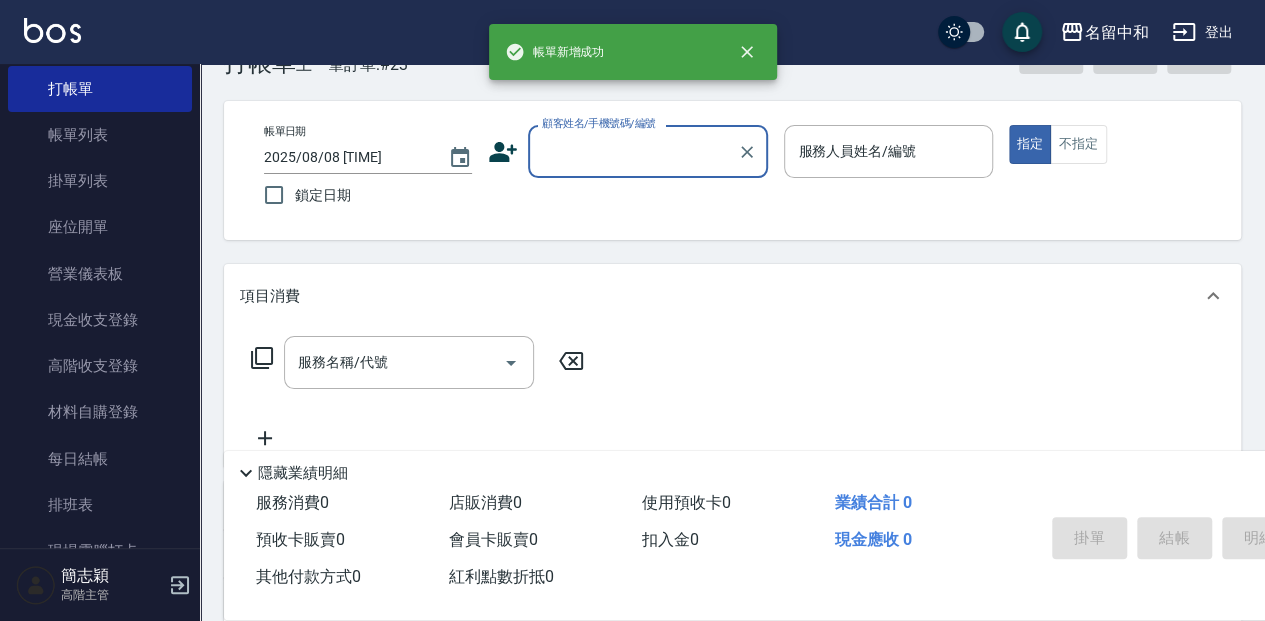 scroll, scrollTop: 0, scrollLeft: 0, axis: both 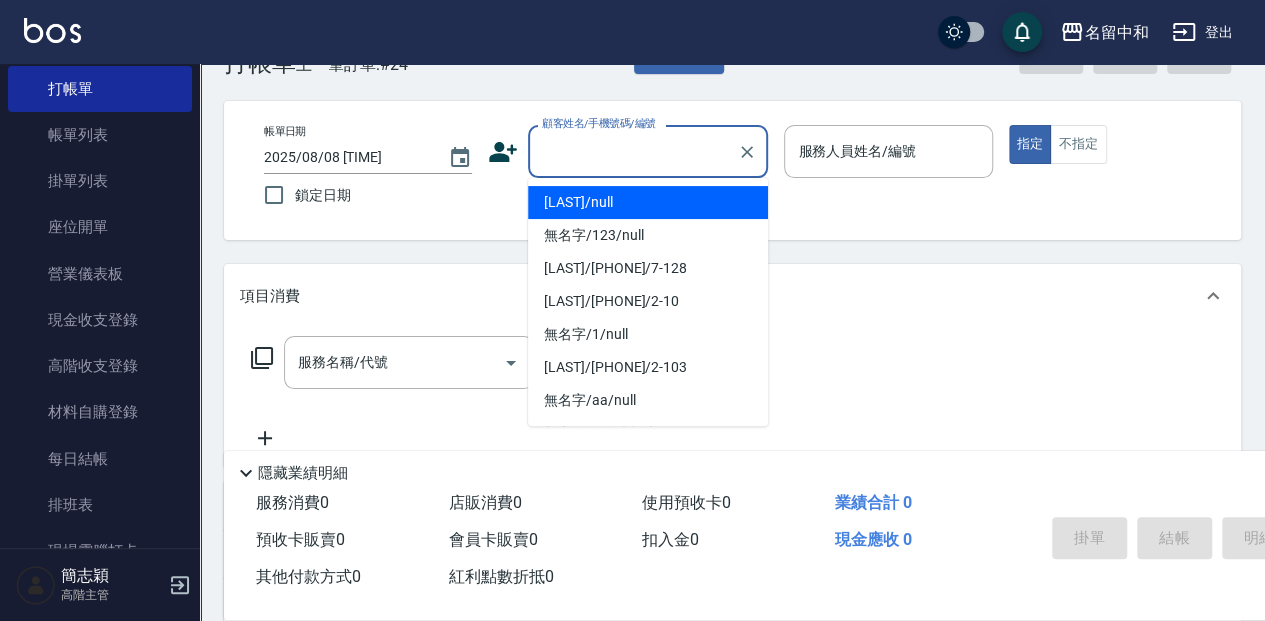 click on "顧客姓名/手機號碼/編號" at bounding box center [633, 151] 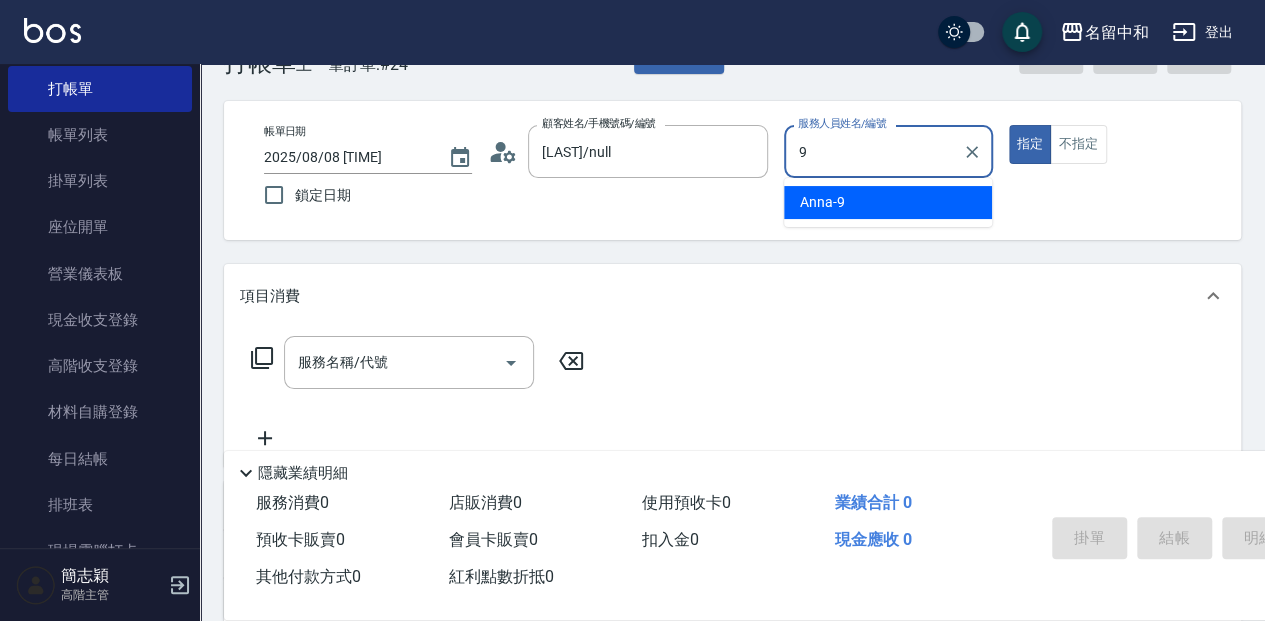 type on "Anna-9" 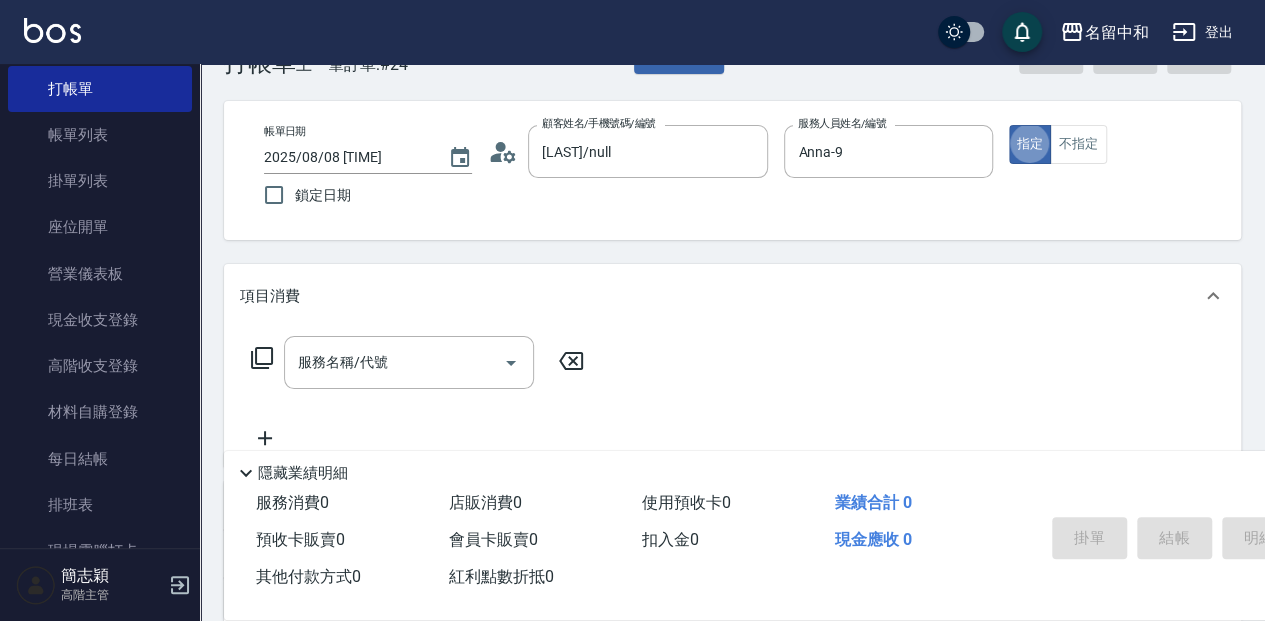 type on "true" 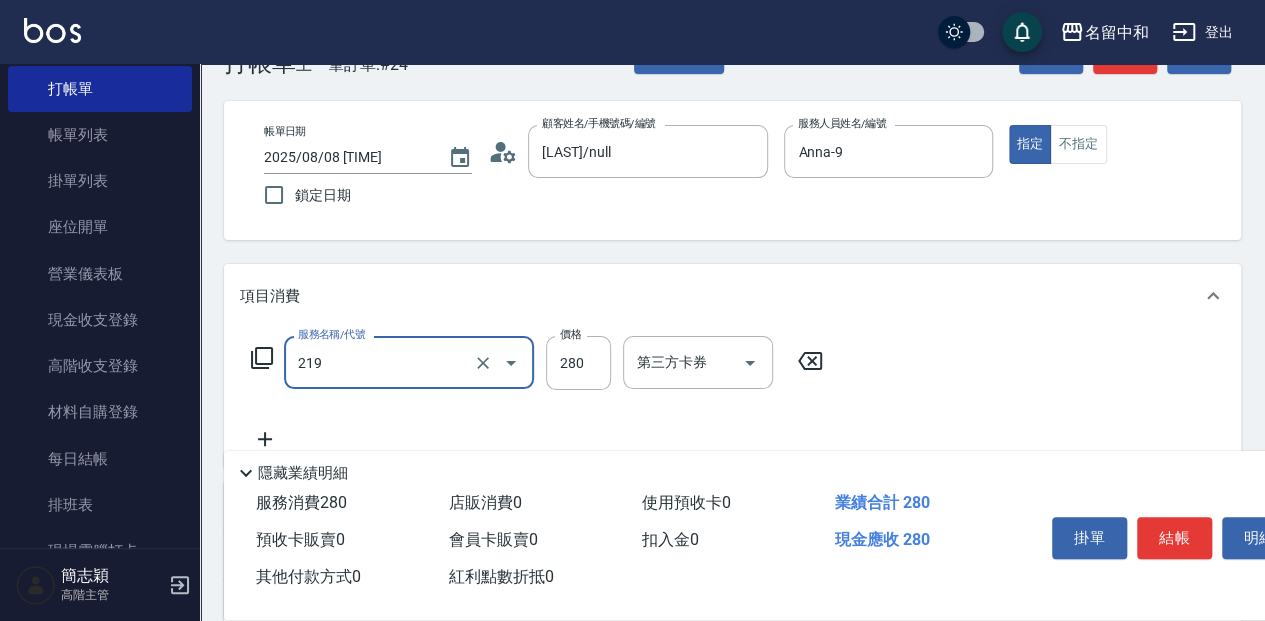 type on "洗髮280(219)" 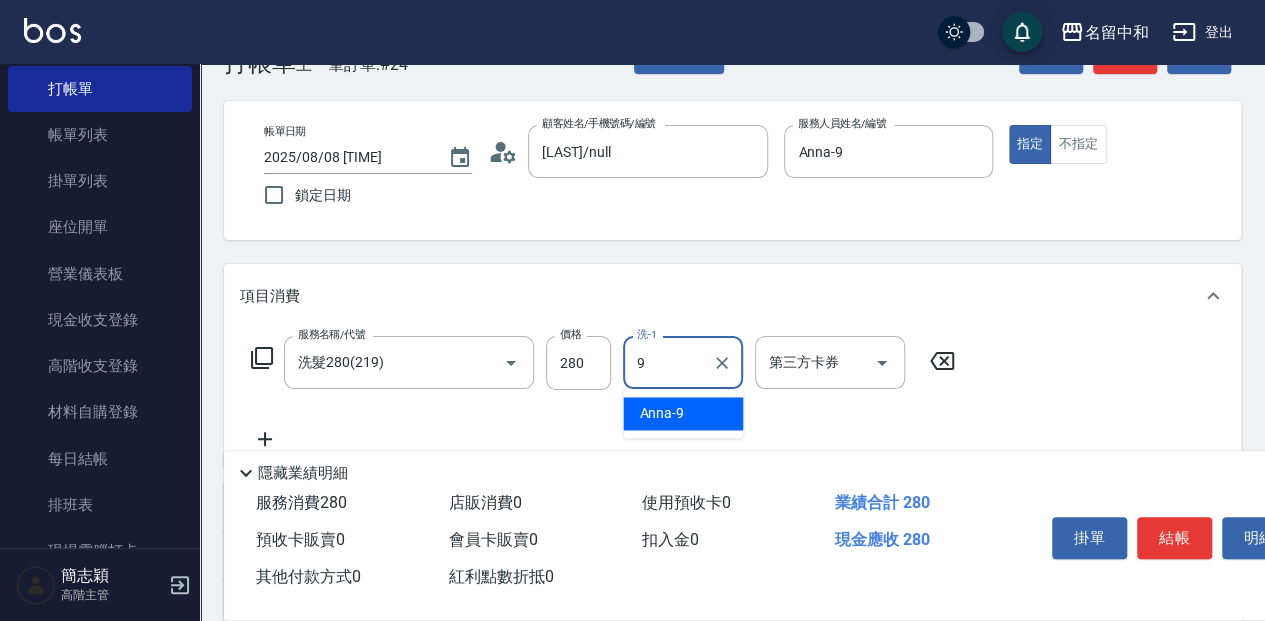 type on "Anna-9" 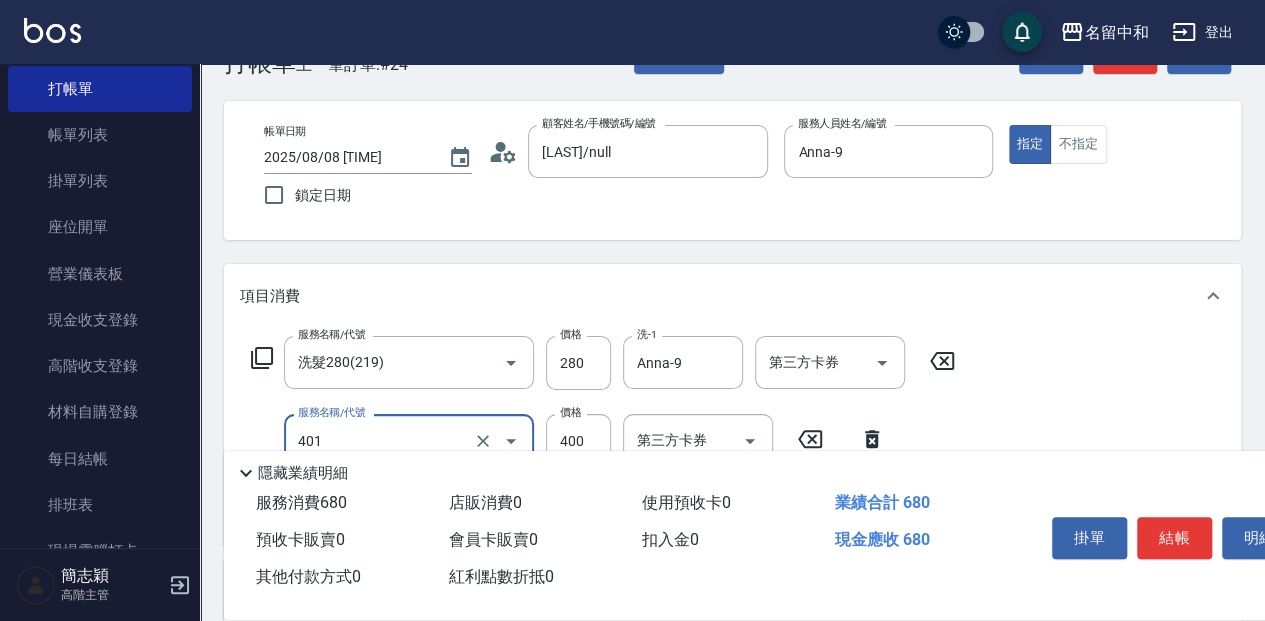 type on "剪髮(400)(401)" 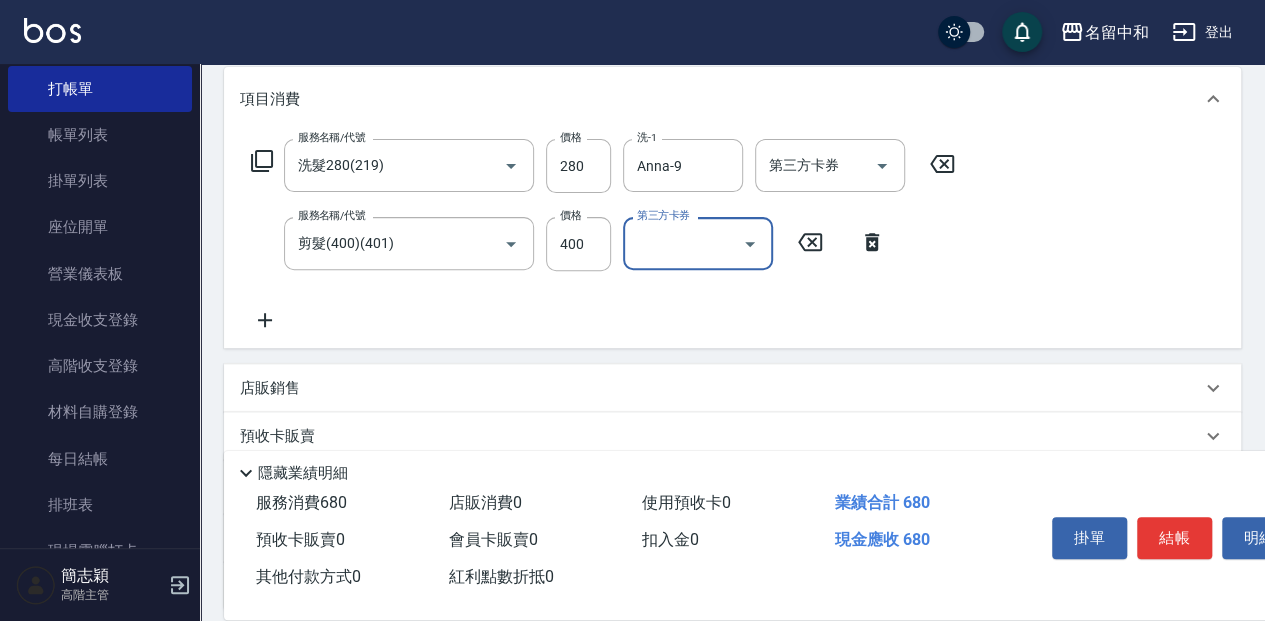 scroll, scrollTop: 260, scrollLeft: 0, axis: vertical 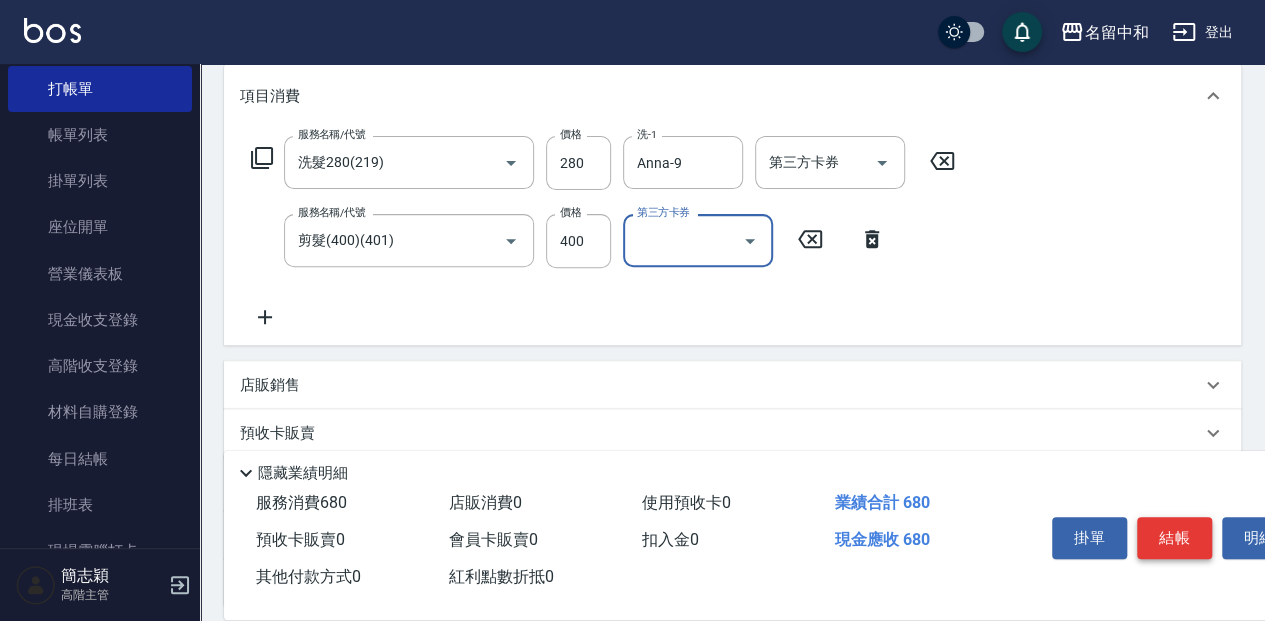 click on "結帳" at bounding box center [1174, 538] 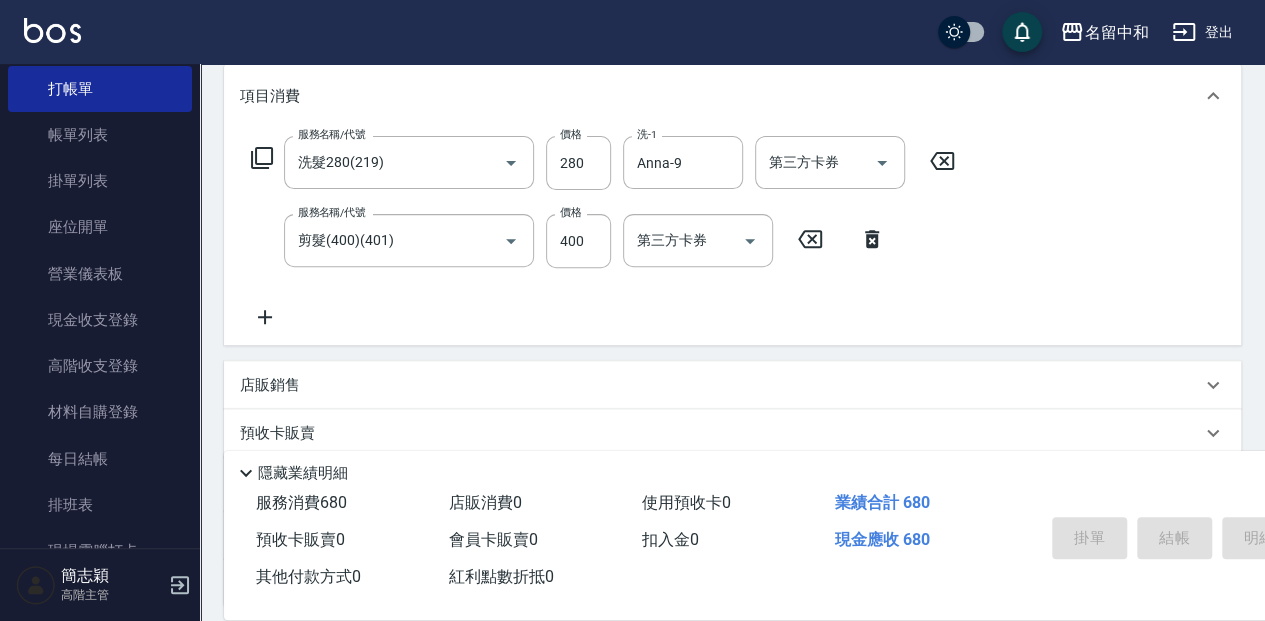 type on "2025/08/08 [TIME]" 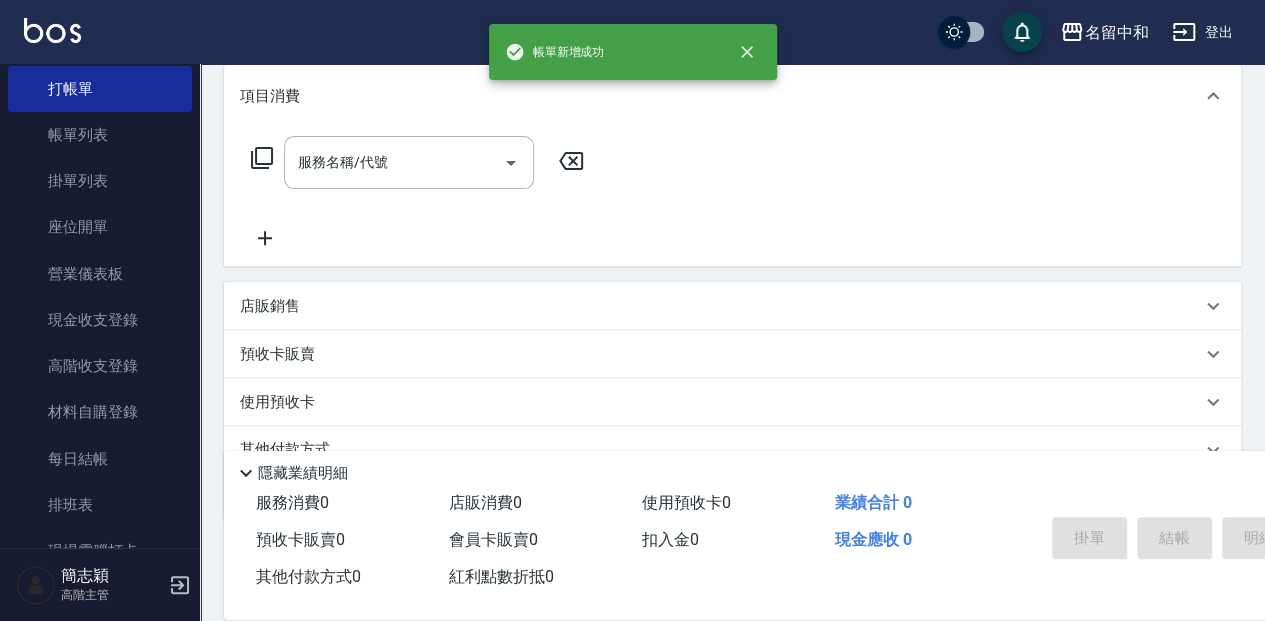 scroll, scrollTop: 0, scrollLeft: 0, axis: both 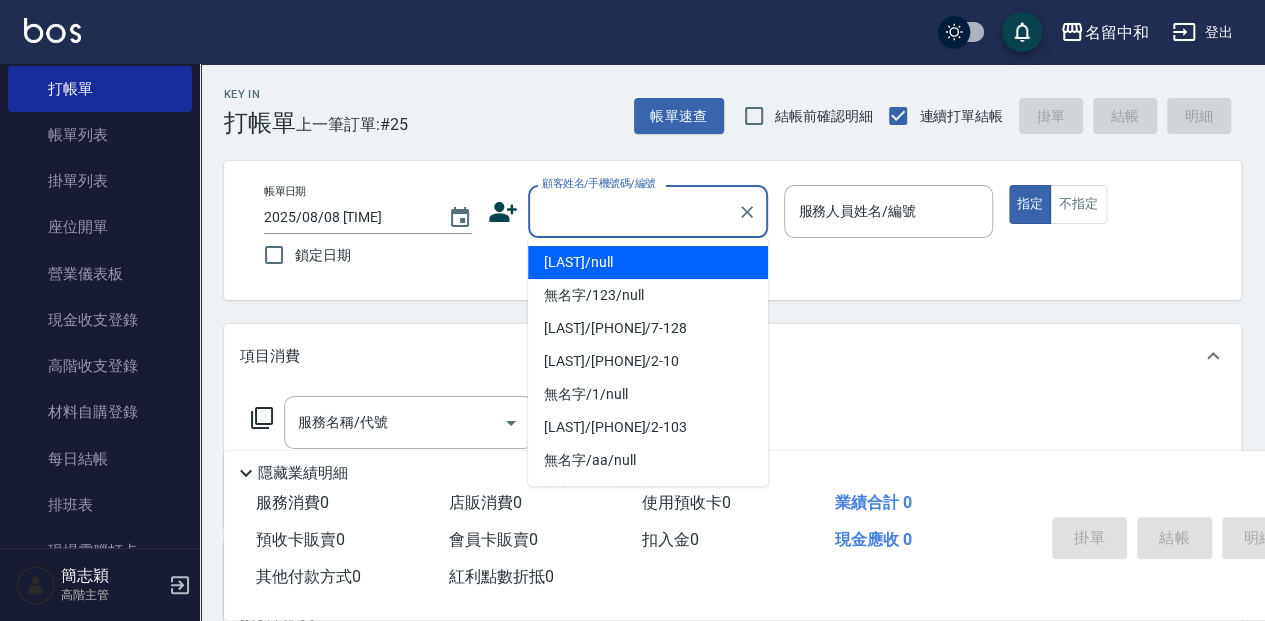 click on "顧客姓名/手機號碼/編號" at bounding box center [633, 211] 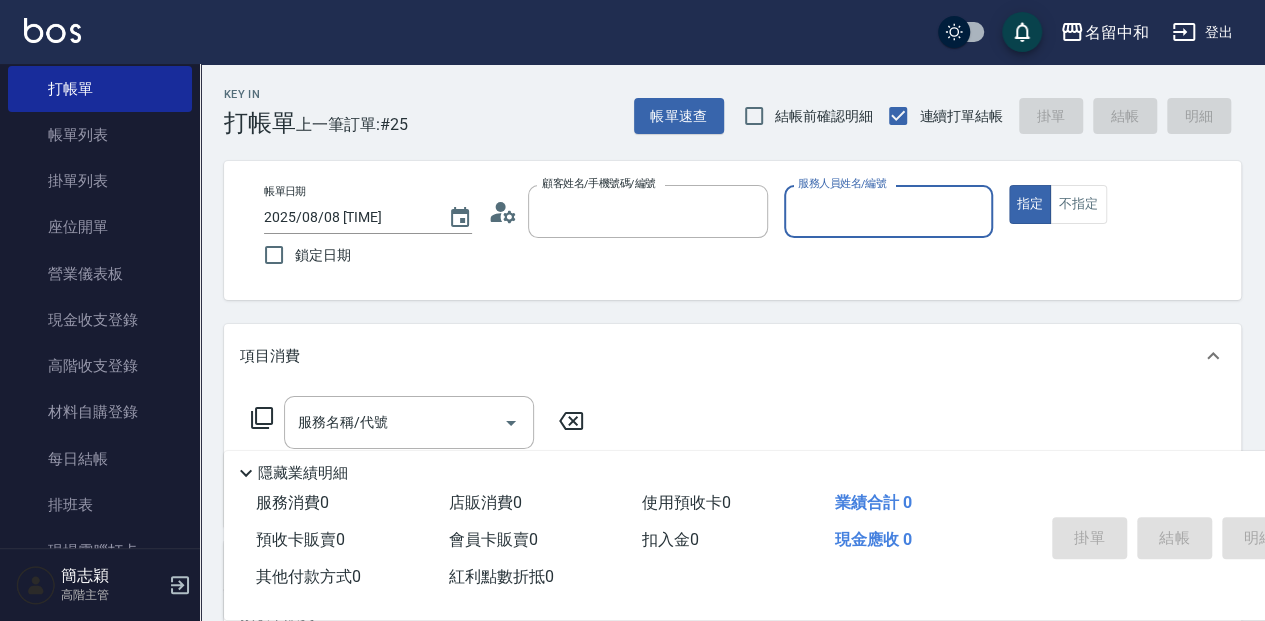 type on "[LAST]/null" 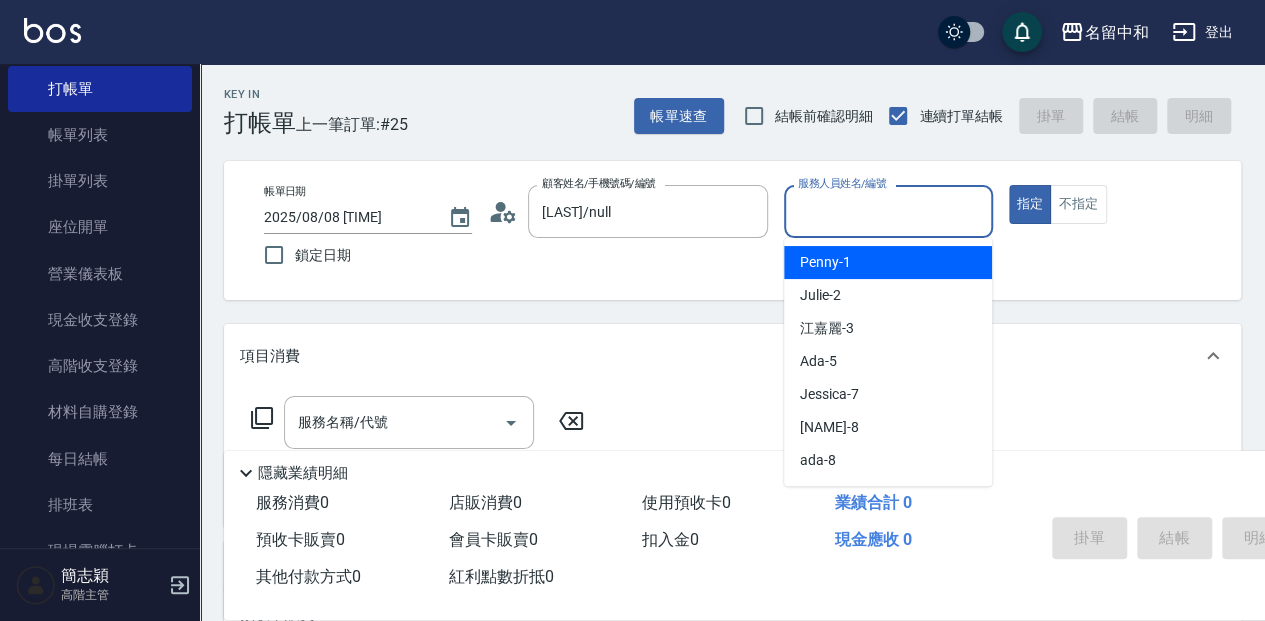 click on "服務人員姓名/編號" at bounding box center [888, 211] 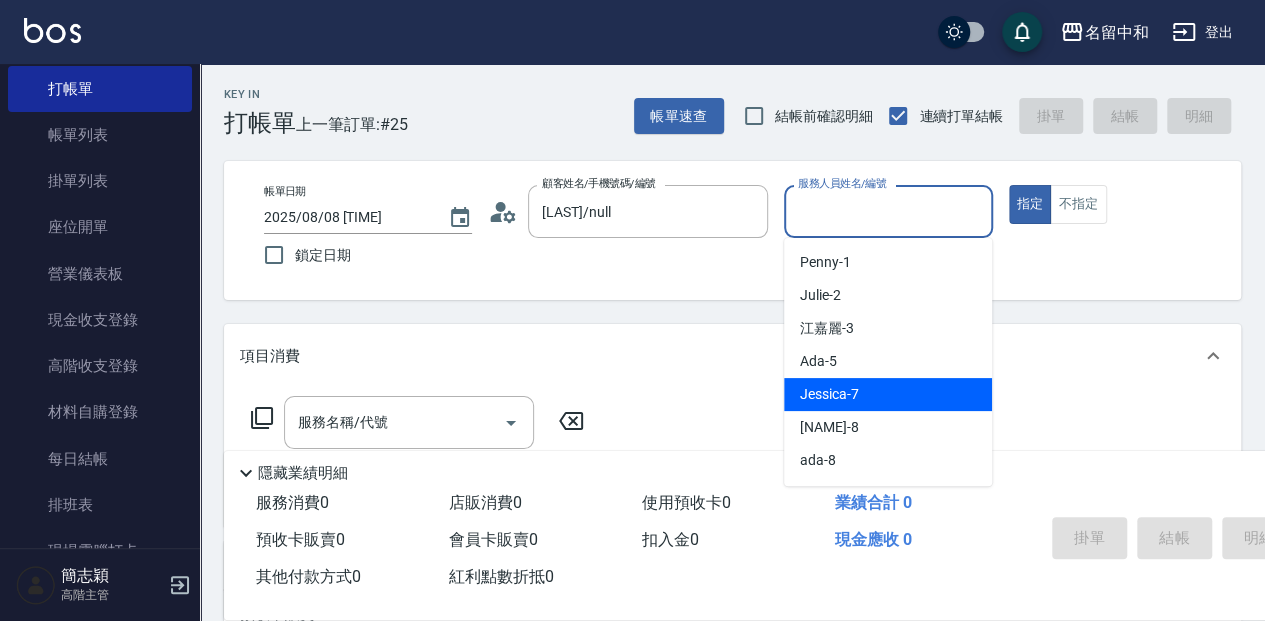 click on "[FIRST] -7" at bounding box center (829, 394) 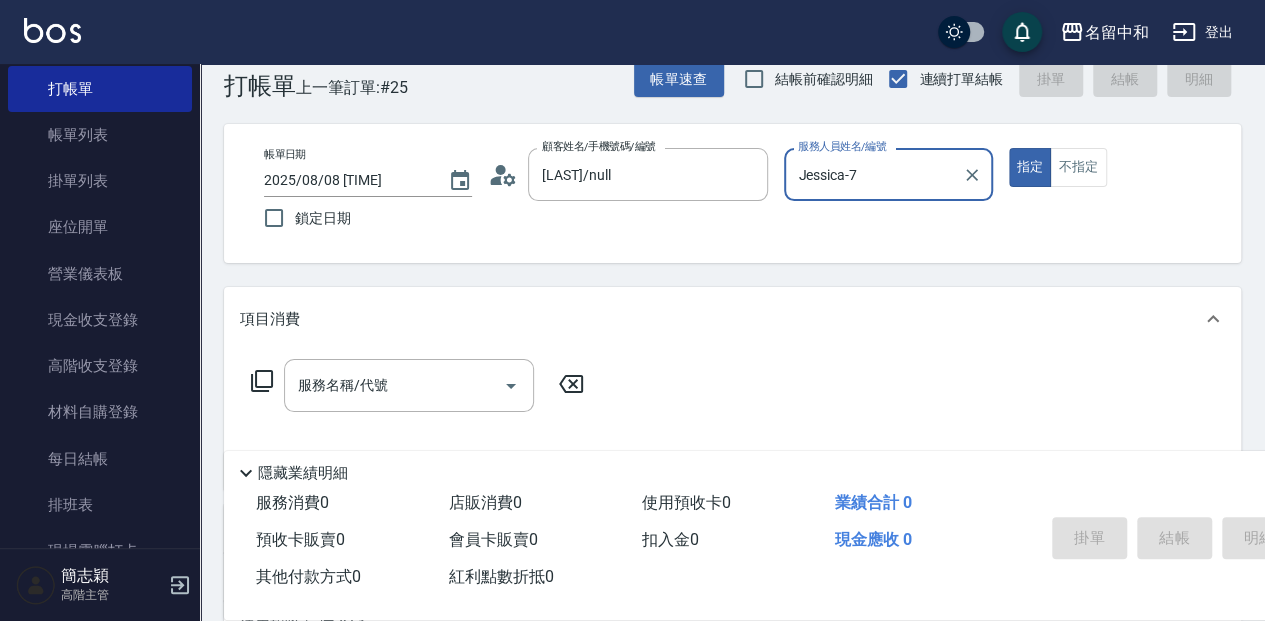 scroll, scrollTop: 66, scrollLeft: 0, axis: vertical 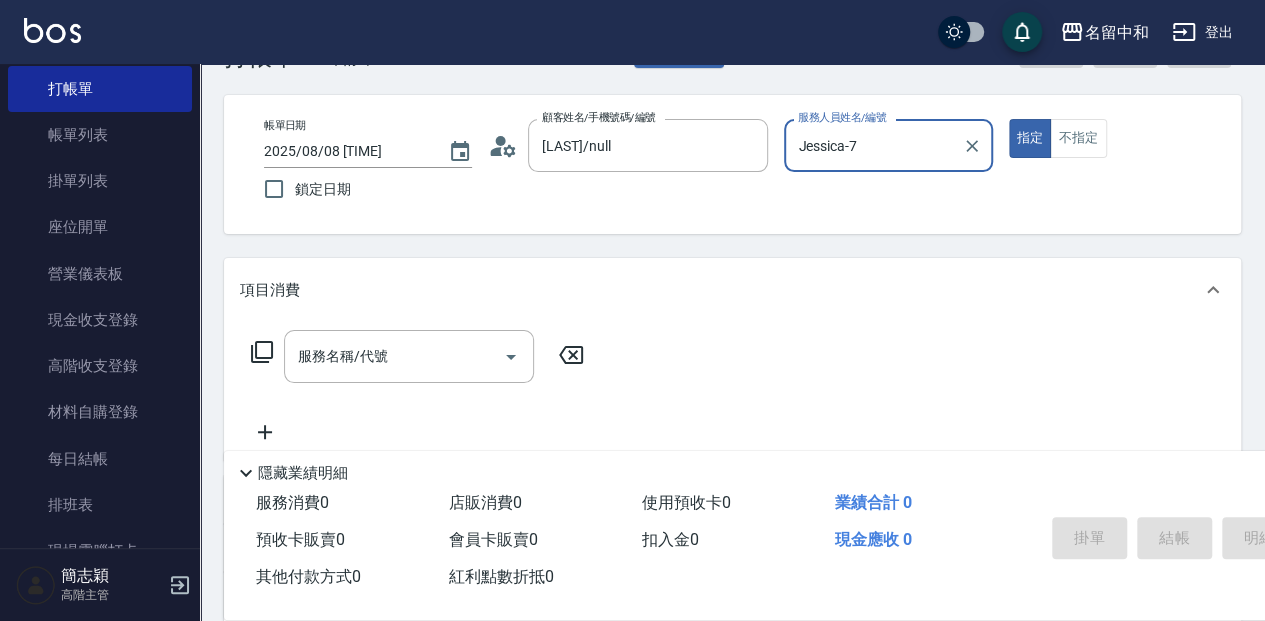 click on "服務名稱/代號" at bounding box center (409, 356) 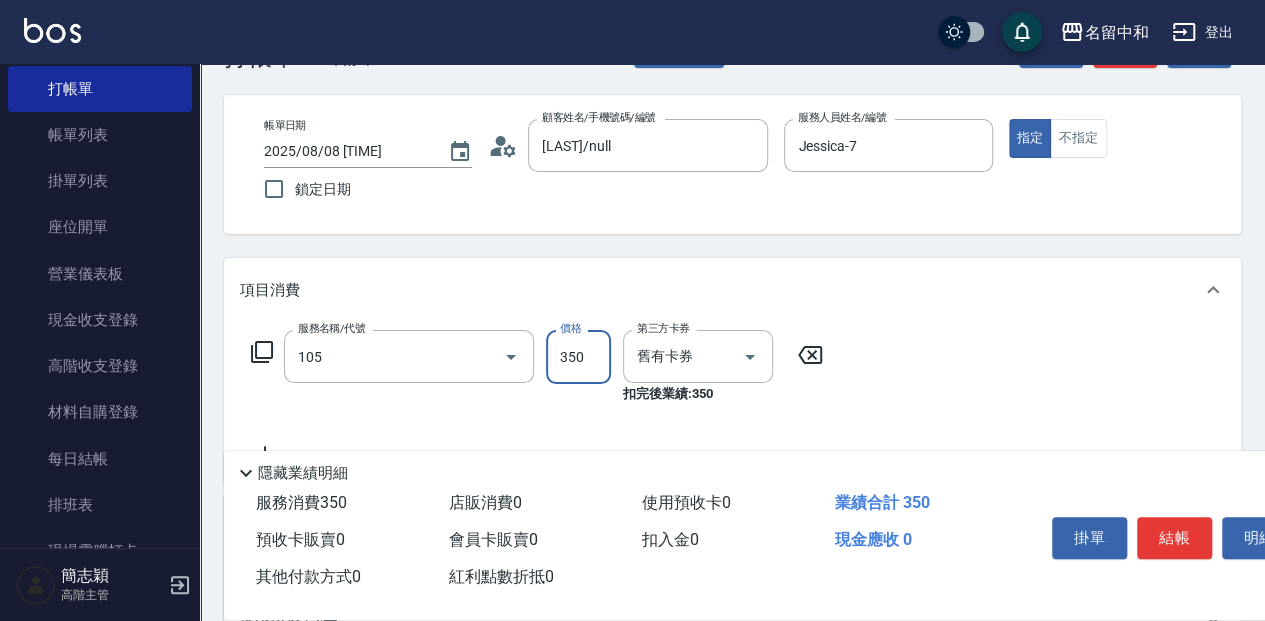 type on "新草本單次(105)" 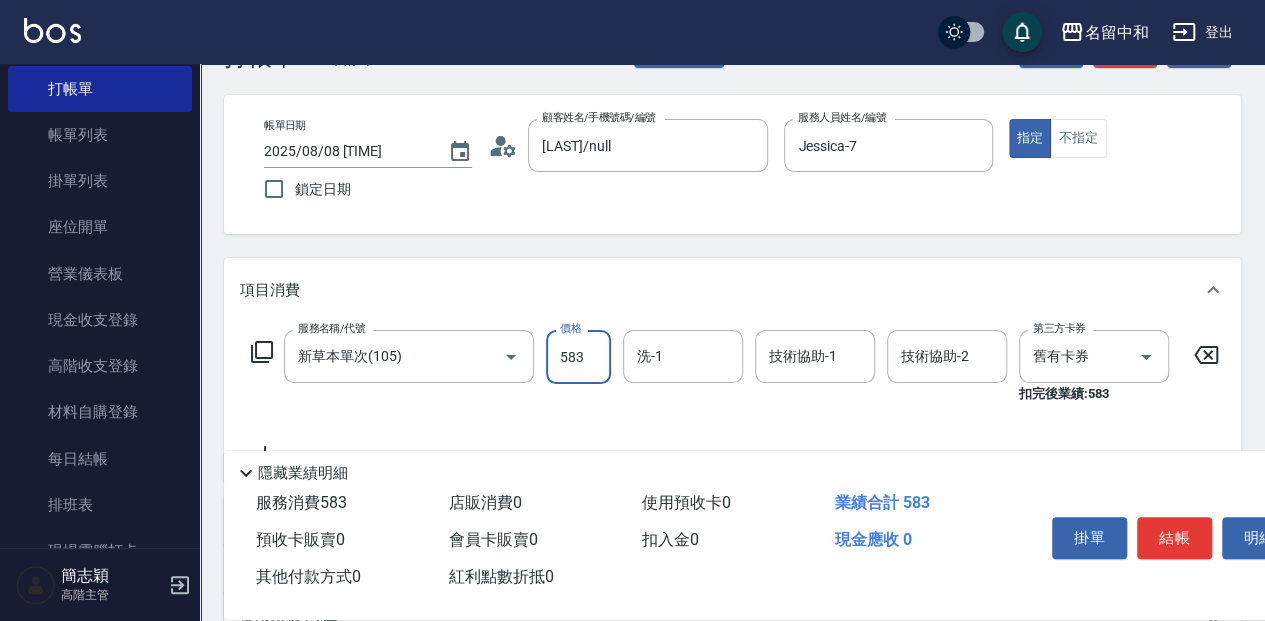 type on "583" 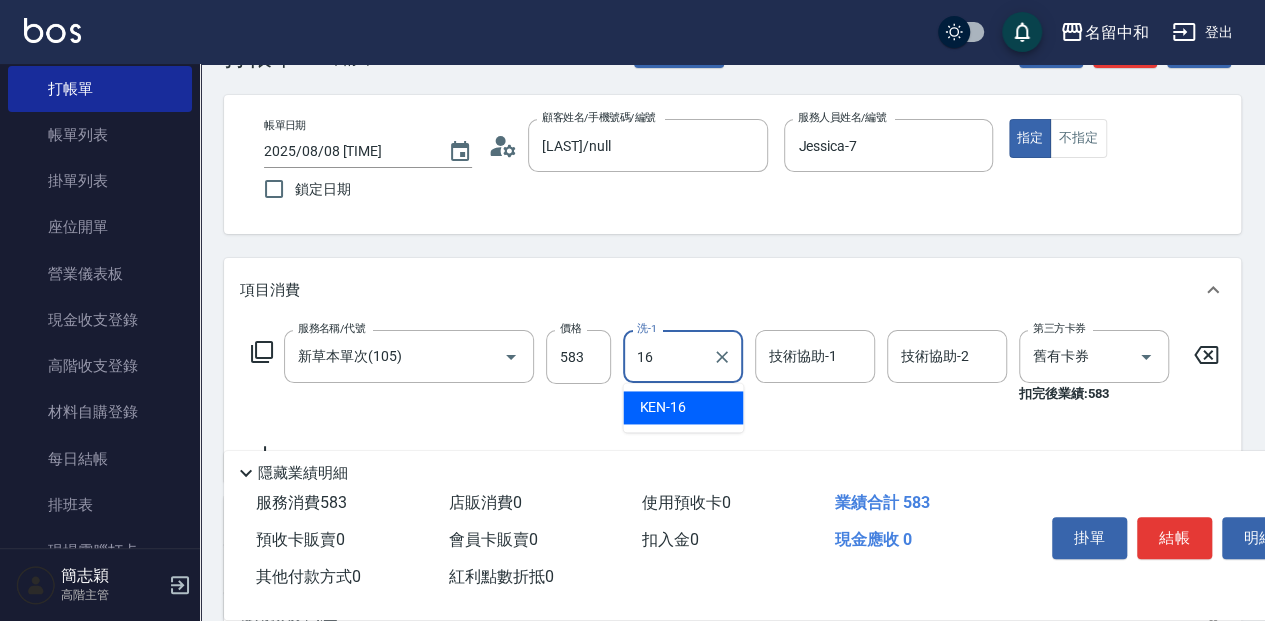 type on "KEN-16" 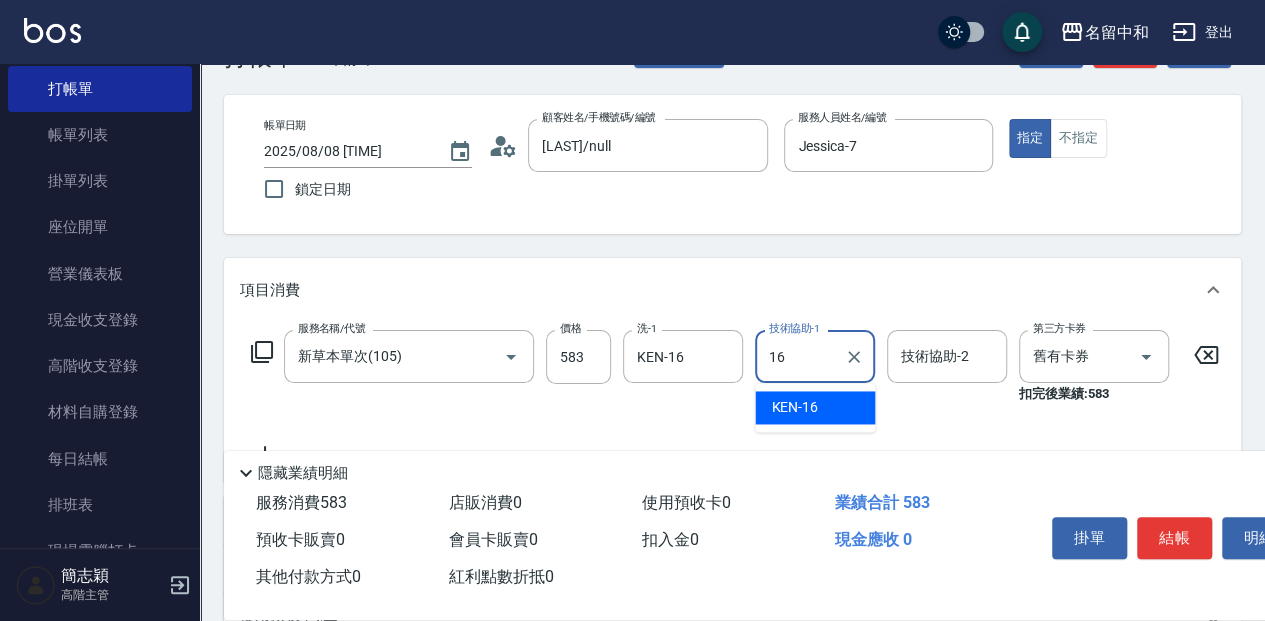 type on "KEN-16" 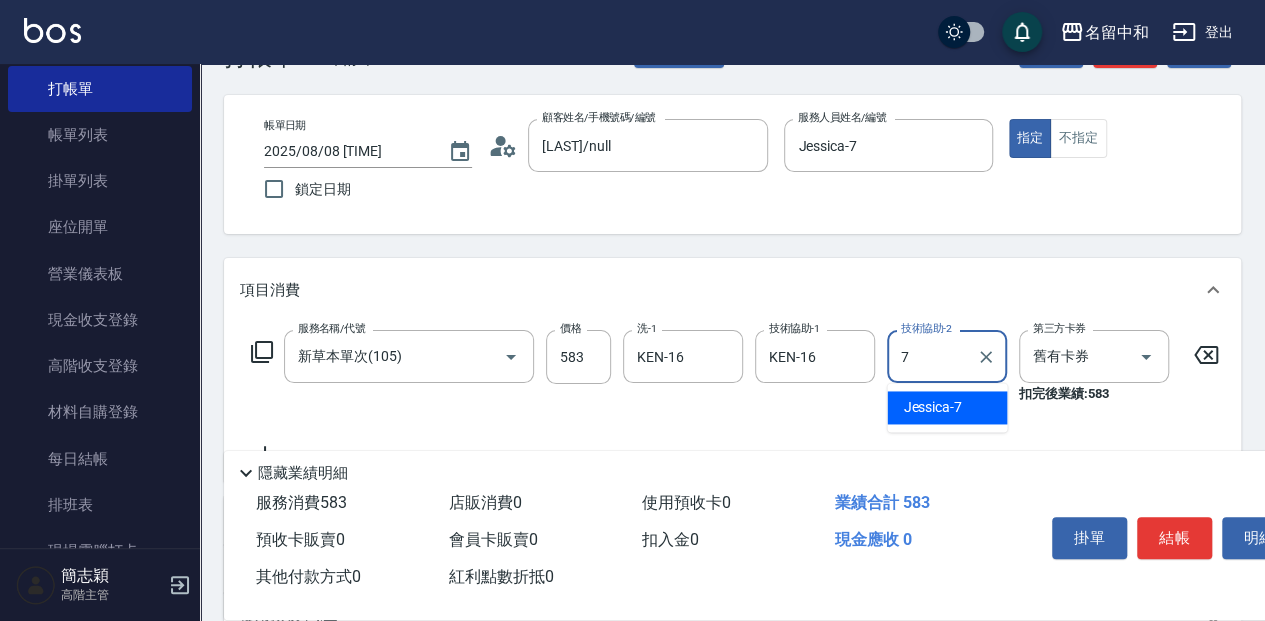 type on "Jessica-7" 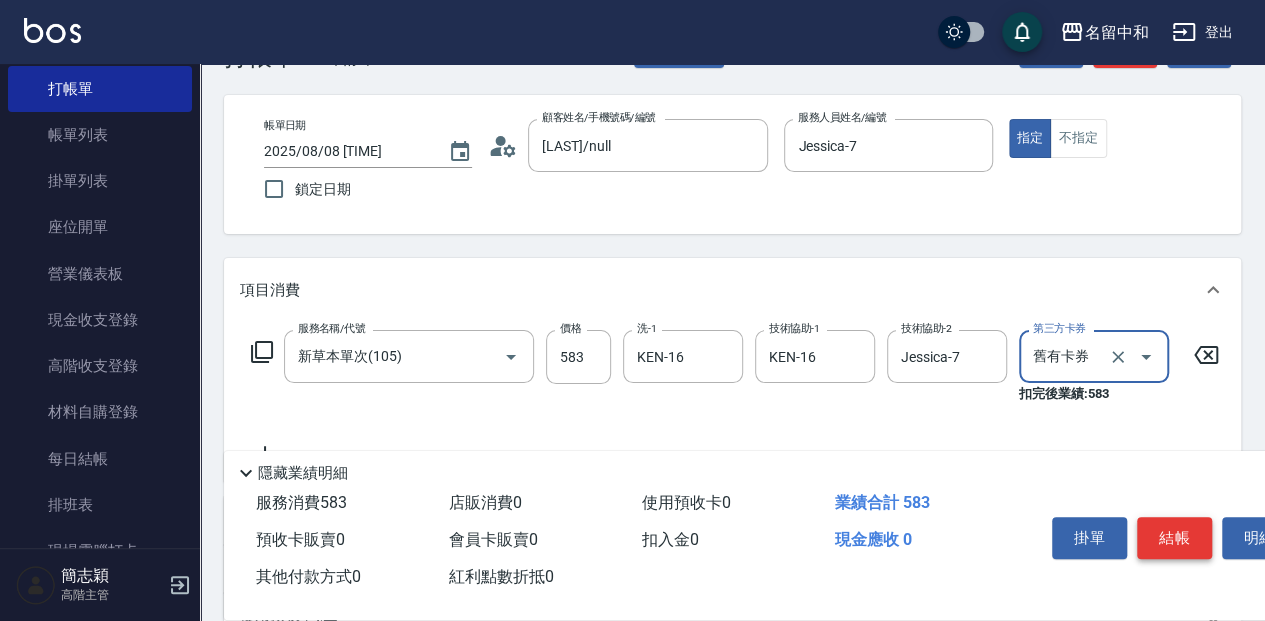 click on "結帳" at bounding box center [1174, 538] 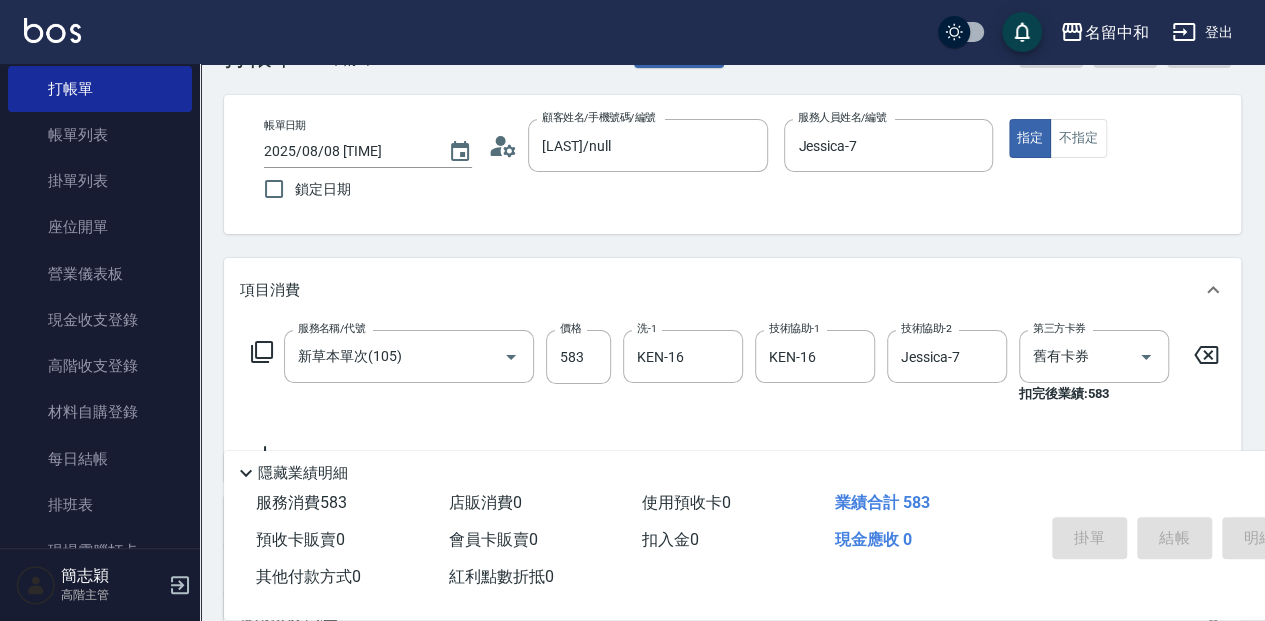 type on "2025/08/08 18:18" 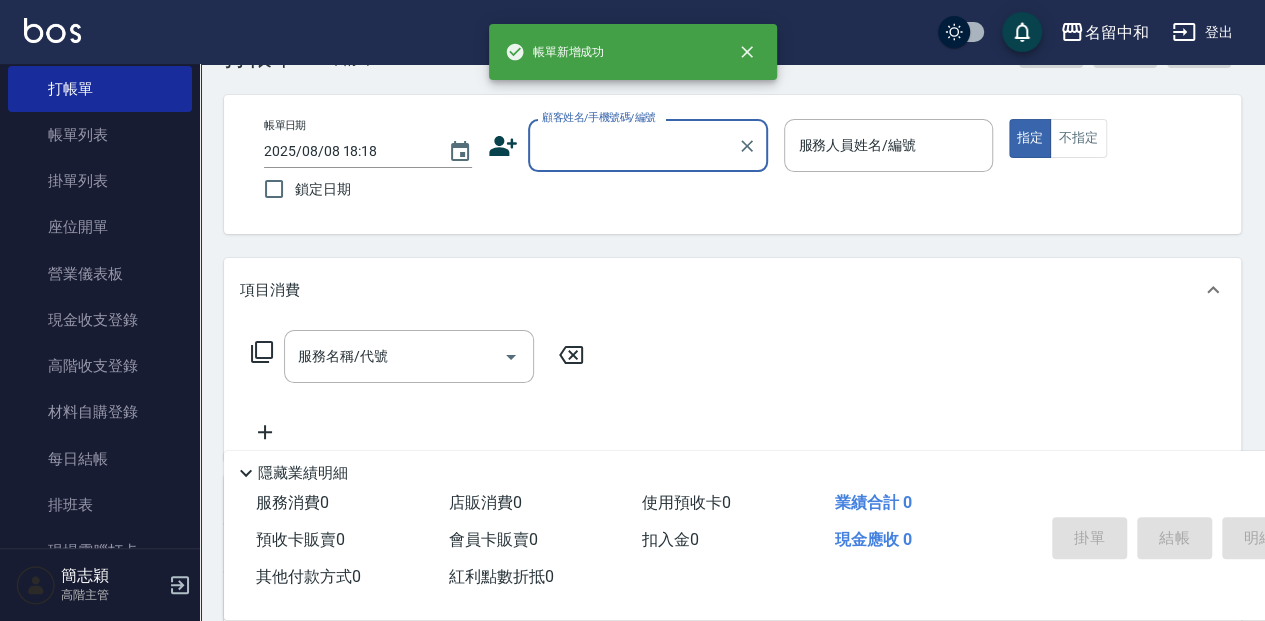 scroll, scrollTop: 0, scrollLeft: 0, axis: both 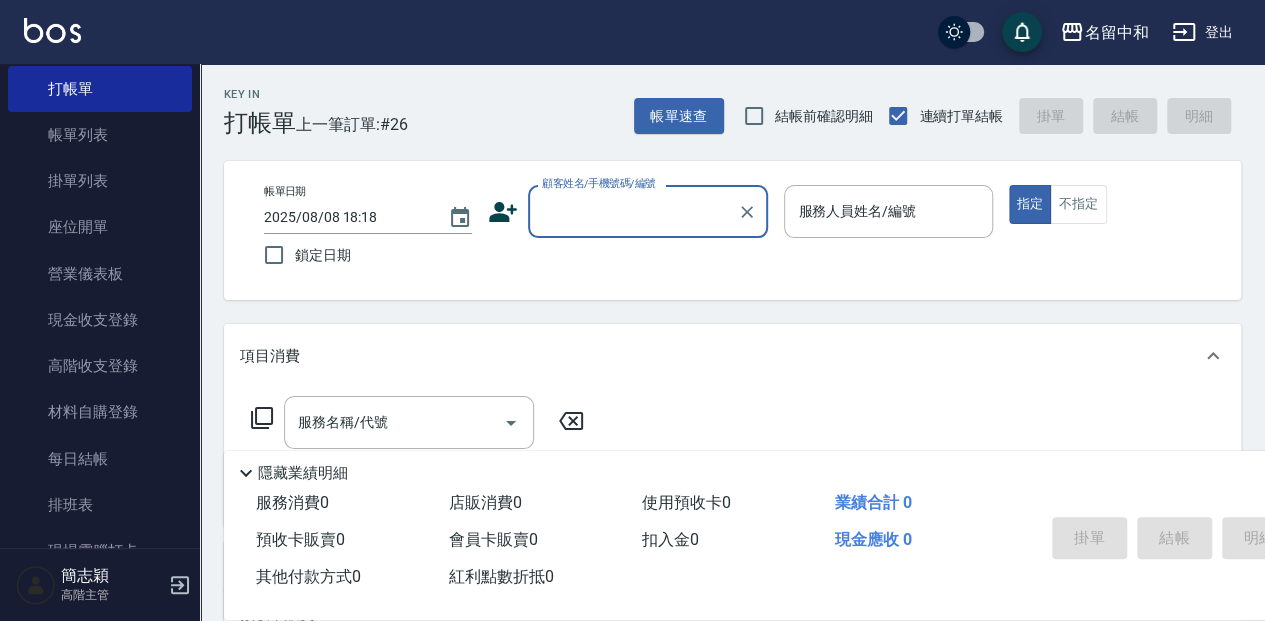 click on "顧客姓名/手機號碼/編號" at bounding box center [633, 211] 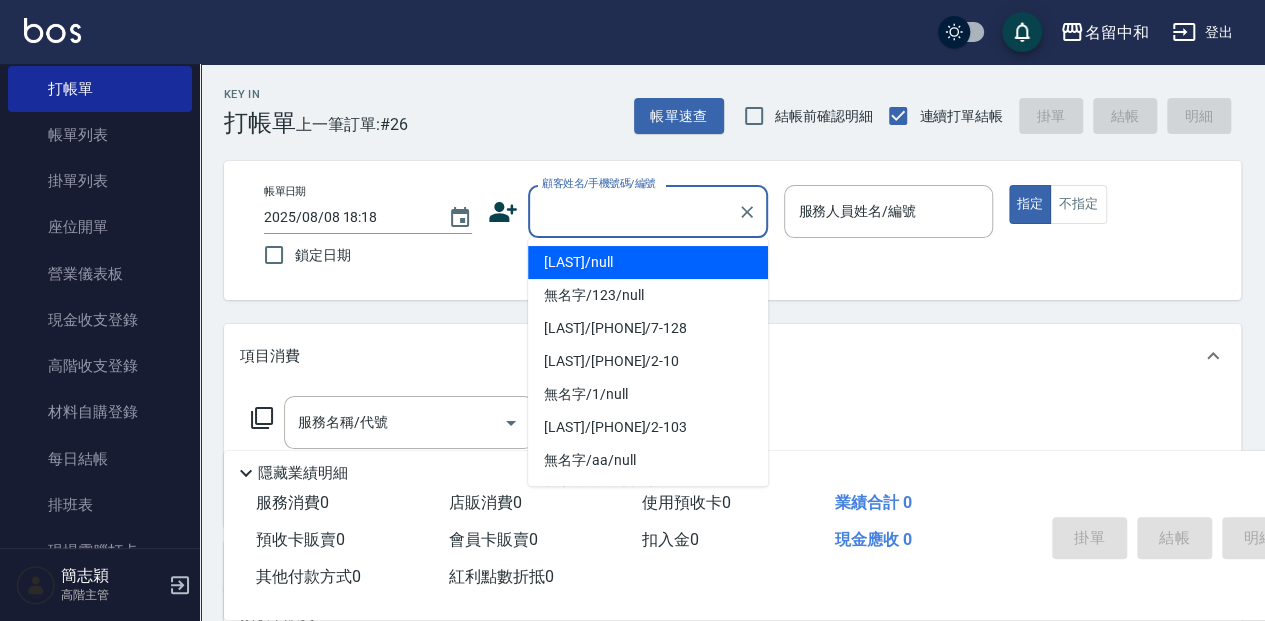 click on "[LAST]/null" at bounding box center [648, 262] 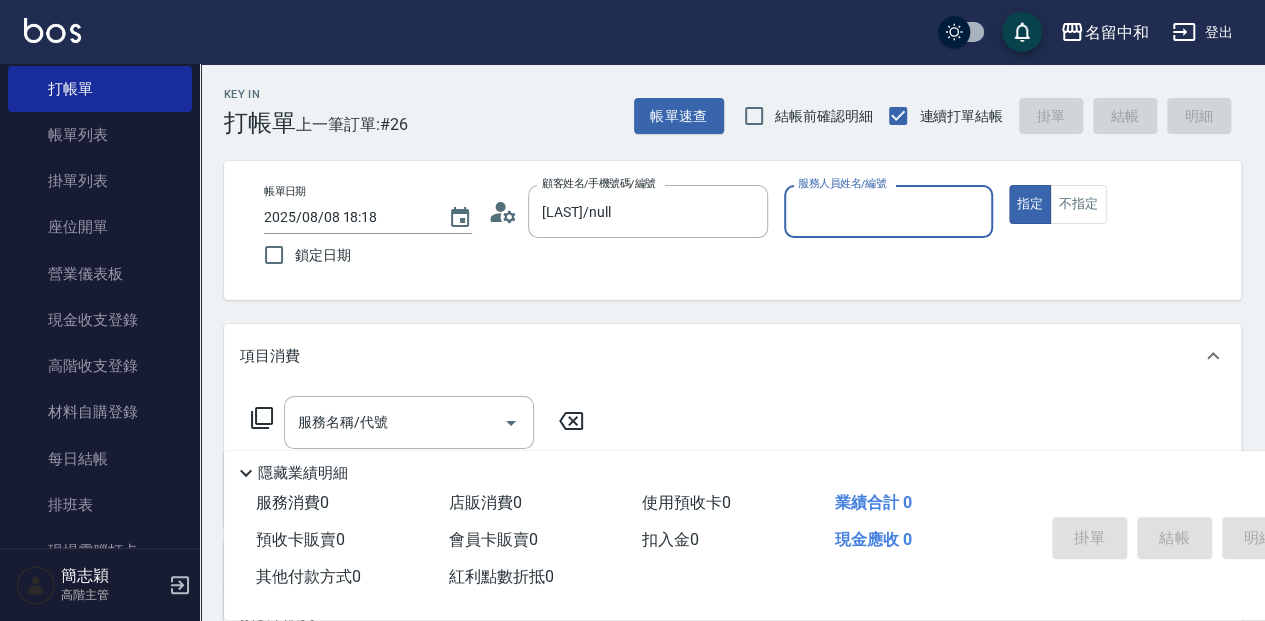click on "服務人員姓名/編號" at bounding box center [888, 211] 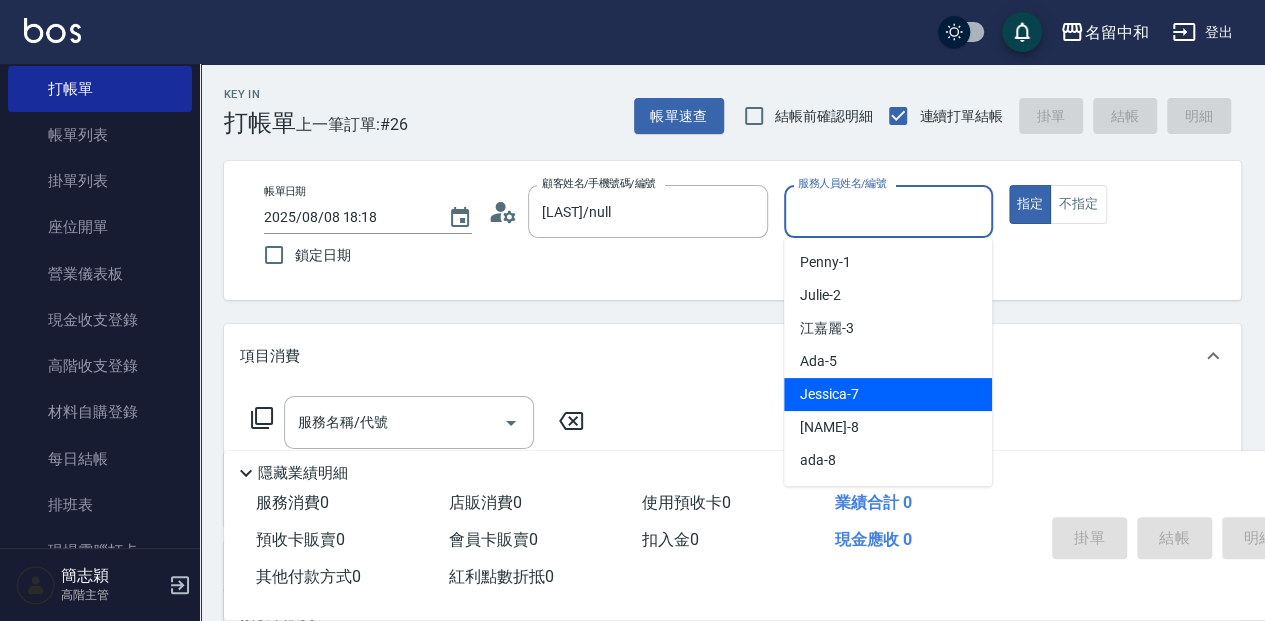 click on "[FIRST] -7" at bounding box center (888, 394) 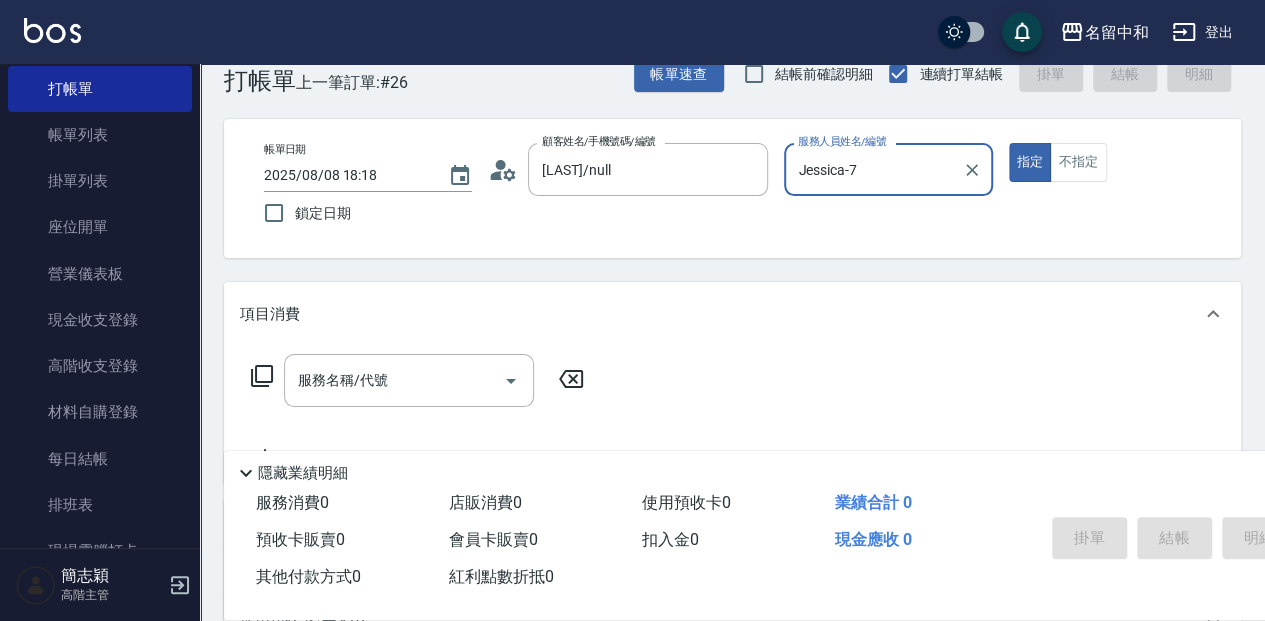 scroll, scrollTop: 66, scrollLeft: 0, axis: vertical 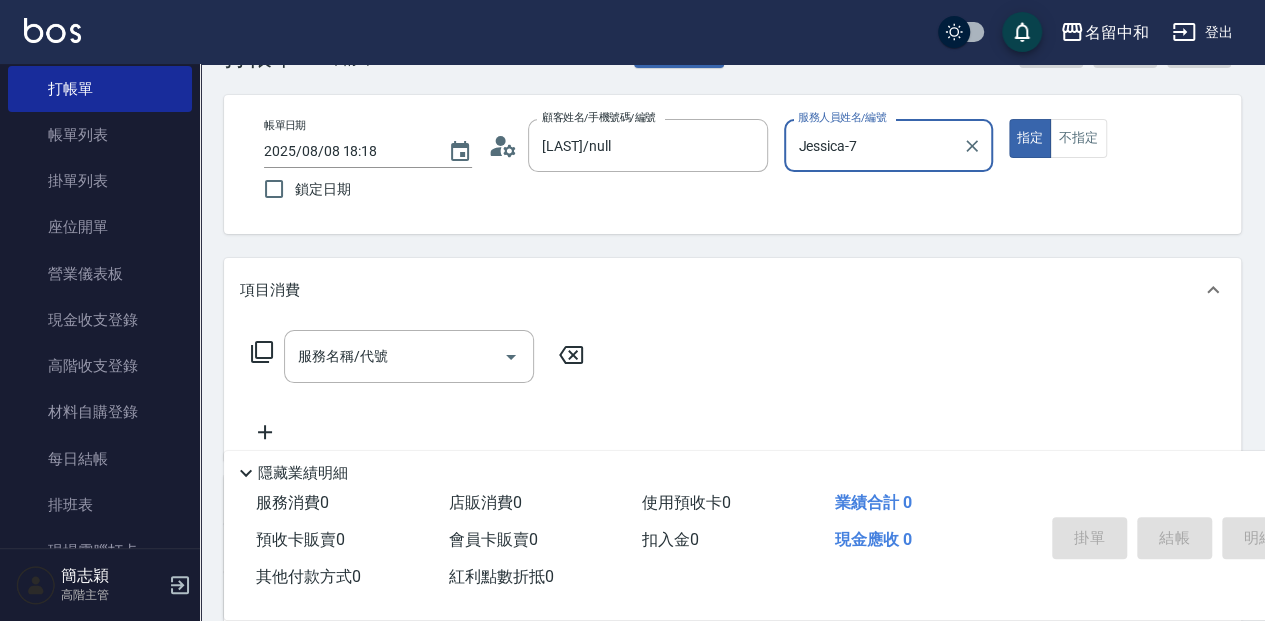 drag, startPoint x: 451, startPoint y: 349, endPoint x: 622, endPoint y: 372, distance: 172.53986 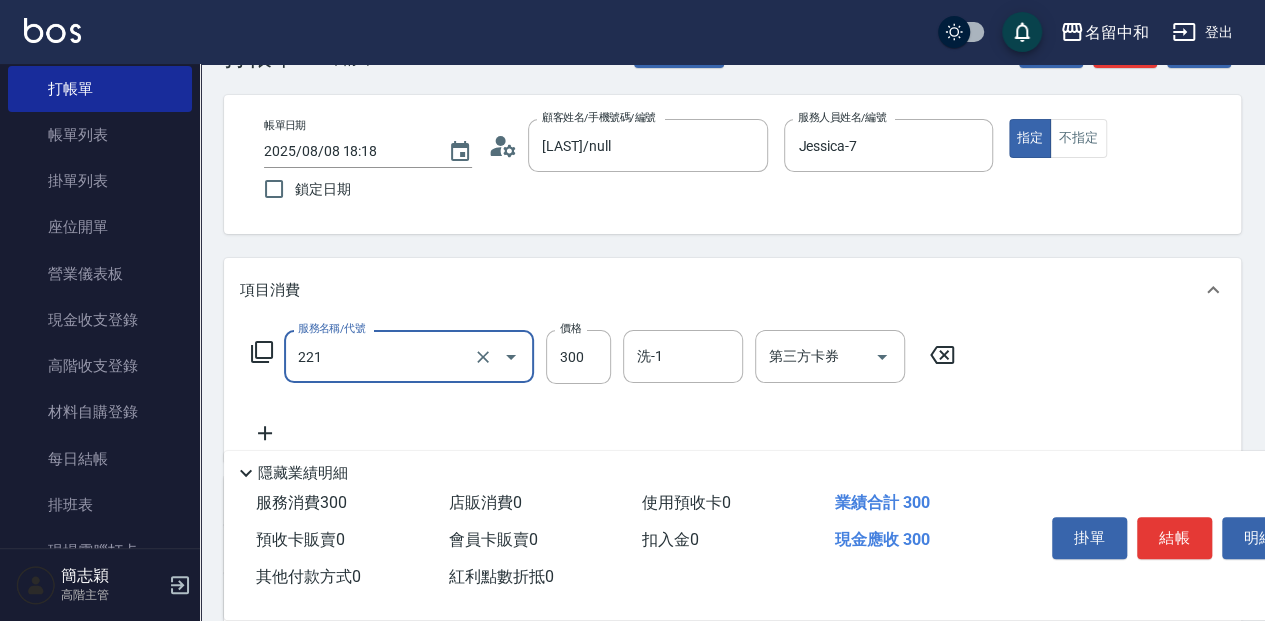 type on "洗髮300(221)" 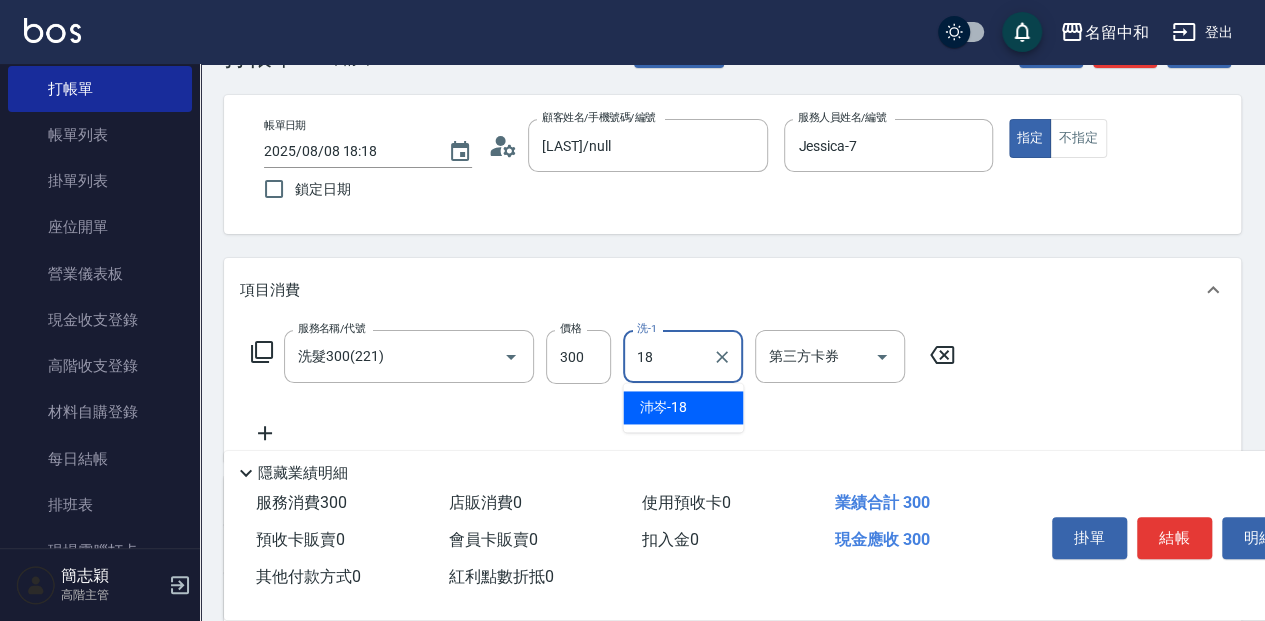 type on "沛岑-18" 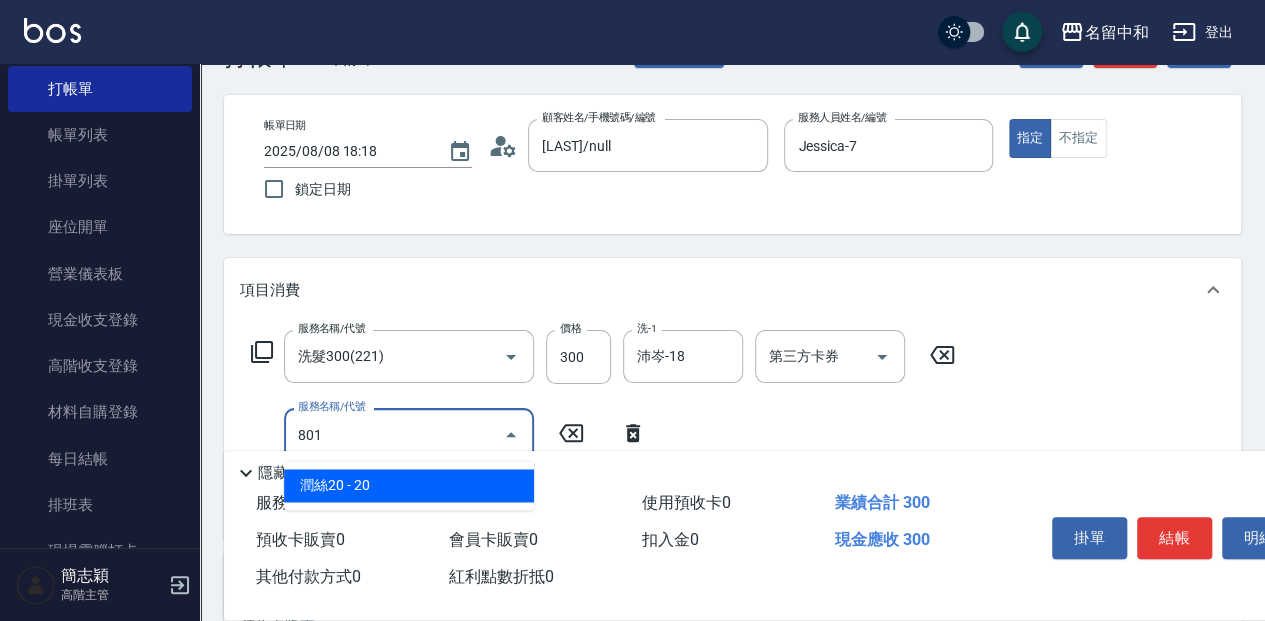 type on "潤絲20(801)" 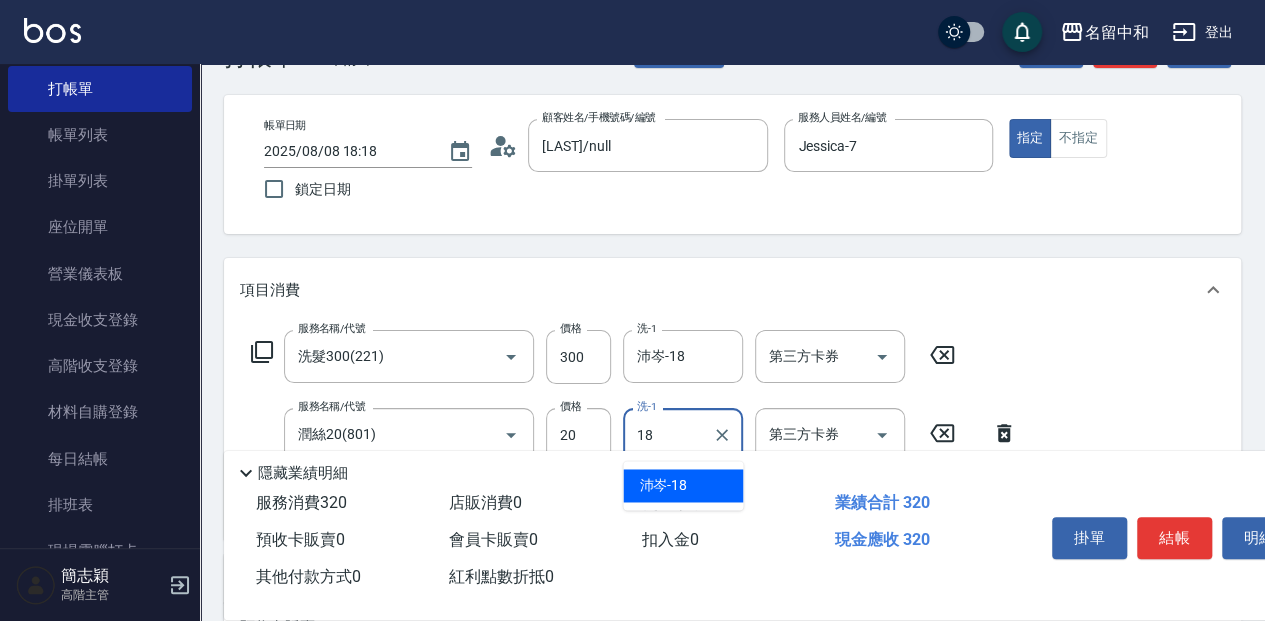 type on "沛岑-18" 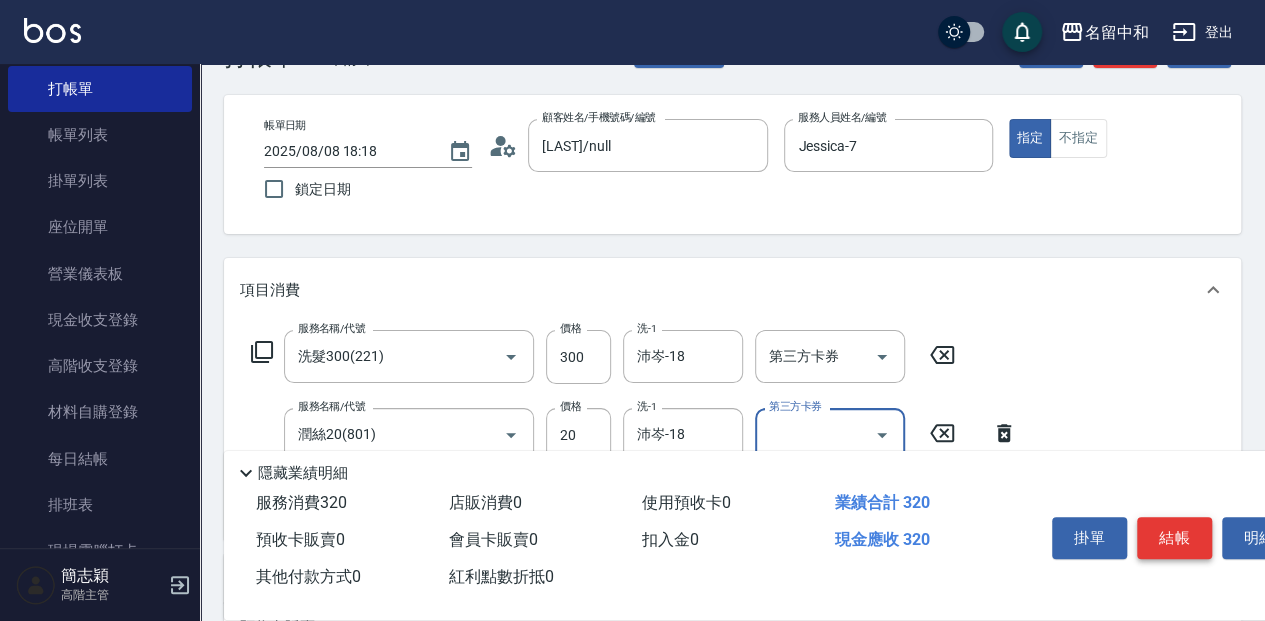 click on "結帳" at bounding box center [1174, 538] 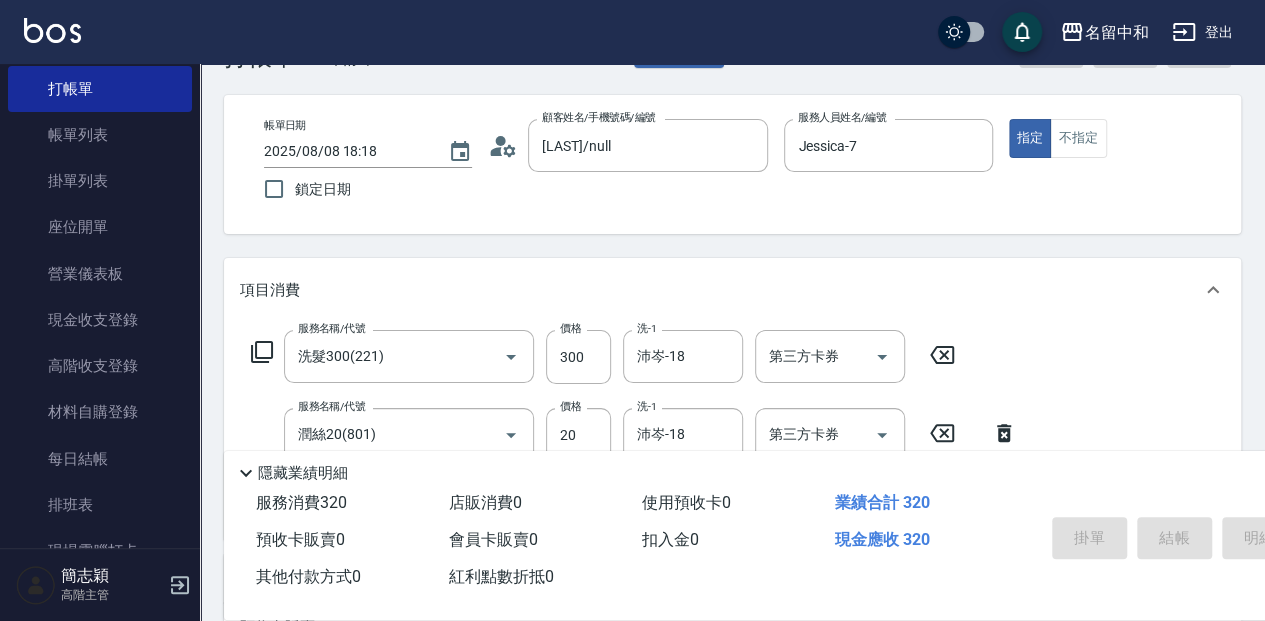 type on "2025/08/08 18:19" 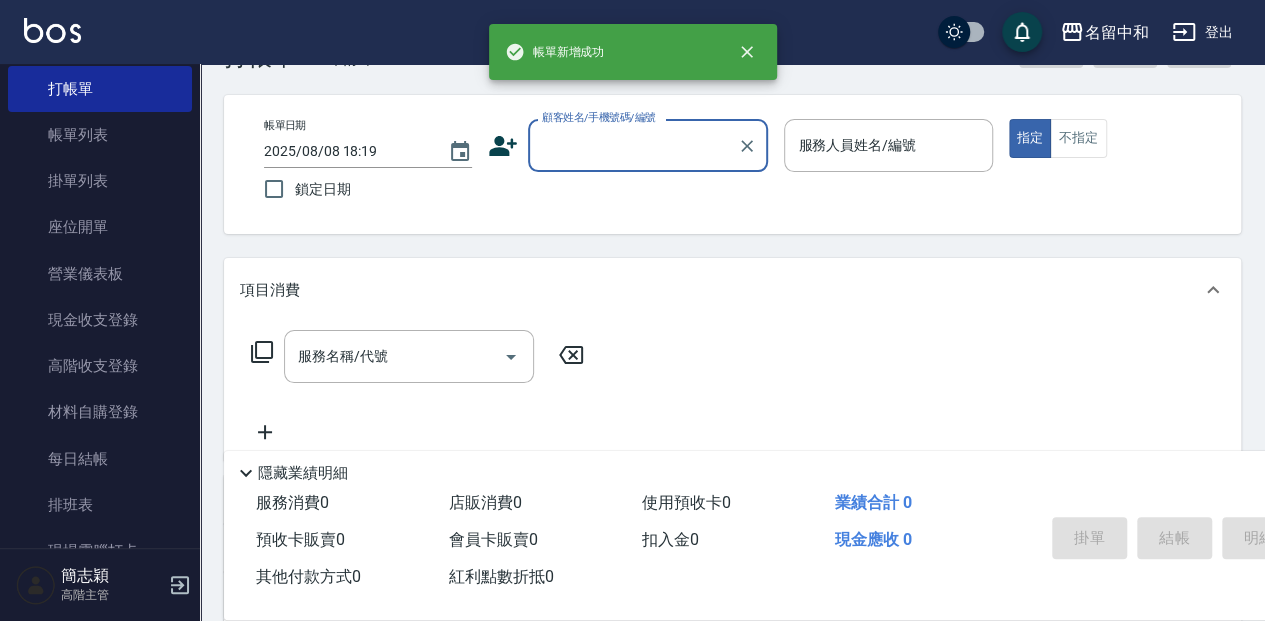 scroll, scrollTop: 0, scrollLeft: 0, axis: both 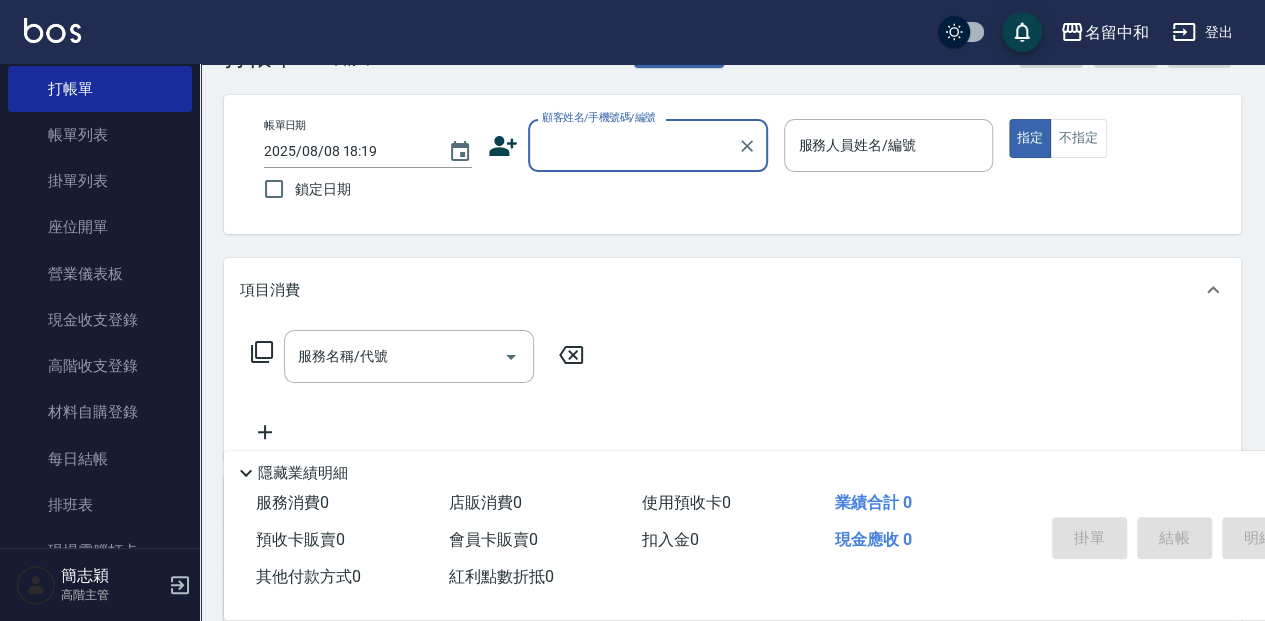 click on "顧客姓名/手機號碼/編號" at bounding box center (633, 145) 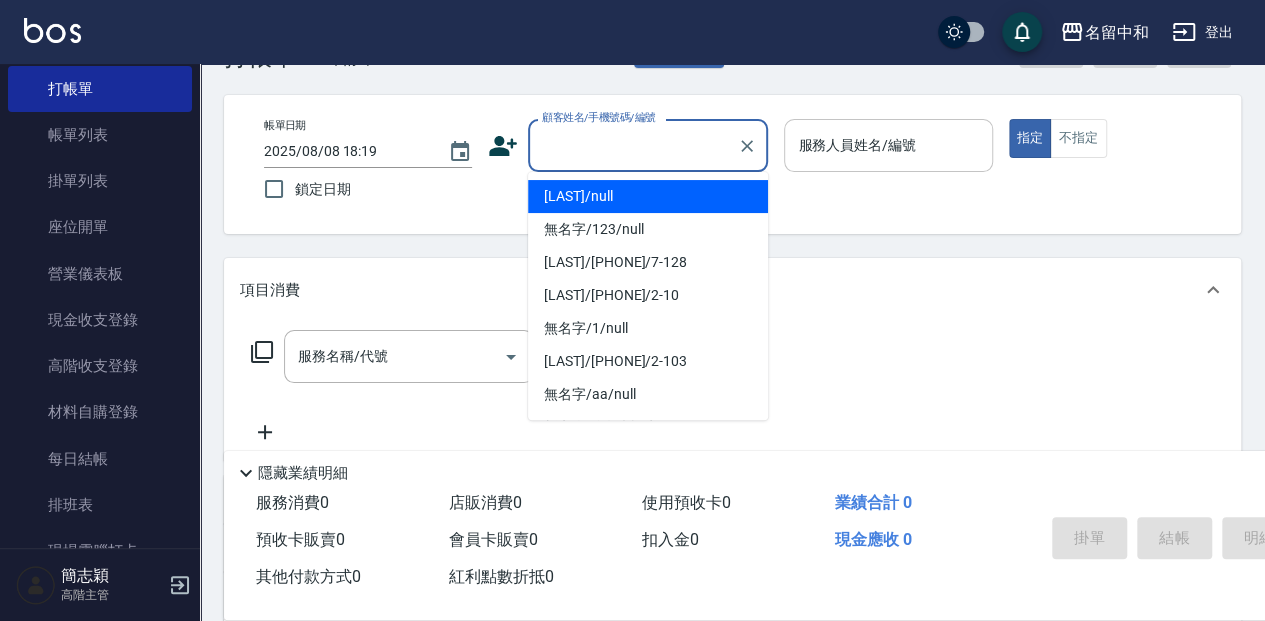 drag, startPoint x: 608, startPoint y: 189, endPoint x: 897, endPoint y: 156, distance: 290.878 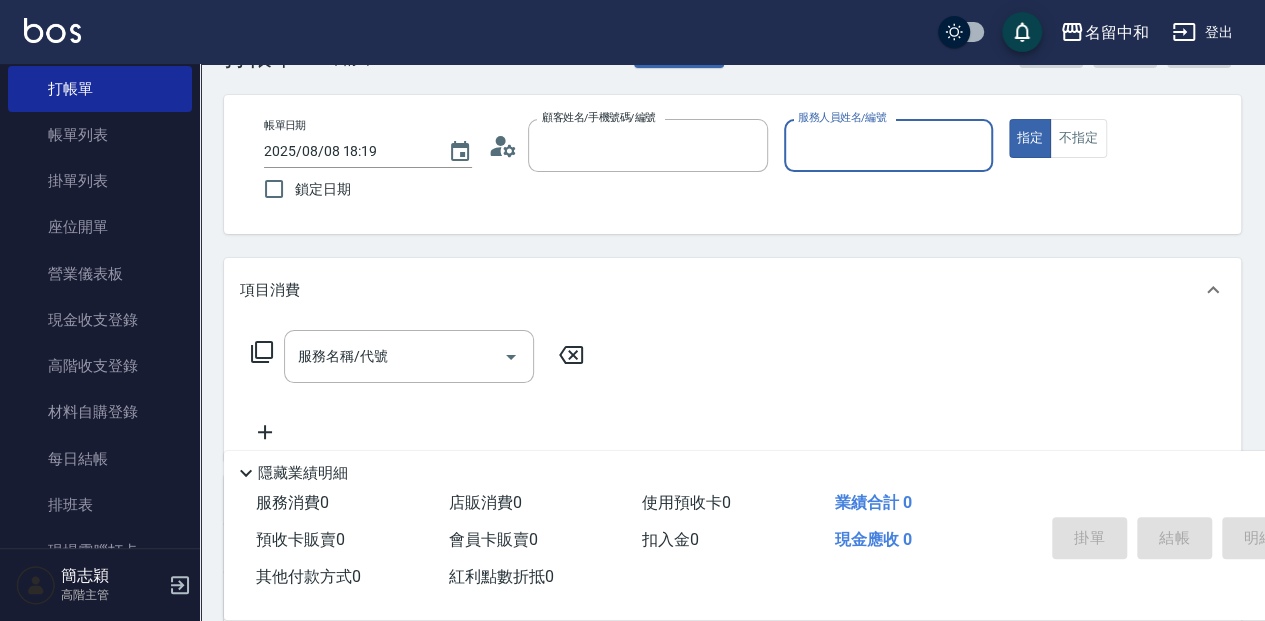 type on "[LAST]/null" 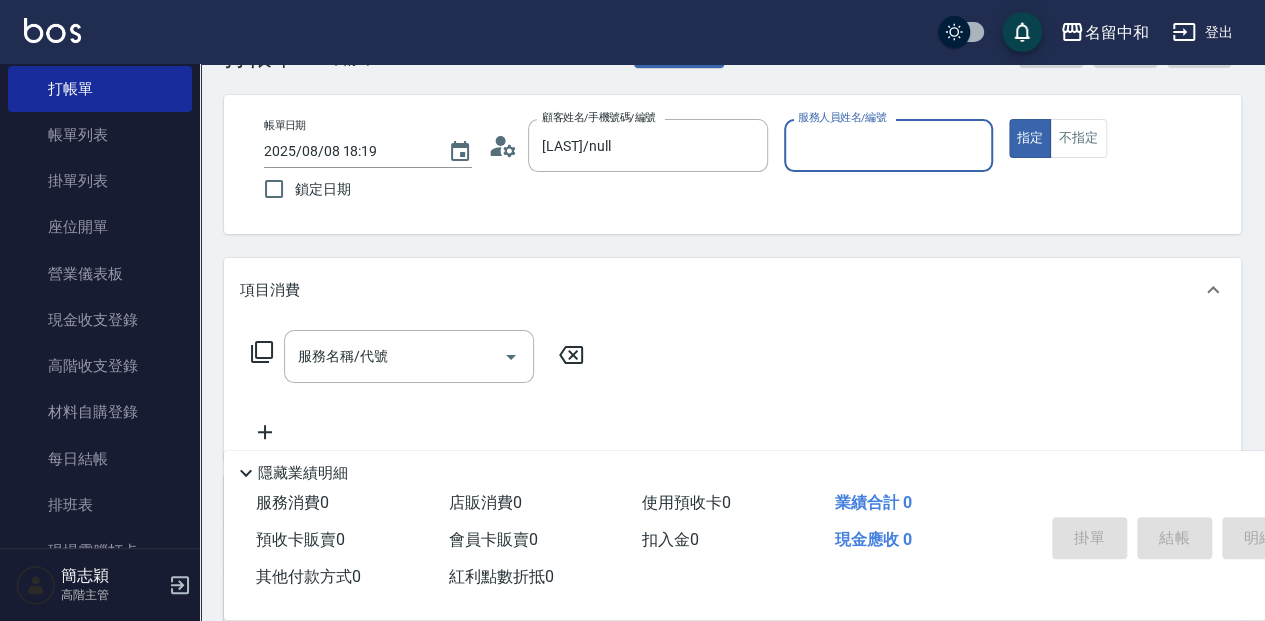 click on "服務人員姓名/編號" at bounding box center (888, 145) 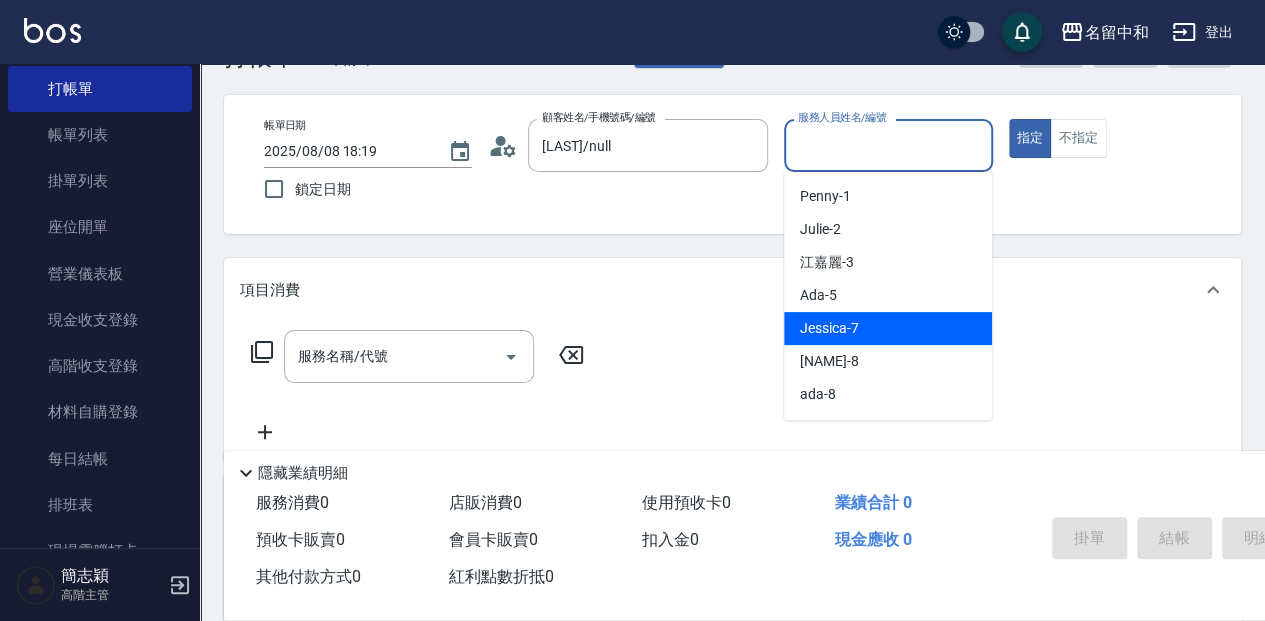 click on "[FIRST] -7" at bounding box center (888, 328) 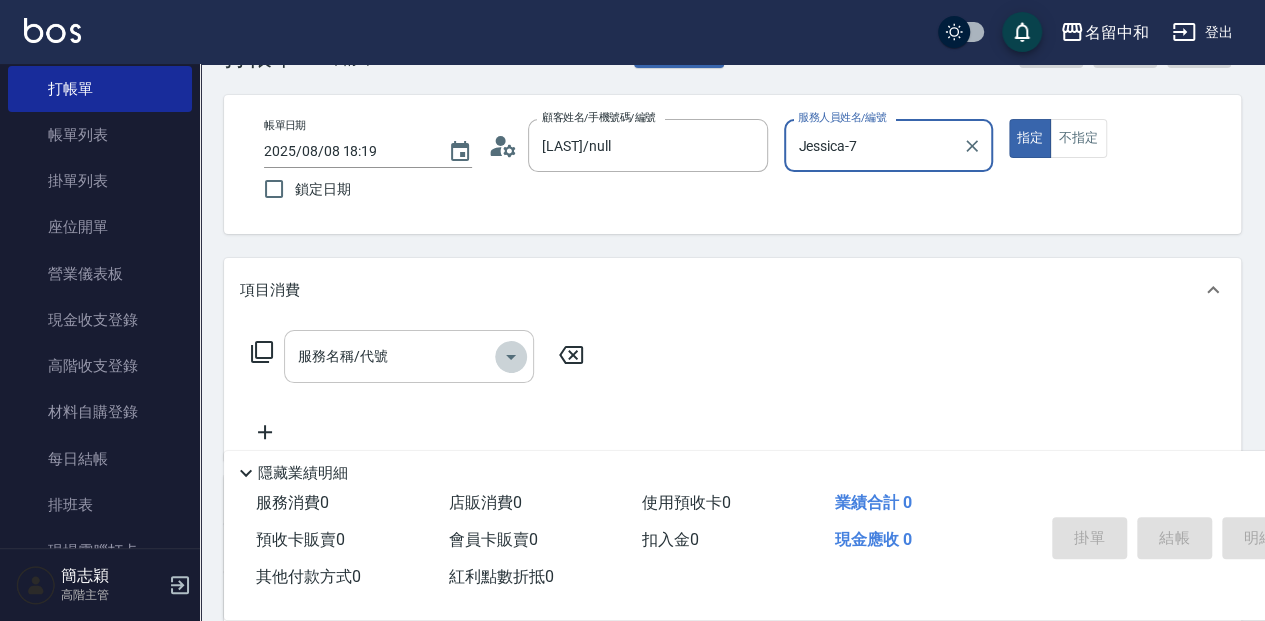 click 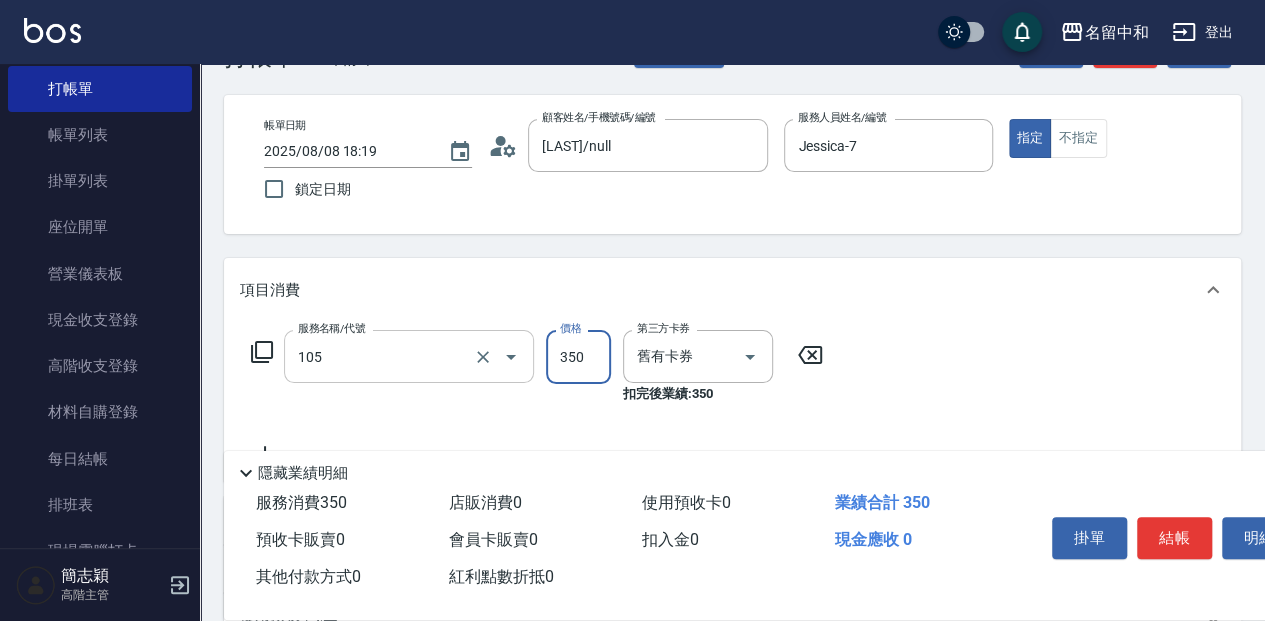 type on "新草本單次(105)" 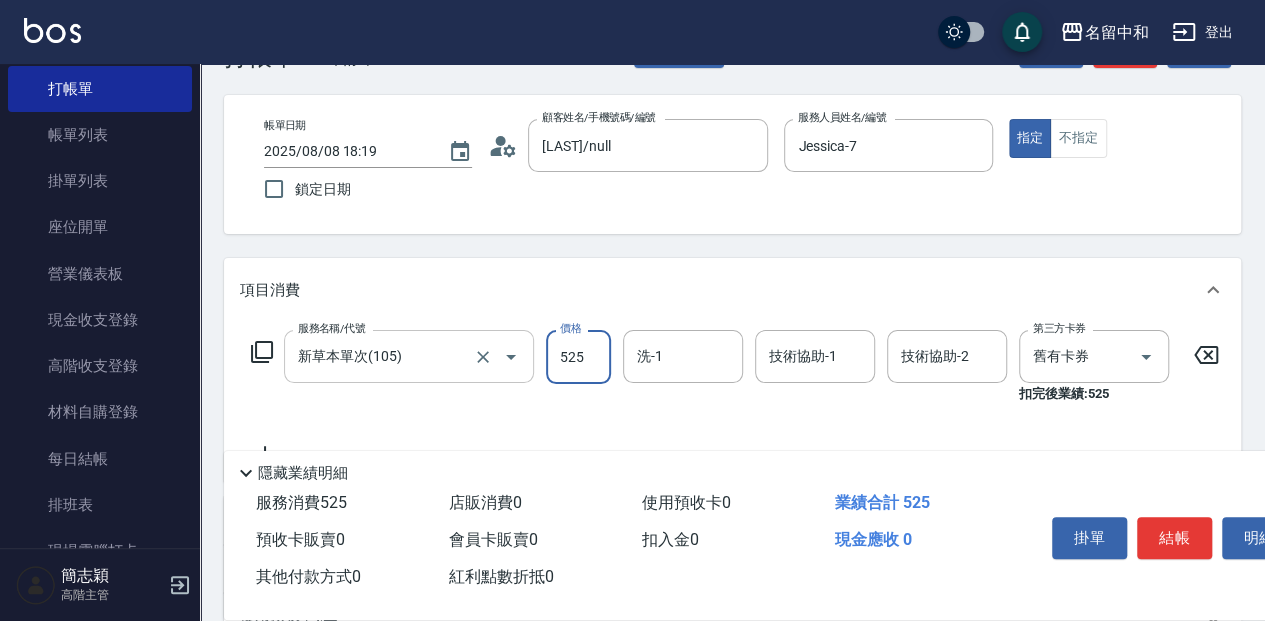 type on "525" 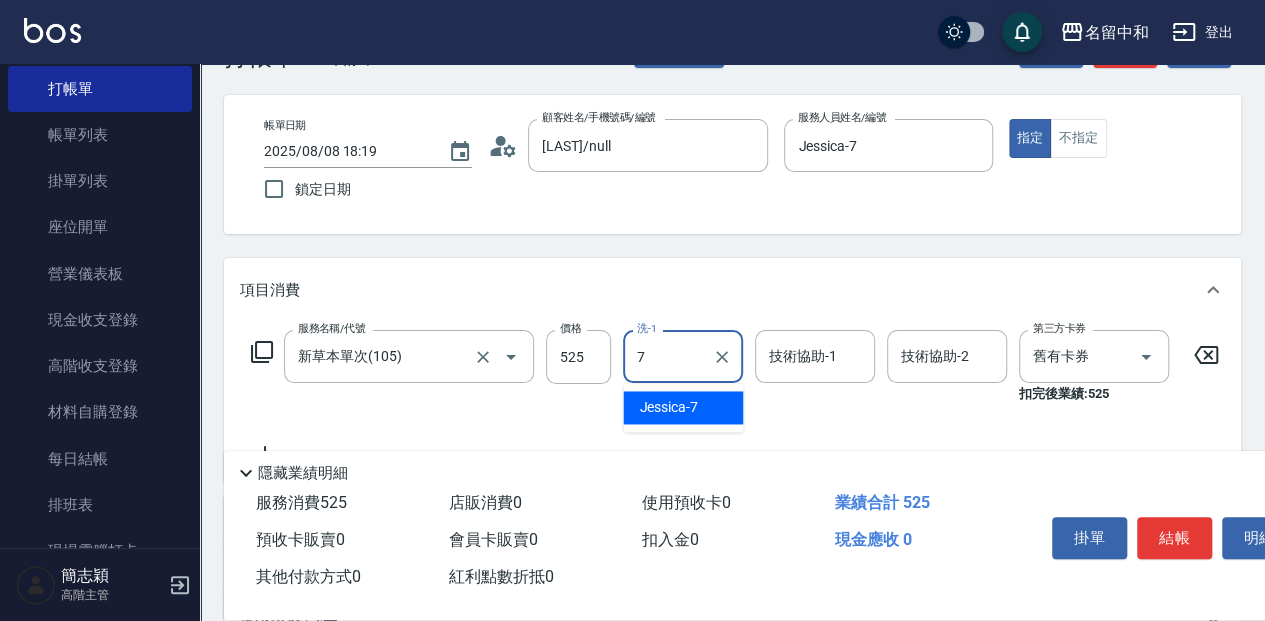 type on "Jessica-7" 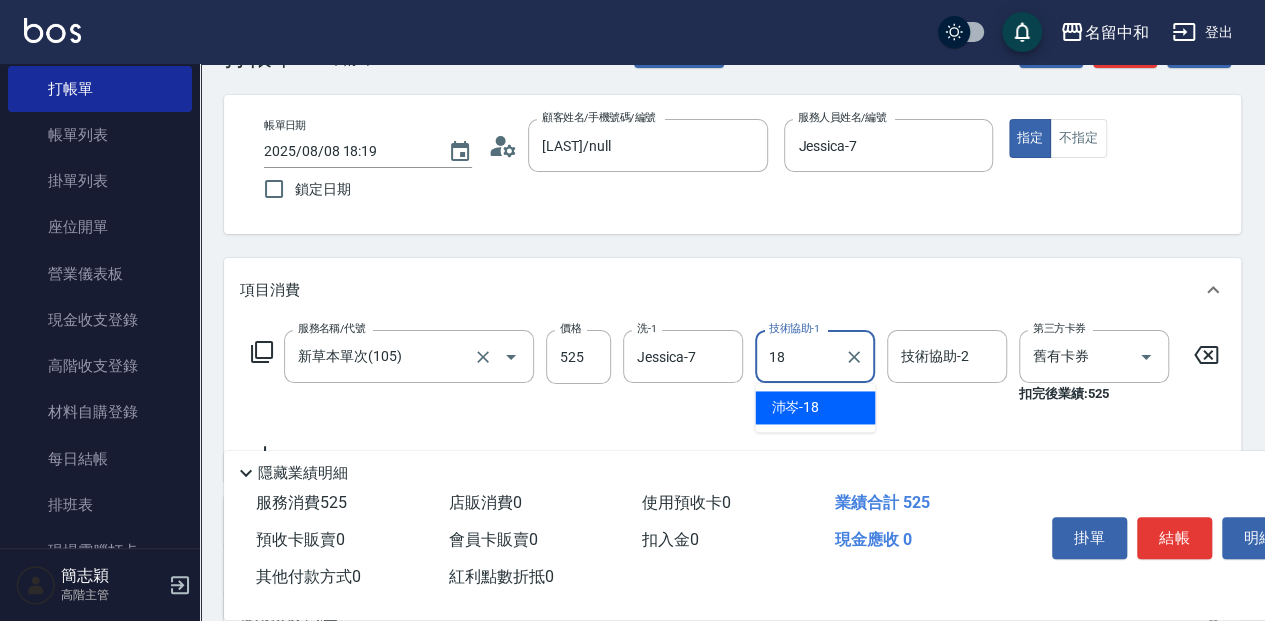 type on "沛岑-18" 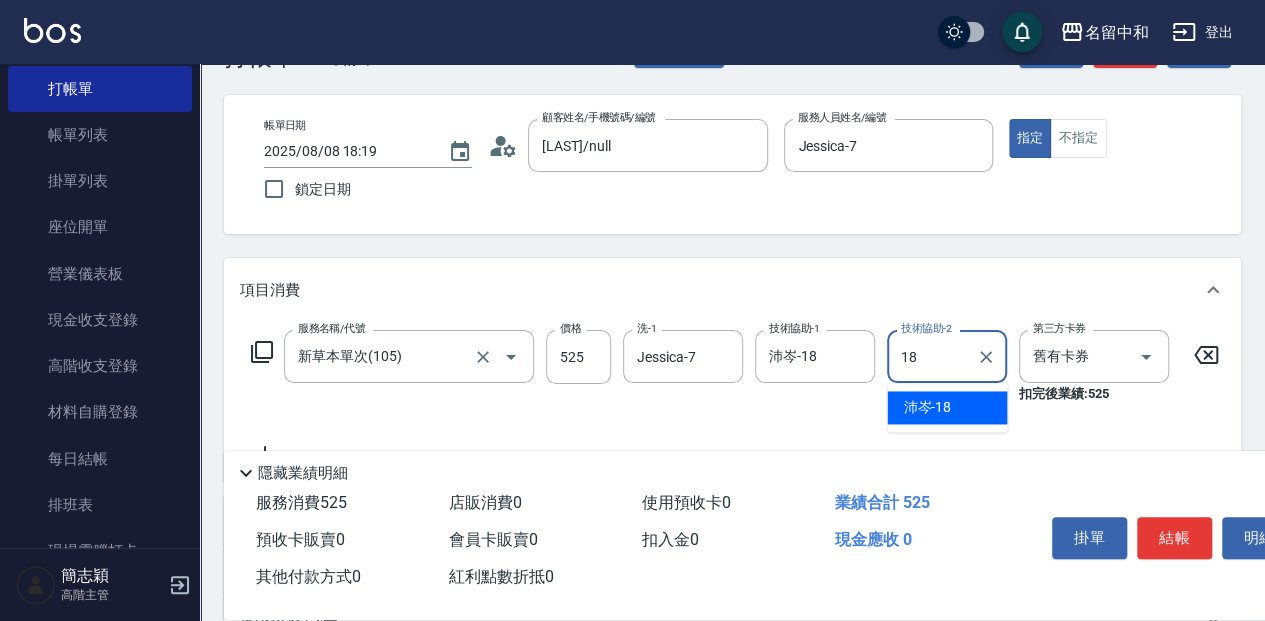 type on "沛岑-18" 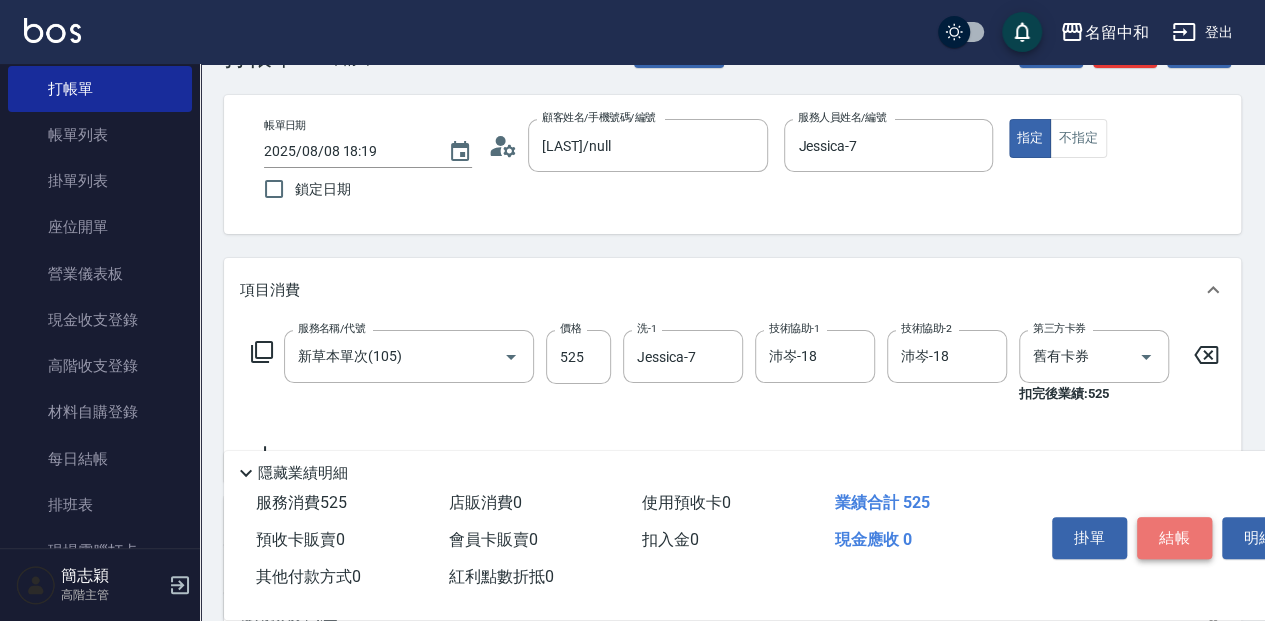 click on "結帳" at bounding box center (1174, 538) 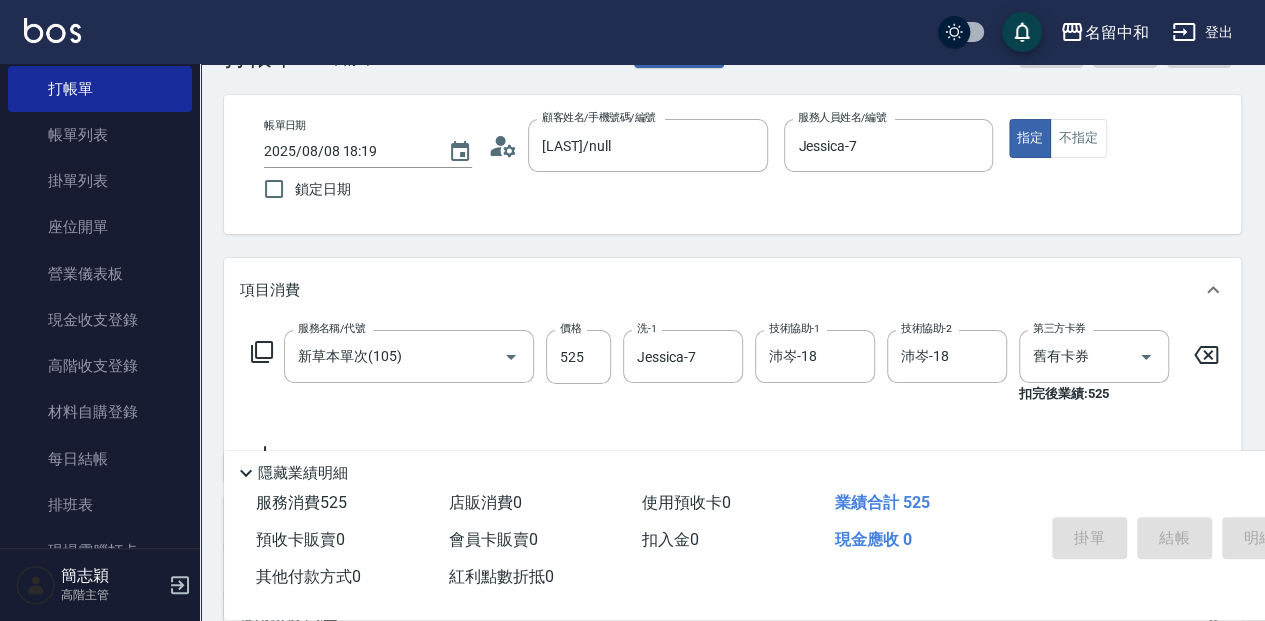 type on "2025/08/08 18:40" 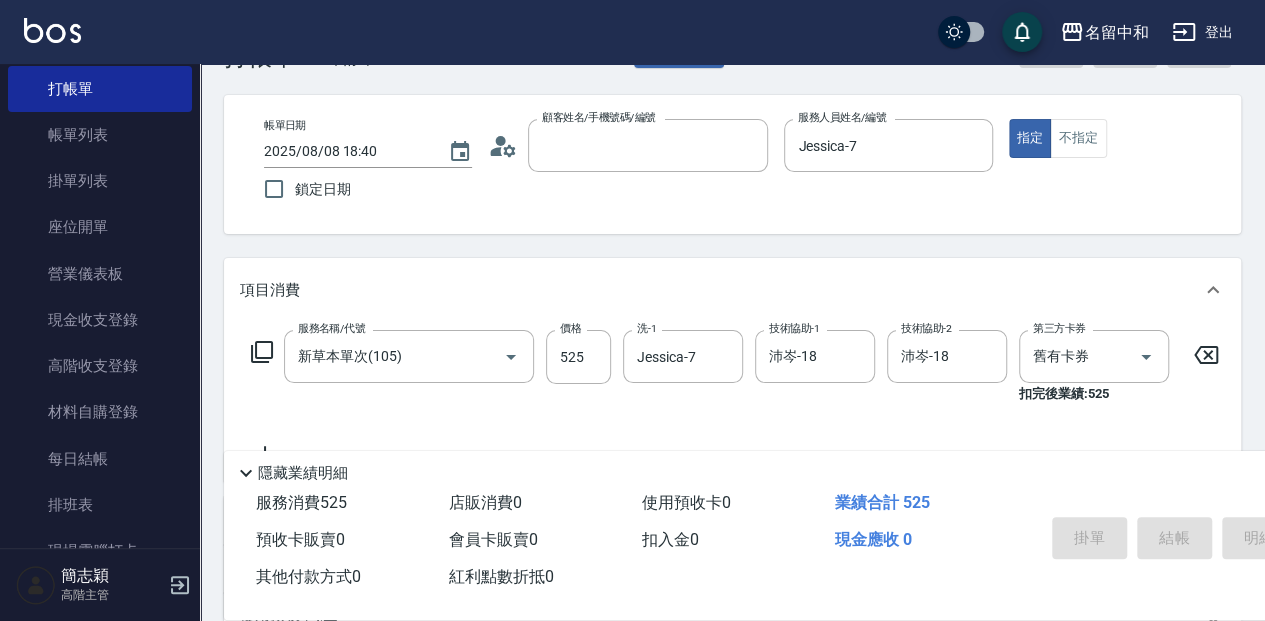 type 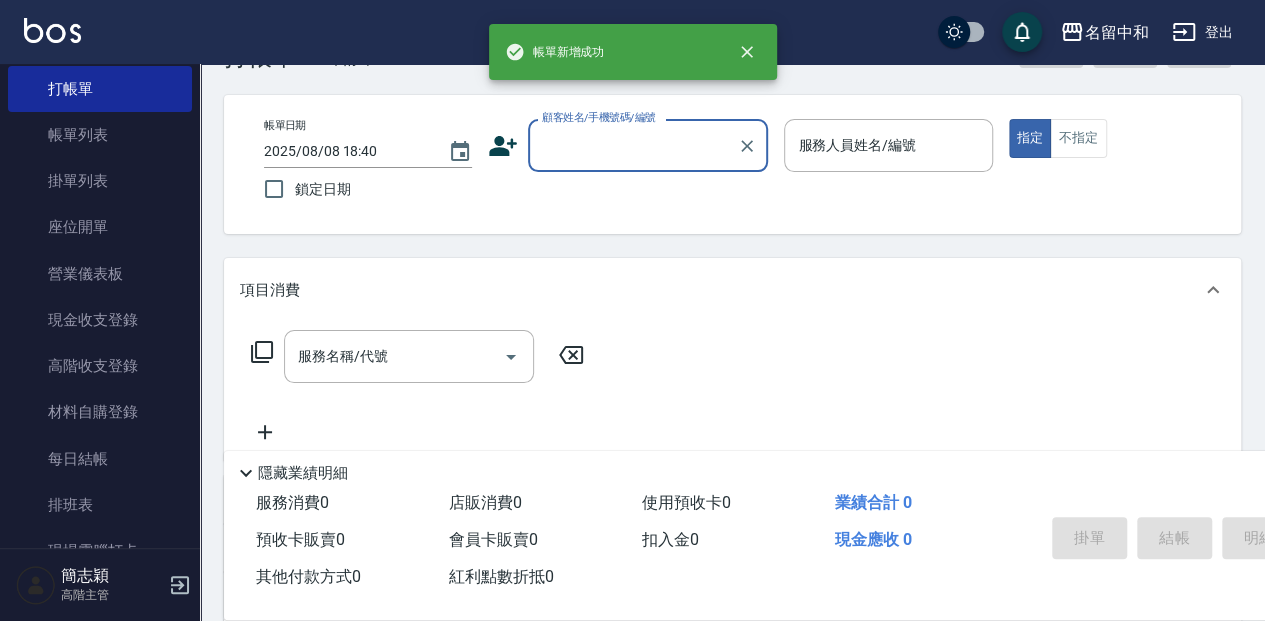 scroll, scrollTop: 0, scrollLeft: 0, axis: both 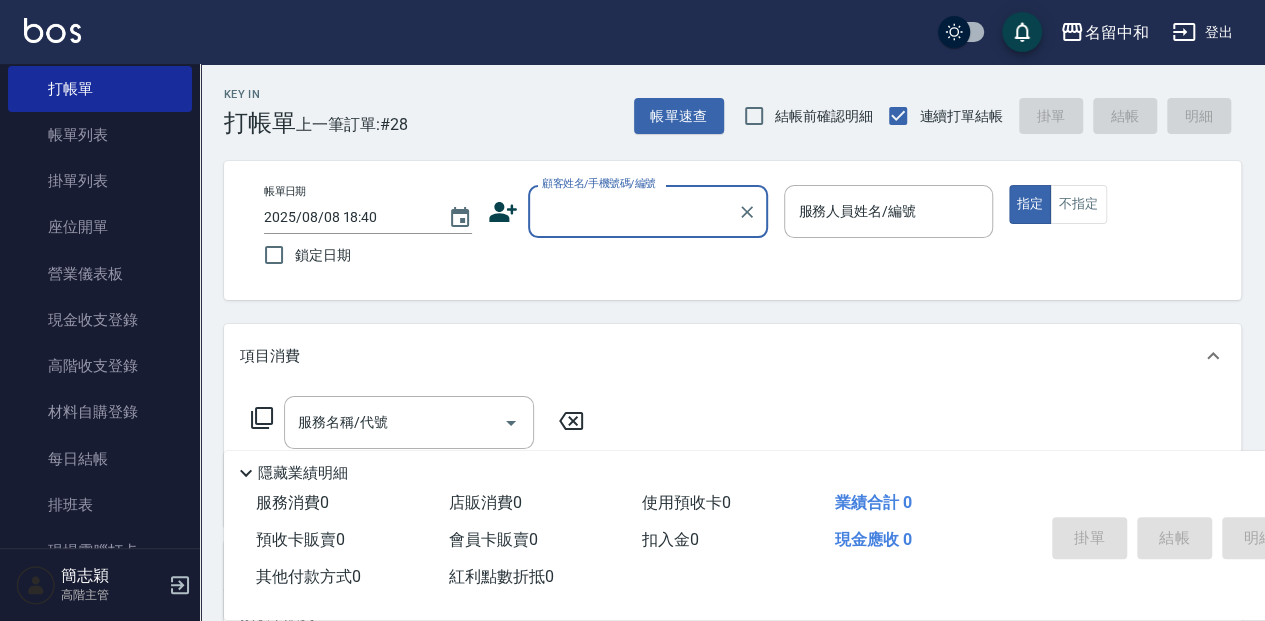 click on "顧客姓名/手機號碼/編號" at bounding box center (633, 211) 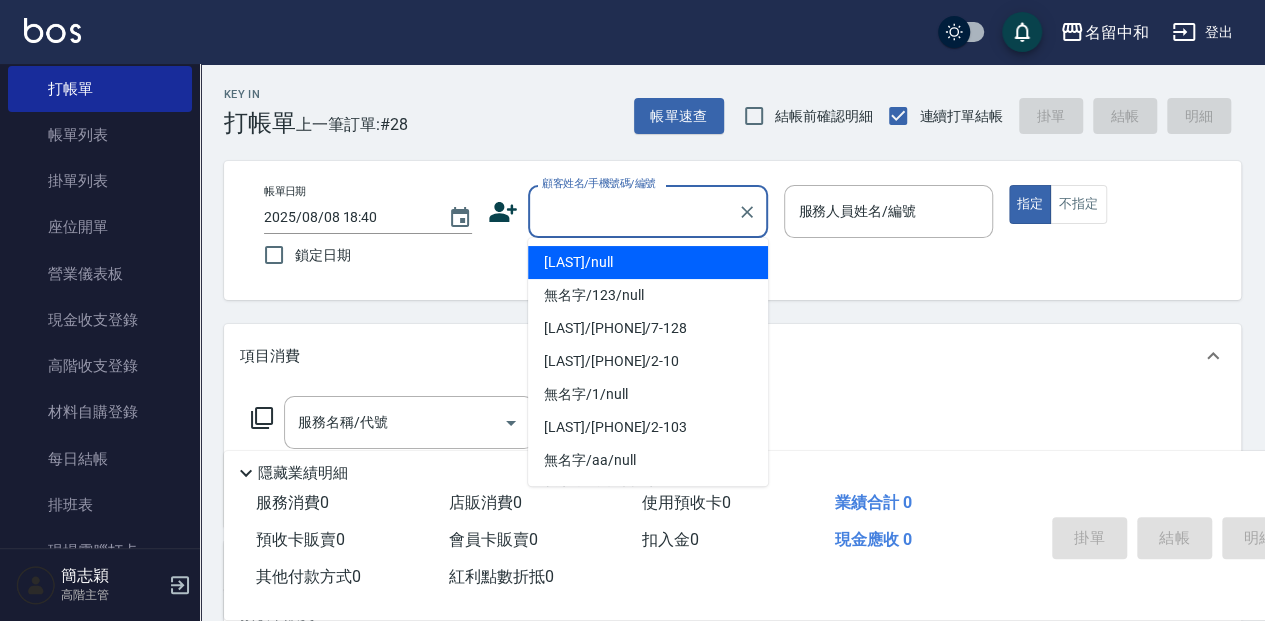 click on "[LAST]/null" at bounding box center [648, 262] 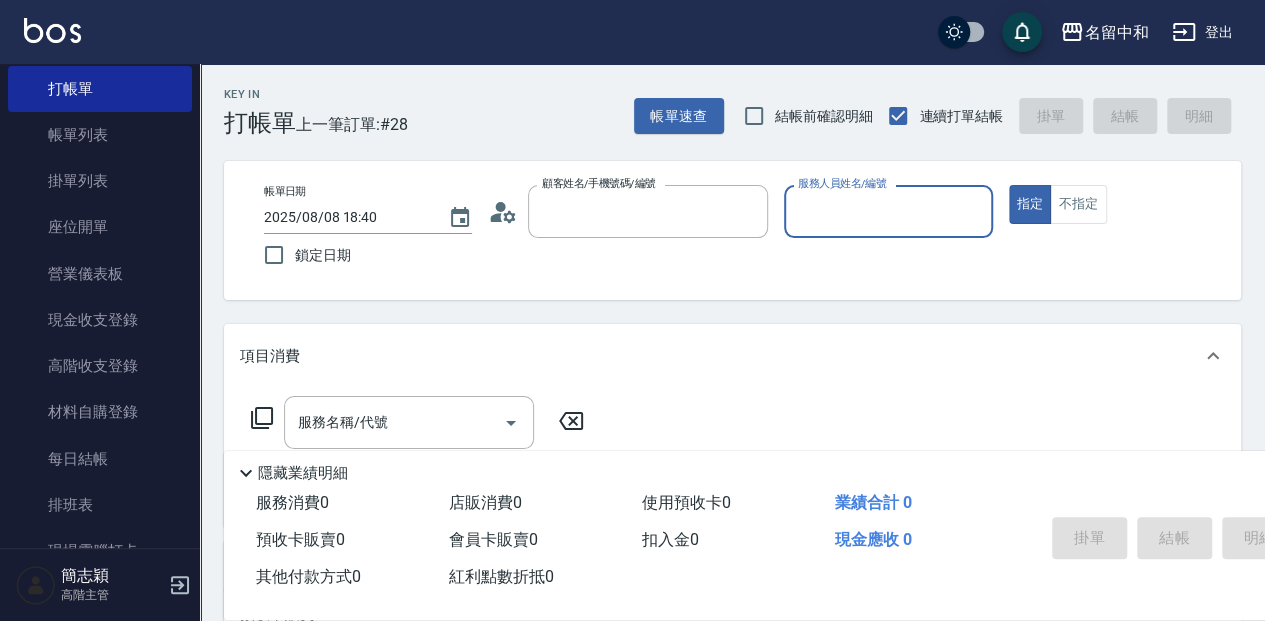type on "[LAST]/null" 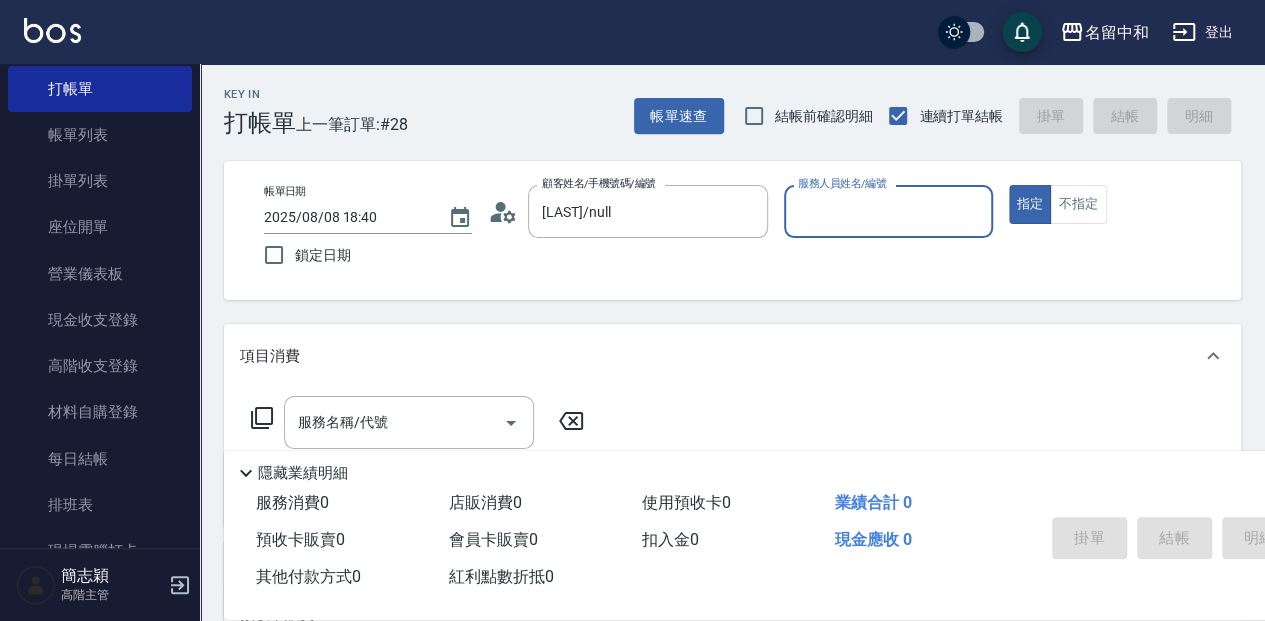 click on "服務人員姓名/編號" at bounding box center (888, 211) 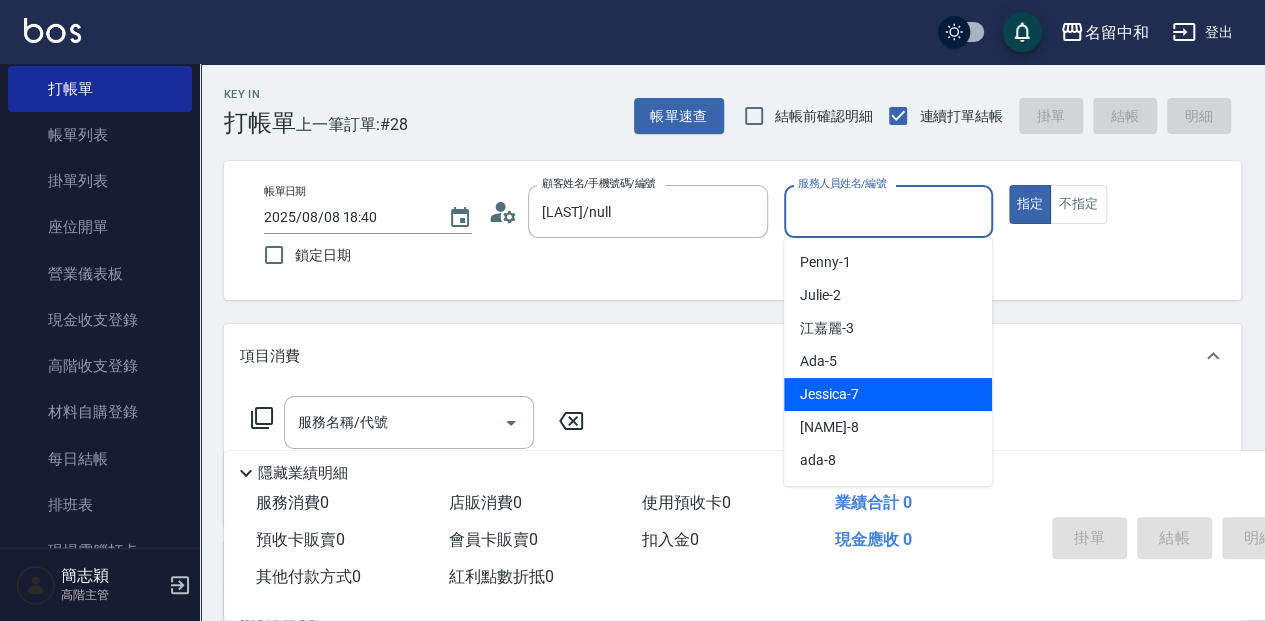 click on "[FIRST] -7" at bounding box center [829, 394] 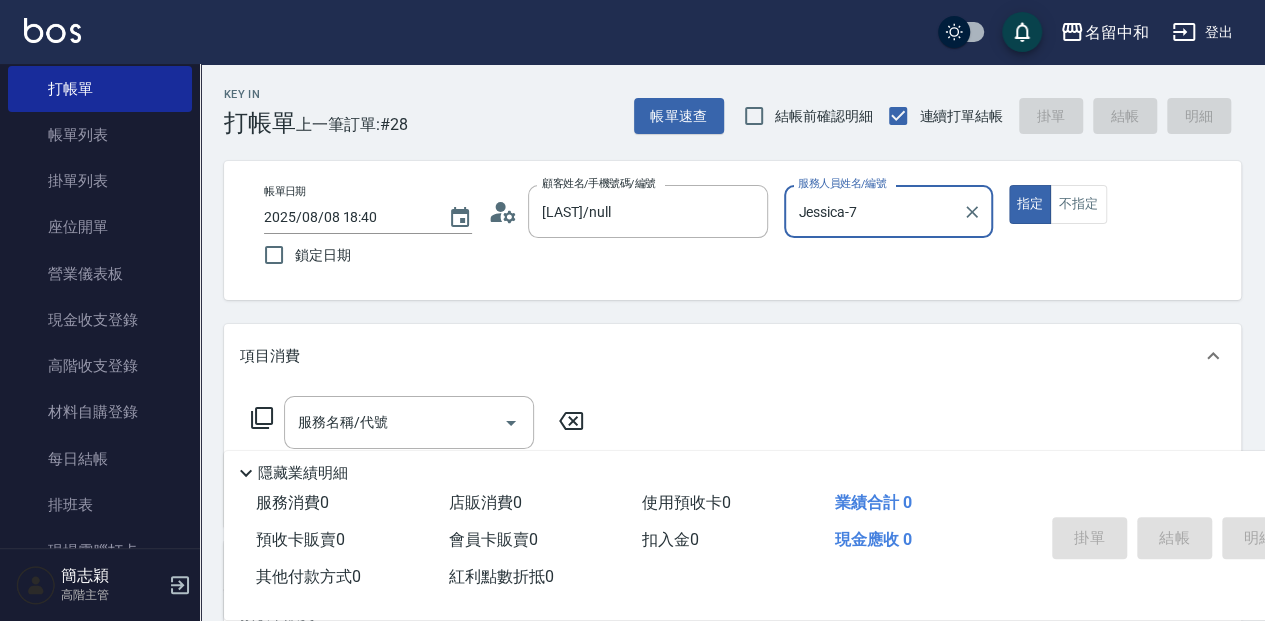 scroll, scrollTop: 66, scrollLeft: 0, axis: vertical 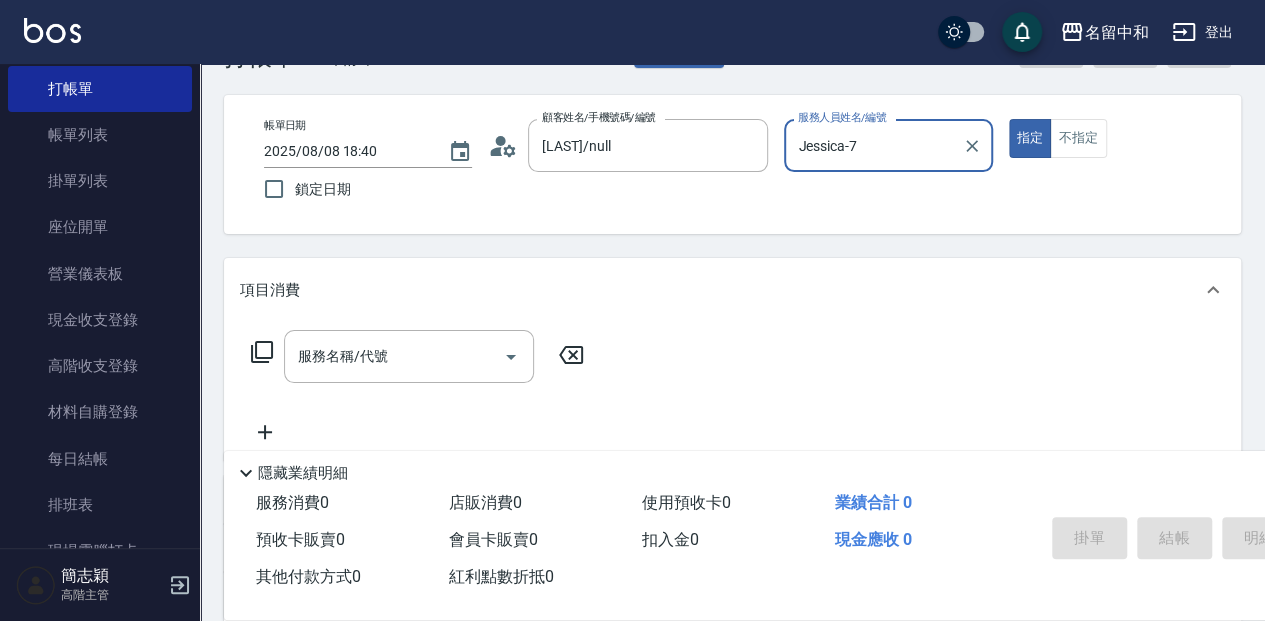 drag, startPoint x: 410, startPoint y: 351, endPoint x: 534, endPoint y: 344, distance: 124.197426 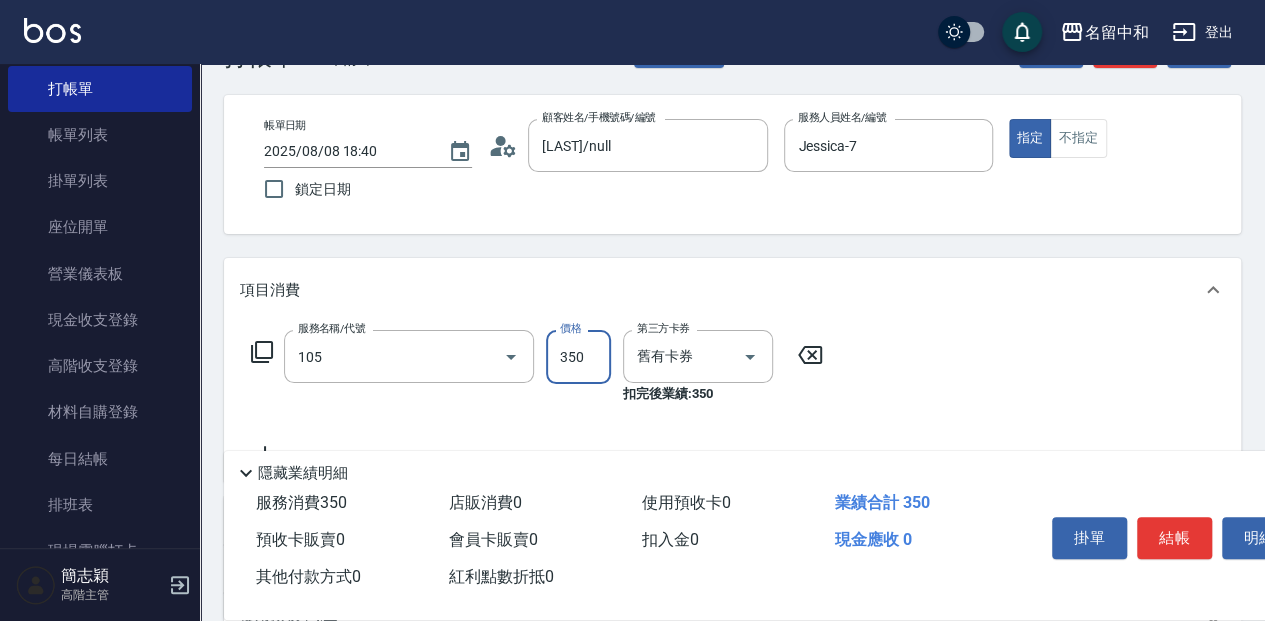 type on "新草本單次(105)" 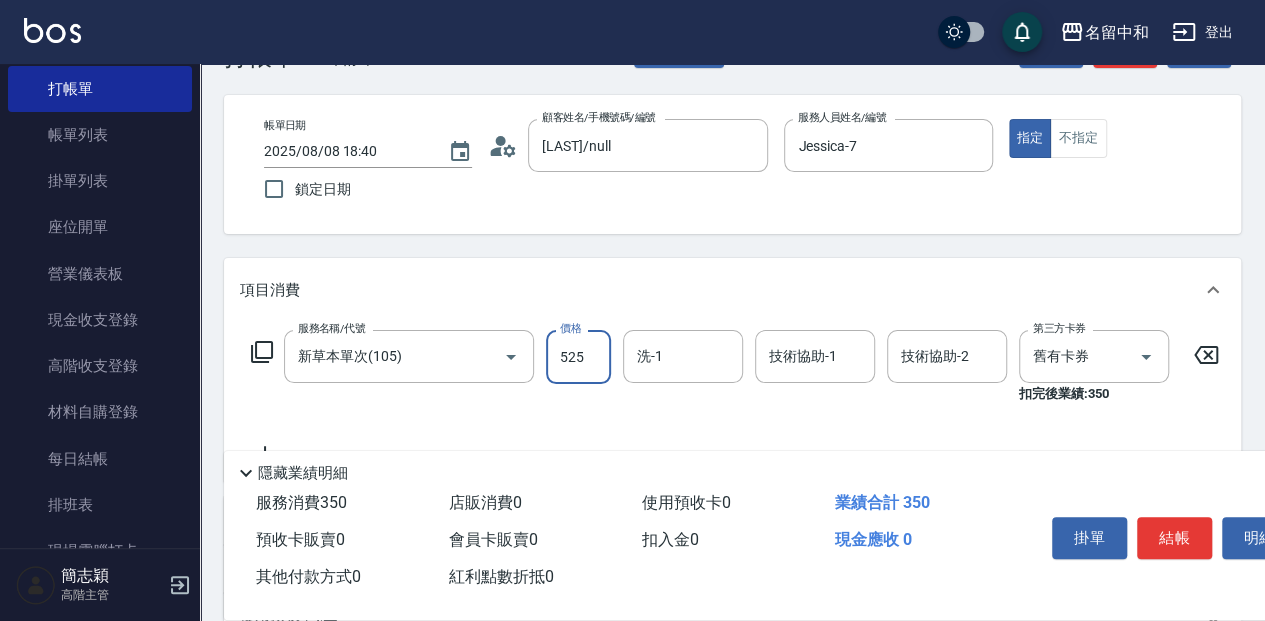 type on "525" 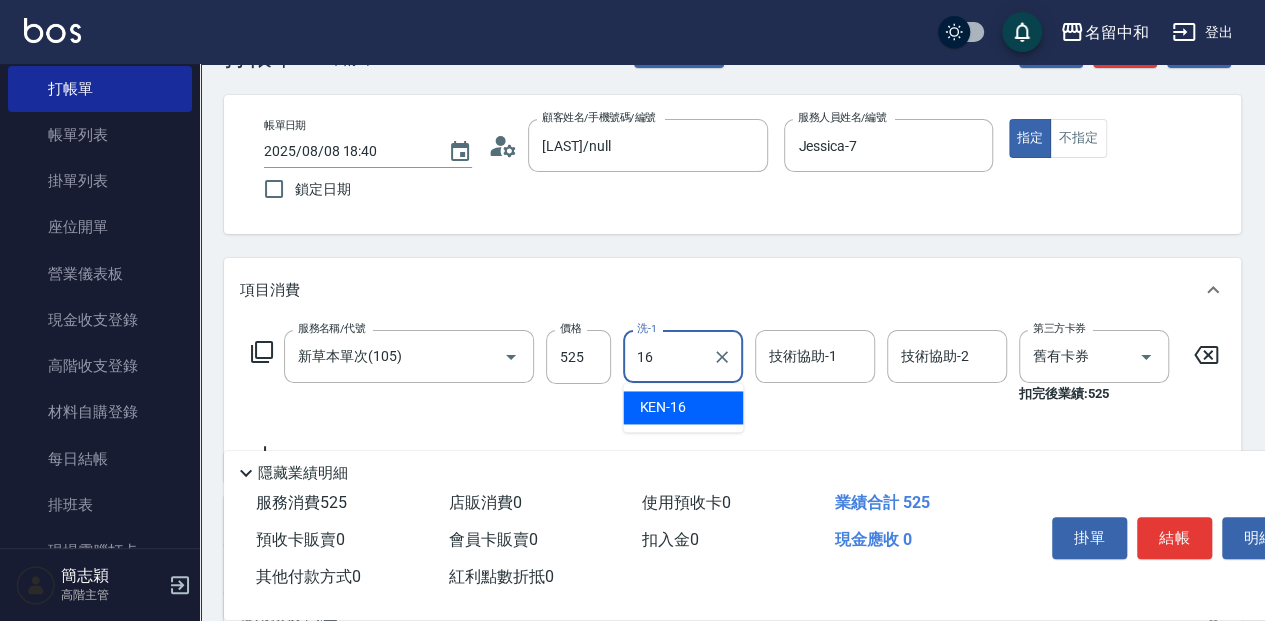 type on "KEN-16" 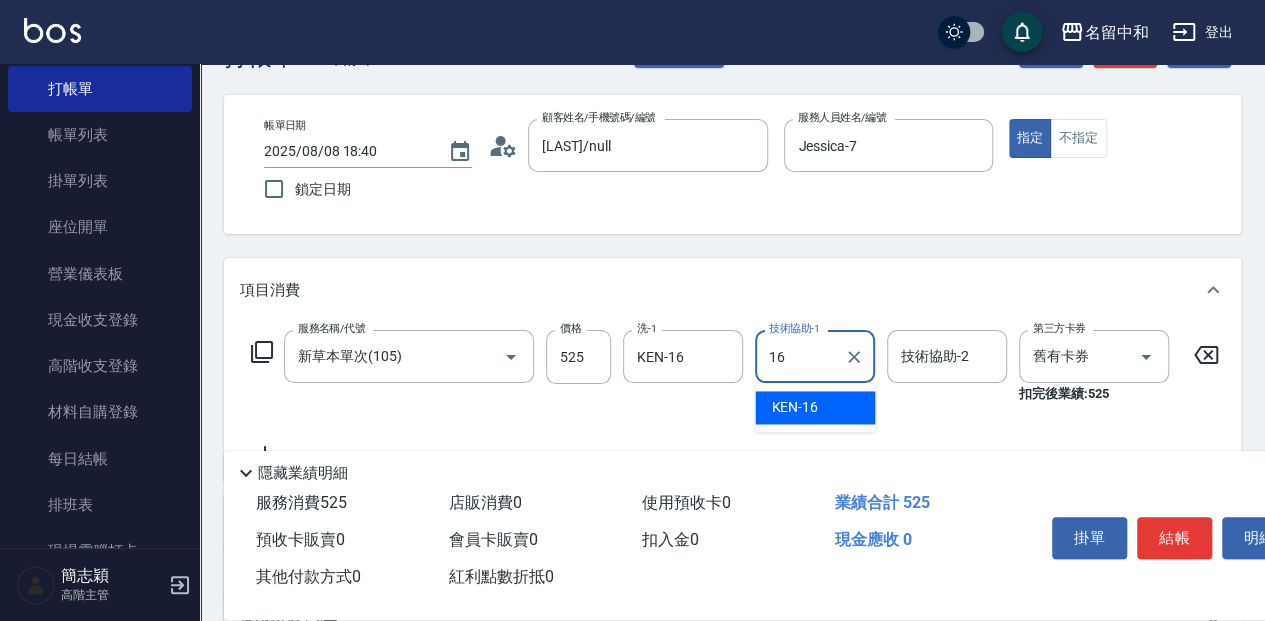 type on "KEN-16" 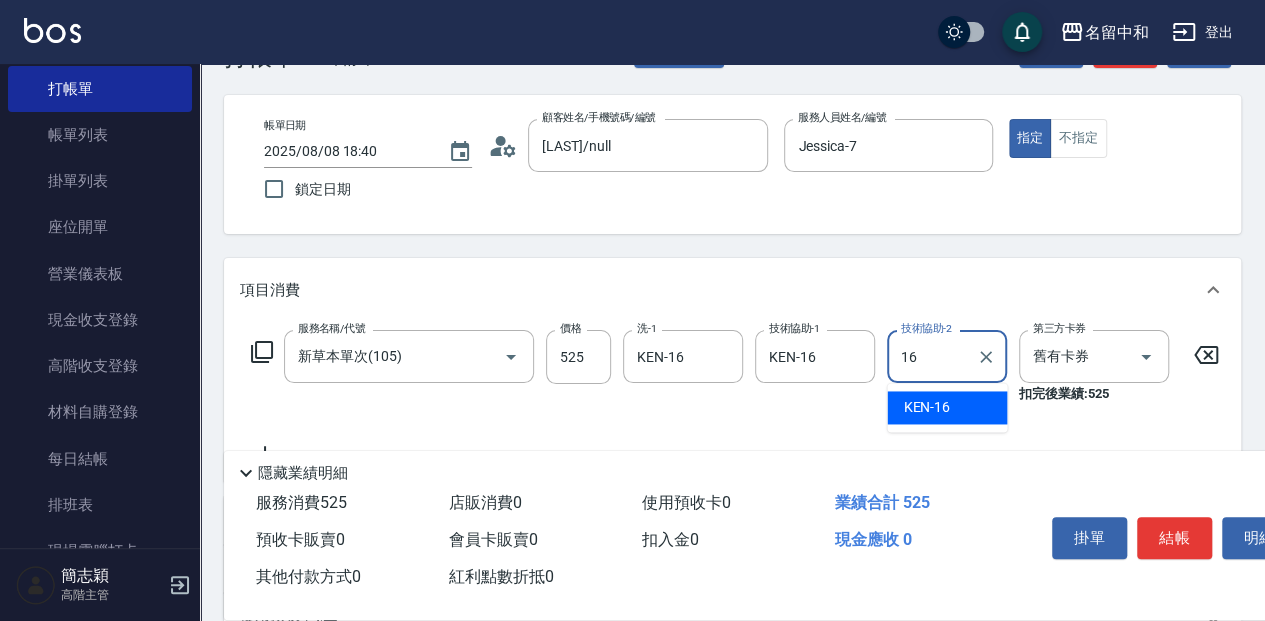 type on "KEN-16" 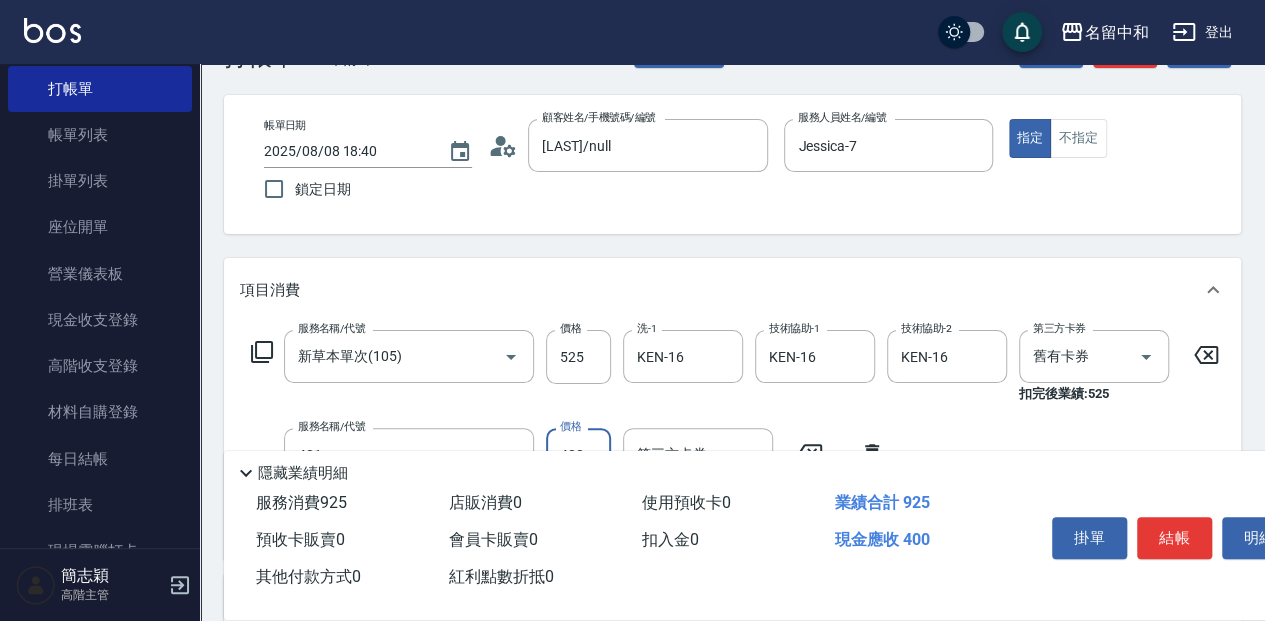 type on "剪髮(400)(401)" 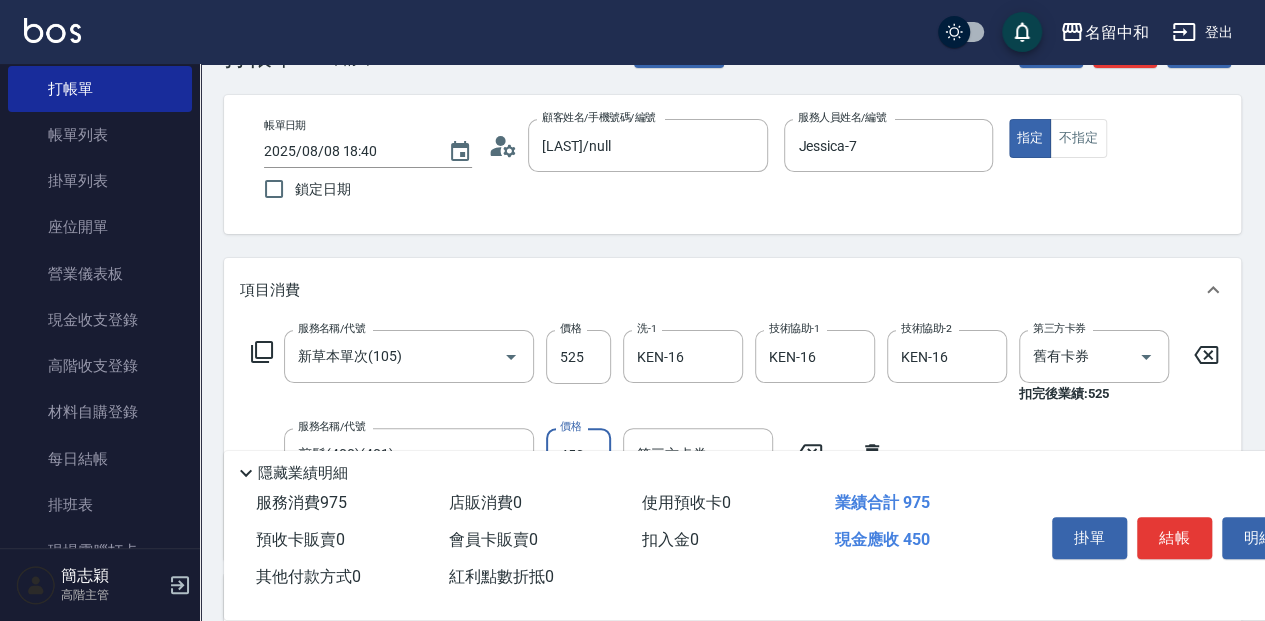 type on "450" 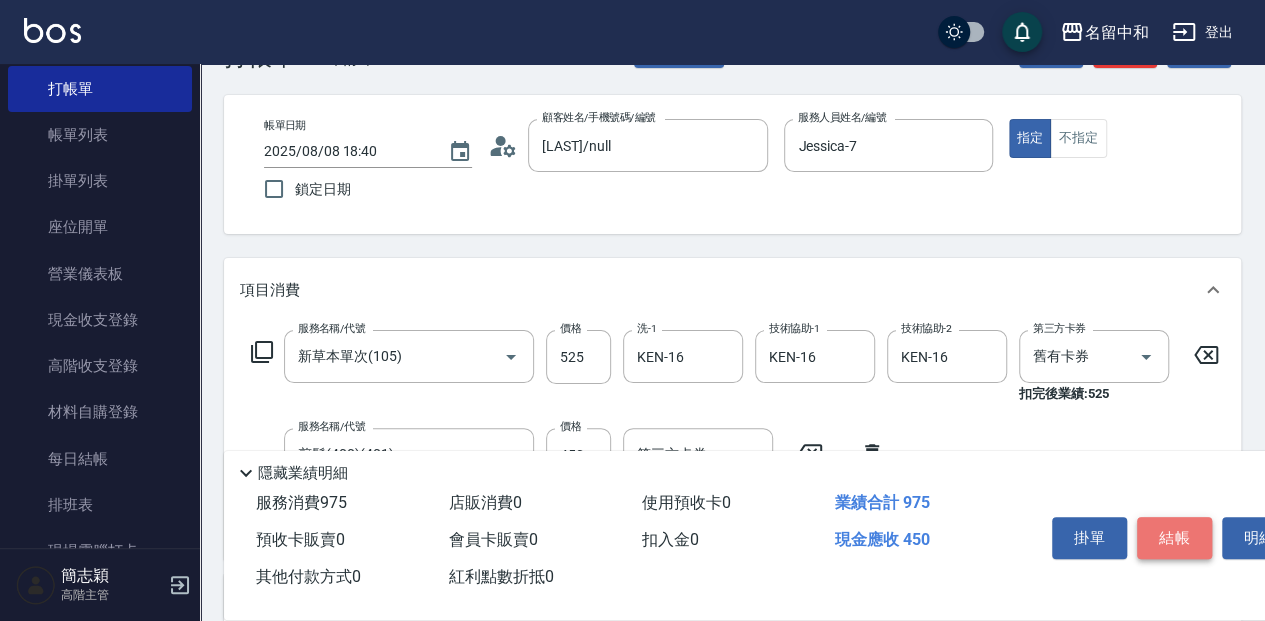 click on "結帳" at bounding box center (1174, 538) 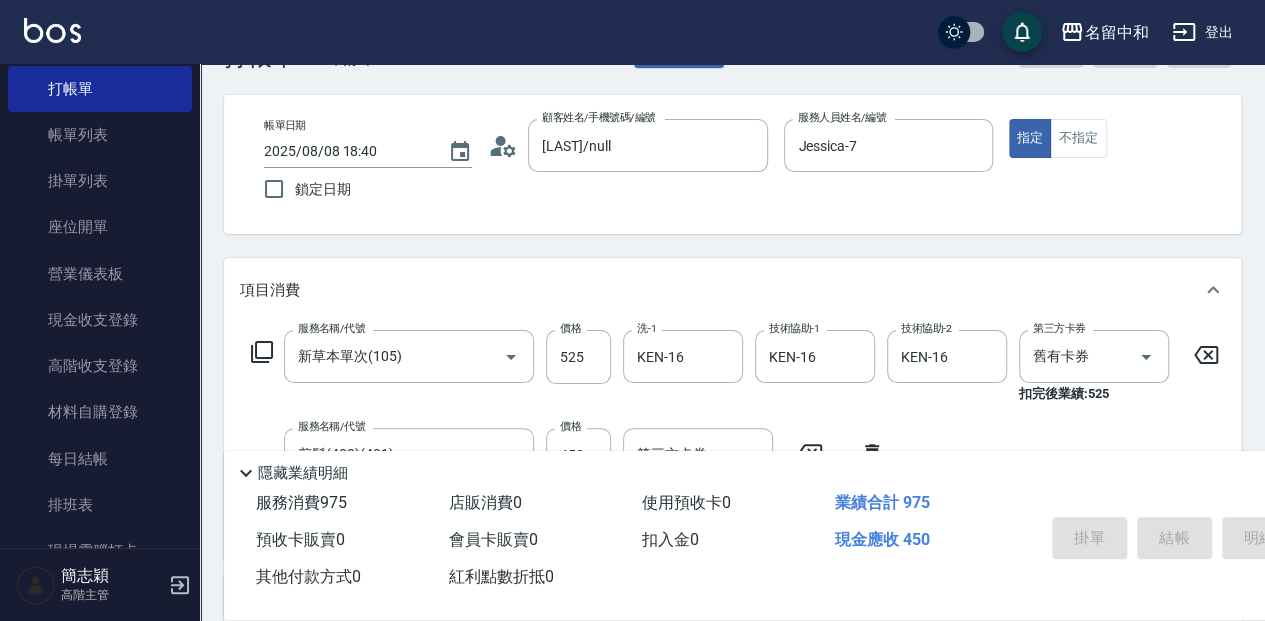 type on "2025/08/08 18:49" 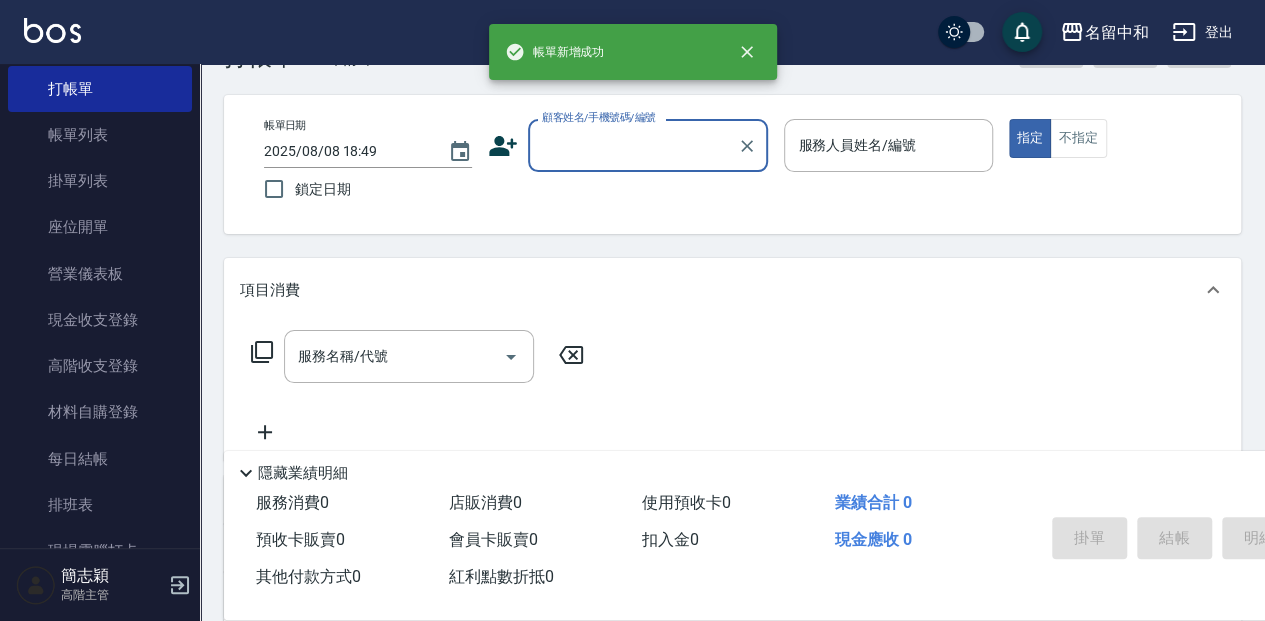 scroll, scrollTop: 0, scrollLeft: 0, axis: both 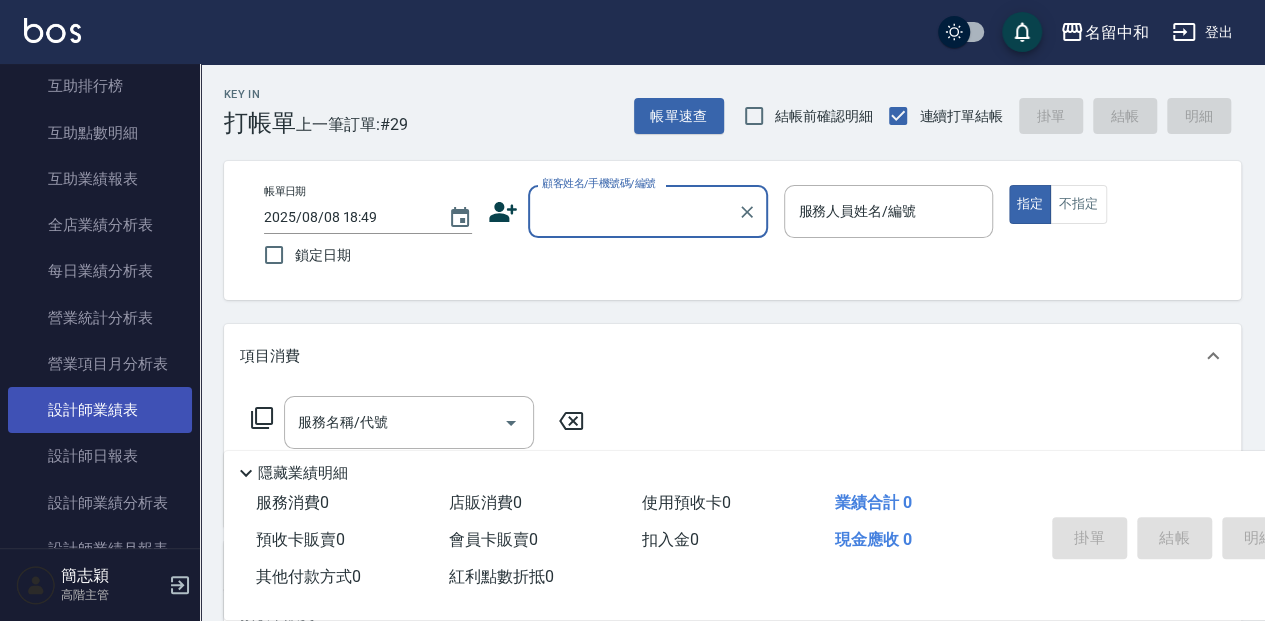 click on "設計師日報表" at bounding box center (100, 456) 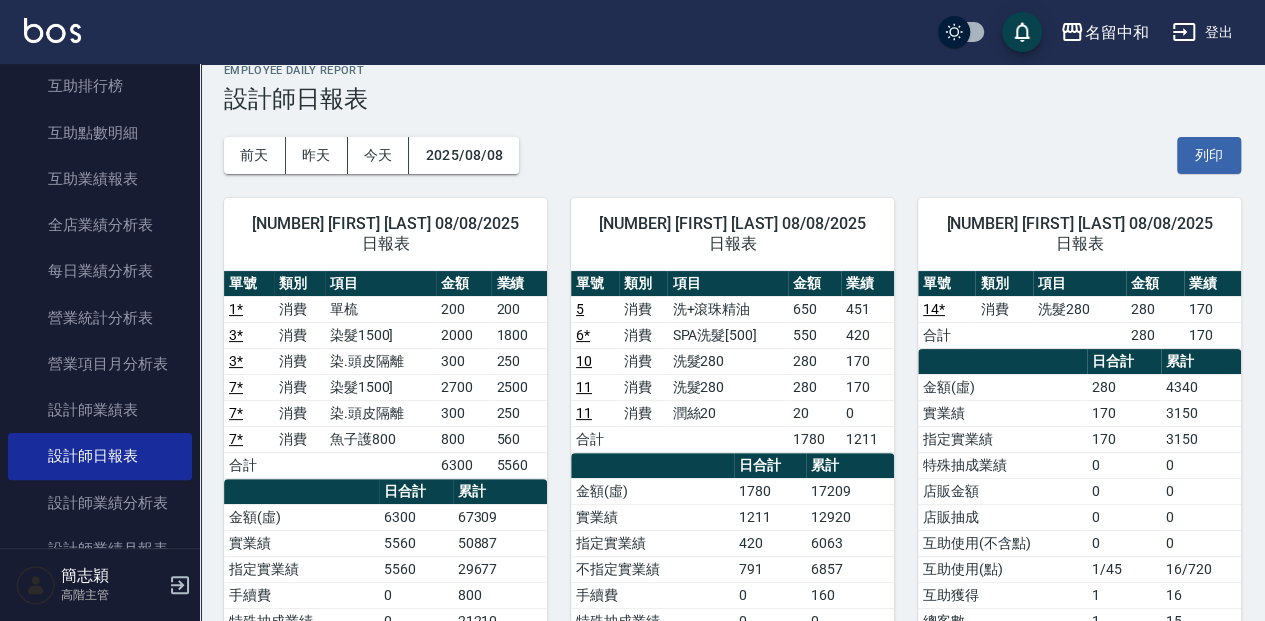 scroll, scrollTop: 0, scrollLeft: 0, axis: both 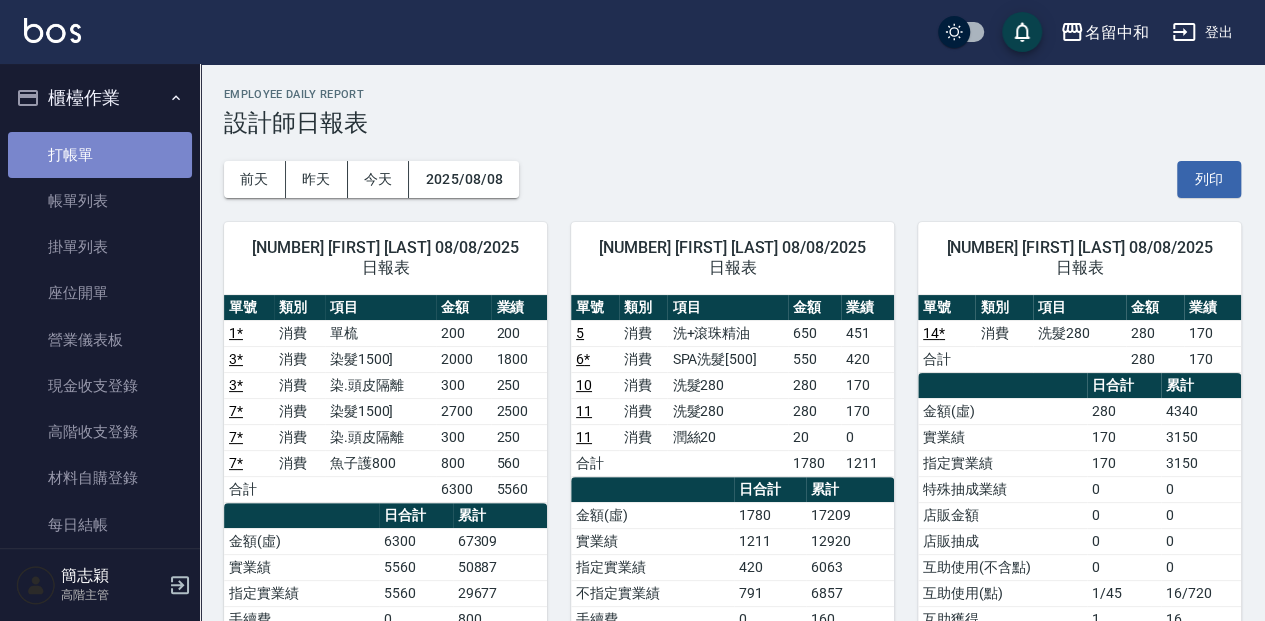click on "打帳單" at bounding box center [100, 155] 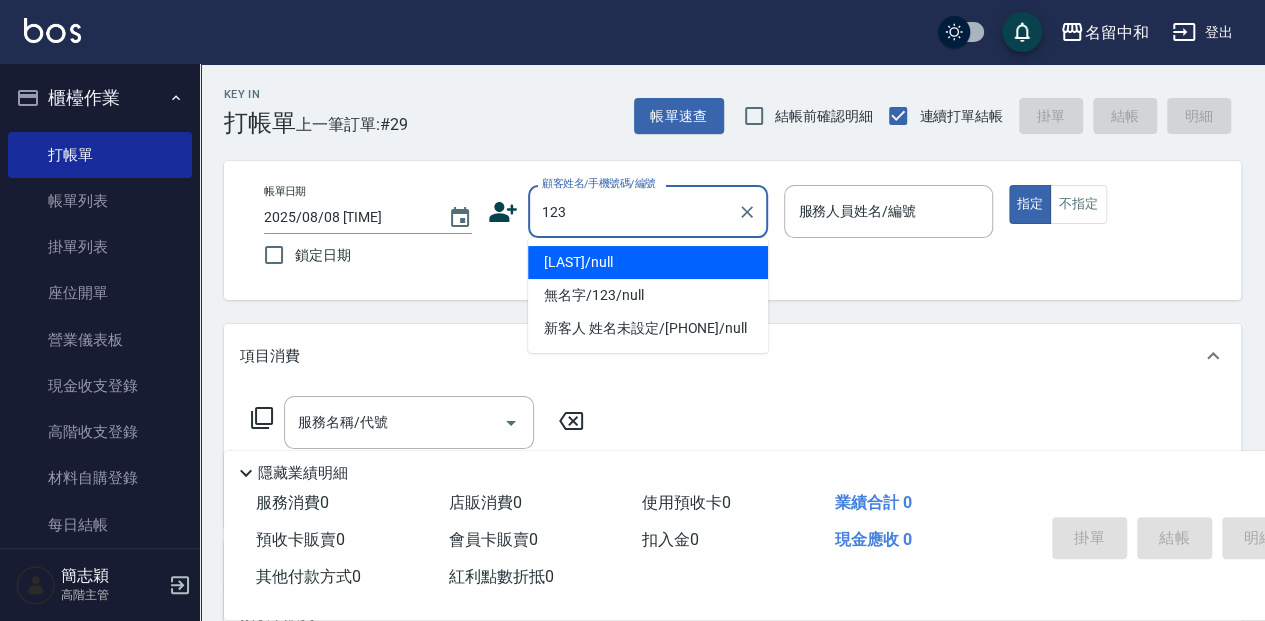 type on "[LAST]/null" 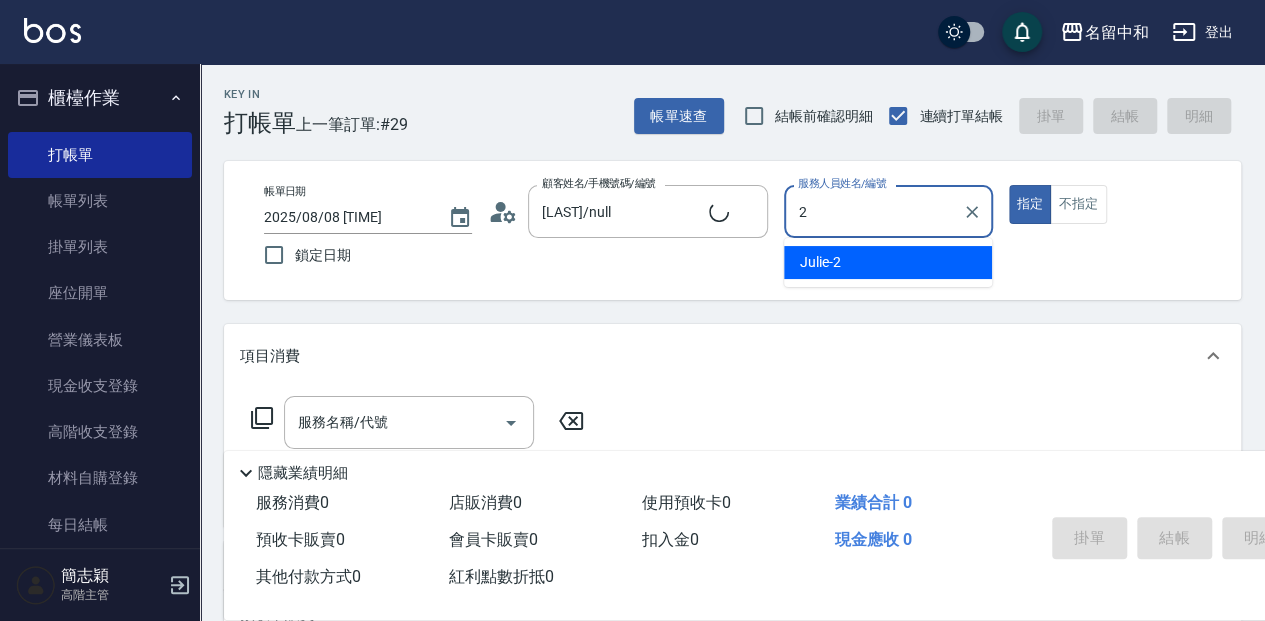 type on "Julie-2" 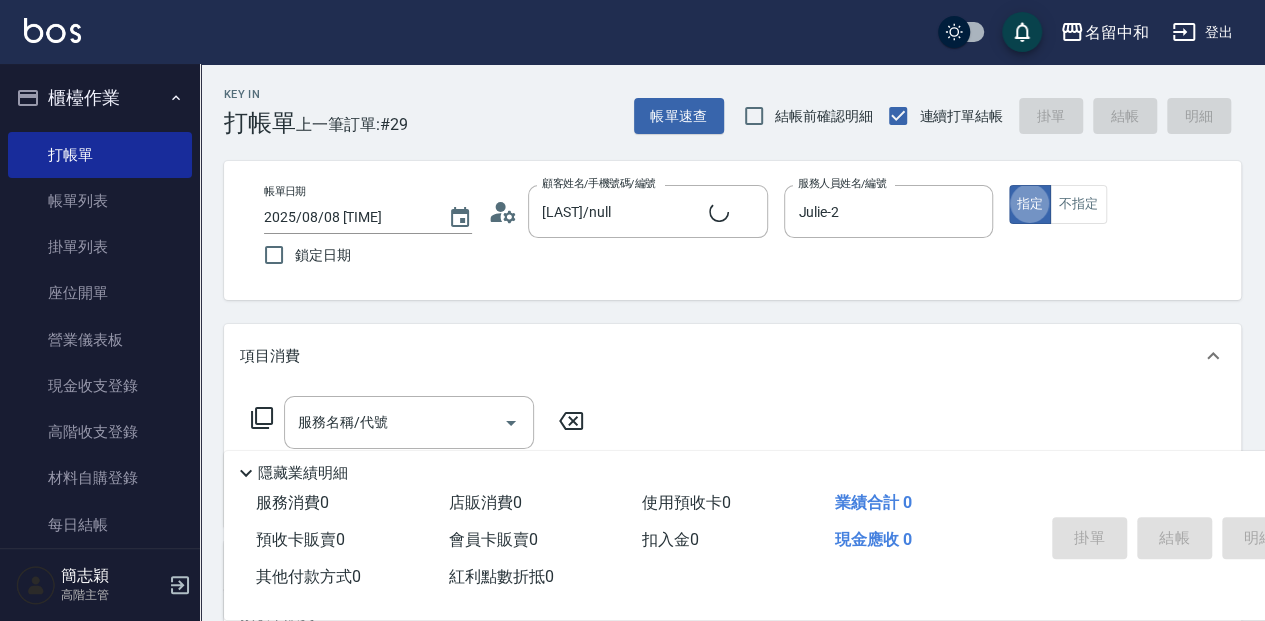 type on "true" 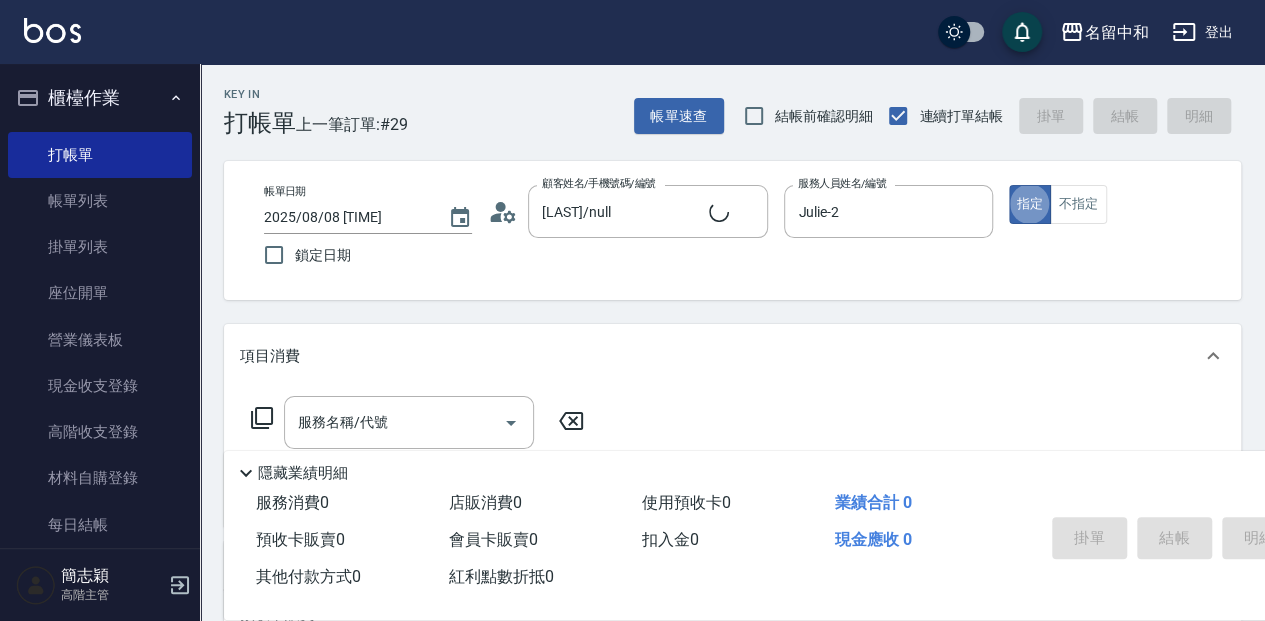 type on "無名字/123/null" 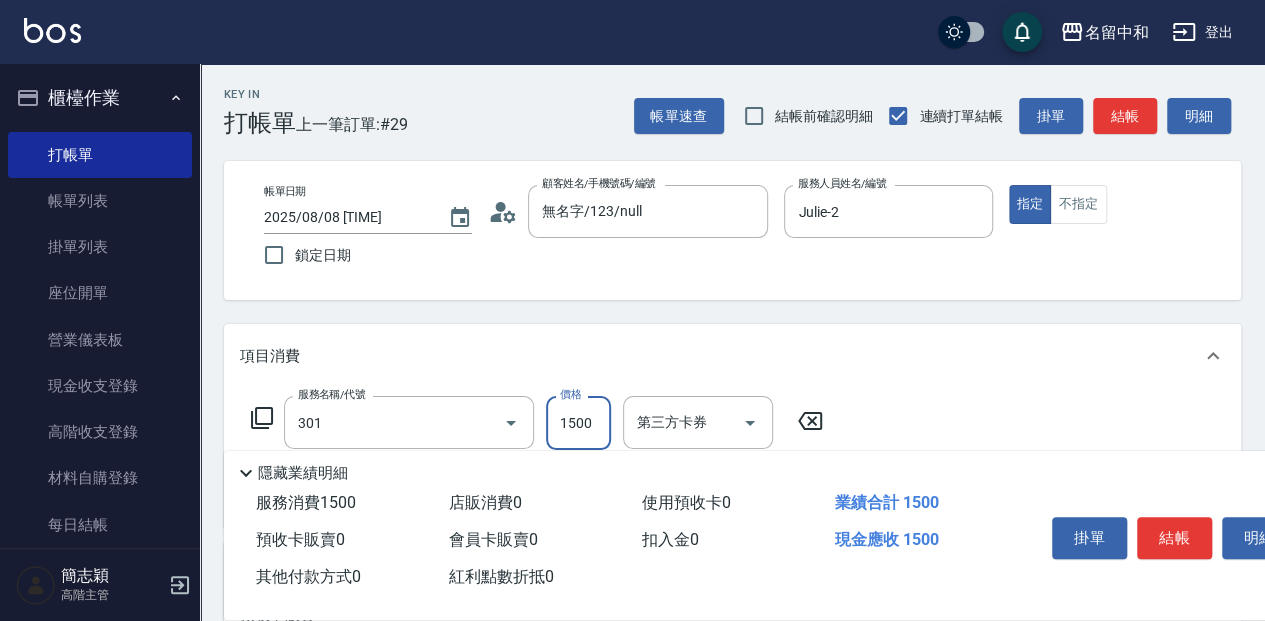type on "燙髮(1500](301)" 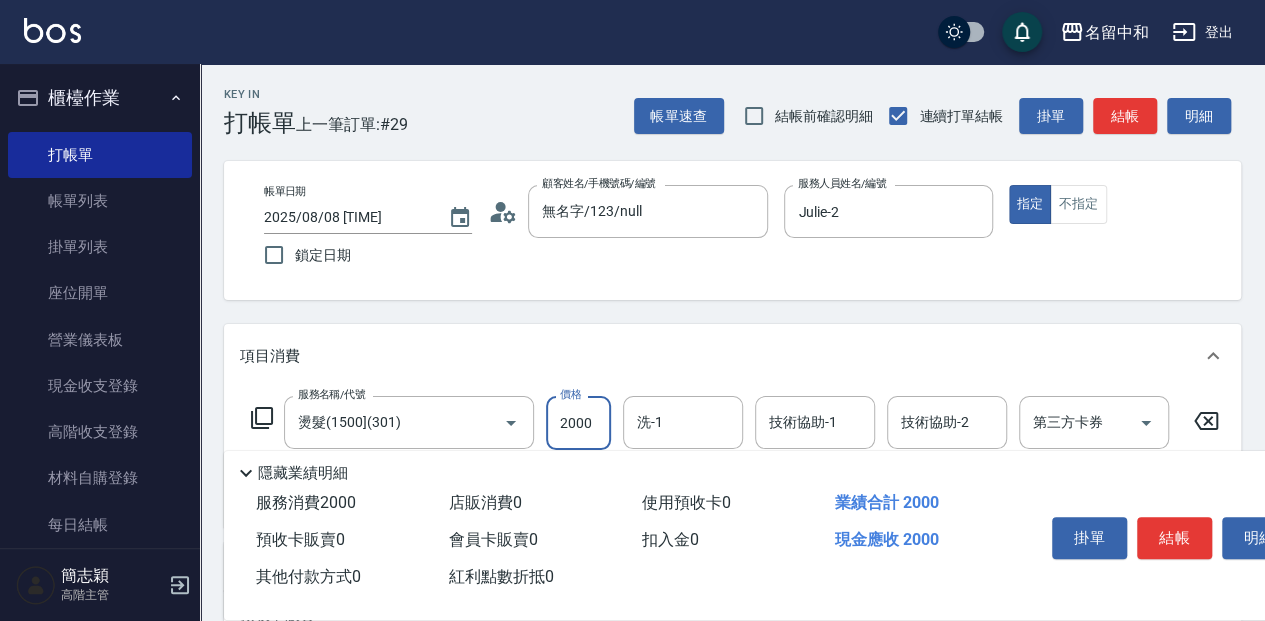 type on "2000" 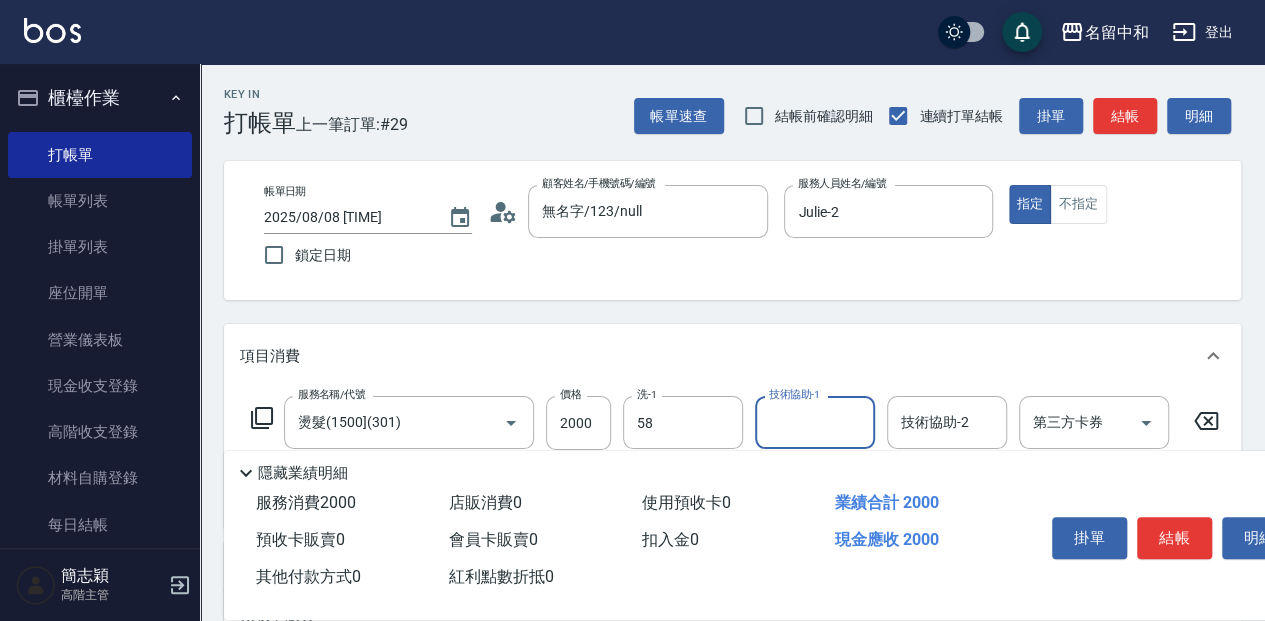 type on "莫娜-58" 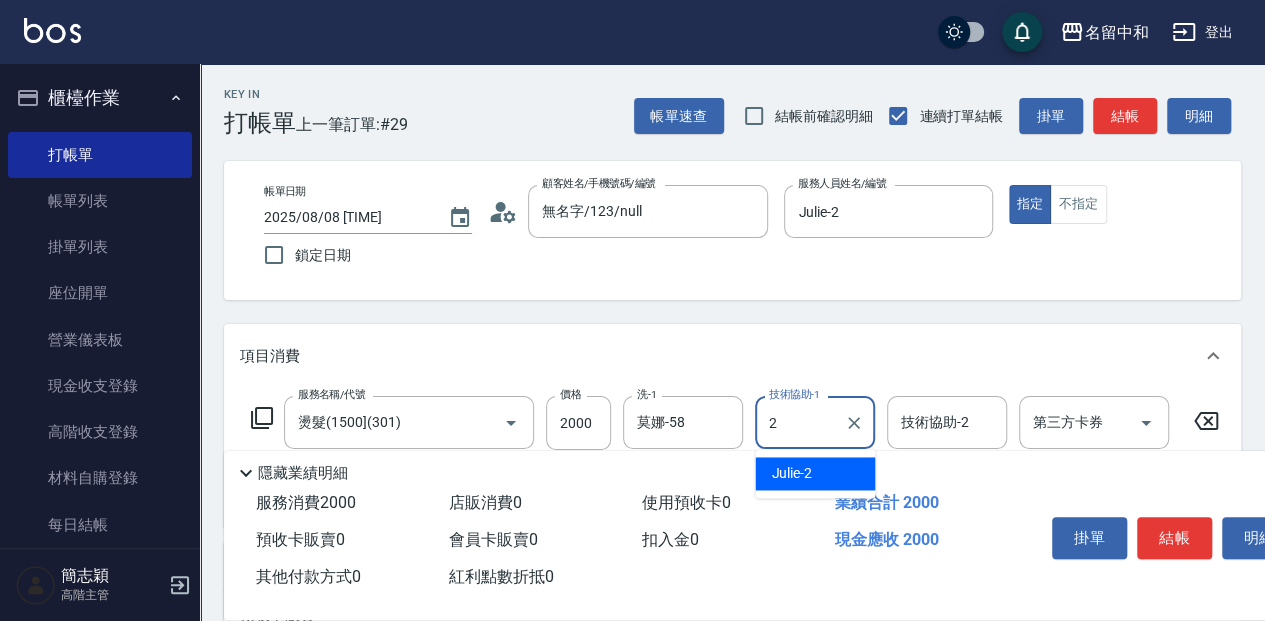 type on "Julie-2" 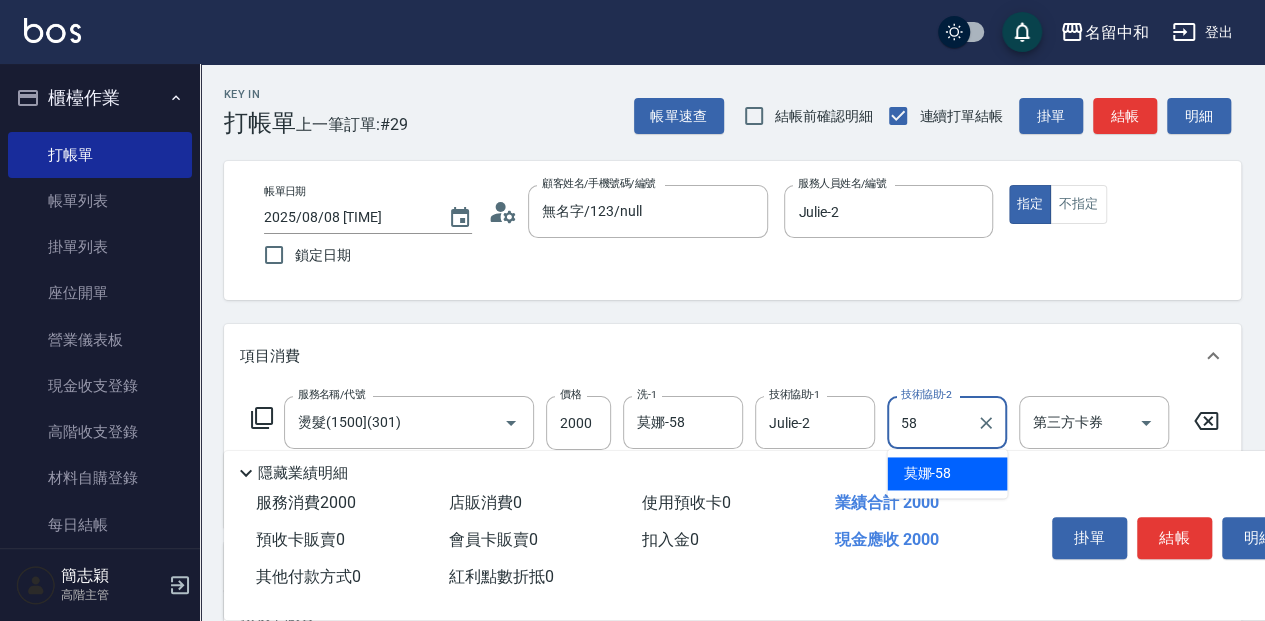type on "莫娜-58" 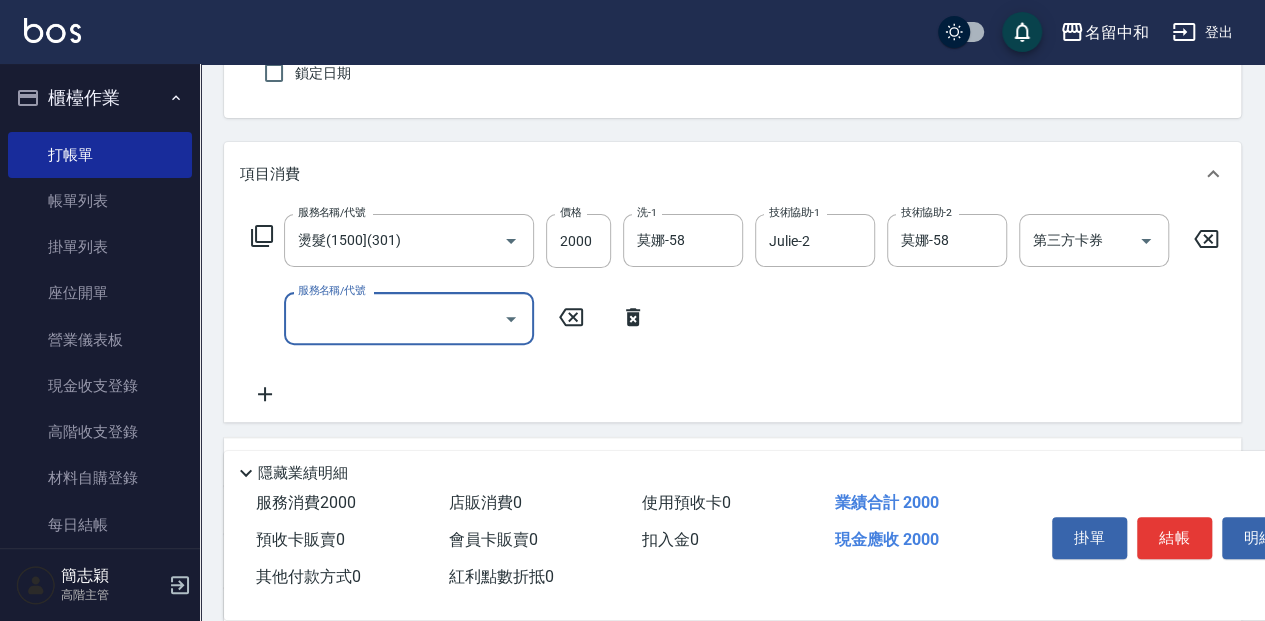 scroll, scrollTop: 200, scrollLeft: 0, axis: vertical 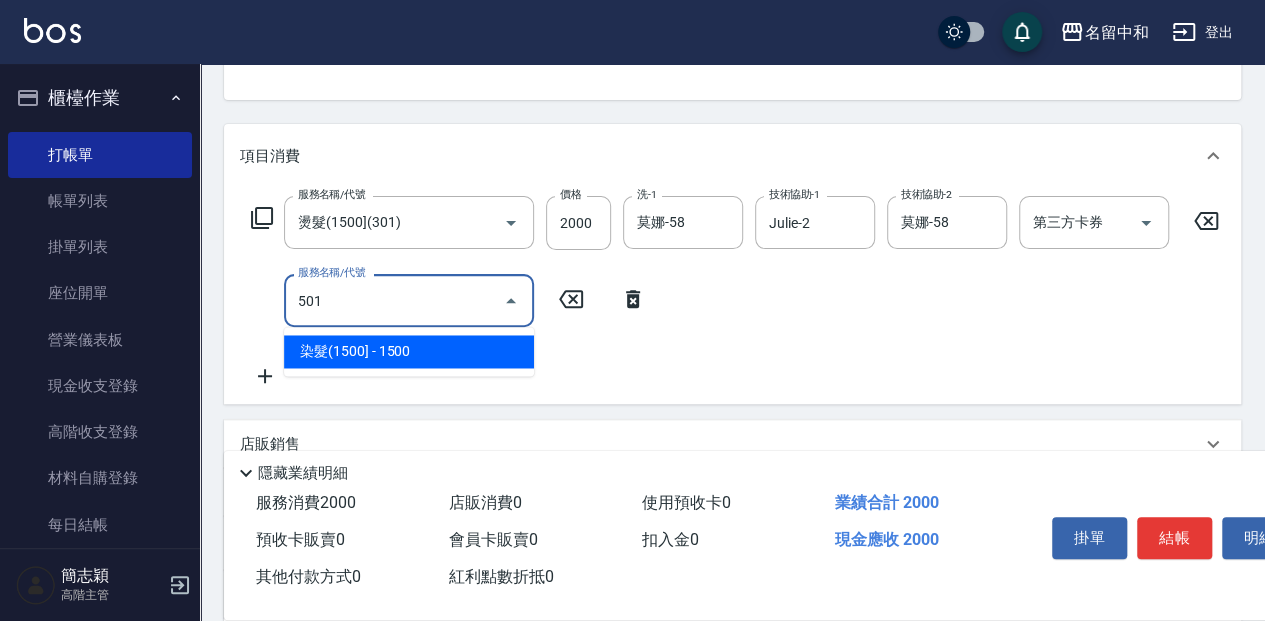 type on "染髮(1500](501)" 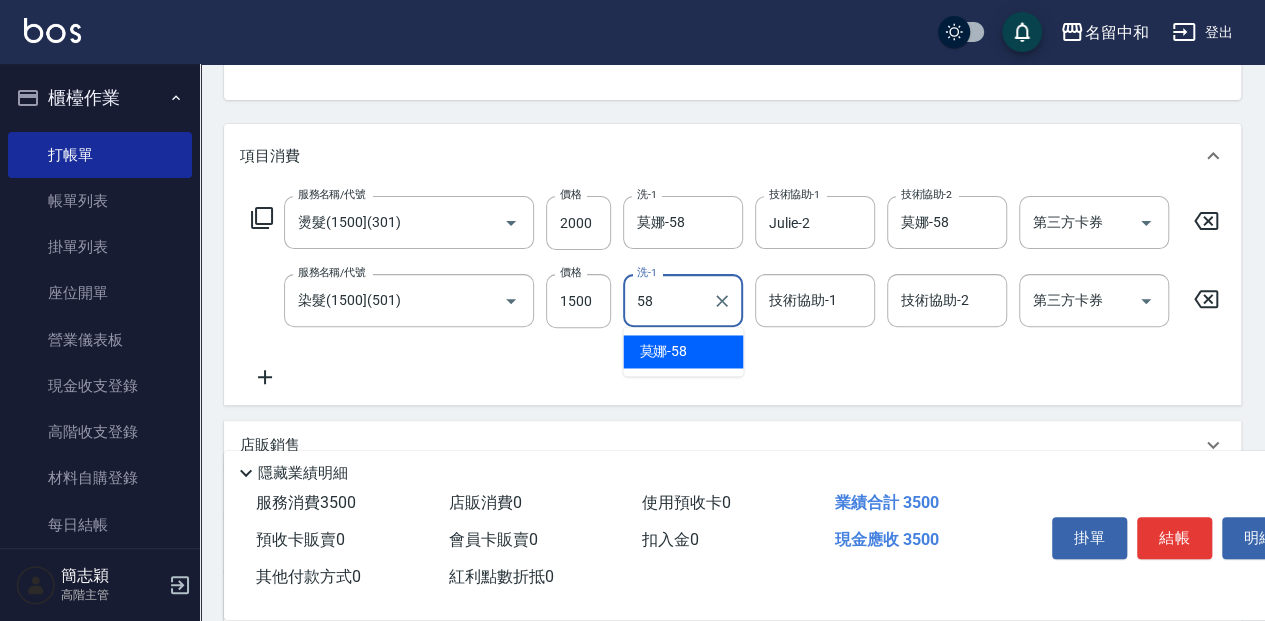 type on "莫娜-58" 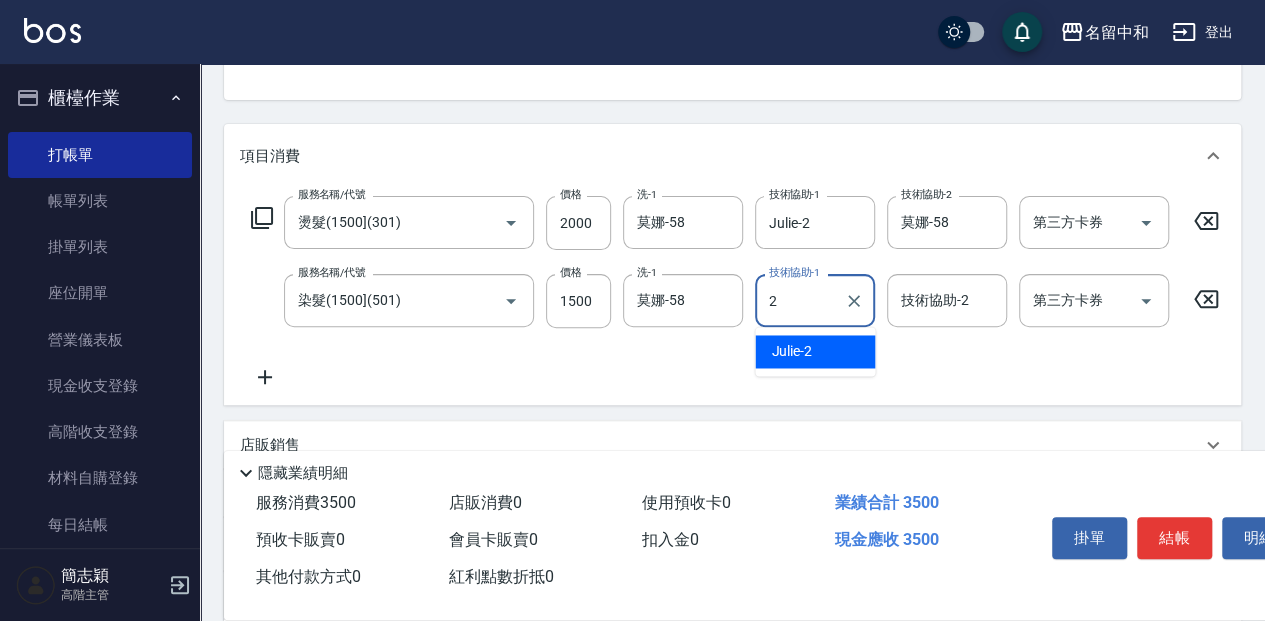 type on "Julie-2" 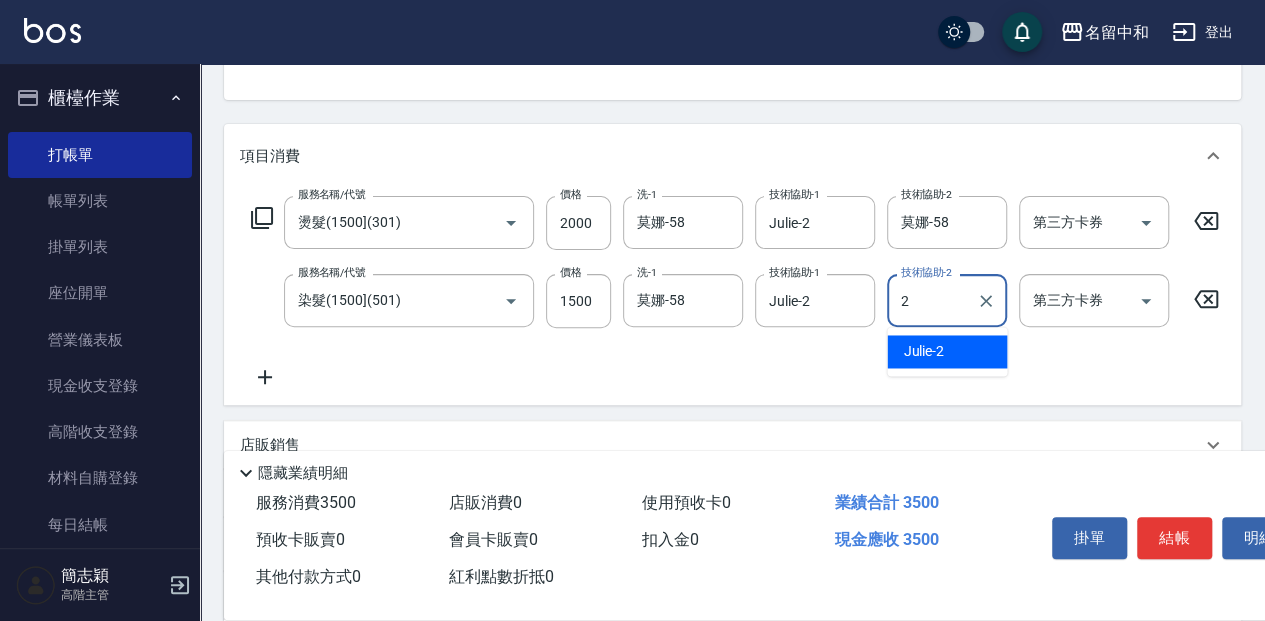 type on "Julie-2" 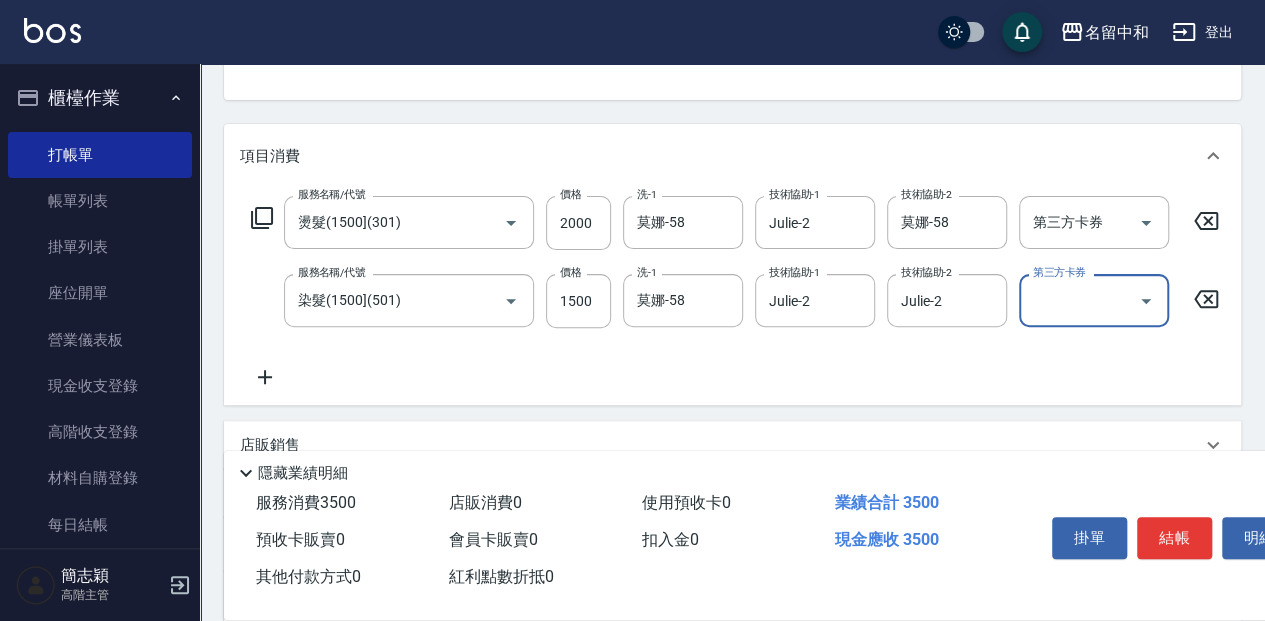 click on "掛單 結帳 明細" at bounding box center (1174, 540) 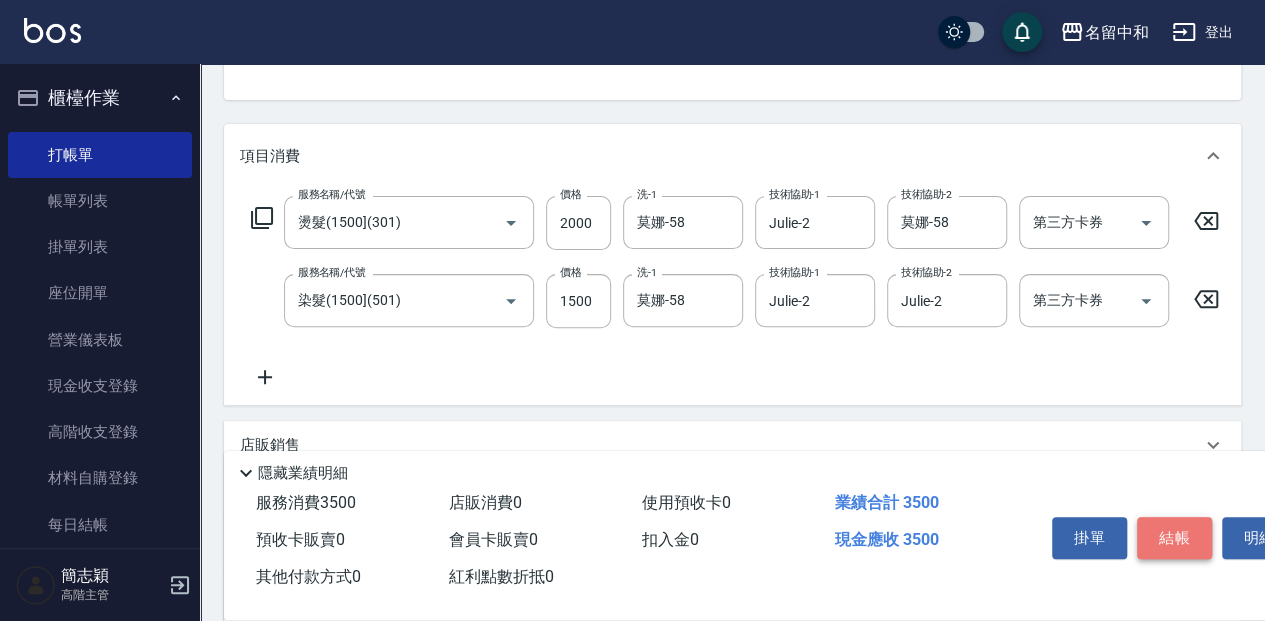 click on "結帳" at bounding box center [1174, 538] 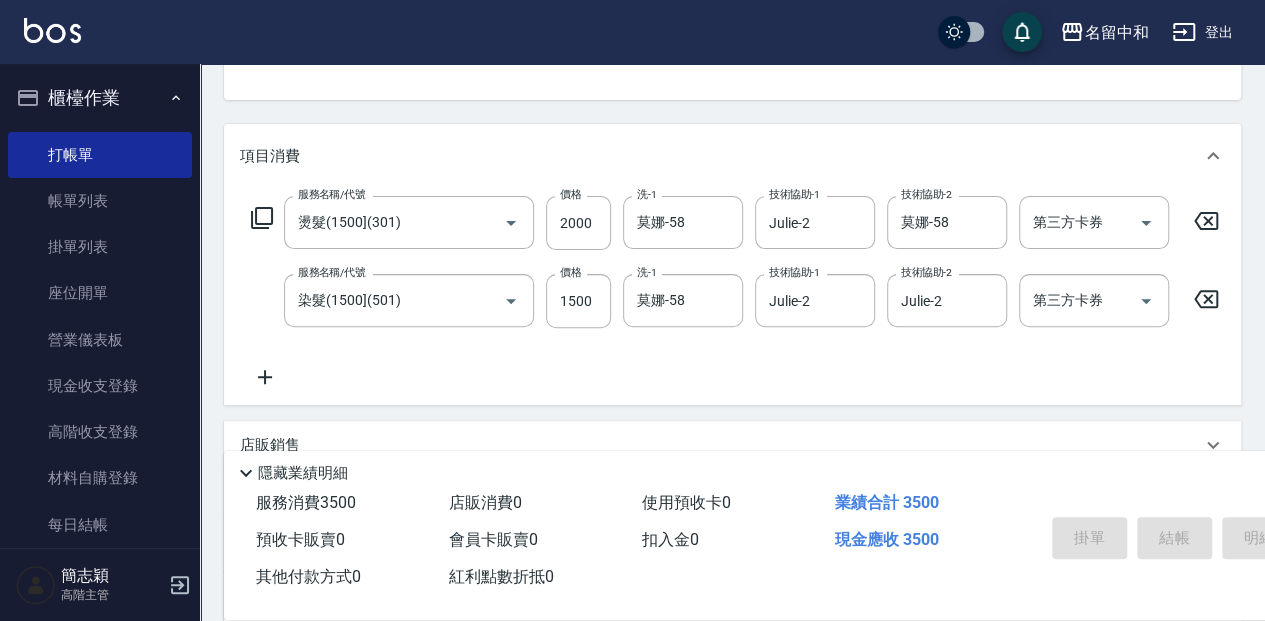 type on "2025/08/08 [TIME]" 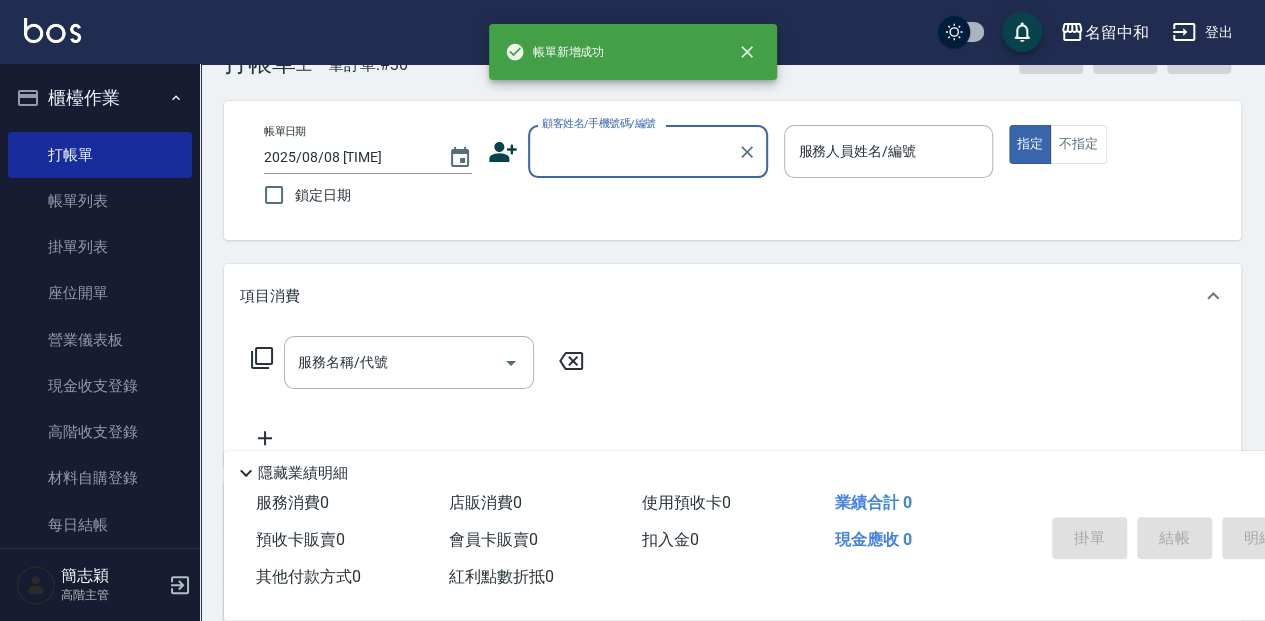 scroll, scrollTop: 0, scrollLeft: 0, axis: both 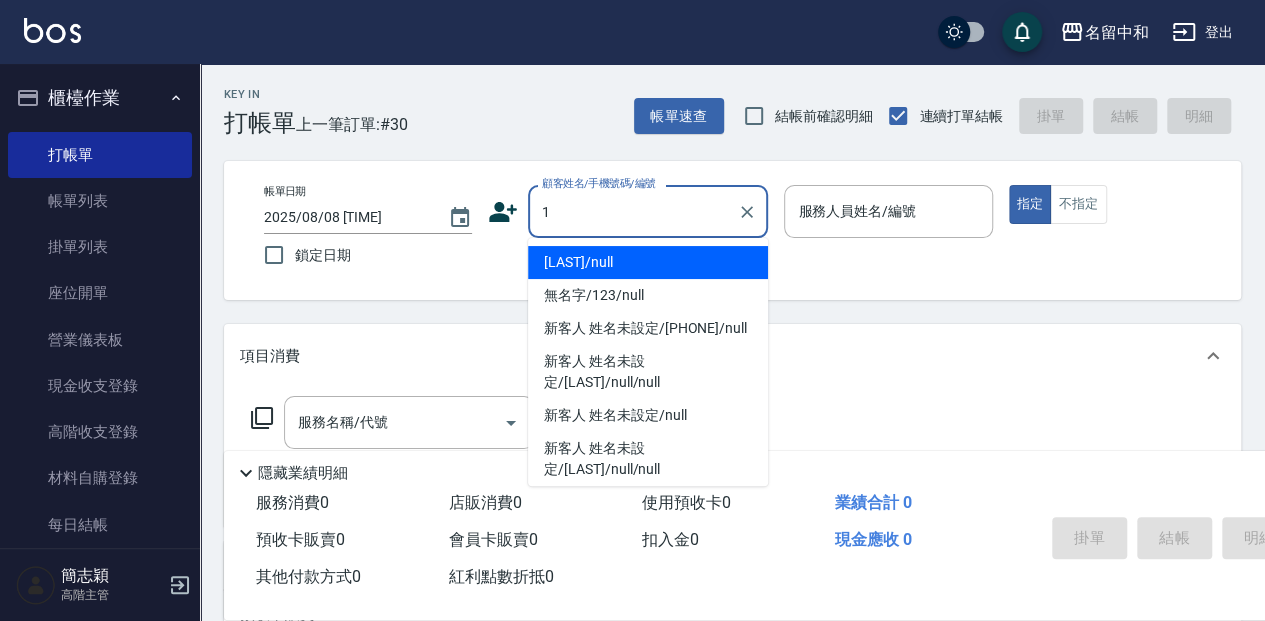 type on "[LAST]/null" 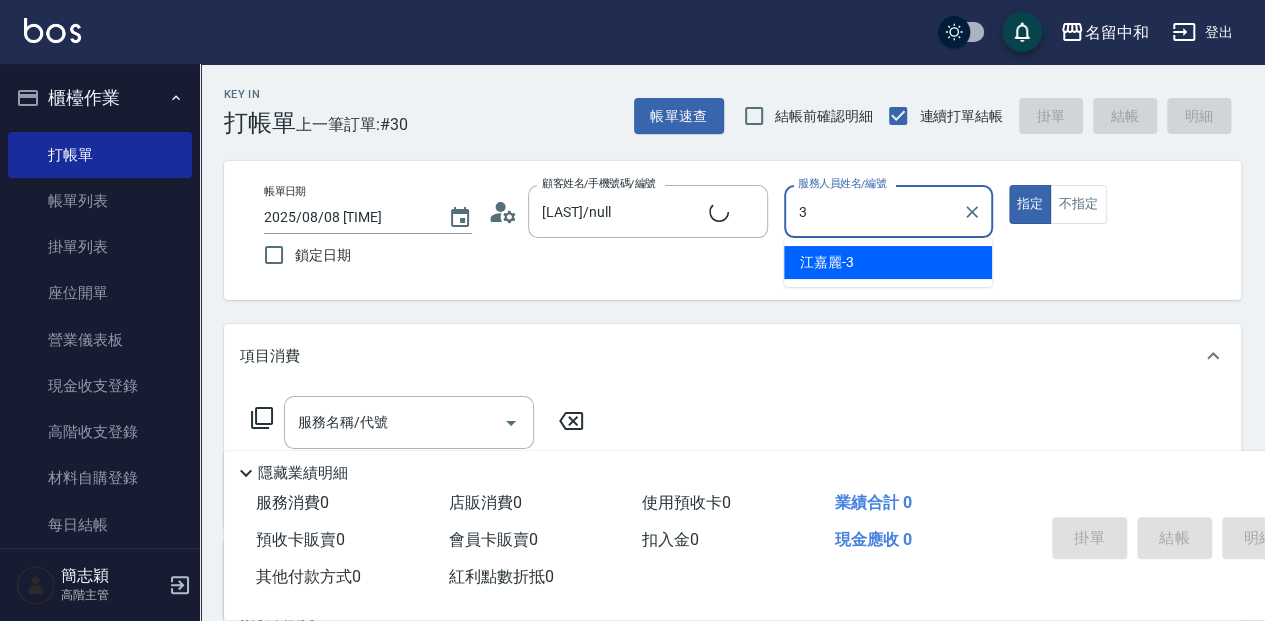 type on "3" 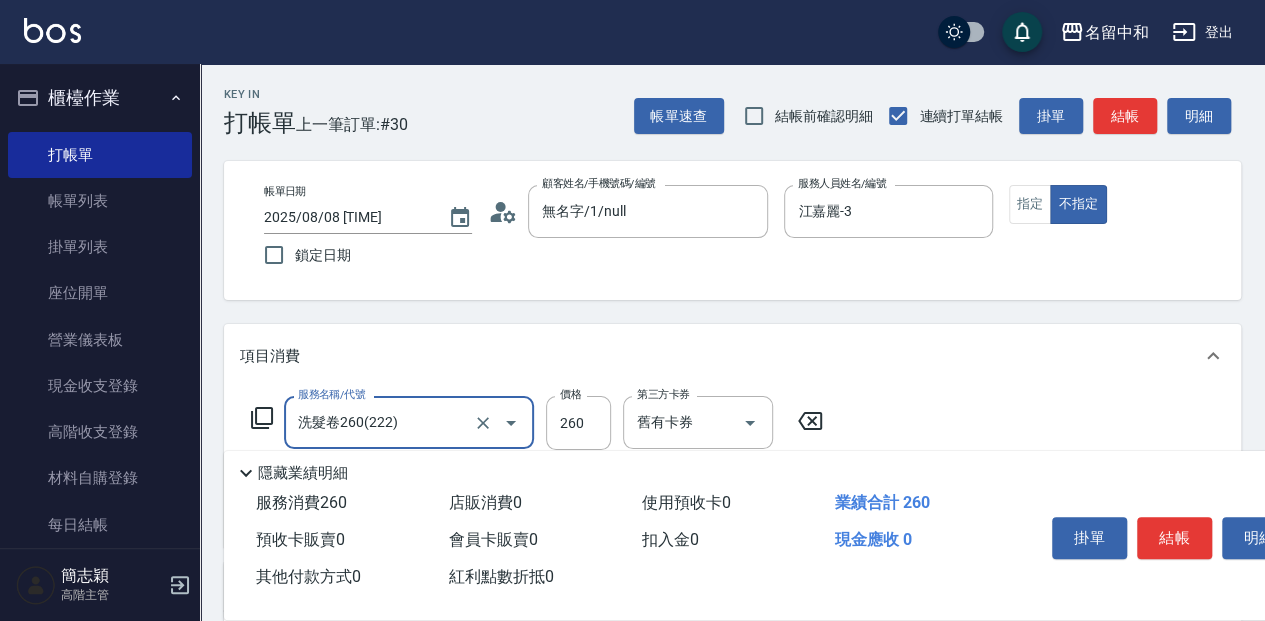 type on "洗髮卷260(222)" 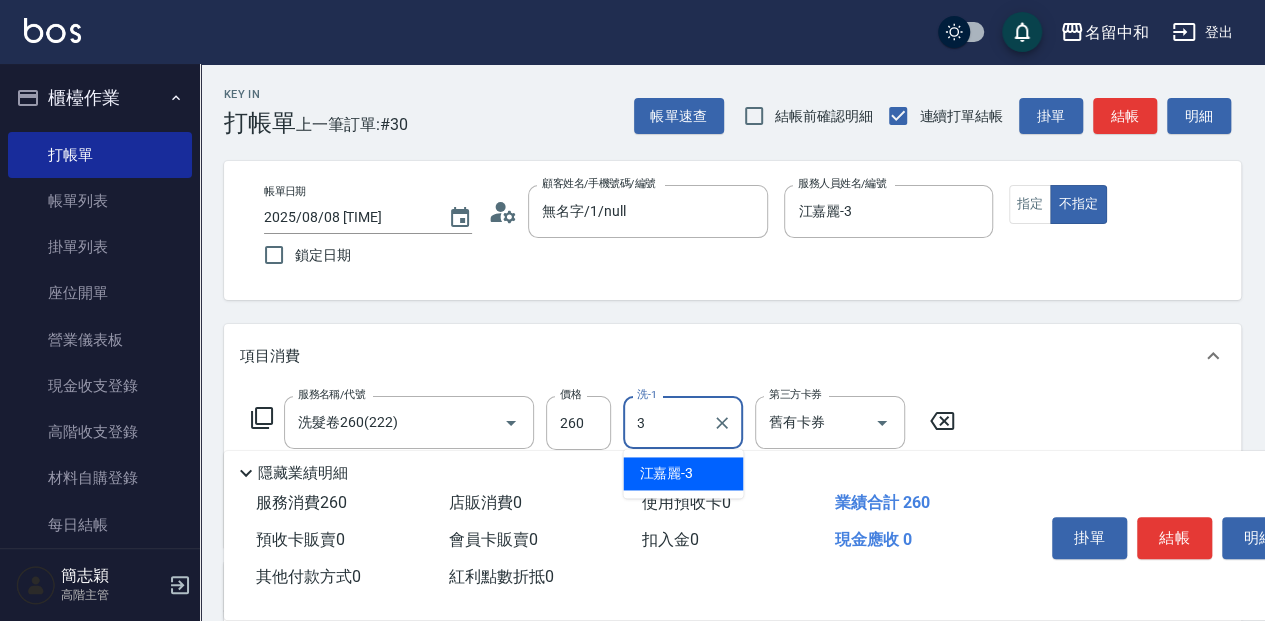type on "江嘉麗-3" 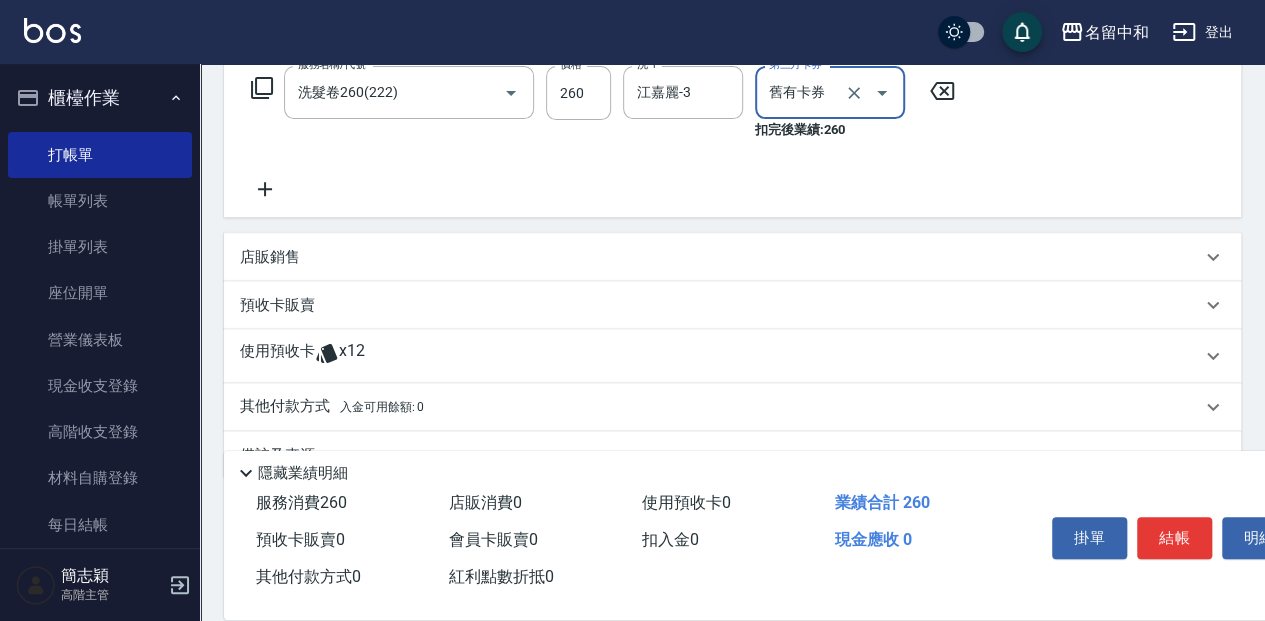 scroll, scrollTop: 333, scrollLeft: 0, axis: vertical 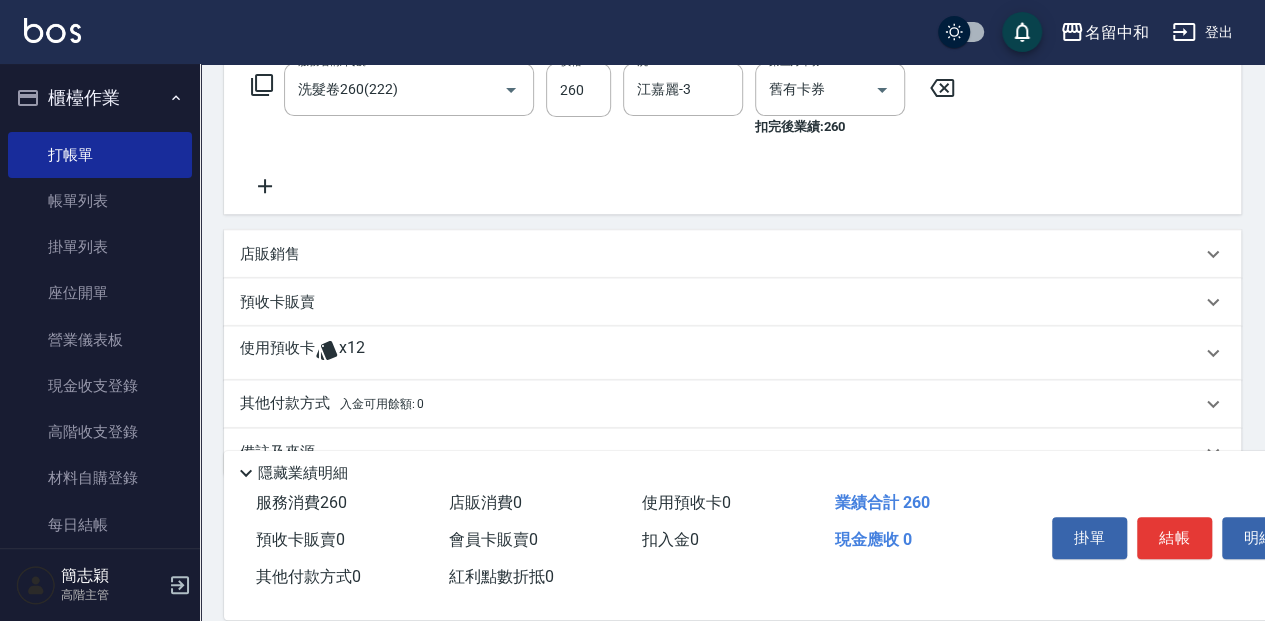 click on "店販銷售" at bounding box center (270, 254) 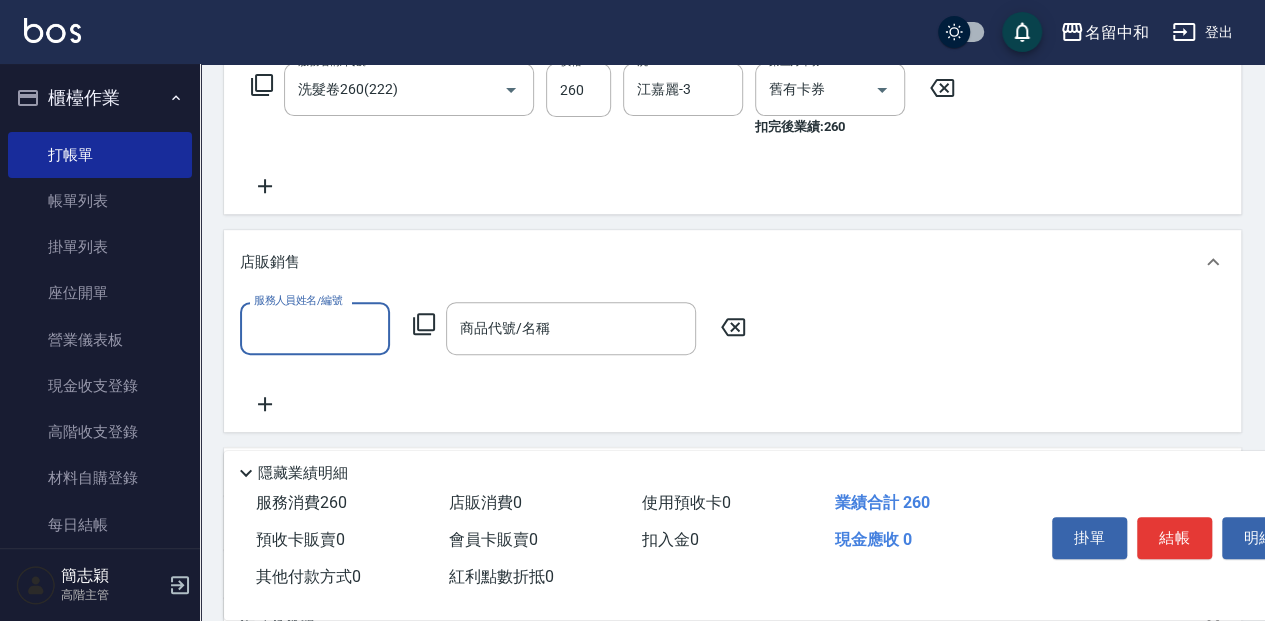 scroll, scrollTop: 0, scrollLeft: 0, axis: both 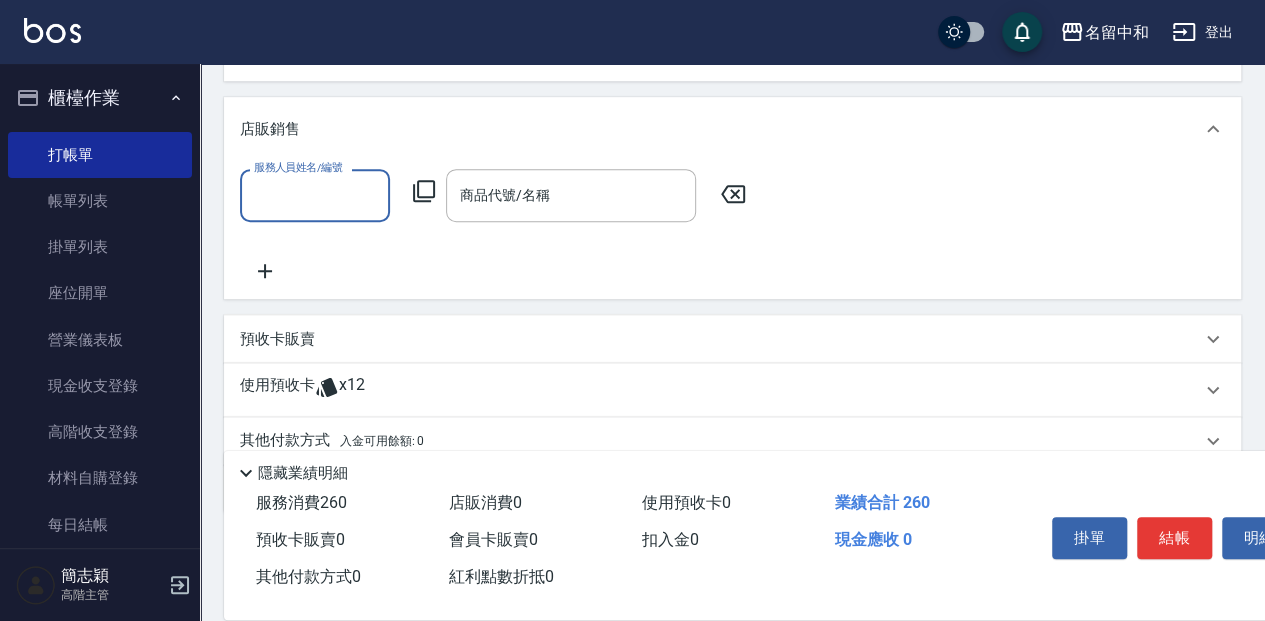 click on "店販銷售" at bounding box center (720, 129) 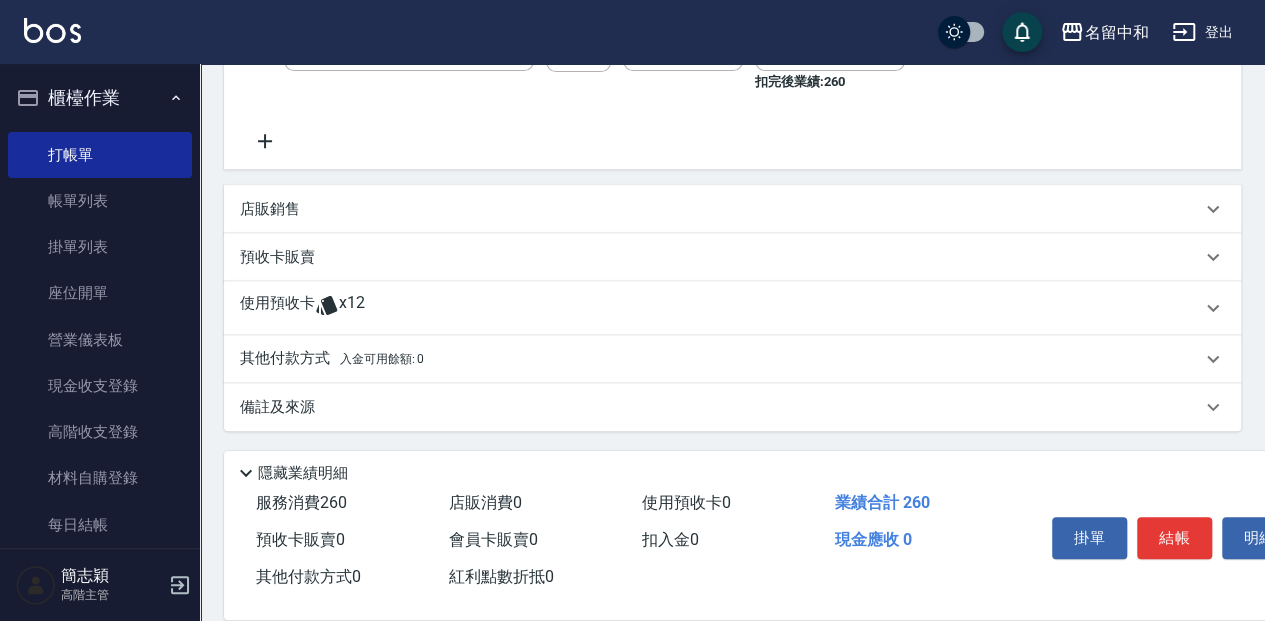 scroll, scrollTop: 0, scrollLeft: 0, axis: both 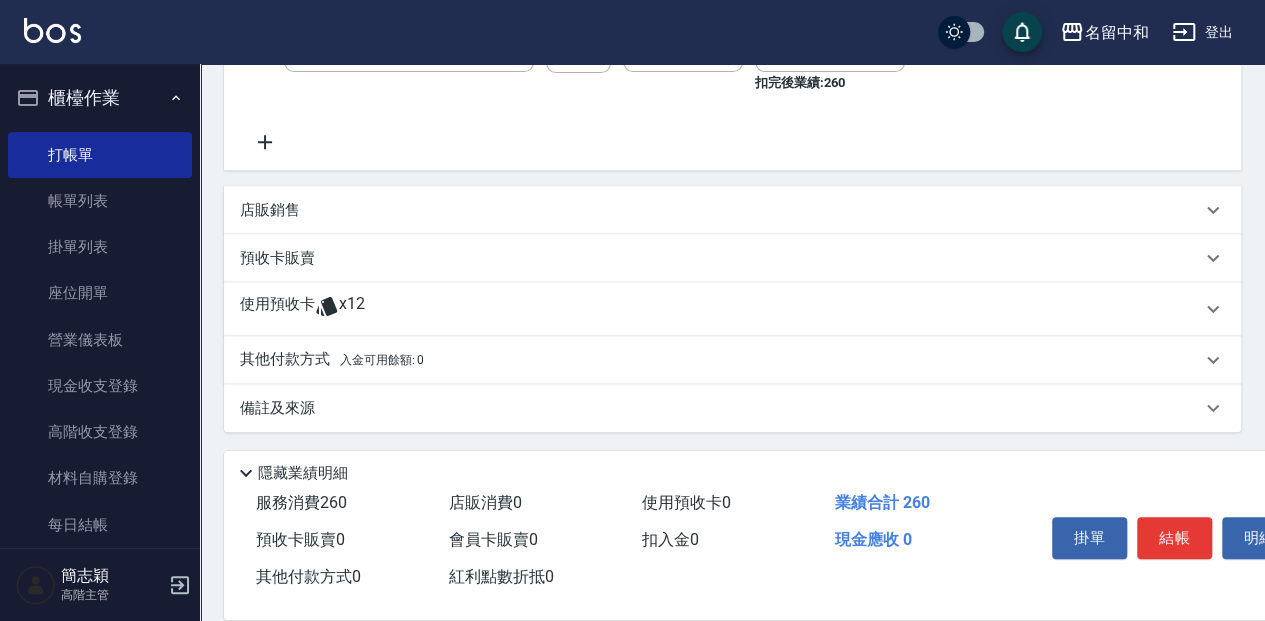 click on "預收卡販賣" at bounding box center [720, 258] 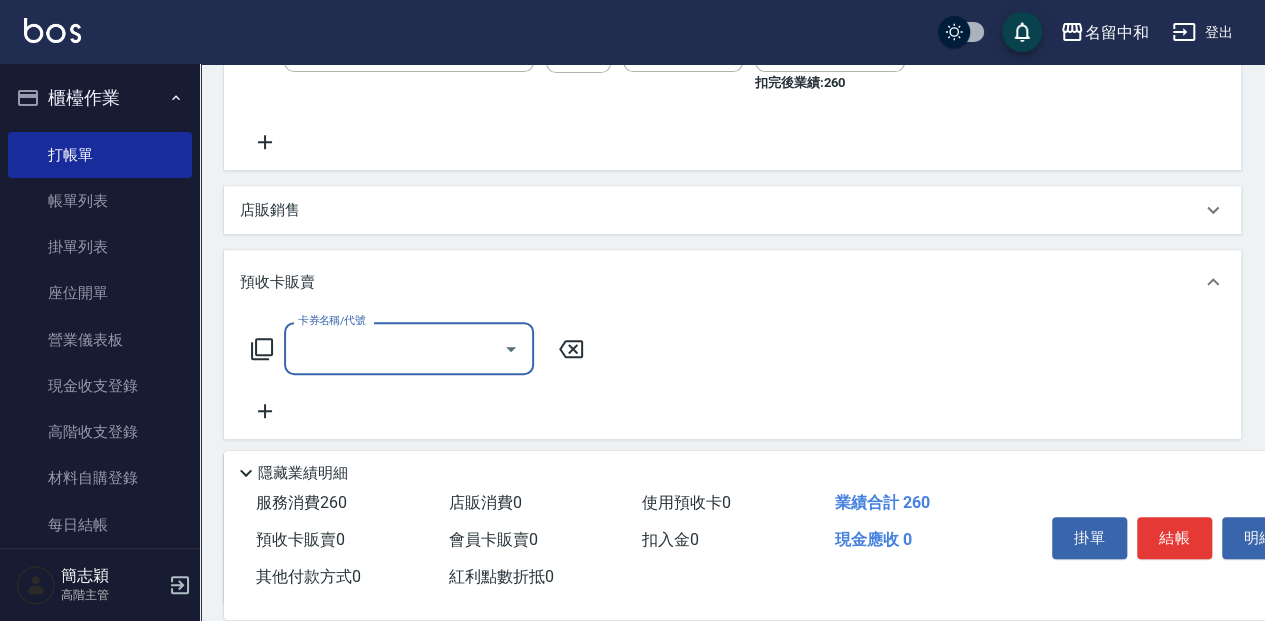scroll, scrollTop: 0, scrollLeft: 0, axis: both 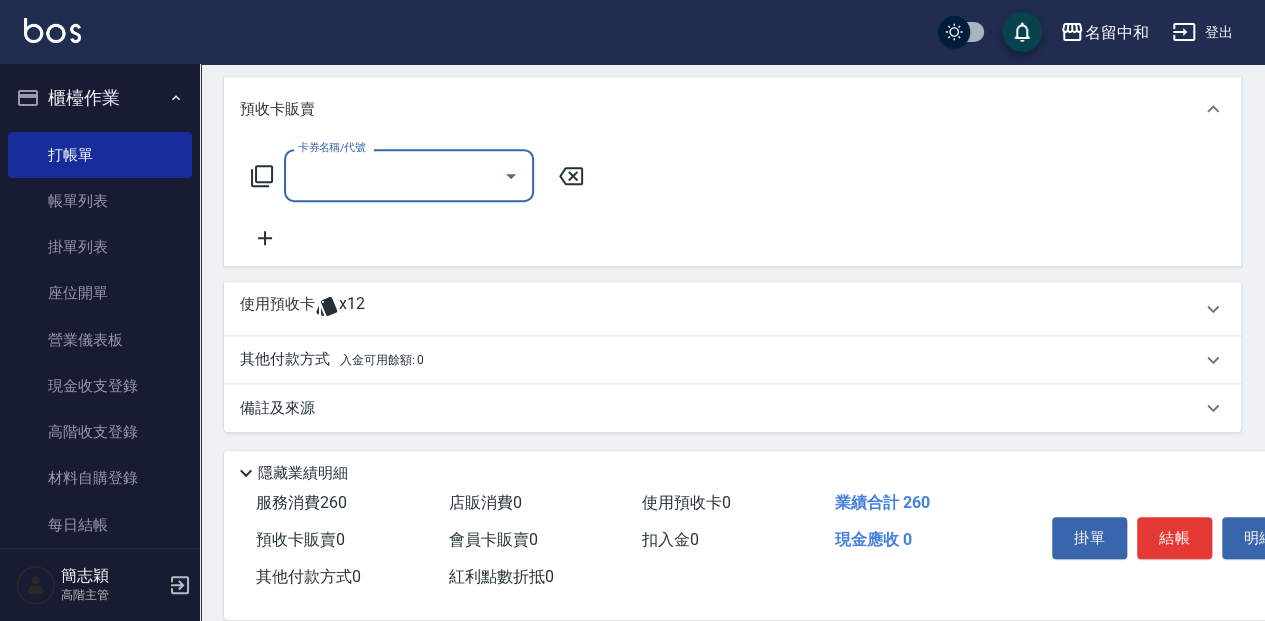 click on "卡券名稱/代號 卡券名稱/代號" at bounding box center (732, 199) 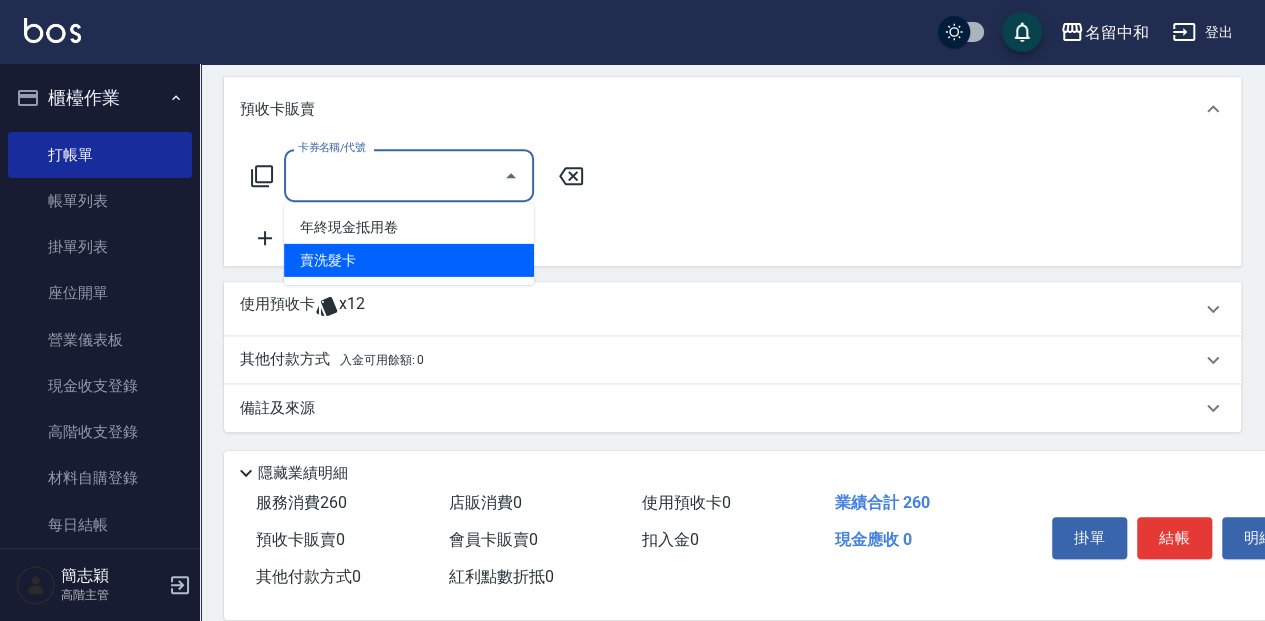 click on "賣洗髮卡" at bounding box center (409, 260) 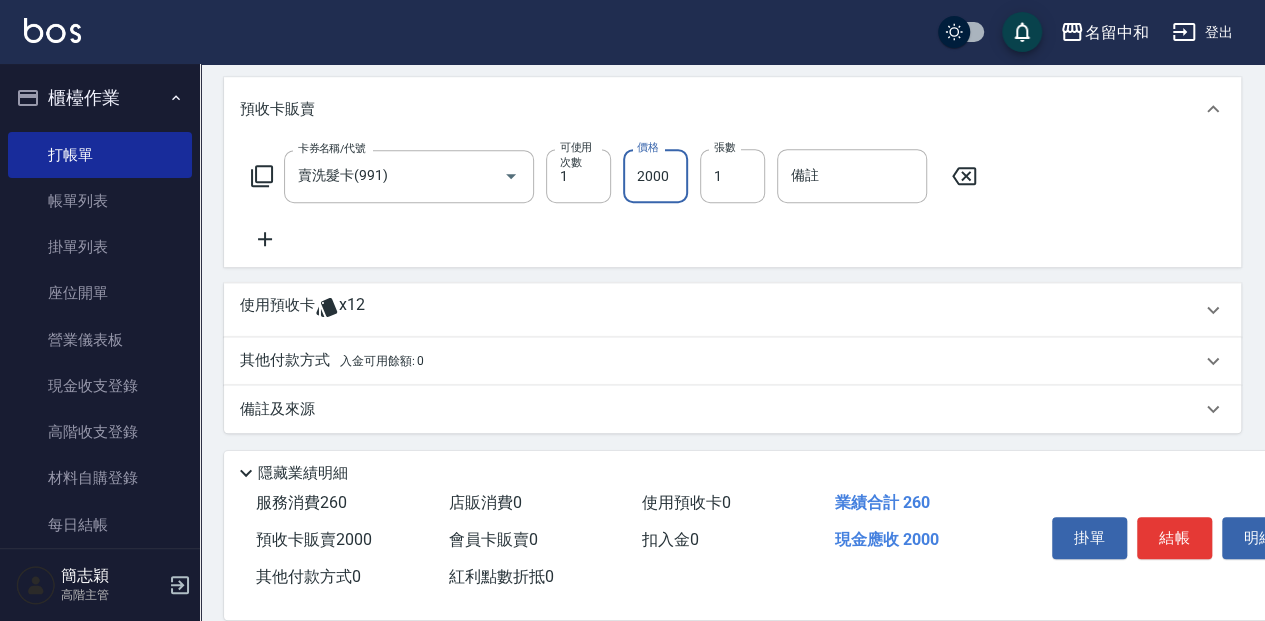 click on "2000" at bounding box center [655, 176] 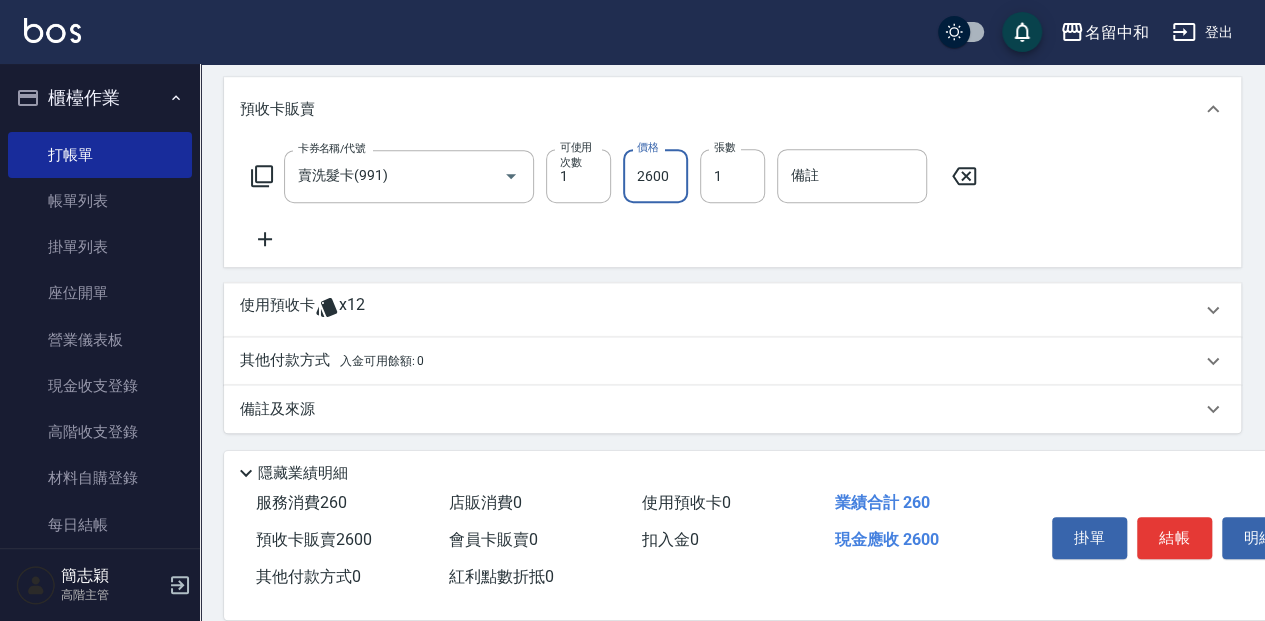 type on "2600" 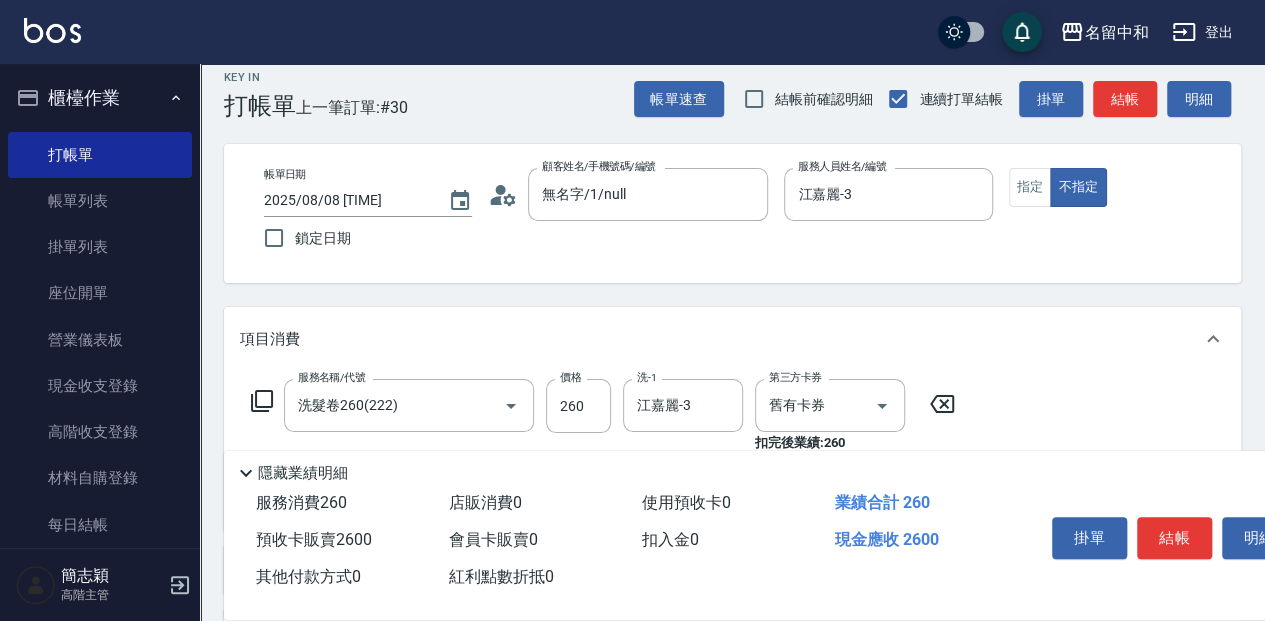 scroll, scrollTop: 0, scrollLeft: 0, axis: both 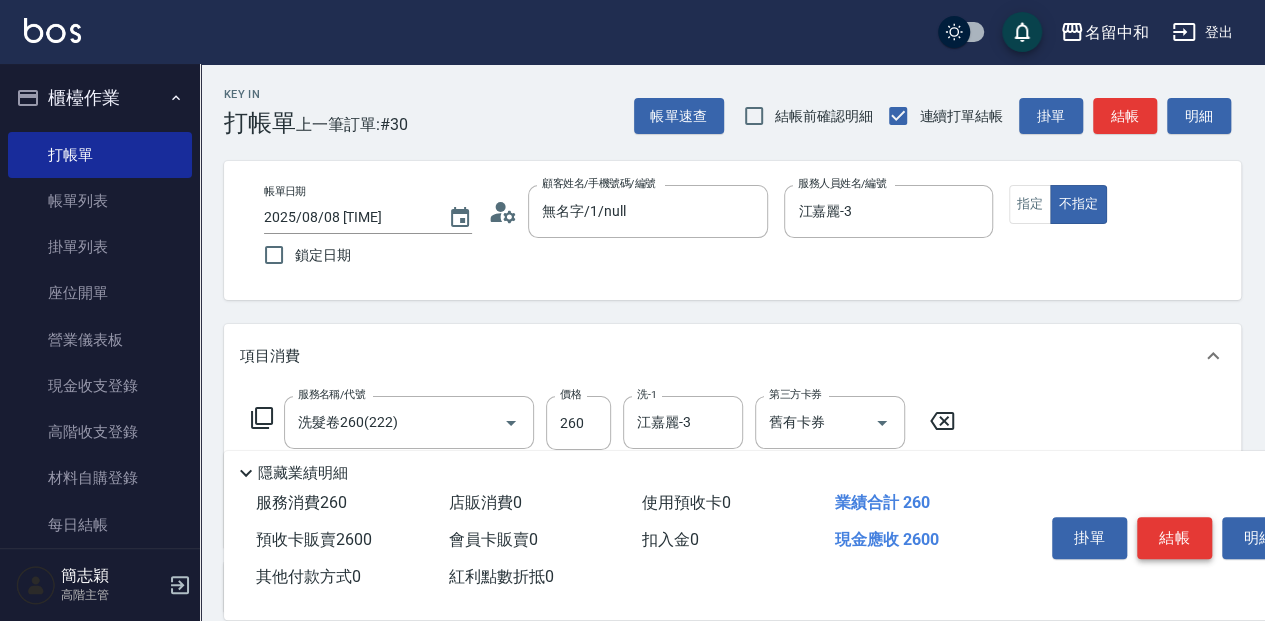 click on "結帳" at bounding box center [1174, 538] 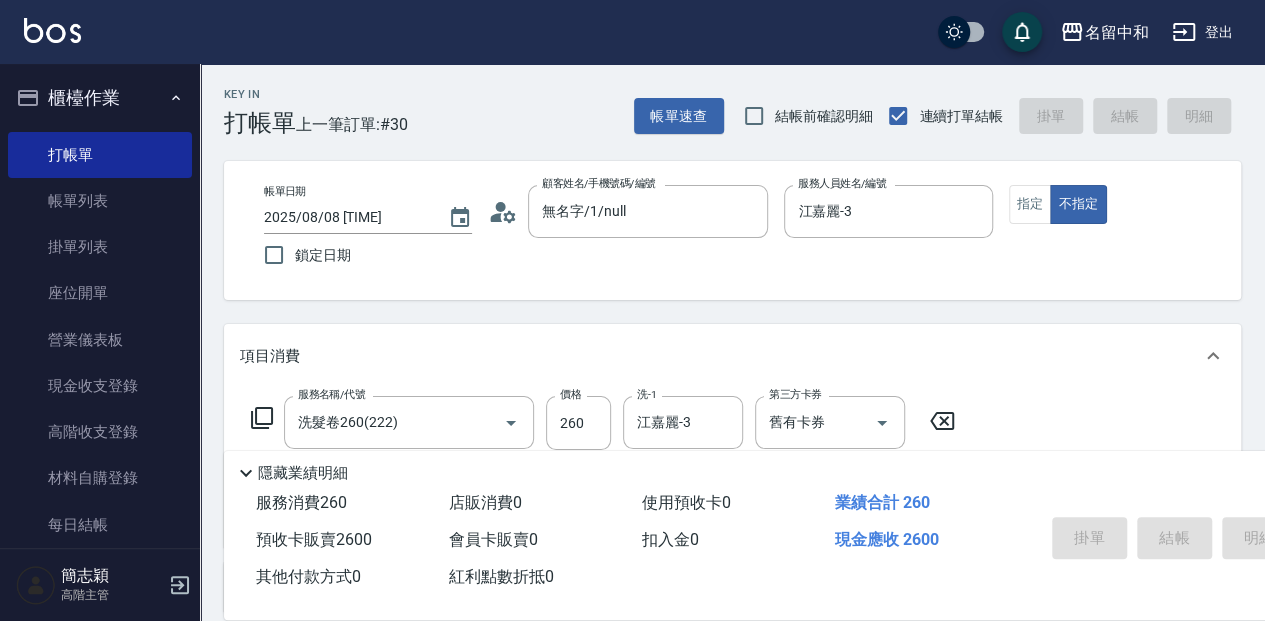 type on "2025/08/08 [TIME]" 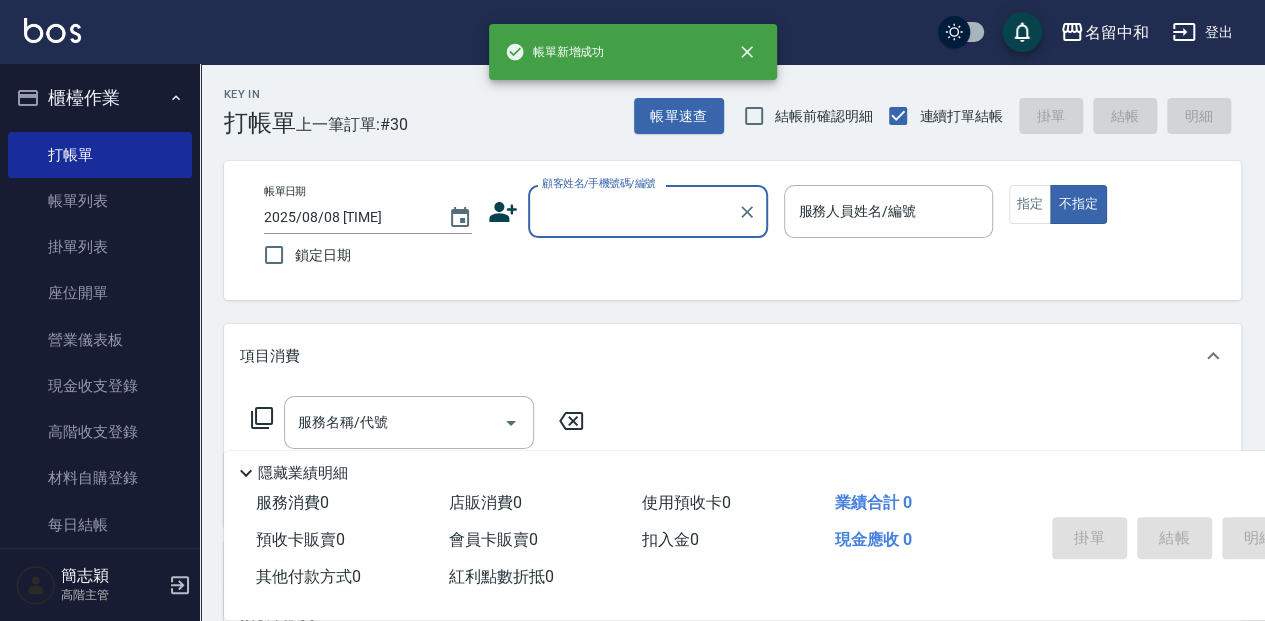 scroll, scrollTop: 0, scrollLeft: 0, axis: both 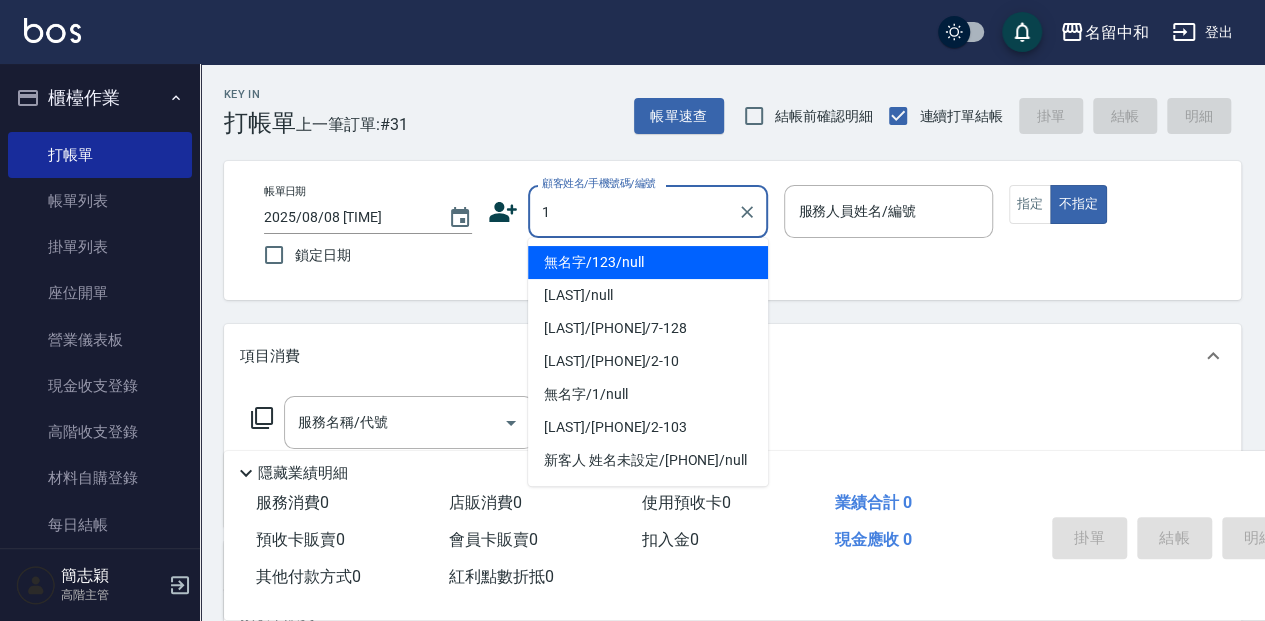 type on "無名字/123/null" 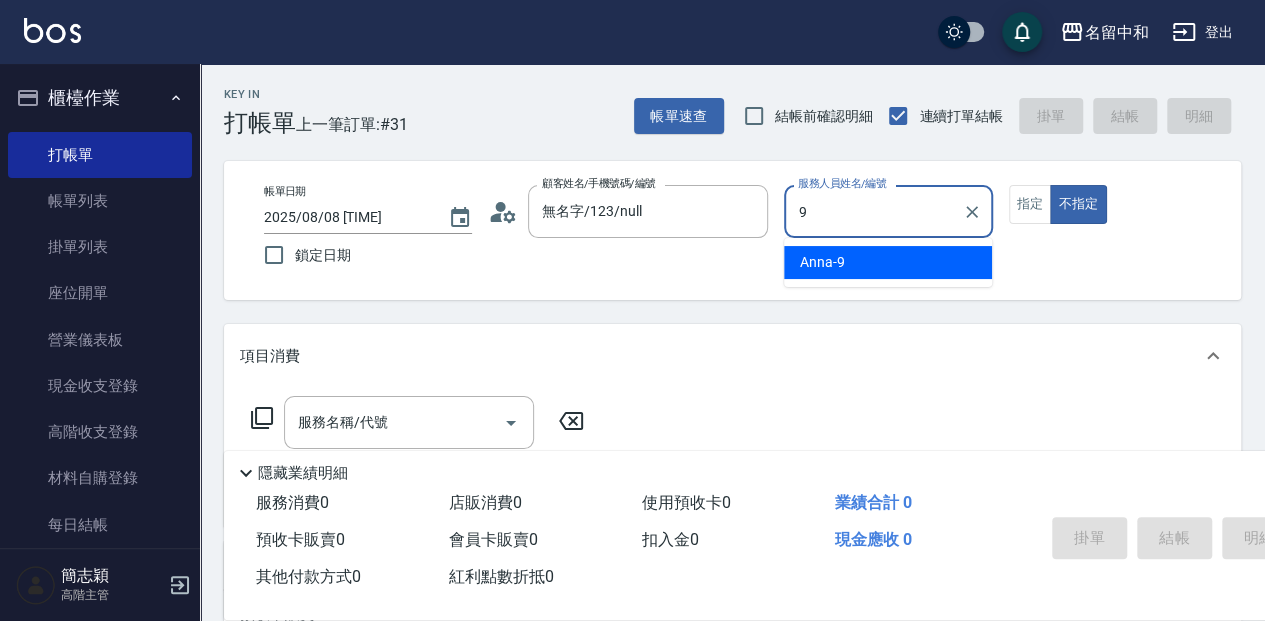 type on "Anna-9" 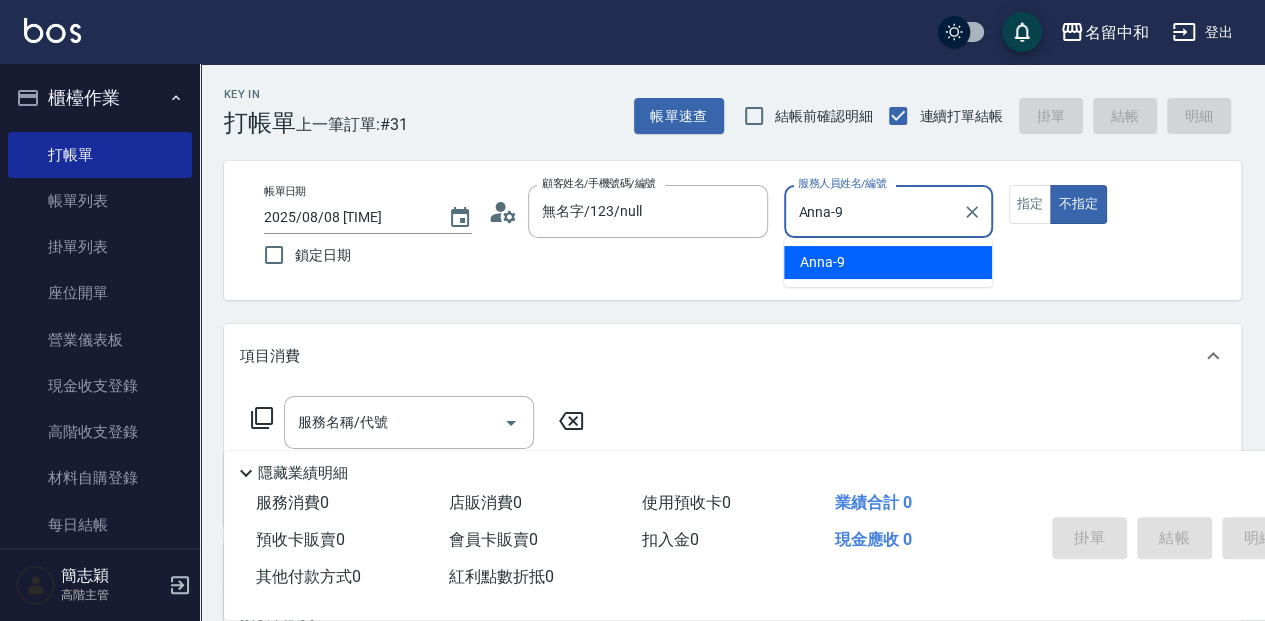 type on "false" 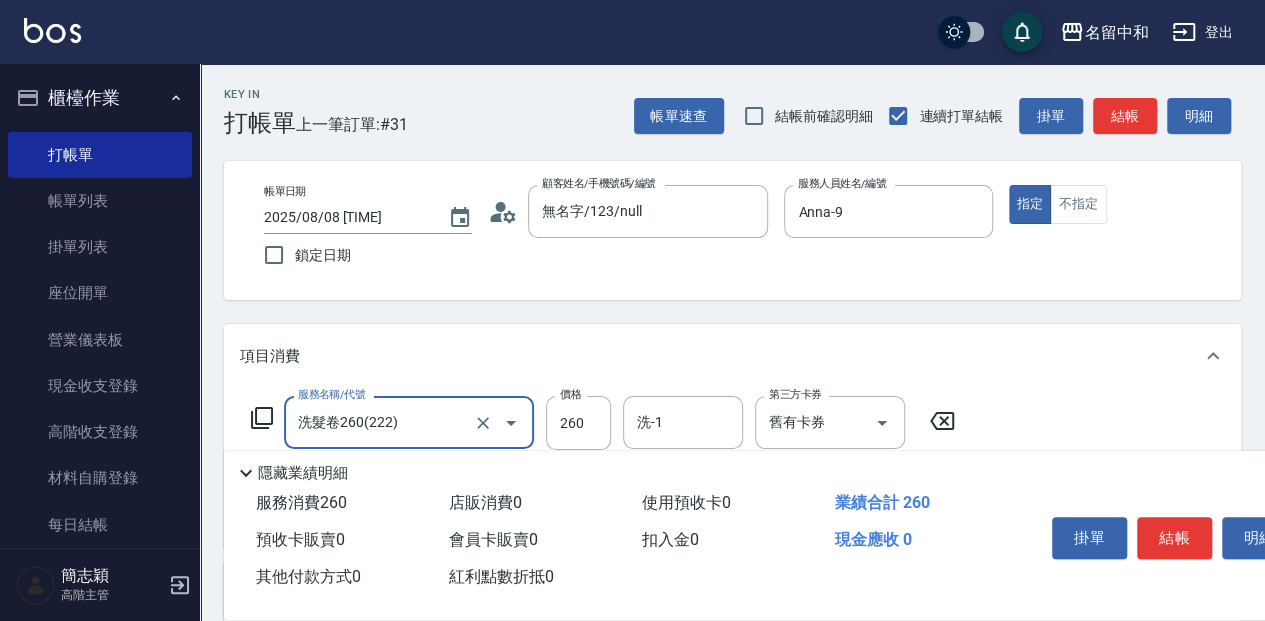 type on "洗髮卷260(222)" 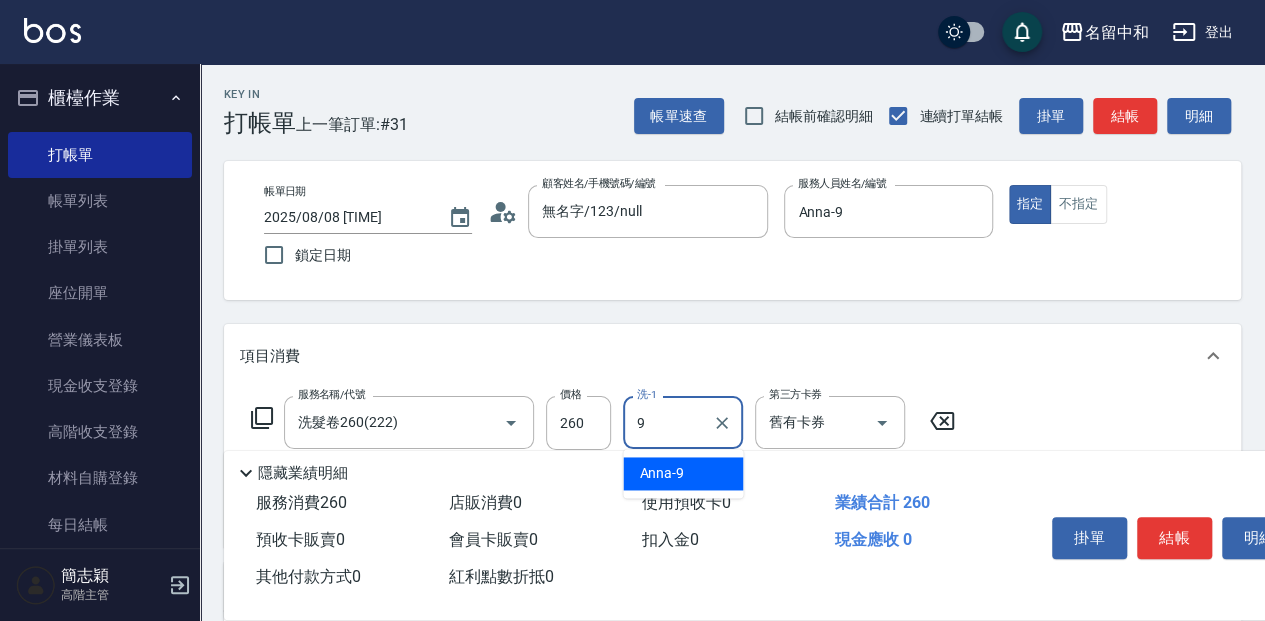 type on "Anna-9" 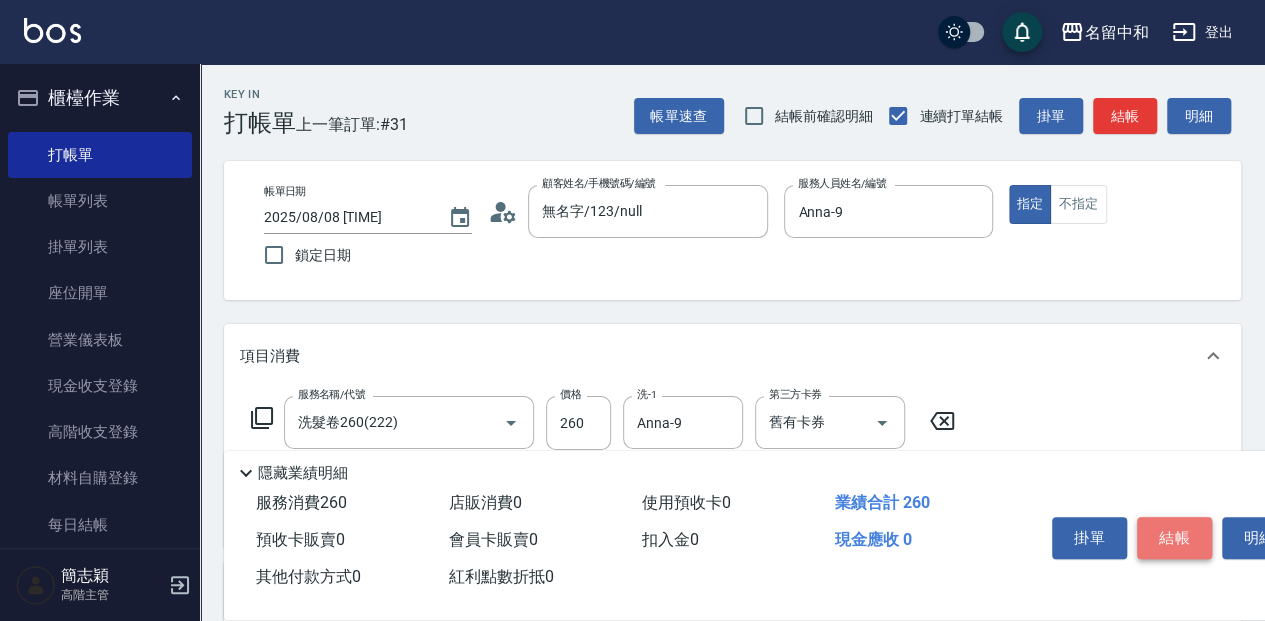 click on "結帳" at bounding box center (1174, 538) 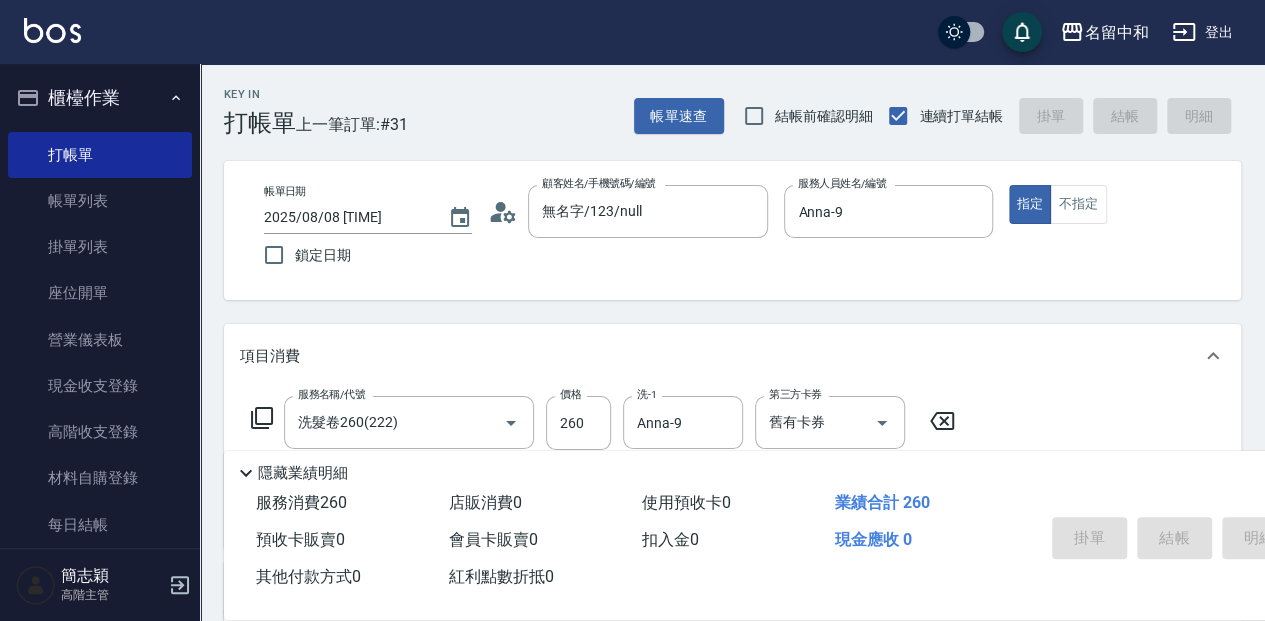type 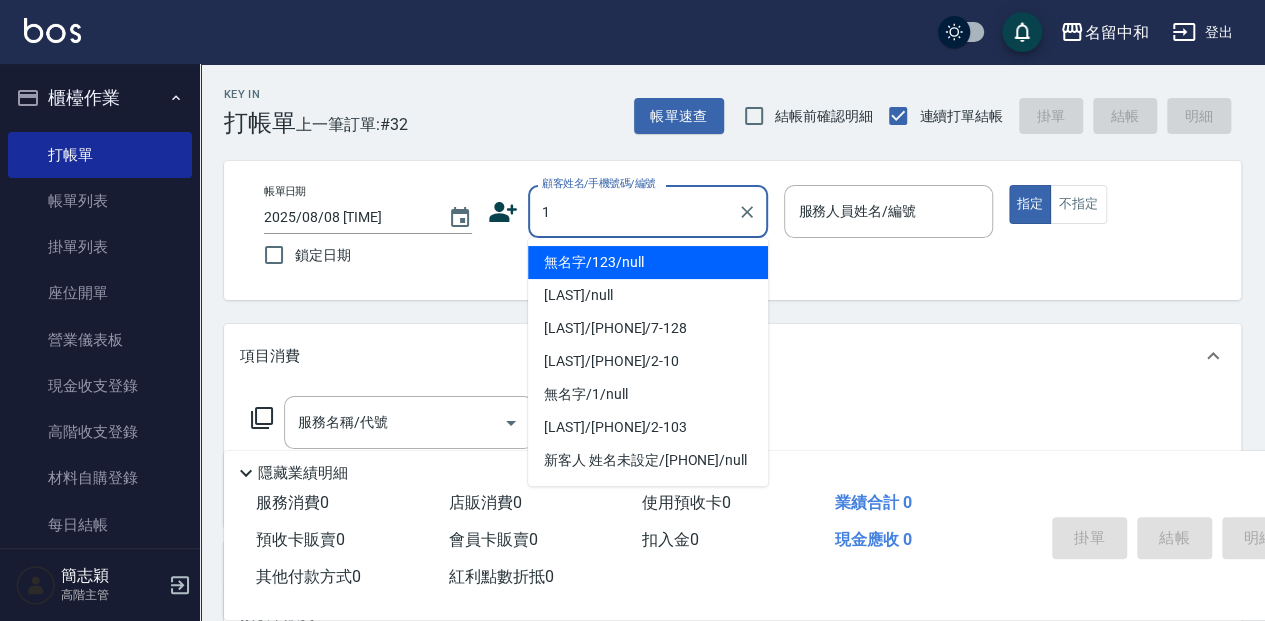 type on "無名字/123/null" 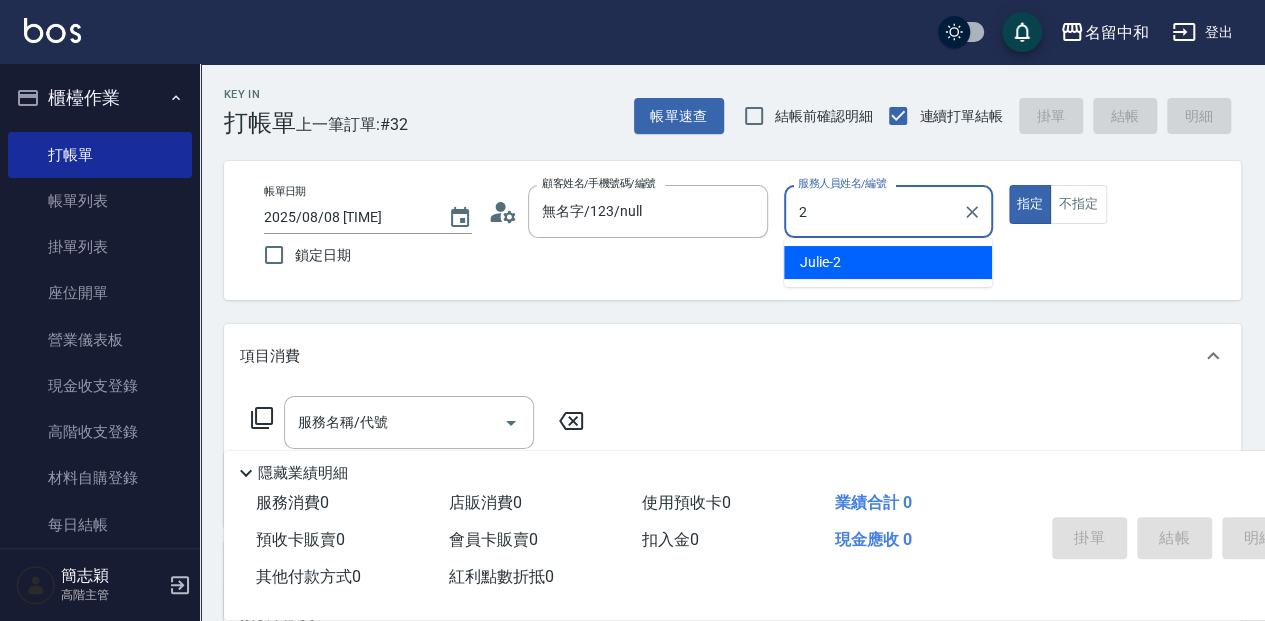 type 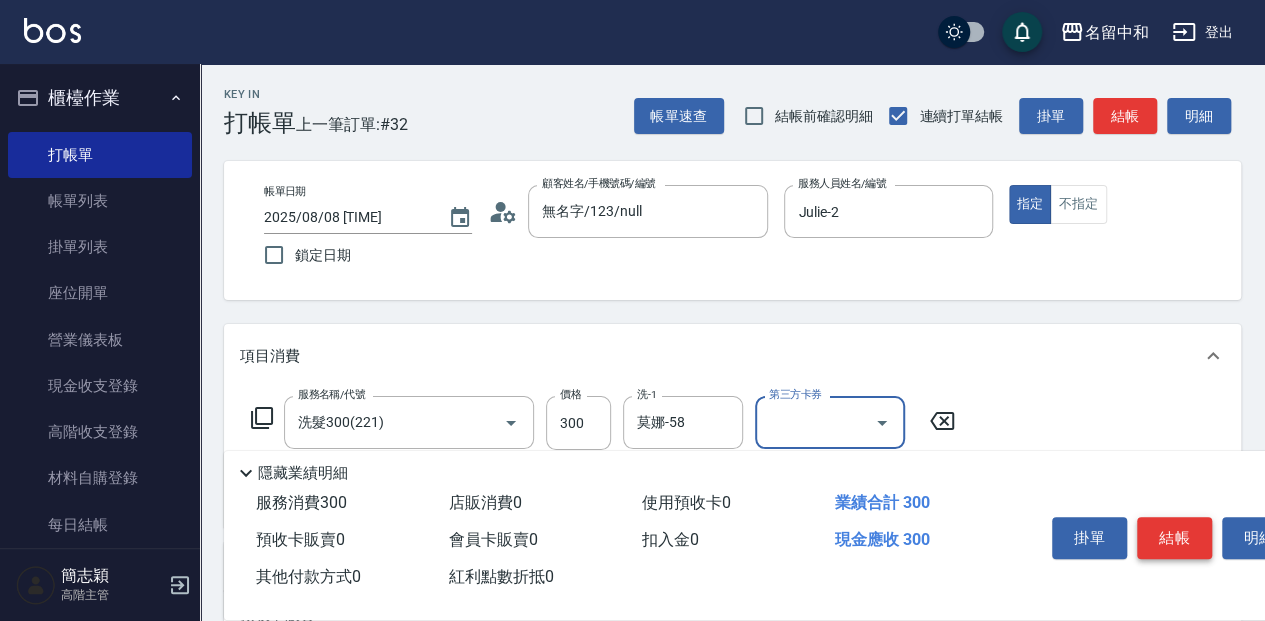 click on "結帳" at bounding box center (1174, 538) 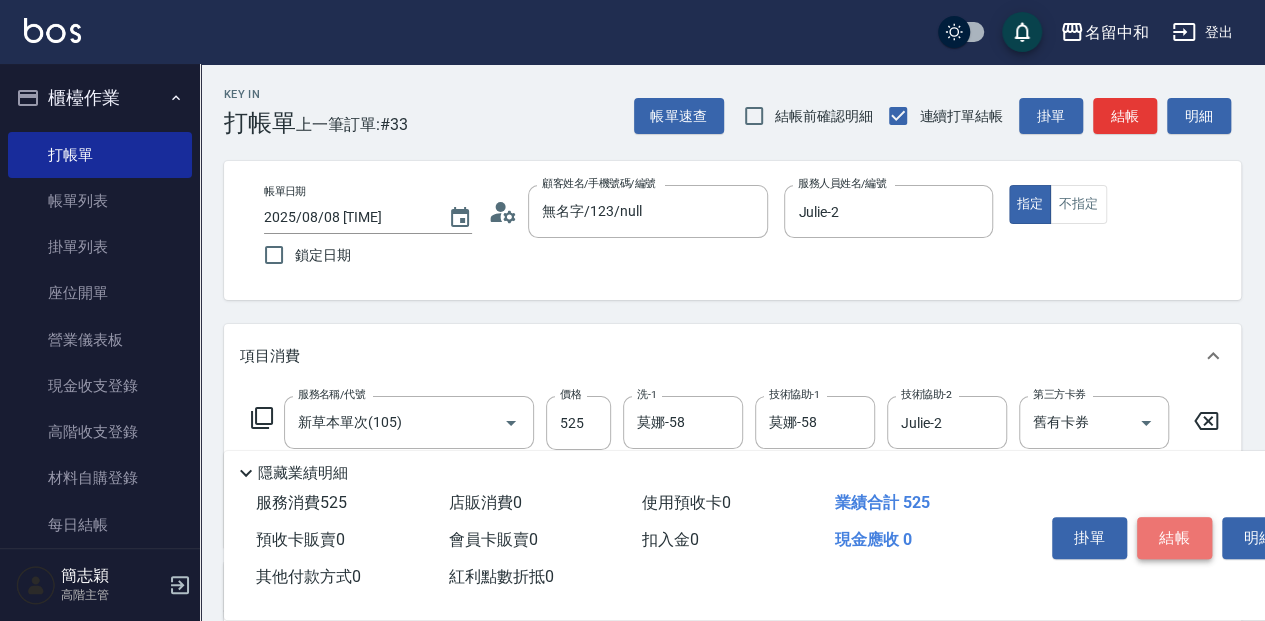 click on "結帳" at bounding box center [1174, 538] 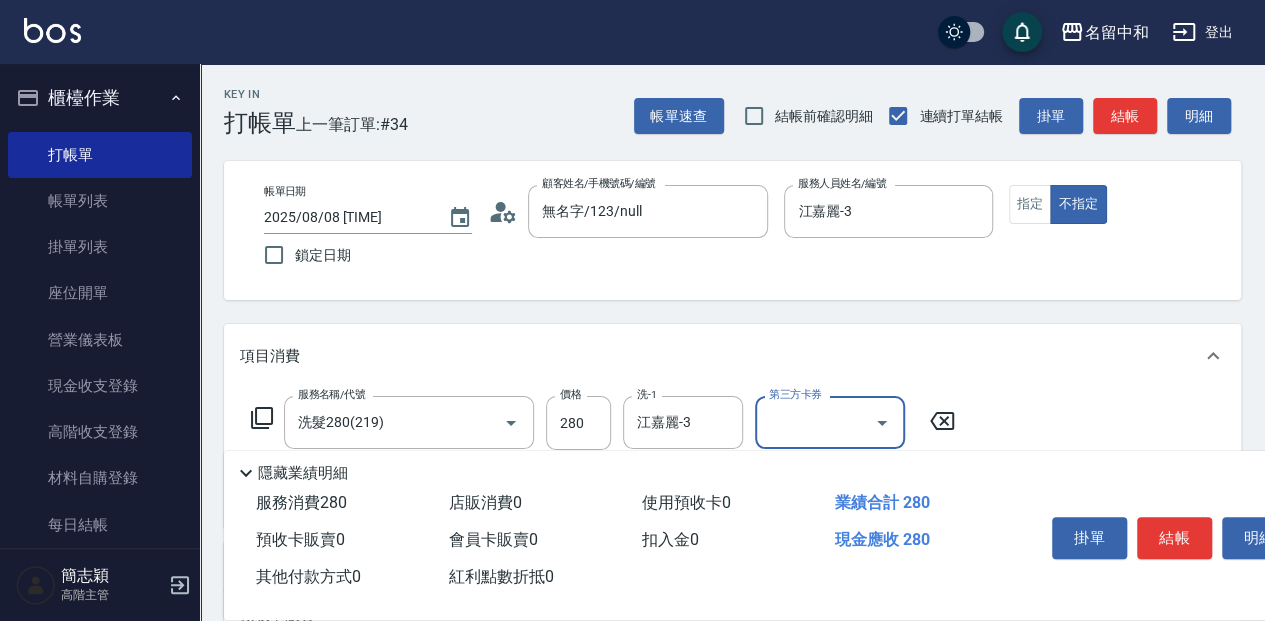 click on "結帳" at bounding box center (1174, 538) 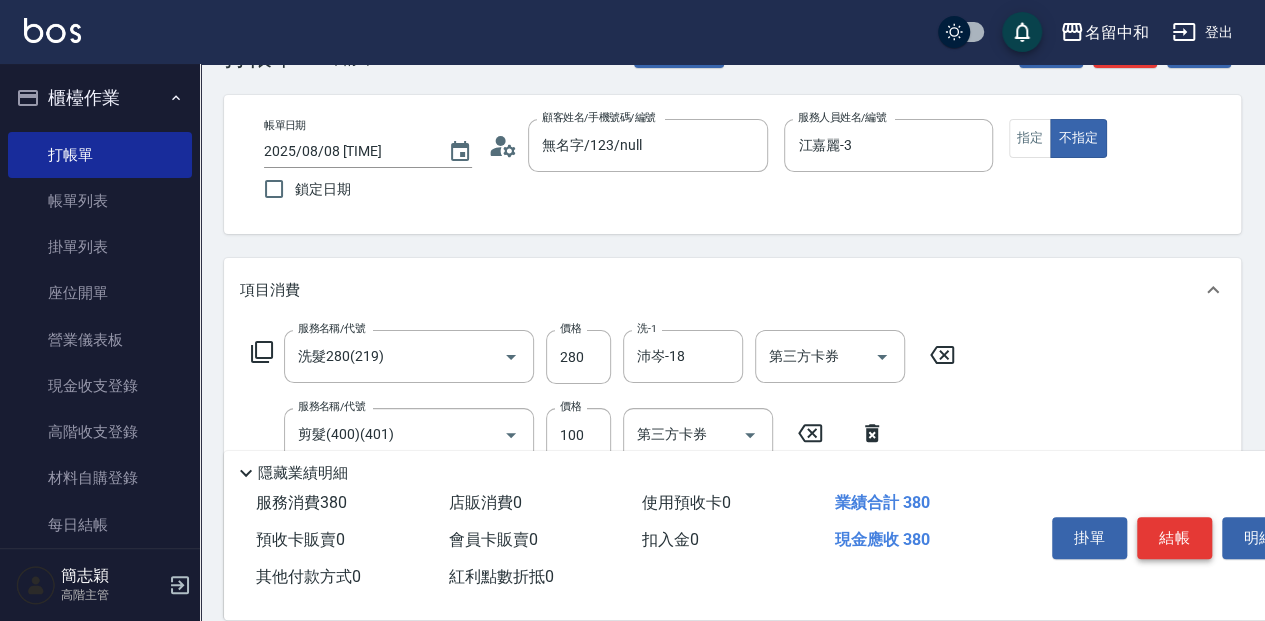 scroll, scrollTop: 133, scrollLeft: 0, axis: vertical 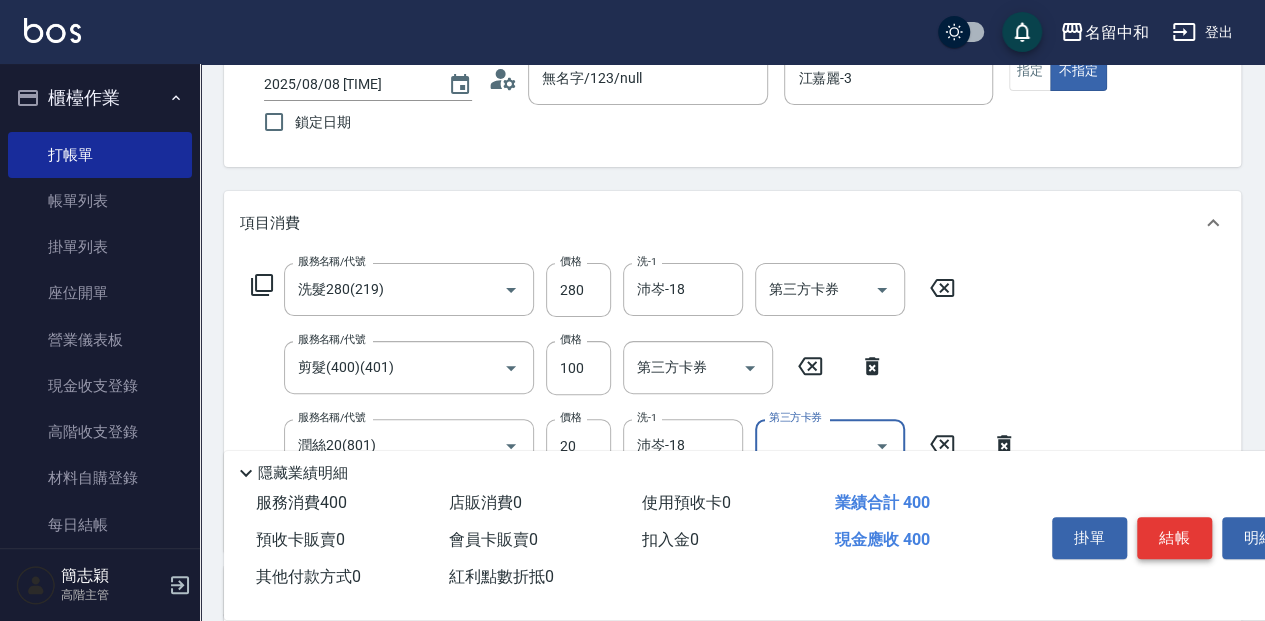 click on "結帳" at bounding box center (1174, 538) 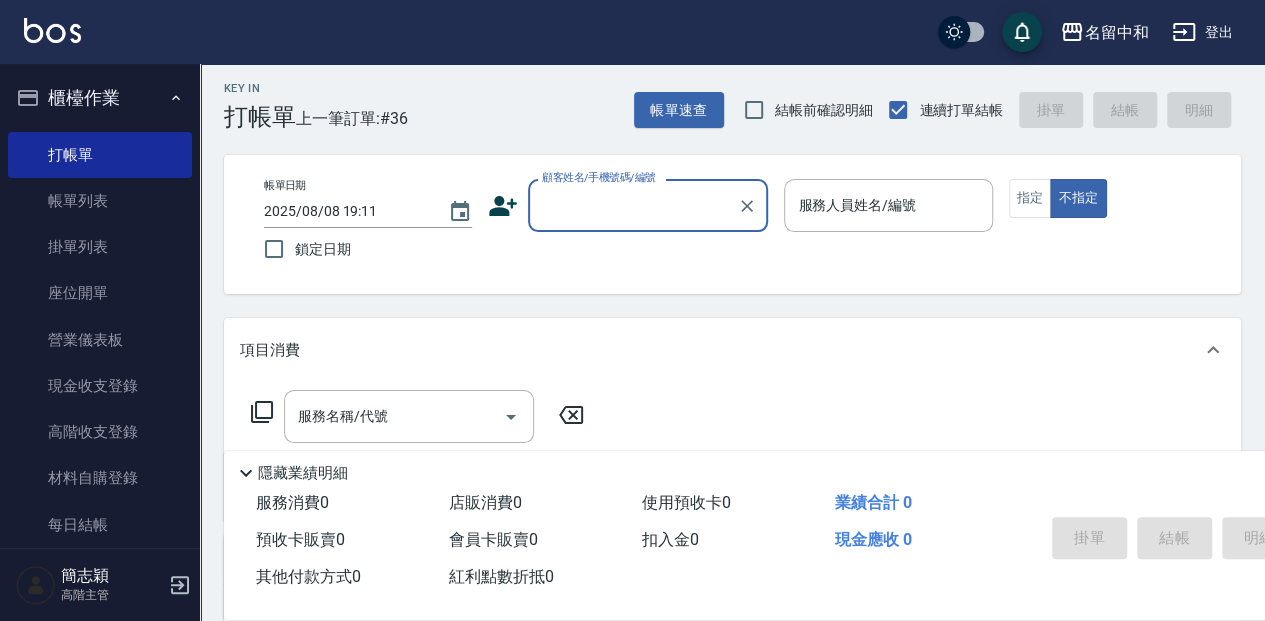 scroll, scrollTop: 0, scrollLeft: 0, axis: both 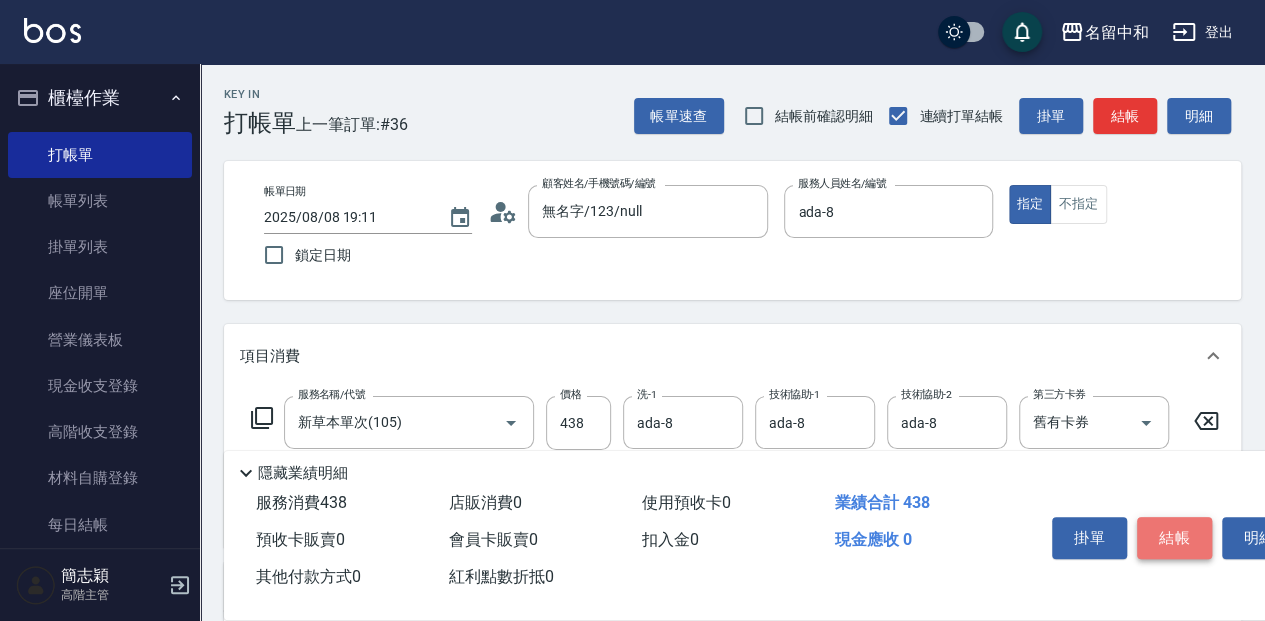 click on "結帳" at bounding box center (1174, 538) 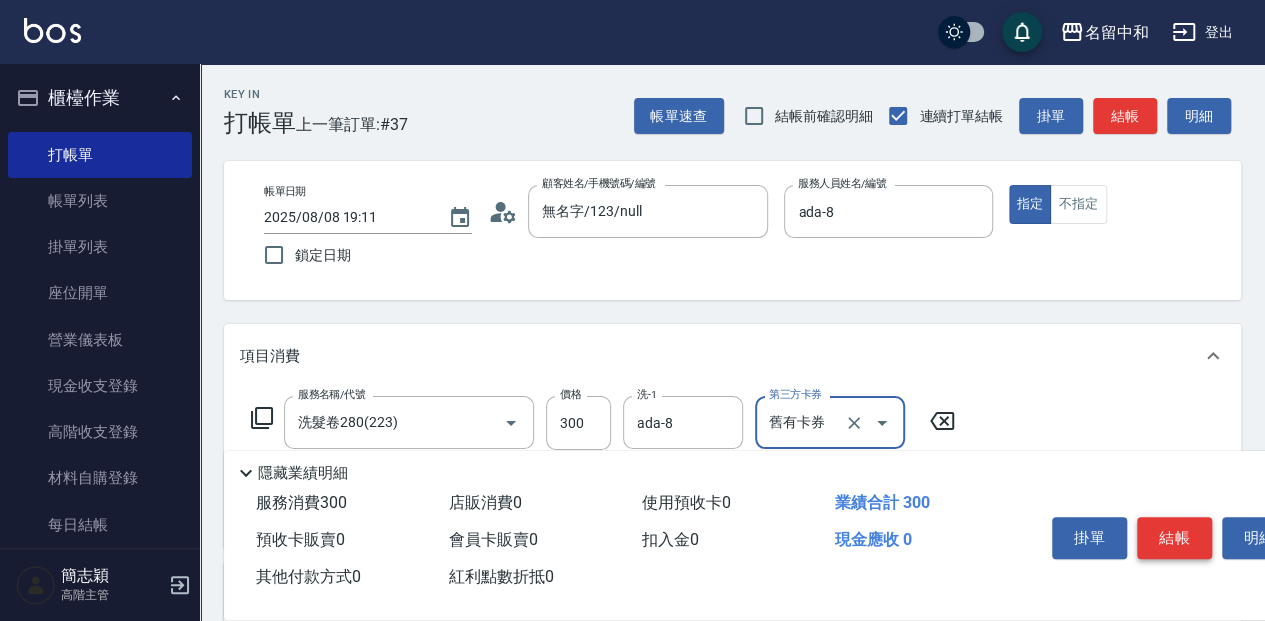 click on "結帳" at bounding box center [1174, 538] 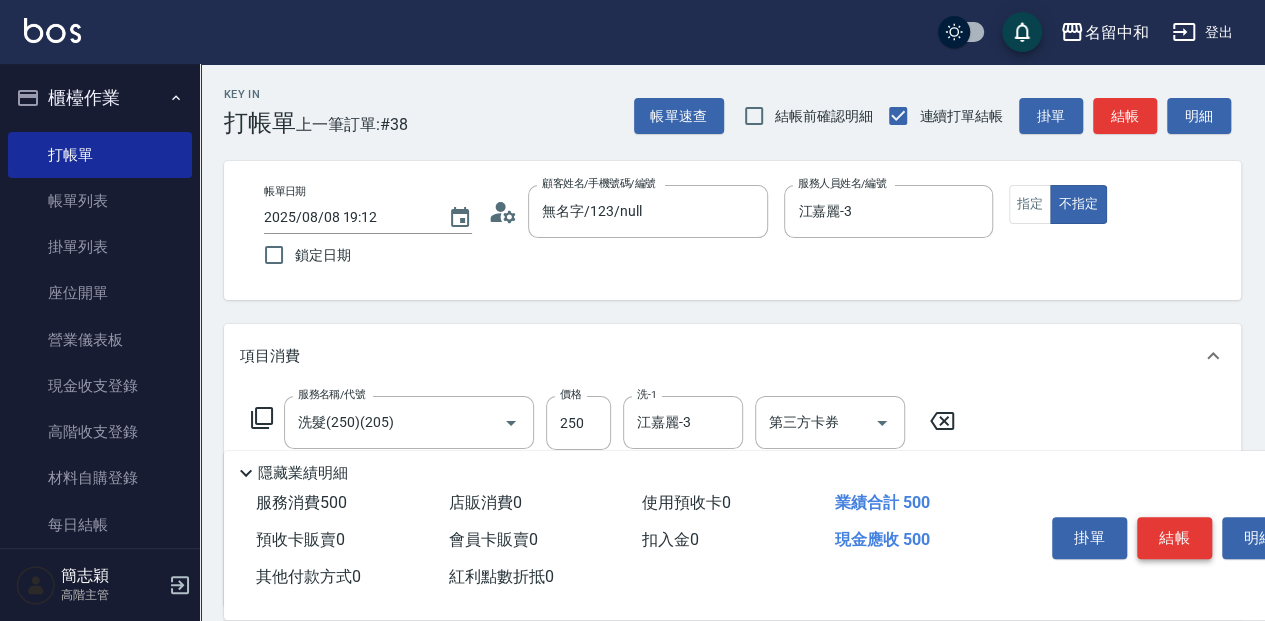 click on "結帳" at bounding box center (1174, 538) 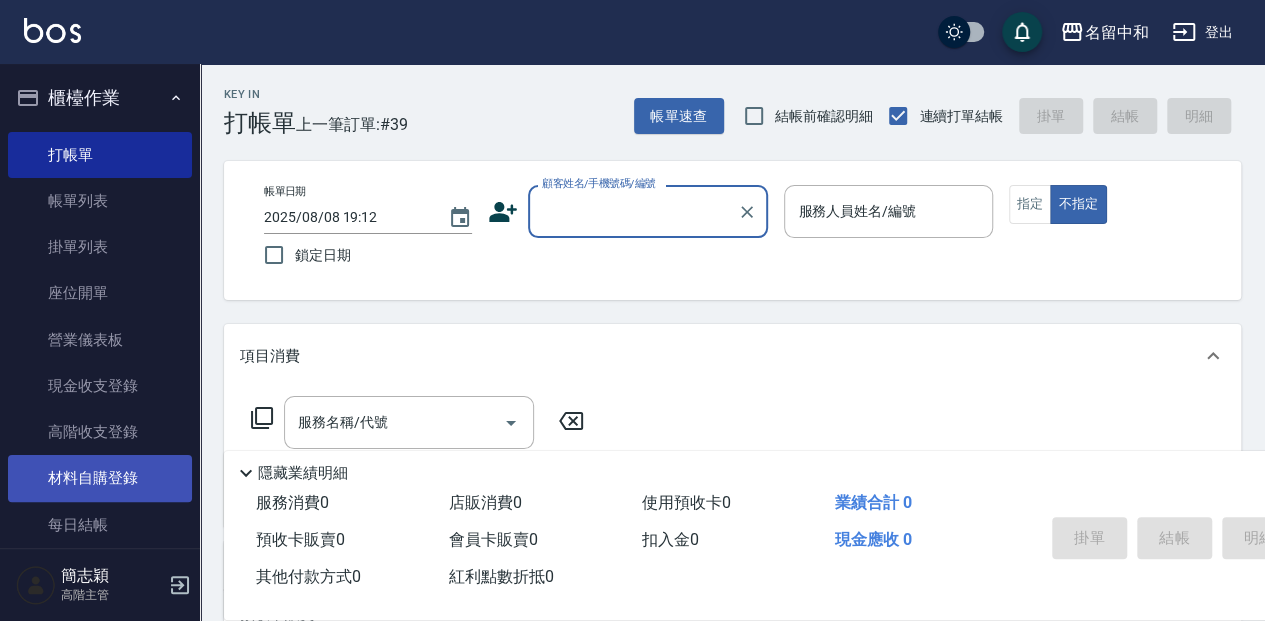 drag, startPoint x: 94, startPoint y: 514, endPoint x: 83, endPoint y: 500, distance: 17.804493 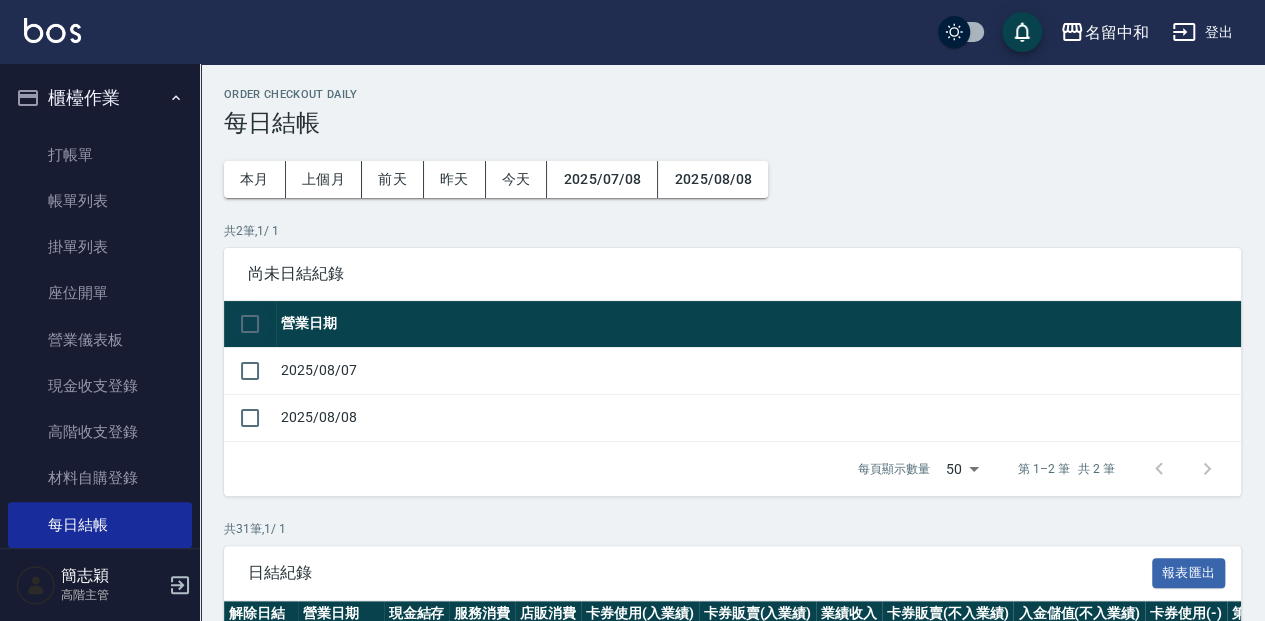click at bounding box center (250, 324) 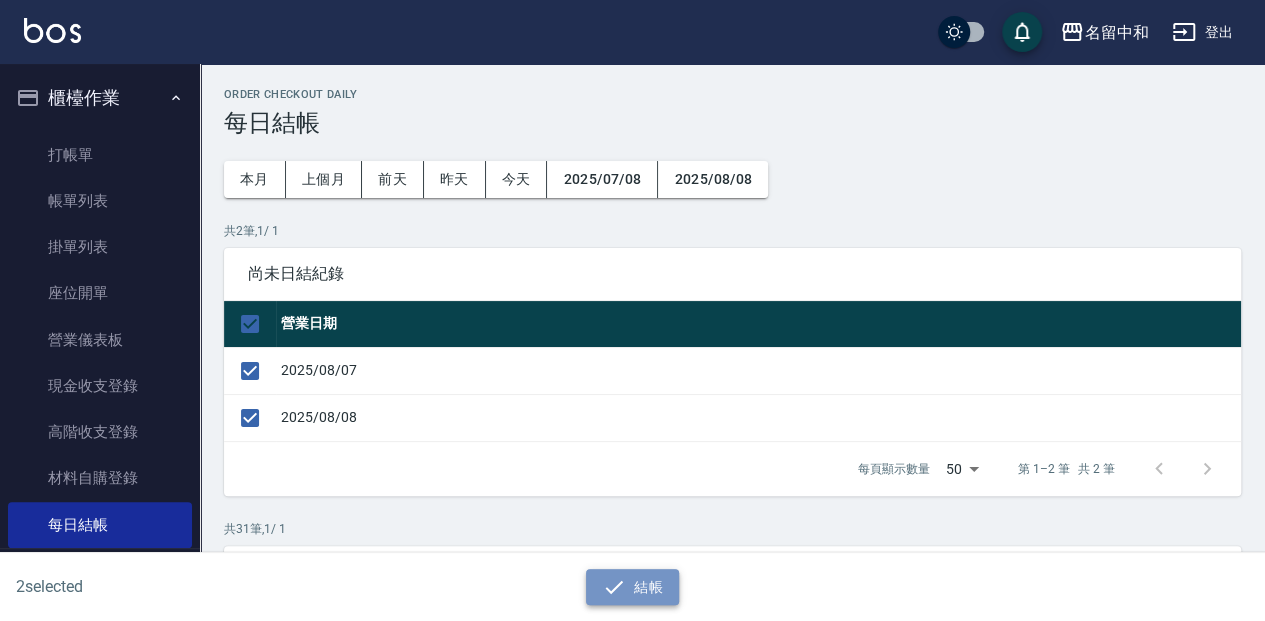 click on "結帳" at bounding box center [632, 587] 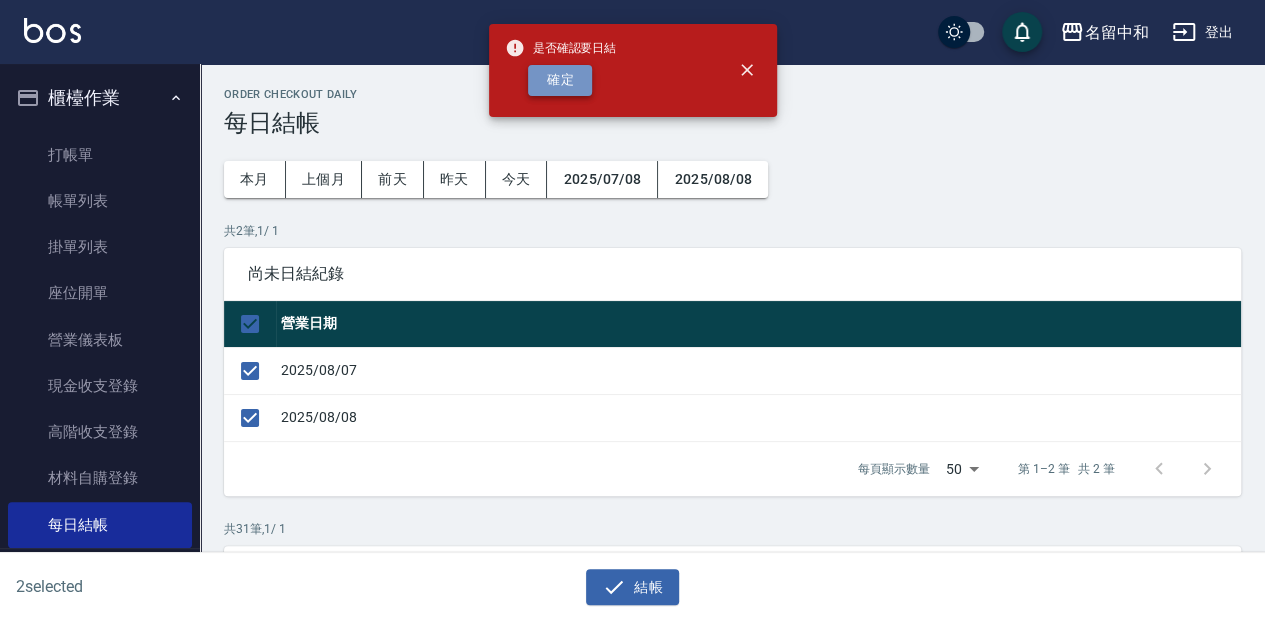 click on "確定" at bounding box center (560, 80) 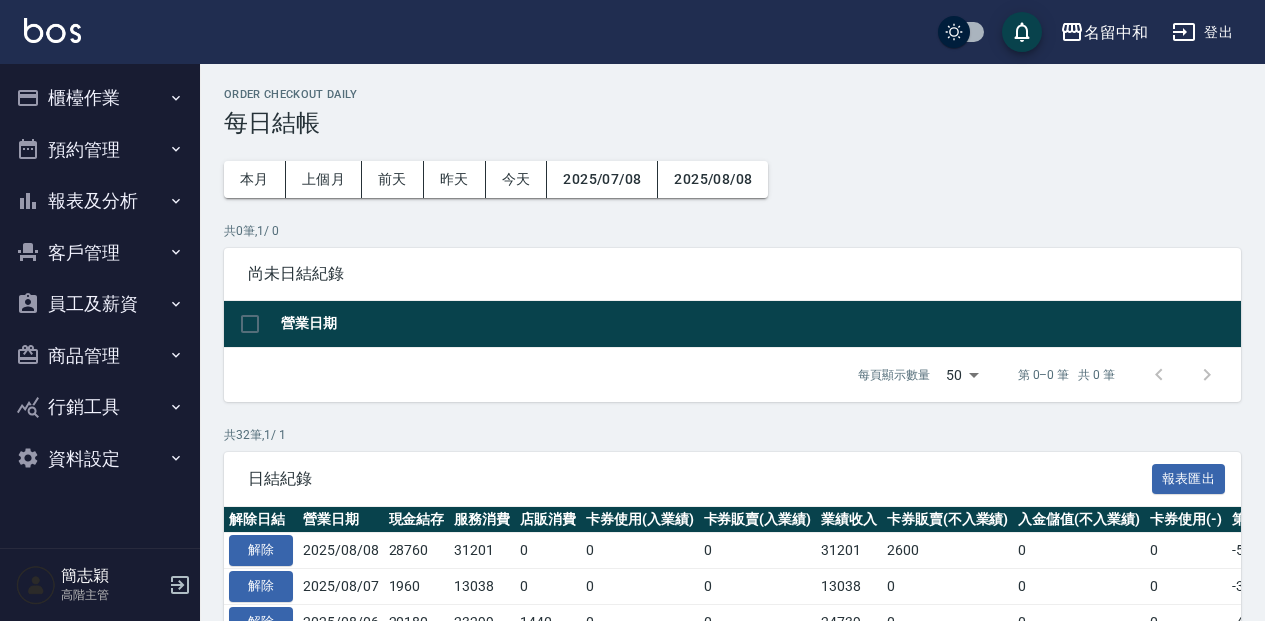 scroll, scrollTop: 0, scrollLeft: 0, axis: both 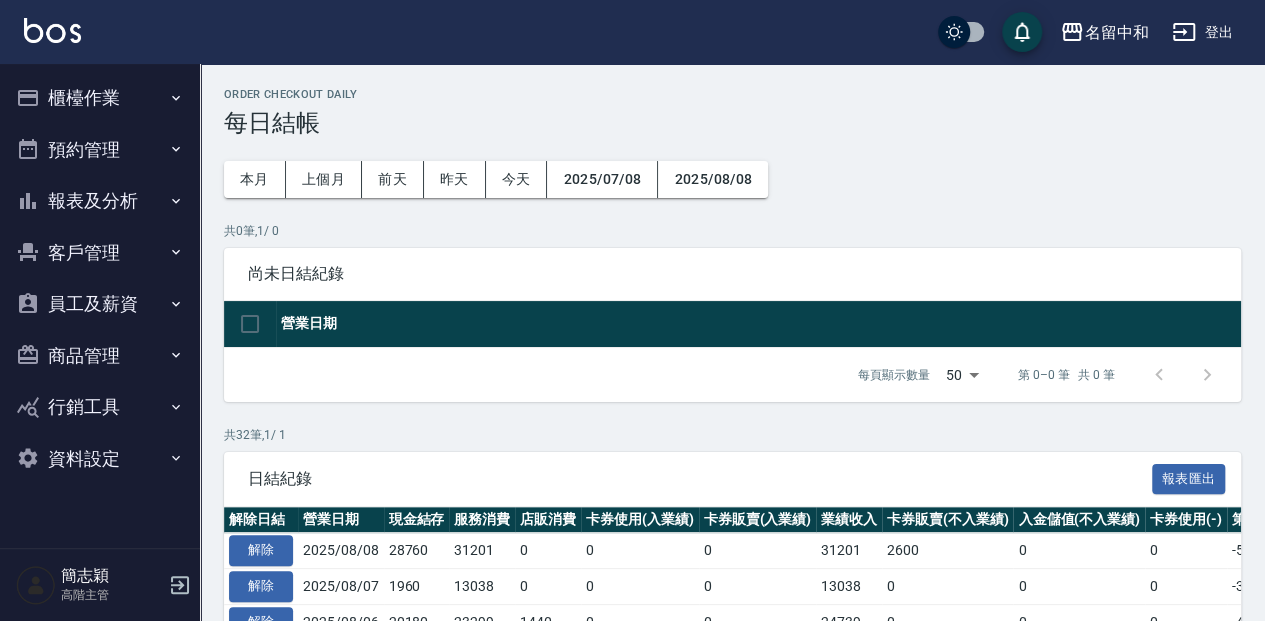 click on "櫃檯作業" at bounding box center [100, 98] 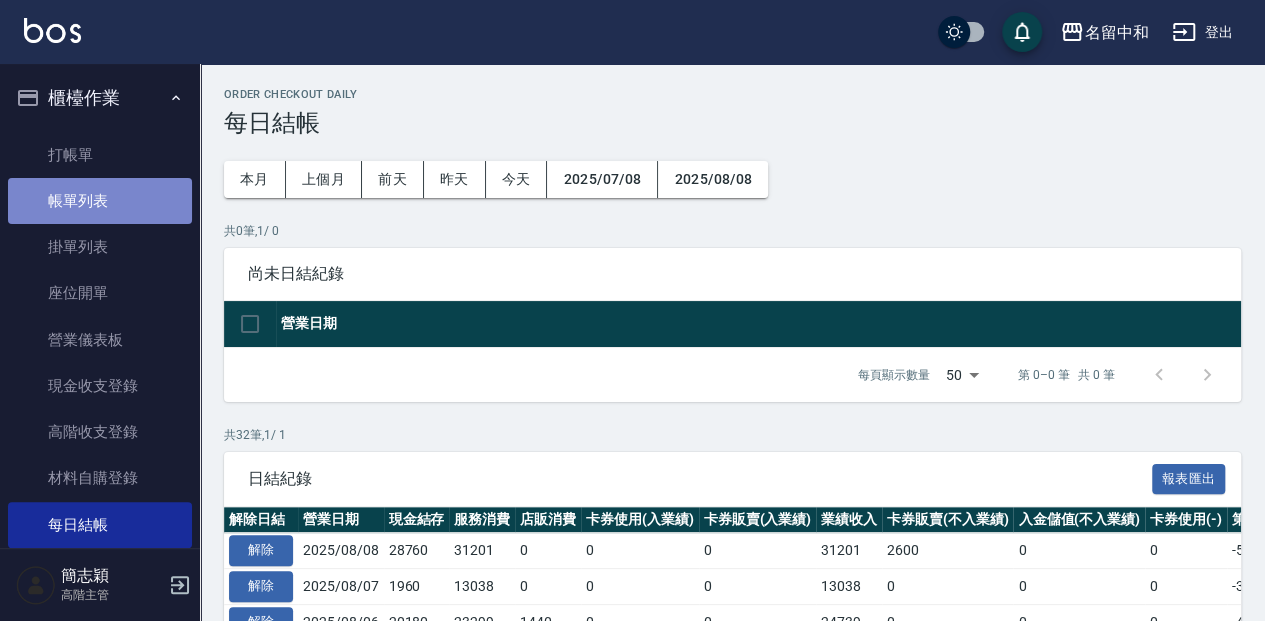 click on "帳單列表" at bounding box center [100, 201] 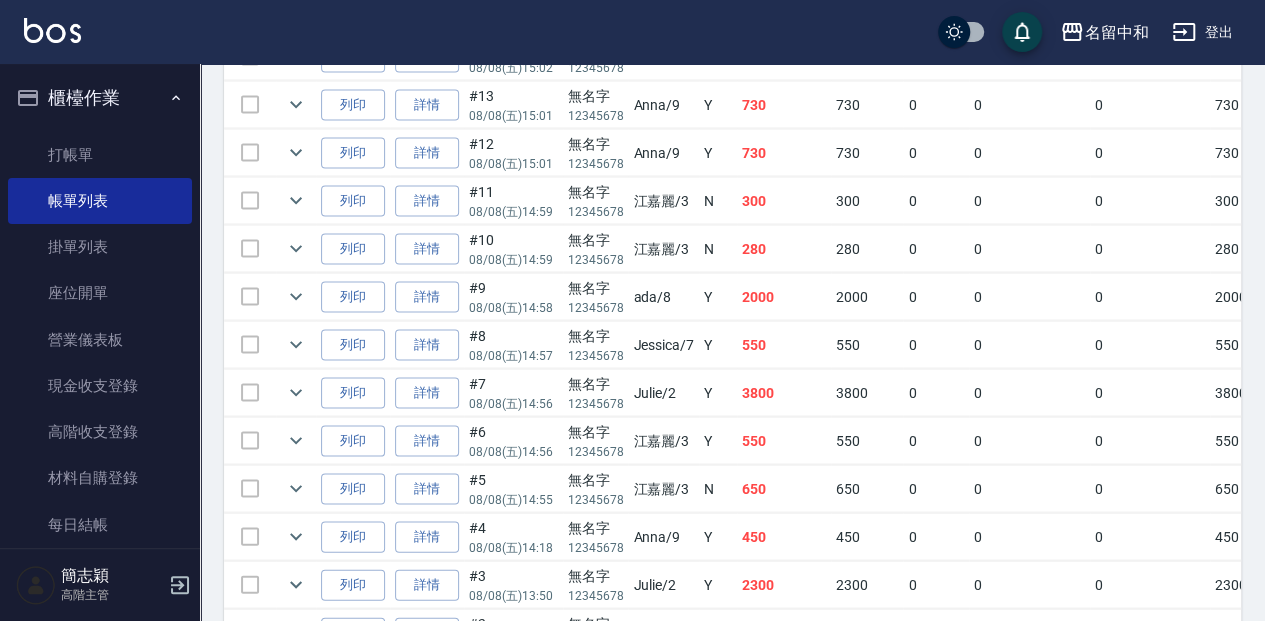 scroll, scrollTop: 1977, scrollLeft: 0, axis: vertical 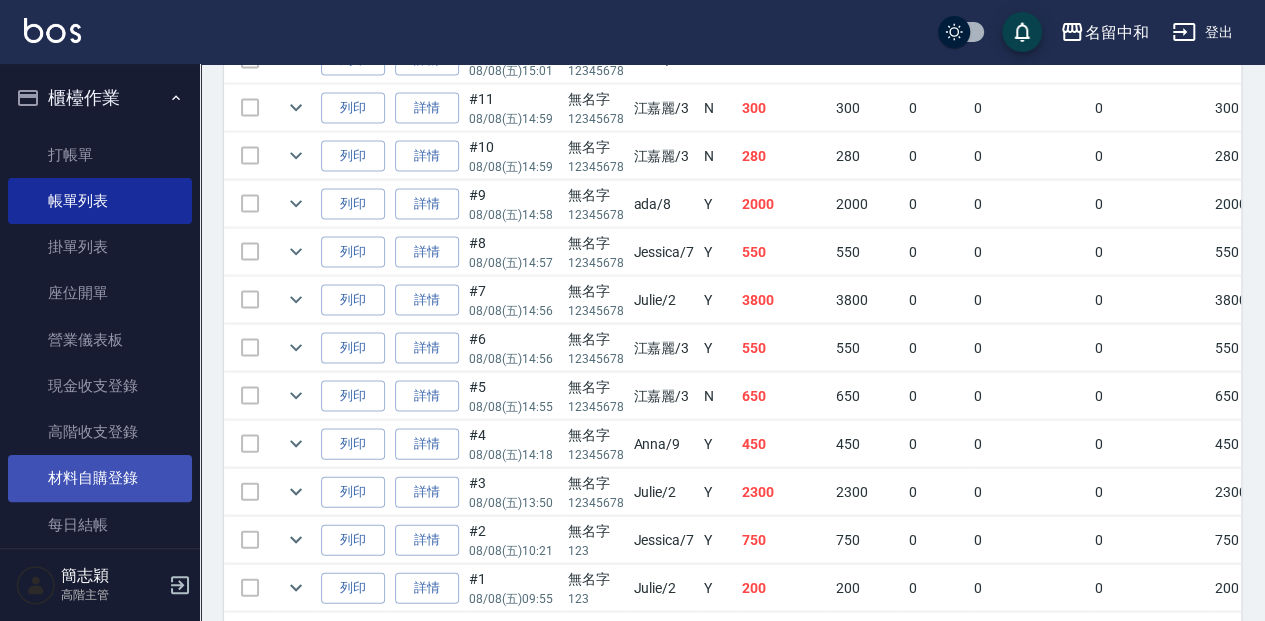 drag, startPoint x: 150, startPoint y: 520, endPoint x: 181, endPoint y: 481, distance: 49.819675 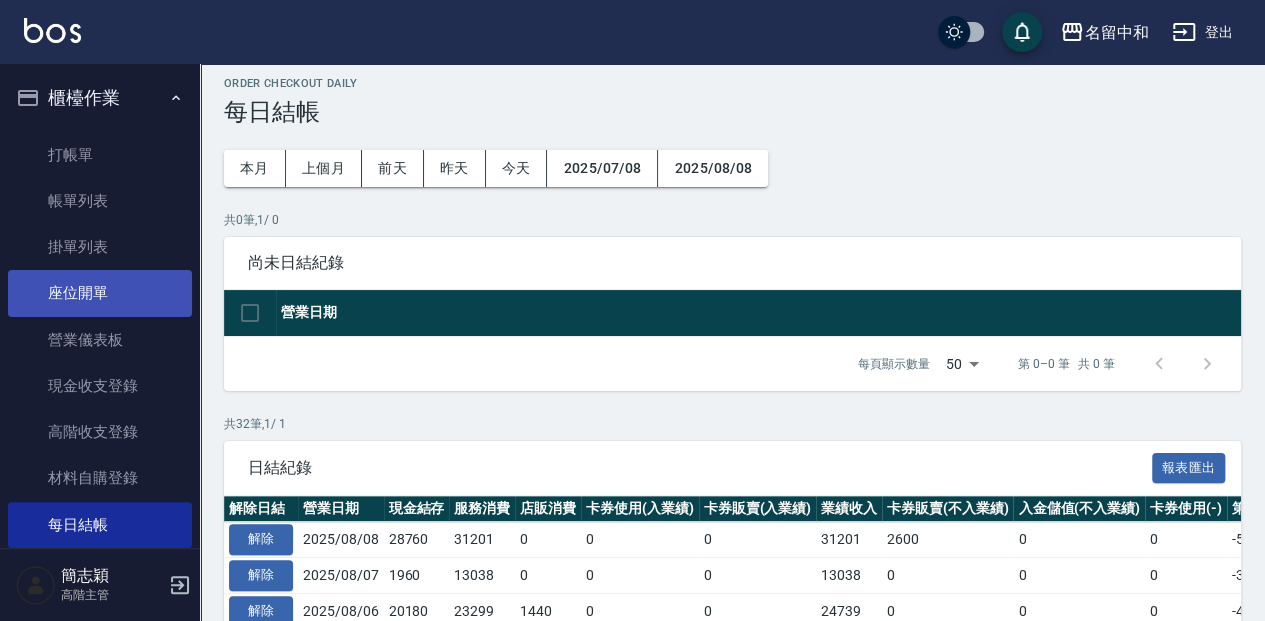 scroll, scrollTop: 0, scrollLeft: 0, axis: both 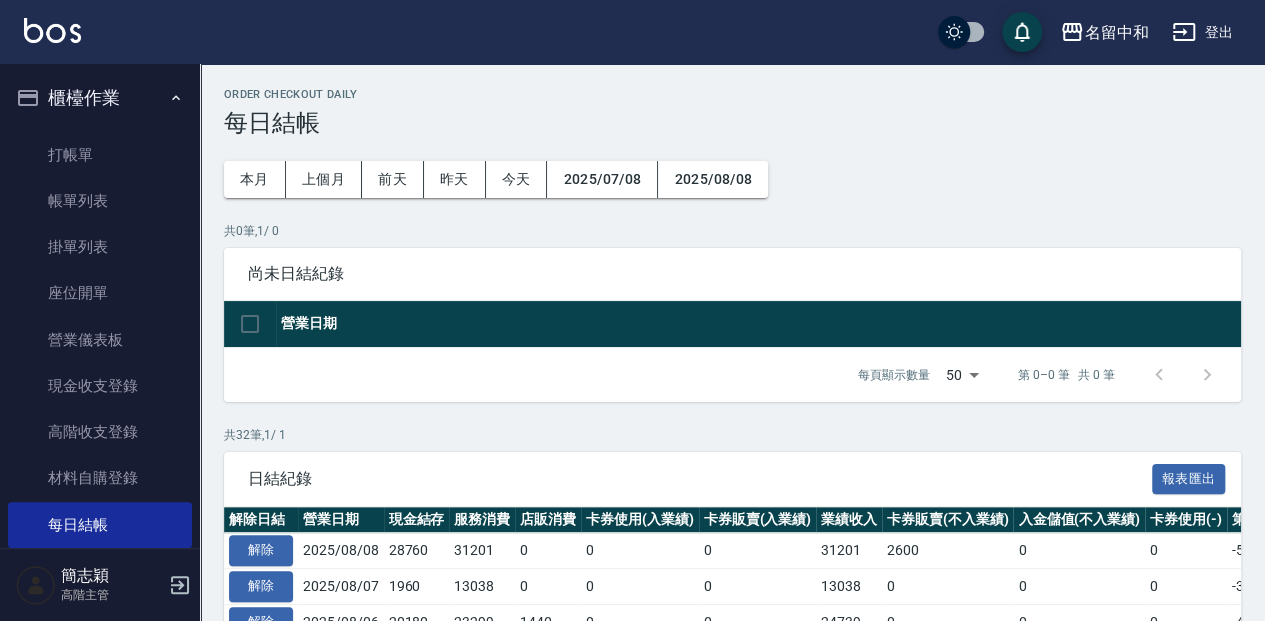 click on "打帳單 帳單列表 掛單列表 座位開單 營業儀表板 現金收支登錄 高階收支登錄 材料自購登錄 每日結帳 排班表 現場電腦打卡 掃碼打卡" at bounding box center [100, 409] 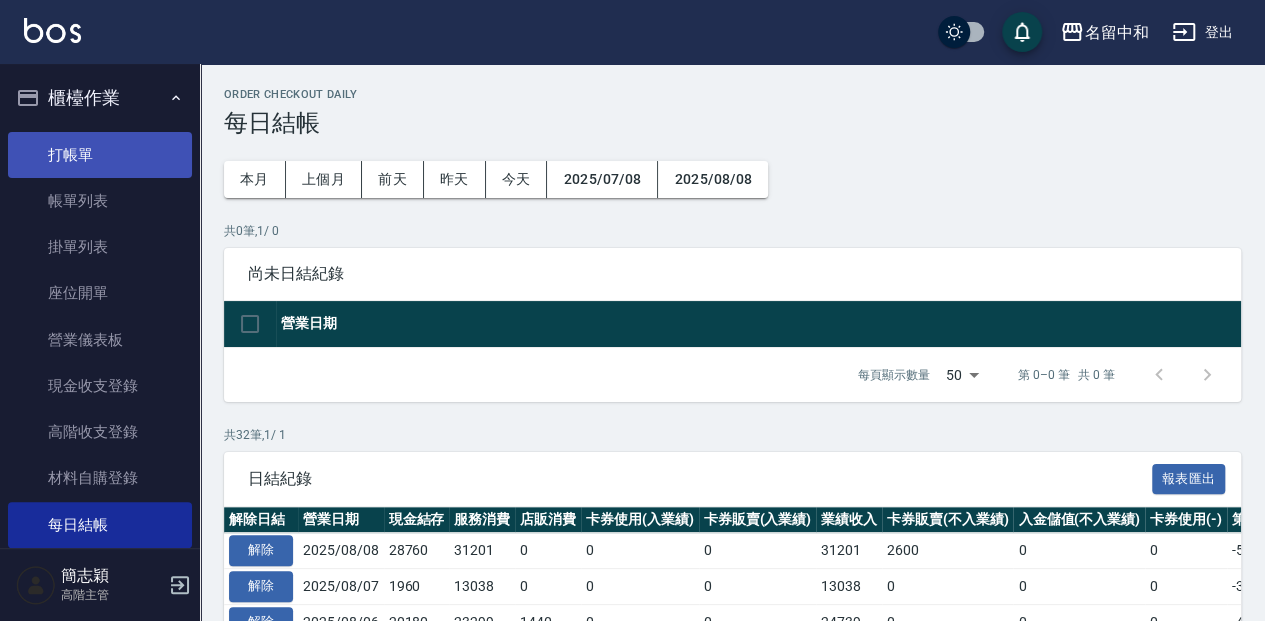 click on "打帳單" at bounding box center [100, 155] 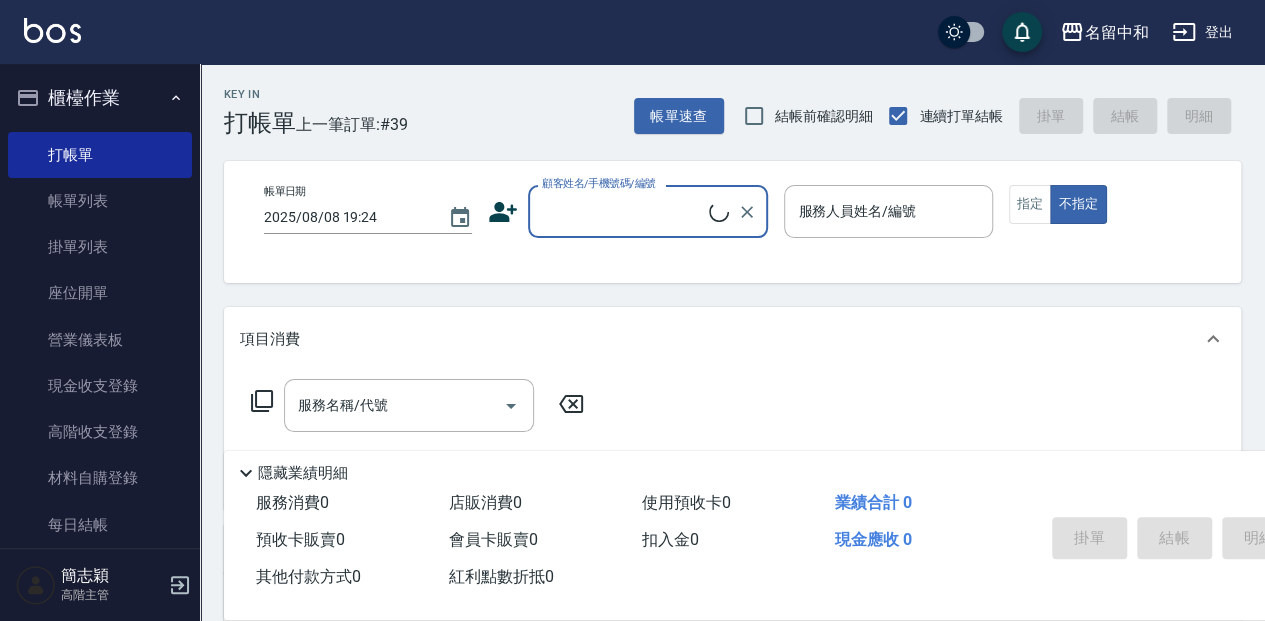 click on "Key In 打帳單 上一筆訂單:#39 帳單速查 結帳前確認明細 連續打單結帳 掛單 結帳 明細 帳單日期 2025/08/08 19:24 顧客姓名/手機號碼/編號 顧客姓名/手機號碼/編號 服務人員姓名/編號 服務人員姓名/編號 指定 不指定 項目消費 服務名稱/代號 服務名稱/代號 店販銷售 服務人員姓名/編號 服務人員姓名/編號 商品代號/名稱 商品代號/名稱 預收卡販賣 卡券名稱/代號 卡券名稱/代號 使用預收卡 其他付款方式 其他付款方式 其他付款方式 備註及來源 備註 備註 隱藏業績明細 服務消費  0 店販消費  0 使用預收卡  0 業績合計   0 預收卡販賣  0 會員卡販賣  0 扣入金  0 現金應收   0 其他付款方式  0 紅利點數折抵  0 掛單 結帳 明細" at bounding box center (732, 509) 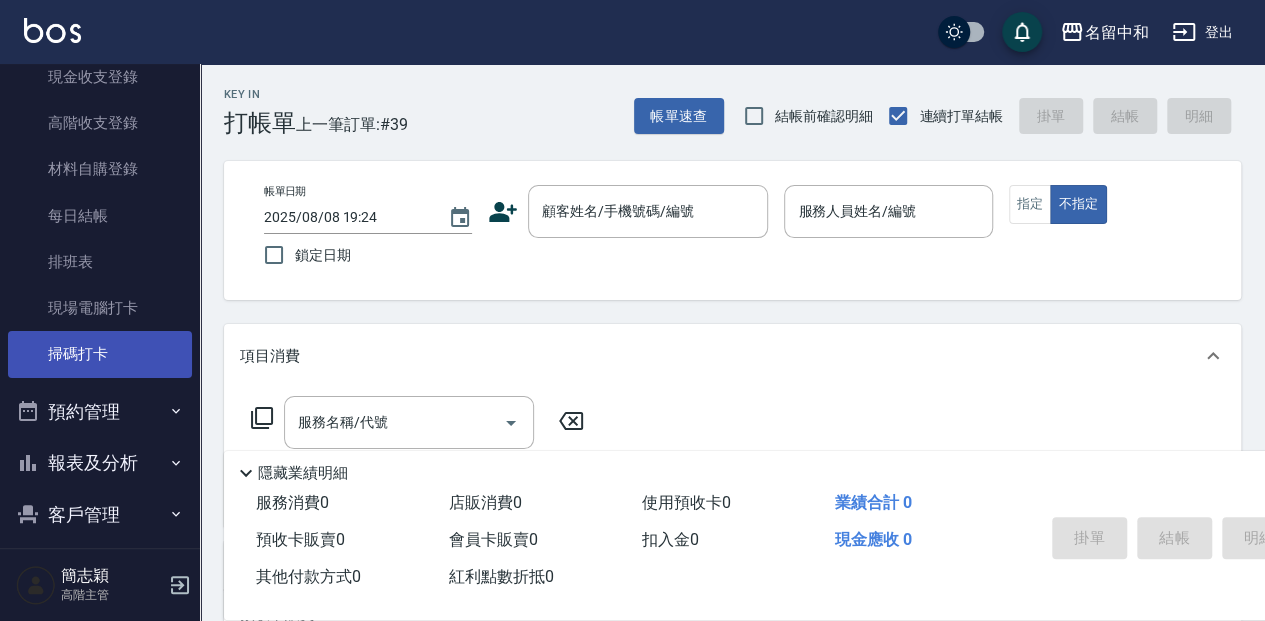 scroll, scrollTop: 333, scrollLeft: 0, axis: vertical 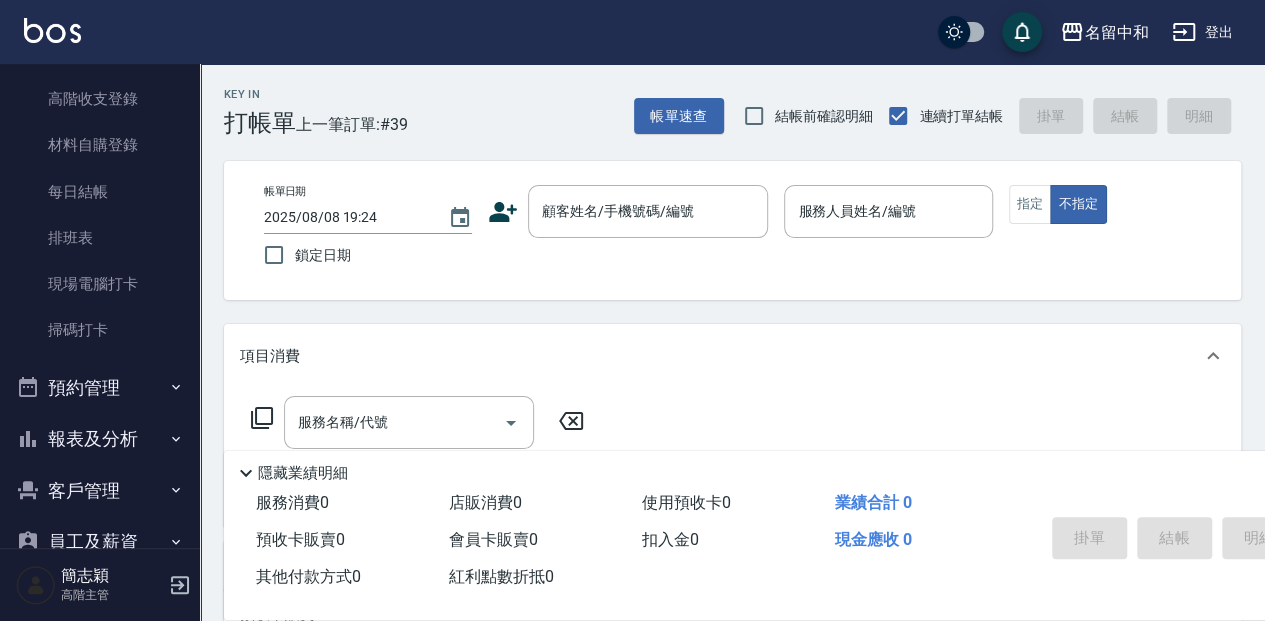 click on "報表及分析" at bounding box center (100, 439) 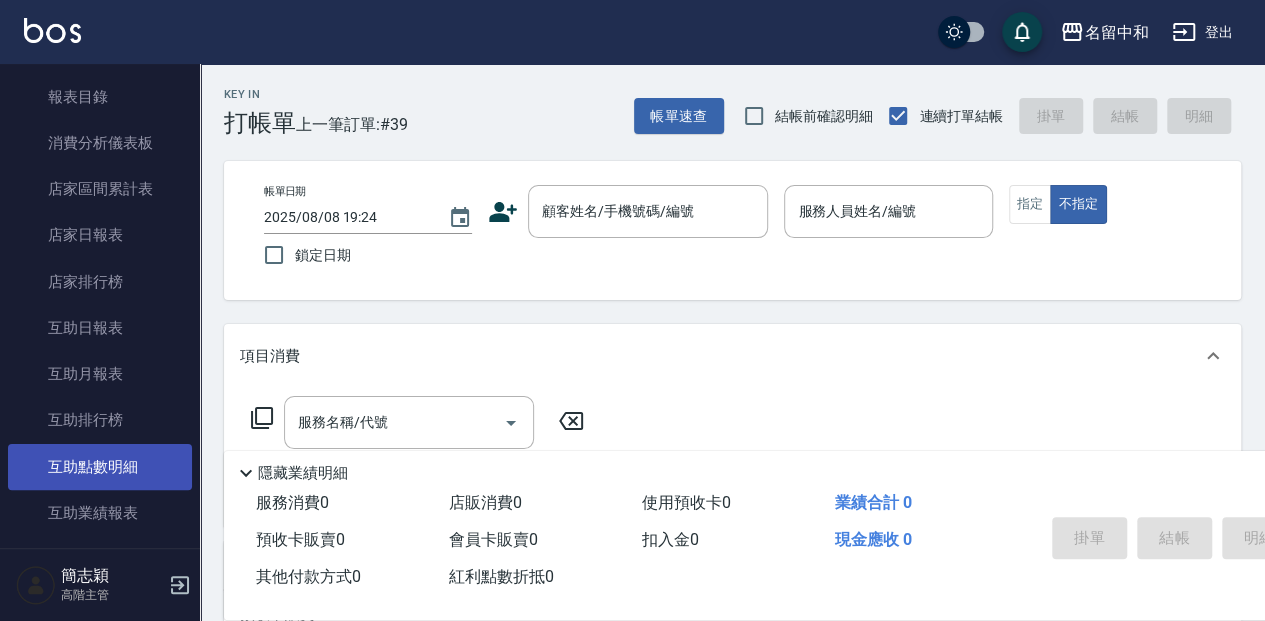 scroll, scrollTop: 733, scrollLeft: 0, axis: vertical 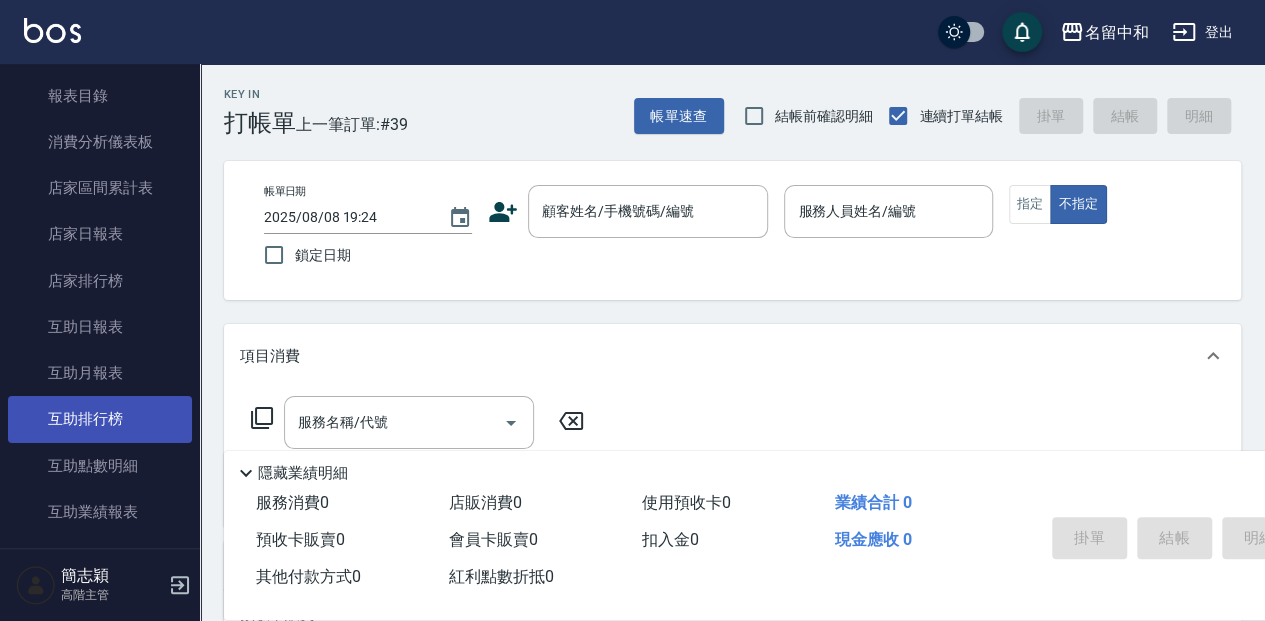 click on "互助排行榜" at bounding box center (100, 419) 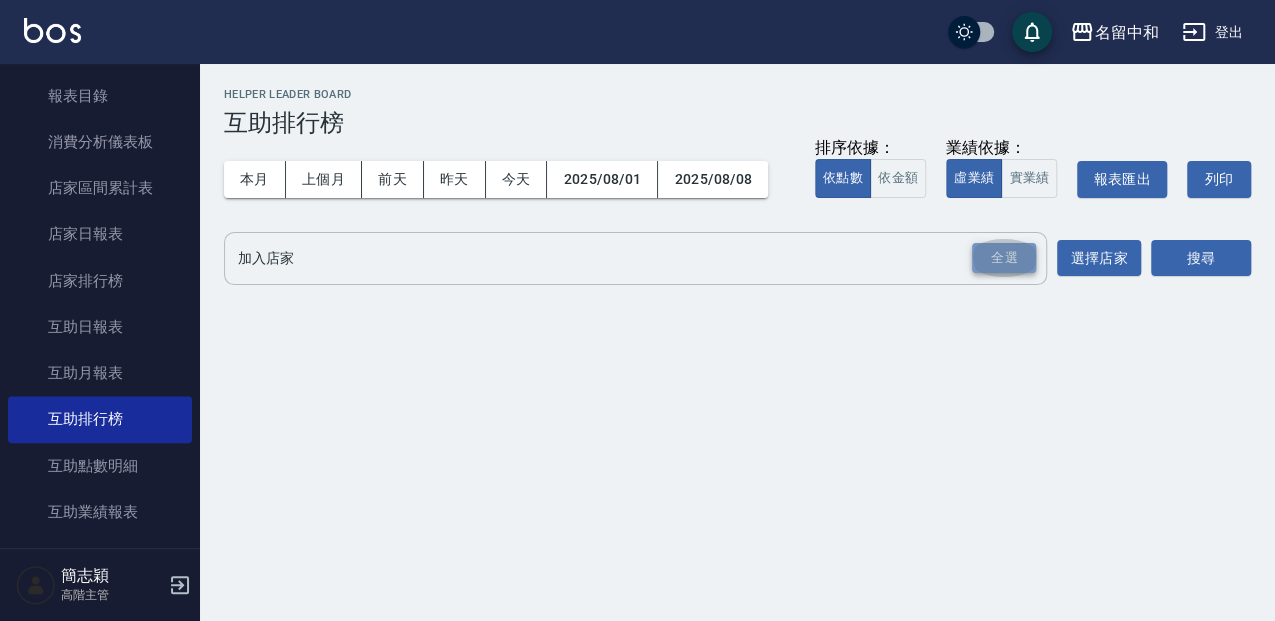 click on "全選" at bounding box center (1004, 258) 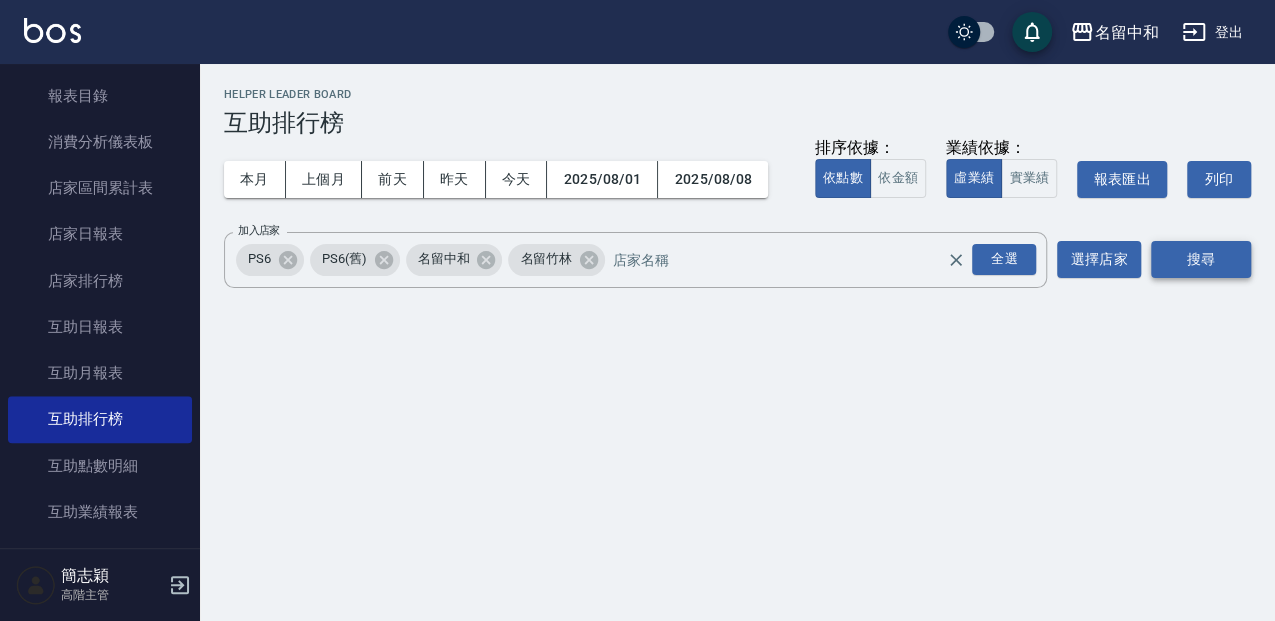 drag, startPoint x: 1232, startPoint y: 263, endPoint x: 1216, endPoint y: 265, distance: 16.124516 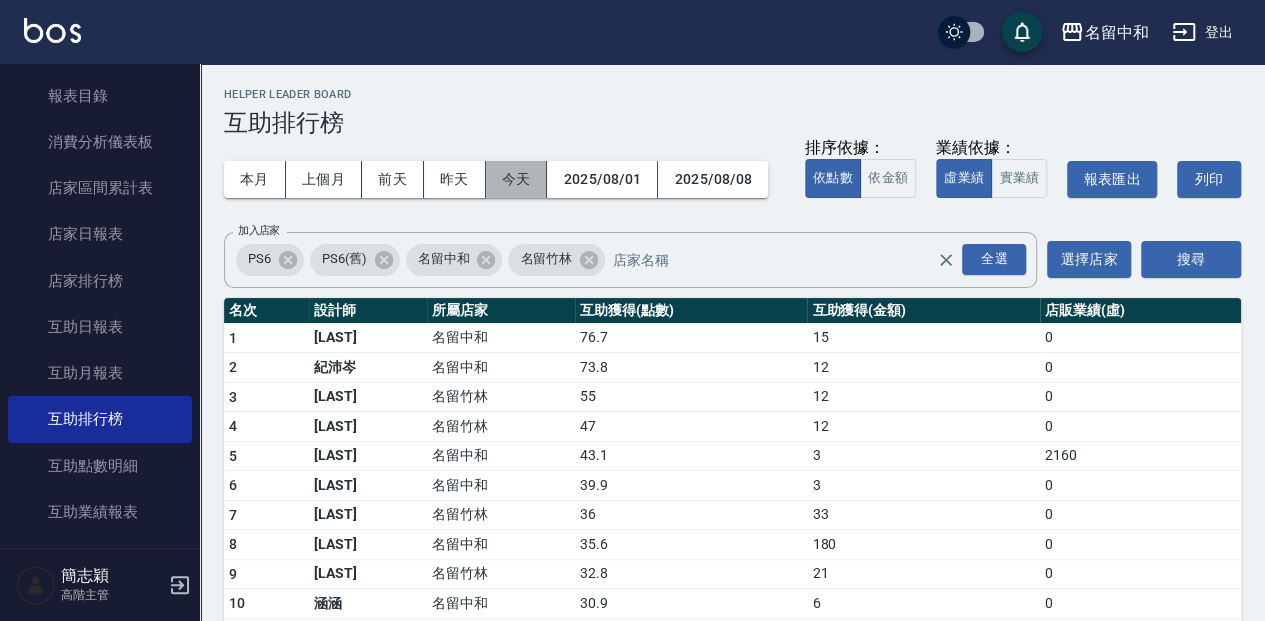 click on "今天" at bounding box center (517, 179) 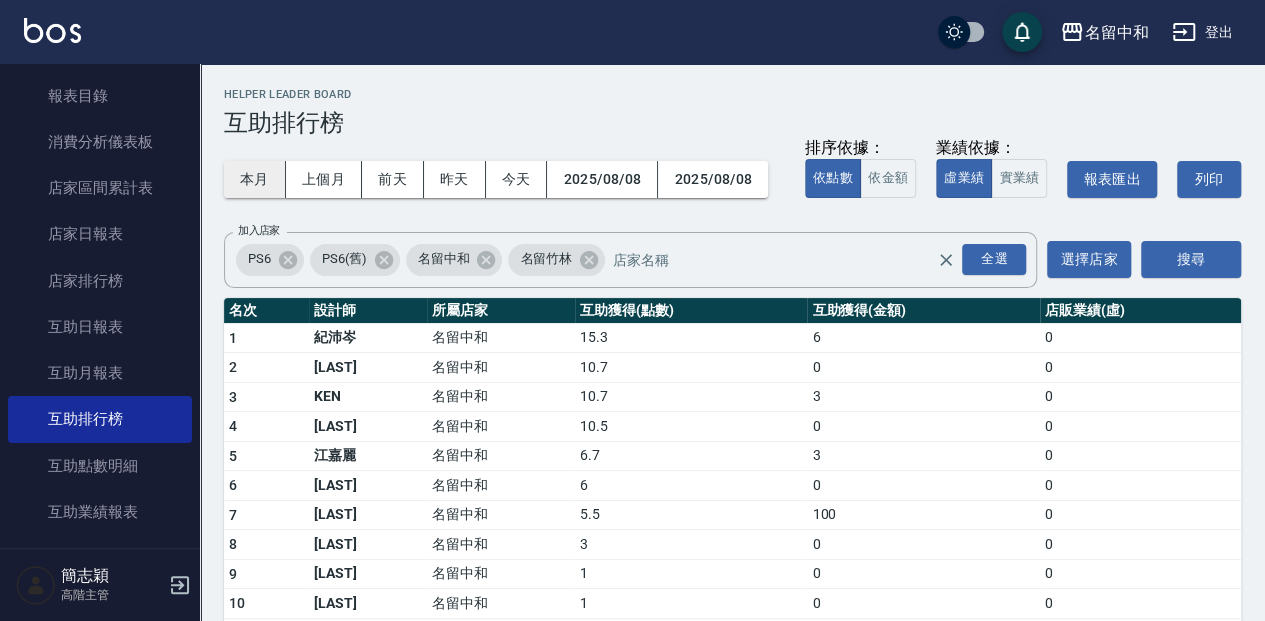 click on "本月" at bounding box center [255, 179] 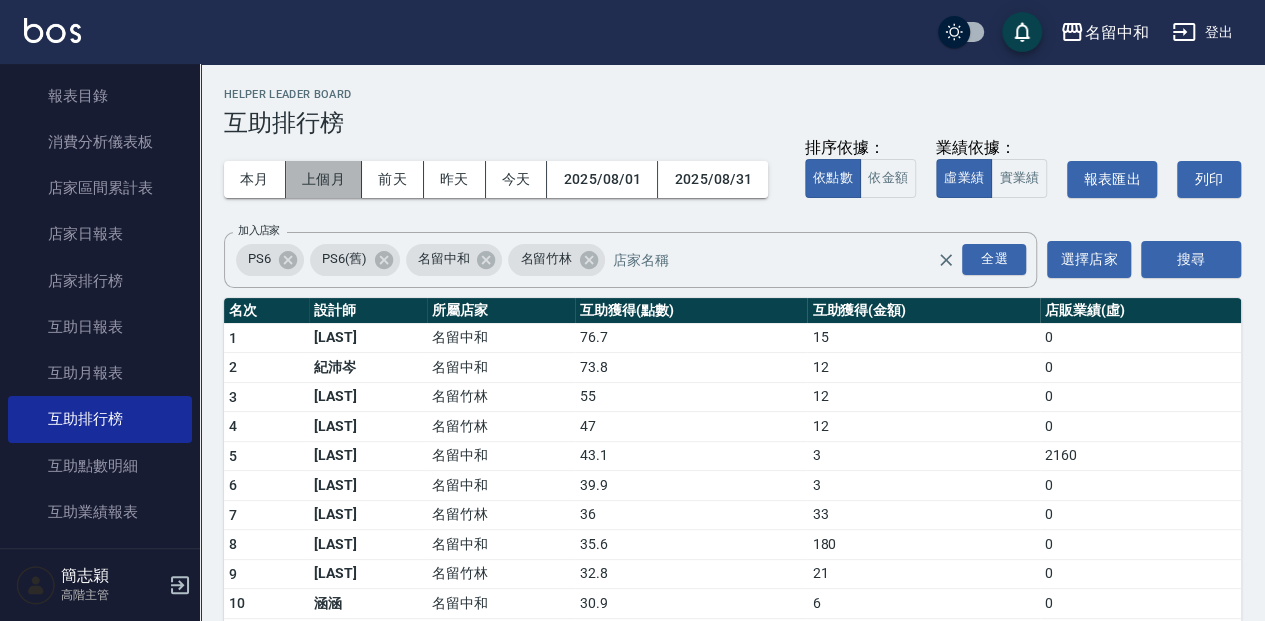 click on "上個月" at bounding box center (324, 179) 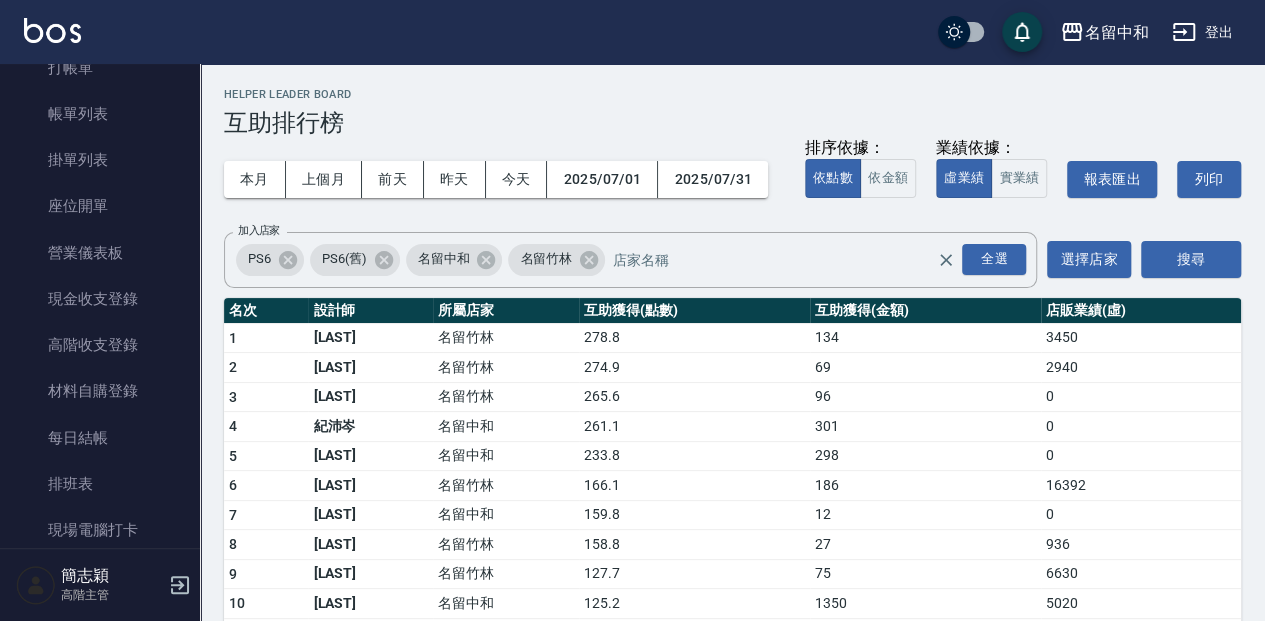 scroll, scrollTop: 0, scrollLeft: 0, axis: both 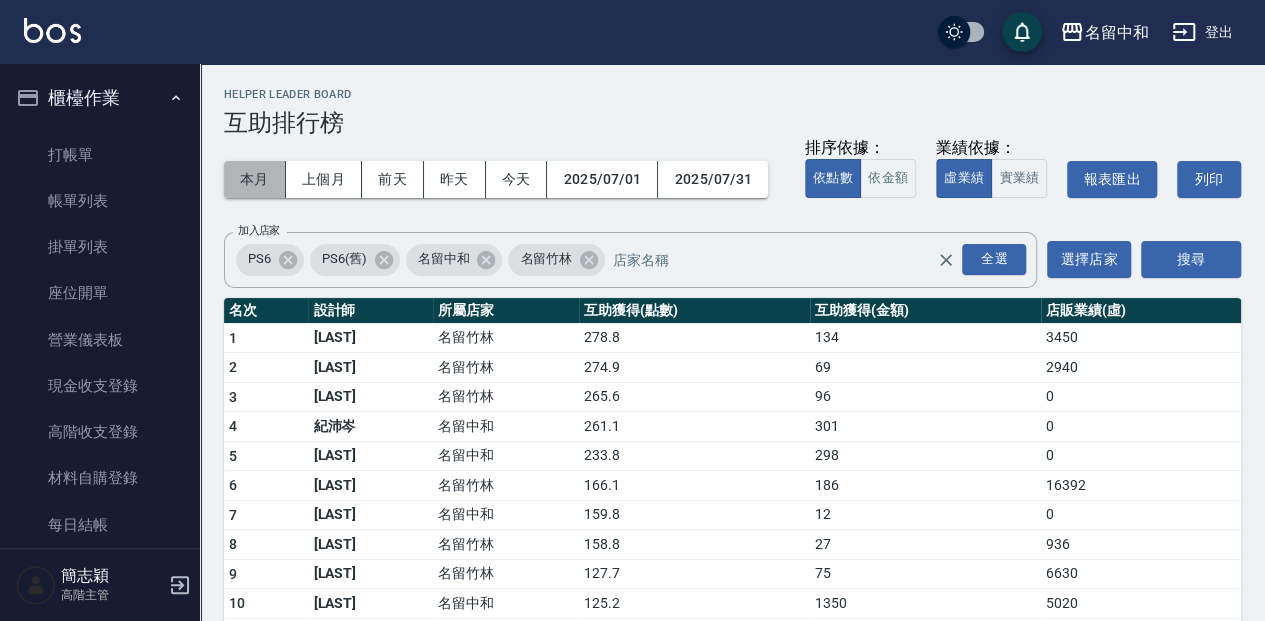 click on "本月" at bounding box center [255, 179] 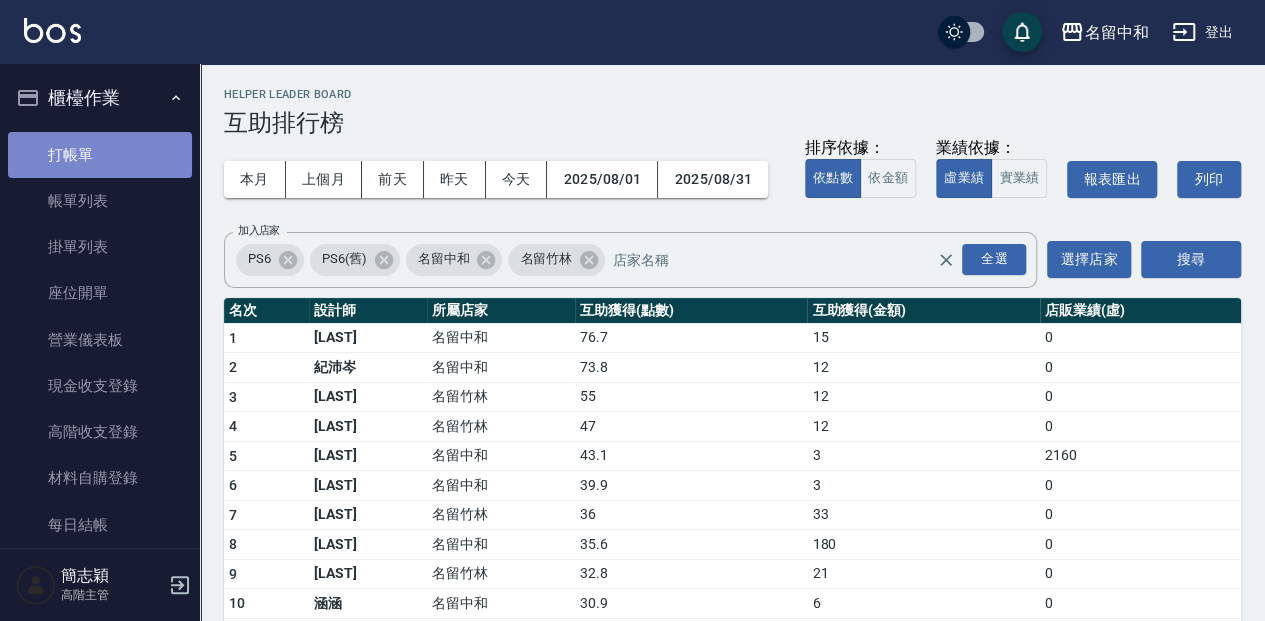 click on "打帳單" at bounding box center [100, 155] 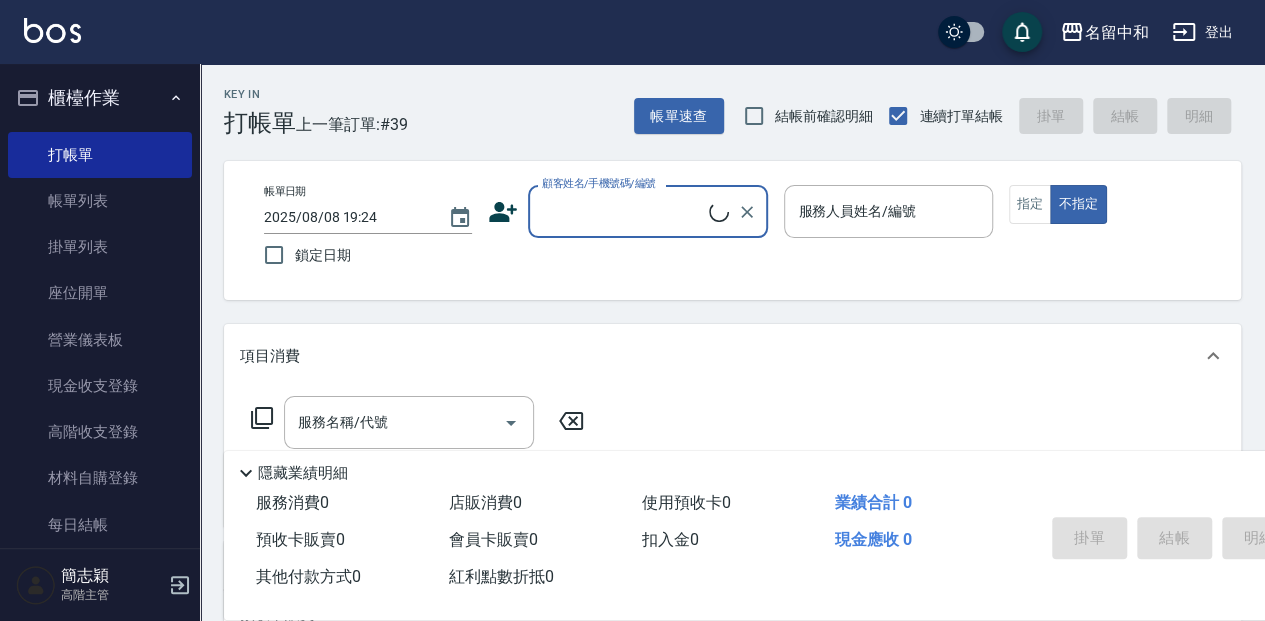 click on "Key In 打帳單 上一筆訂單:#39 帳單速查 結帳前確認明細 連續打單結帳 掛單 結帳 明細" at bounding box center (720, 100) 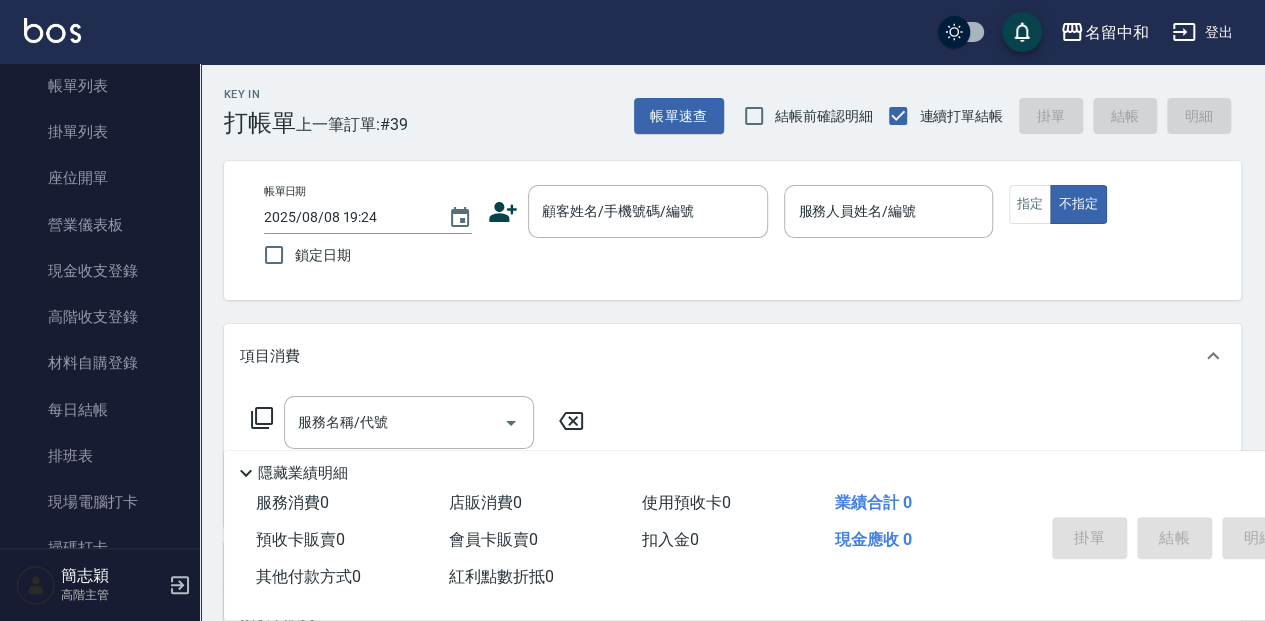 scroll, scrollTop: 133, scrollLeft: 0, axis: vertical 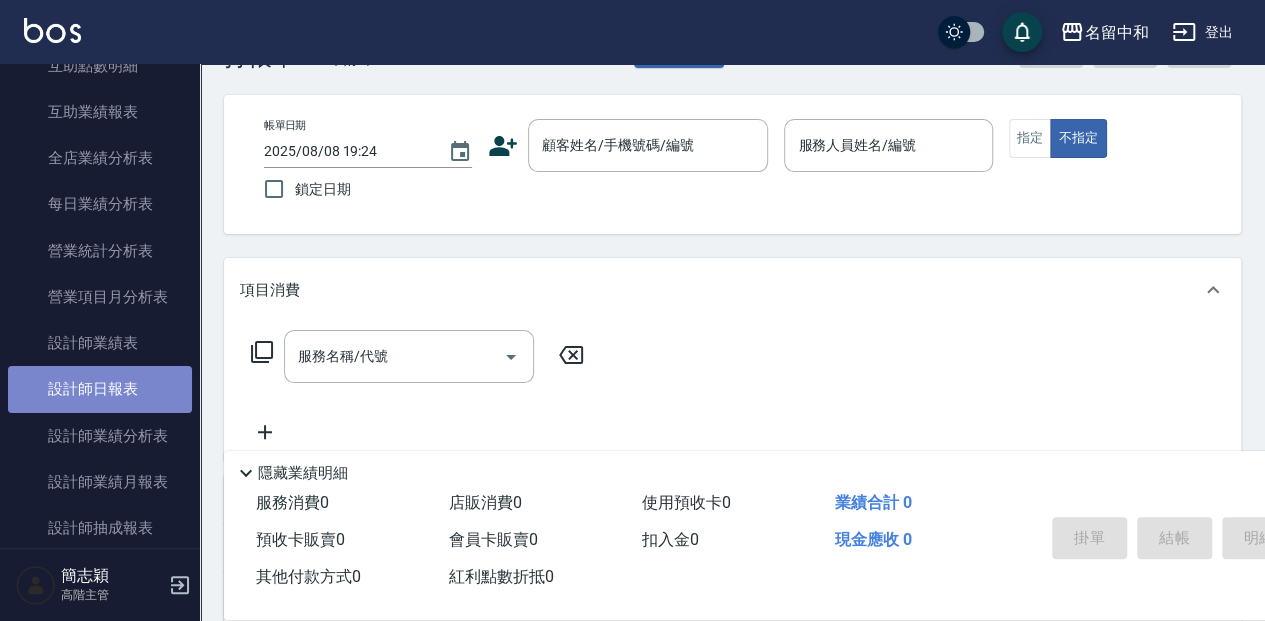 click on "設計師日報表" at bounding box center [100, 389] 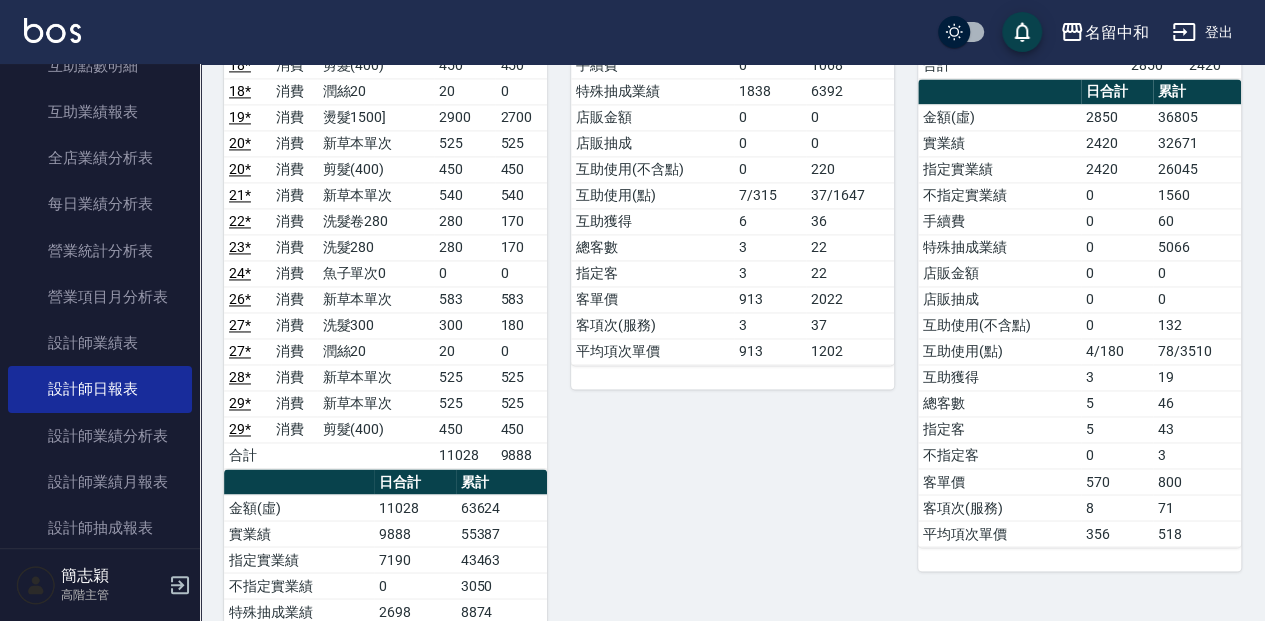 scroll, scrollTop: 1466, scrollLeft: 0, axis: vertical 